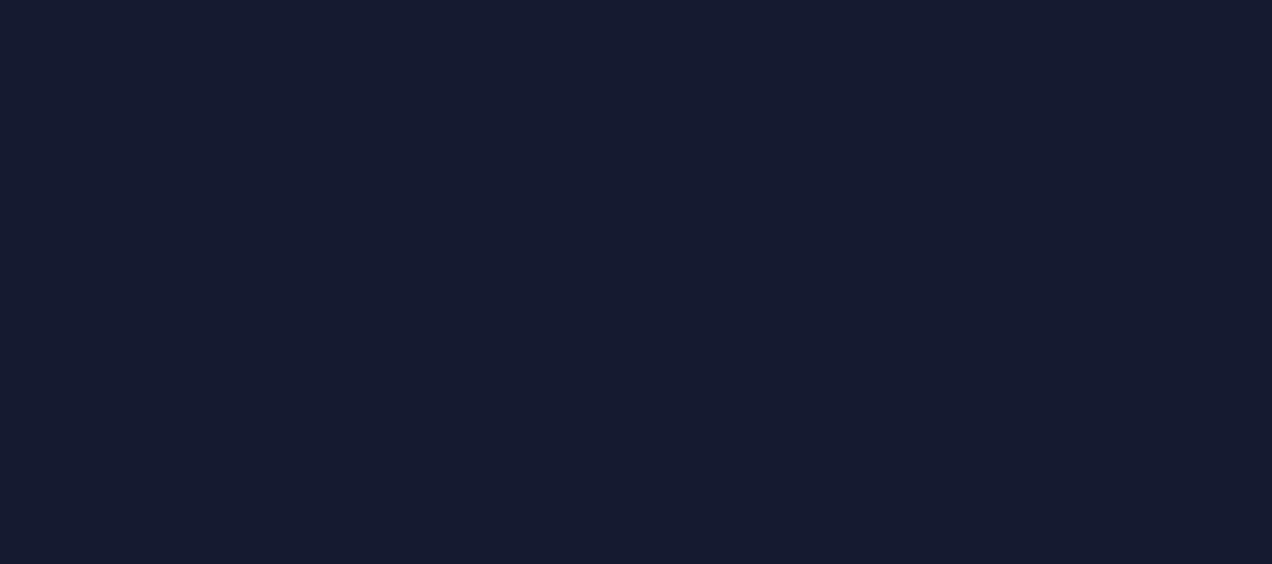 scroll, scrollTop: 0, scrollLeft: 0, axis: both 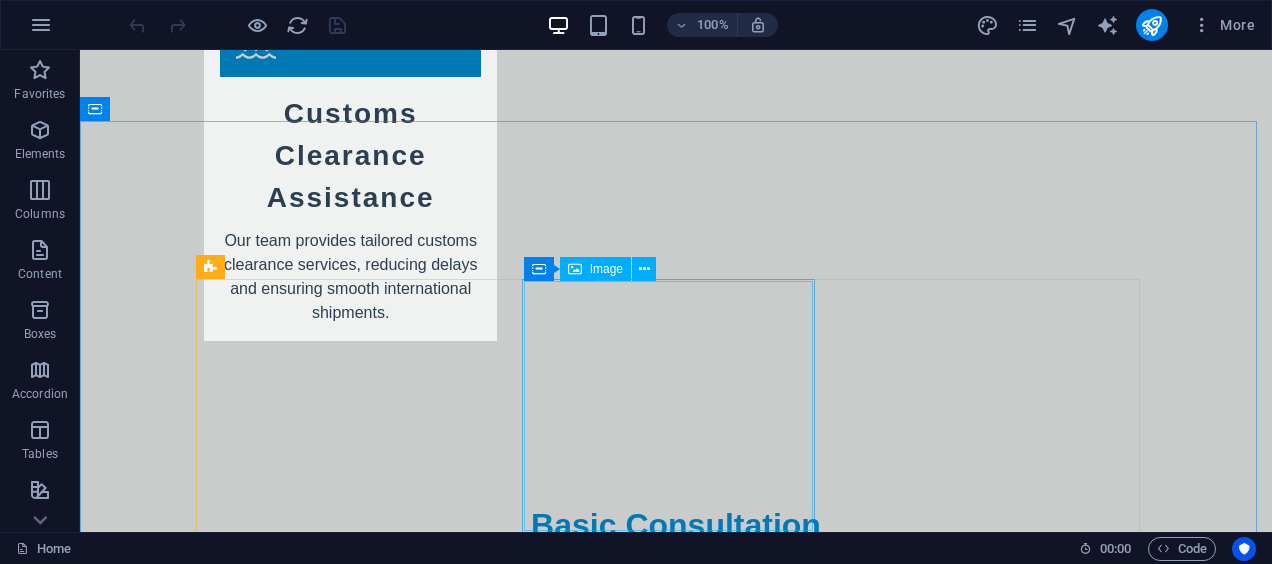 click on "Image" at bounding box center (595, 269) 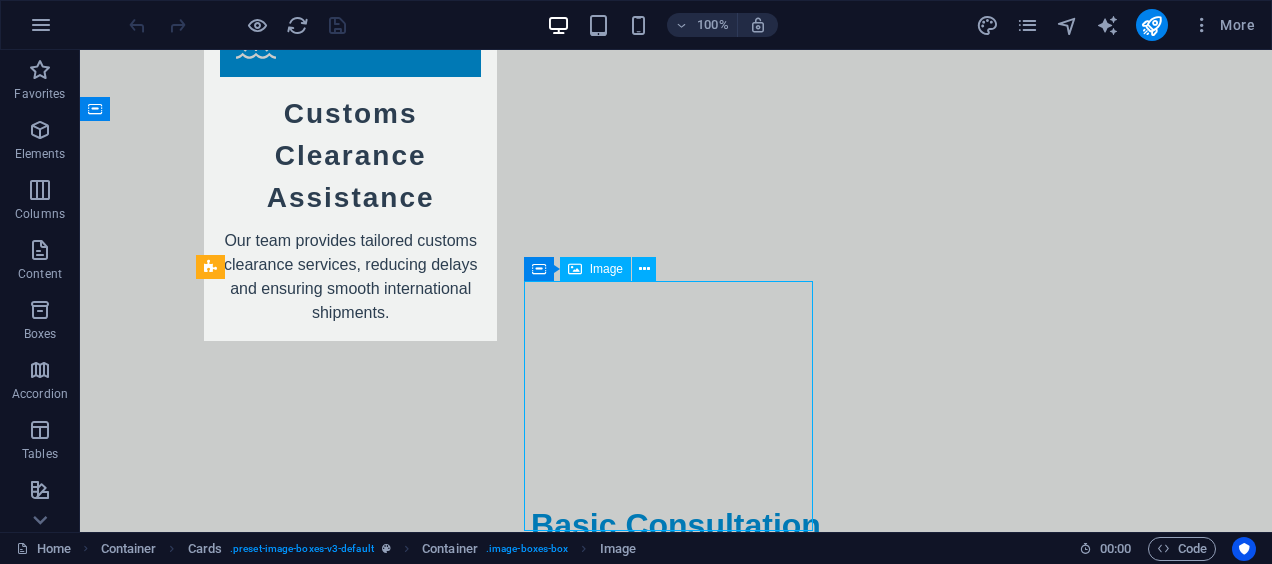click on "Image" at bounding box center (606, 269) 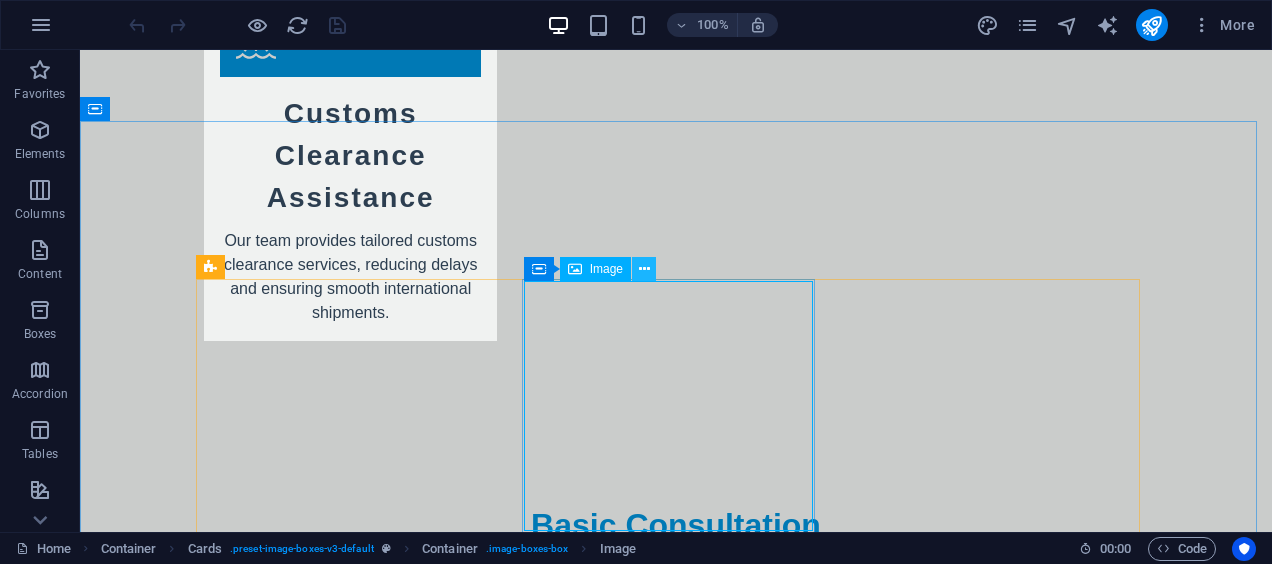 click at bounding box center (644, 269) 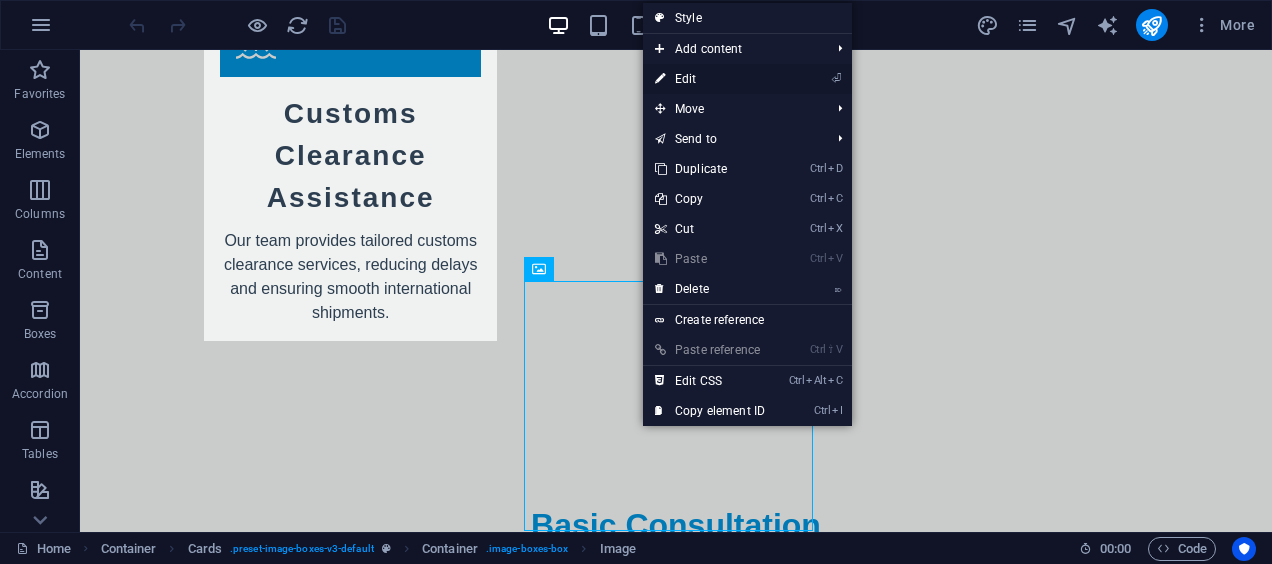 click on "⏎  Edit" at bounding box center (710, 79) 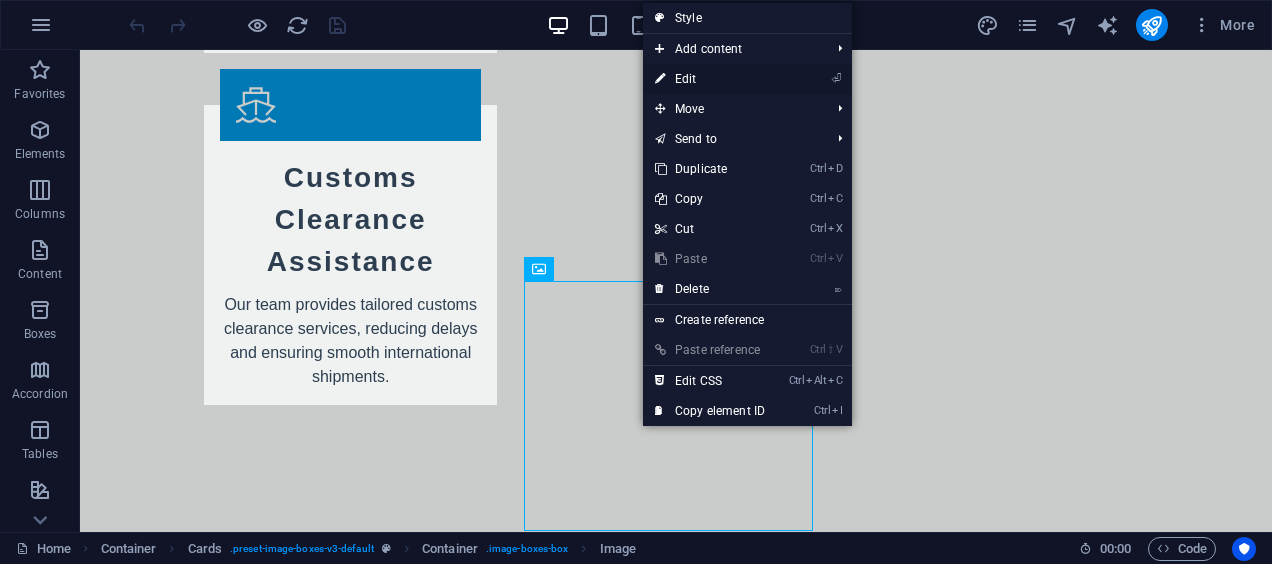 select on "vw" 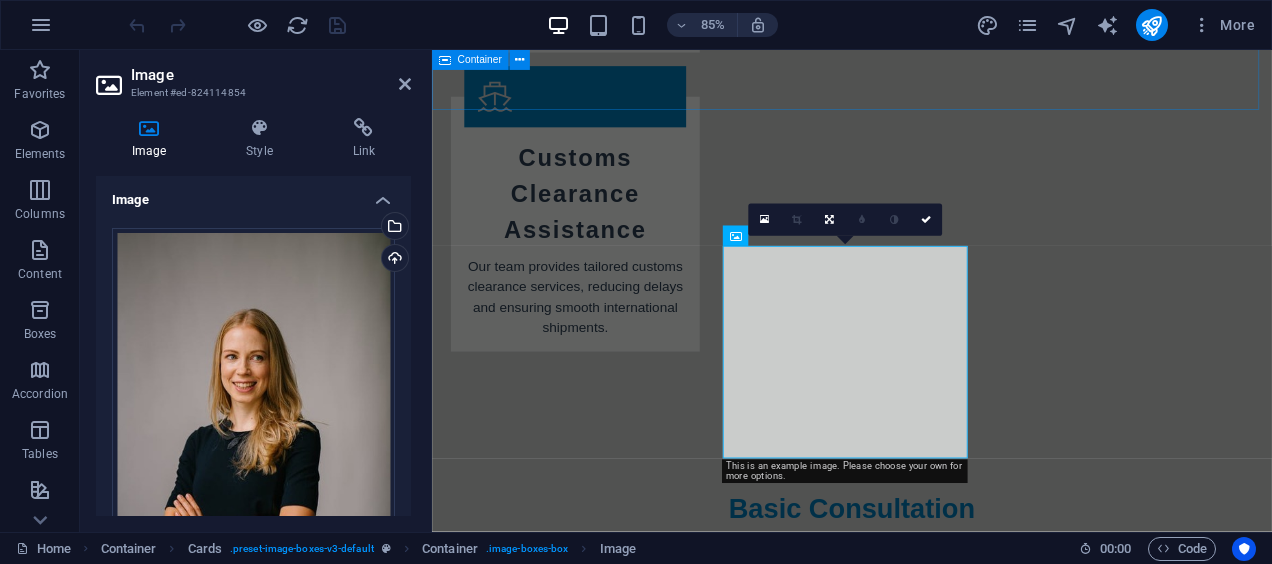 scroll, scrollTop: 4864, scrollLeft: 0, axis: vertical 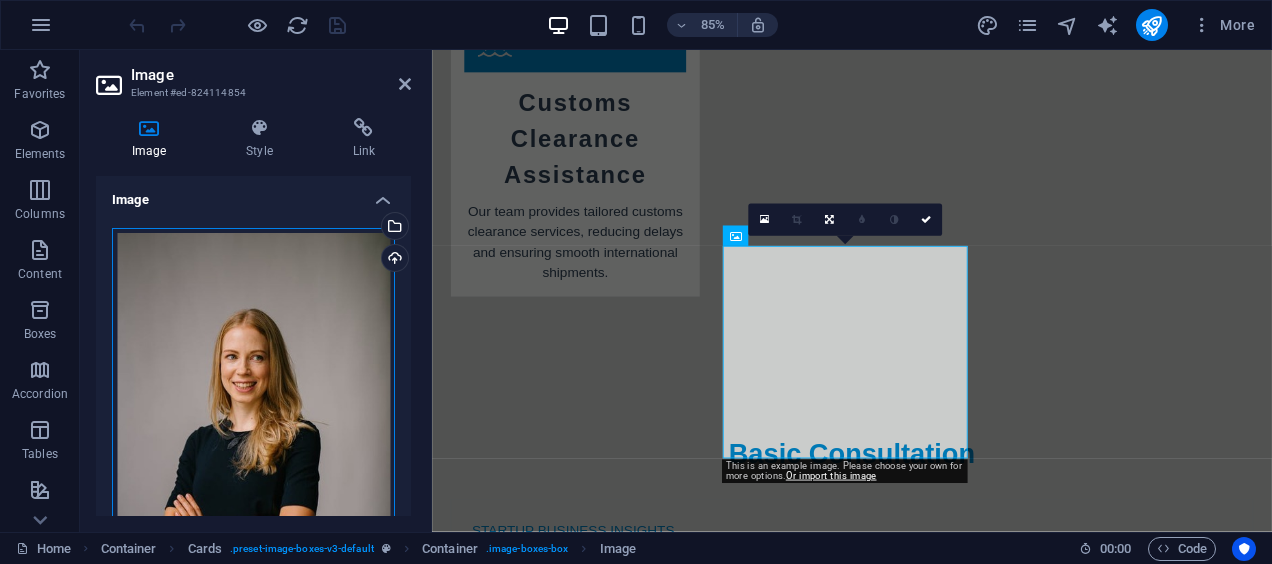 click on "Drag files here, click to choose files or select files from Files or our free stock photos & videos" at bounding box center [253, 438] 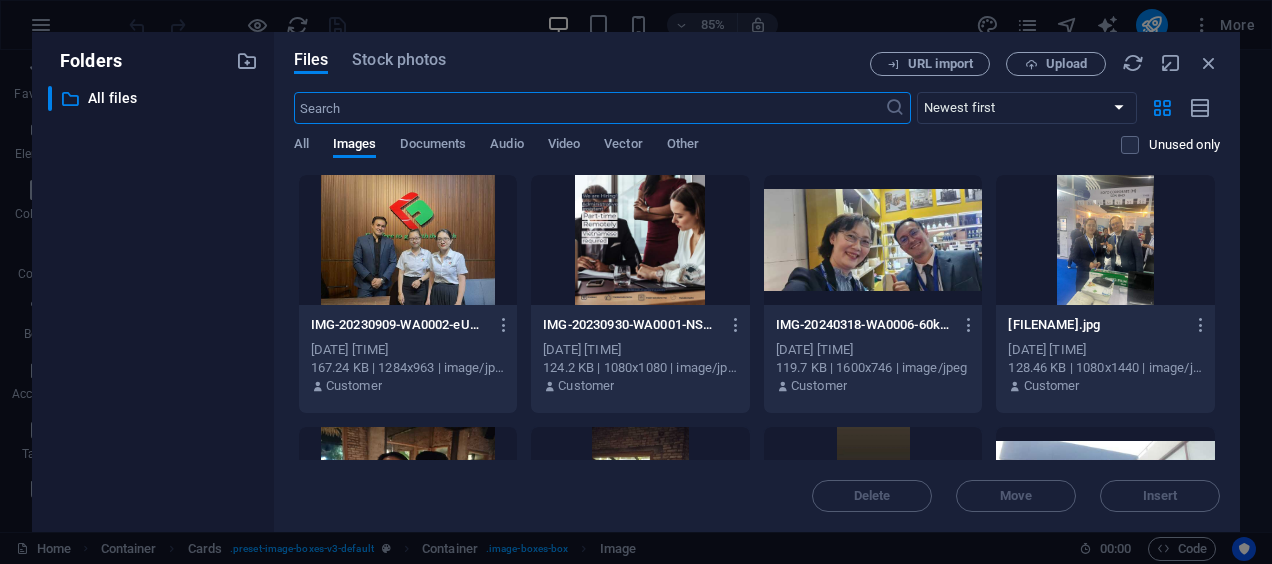scroll, scrollTop: 5674, scrollLeft: 0, axis: vertical 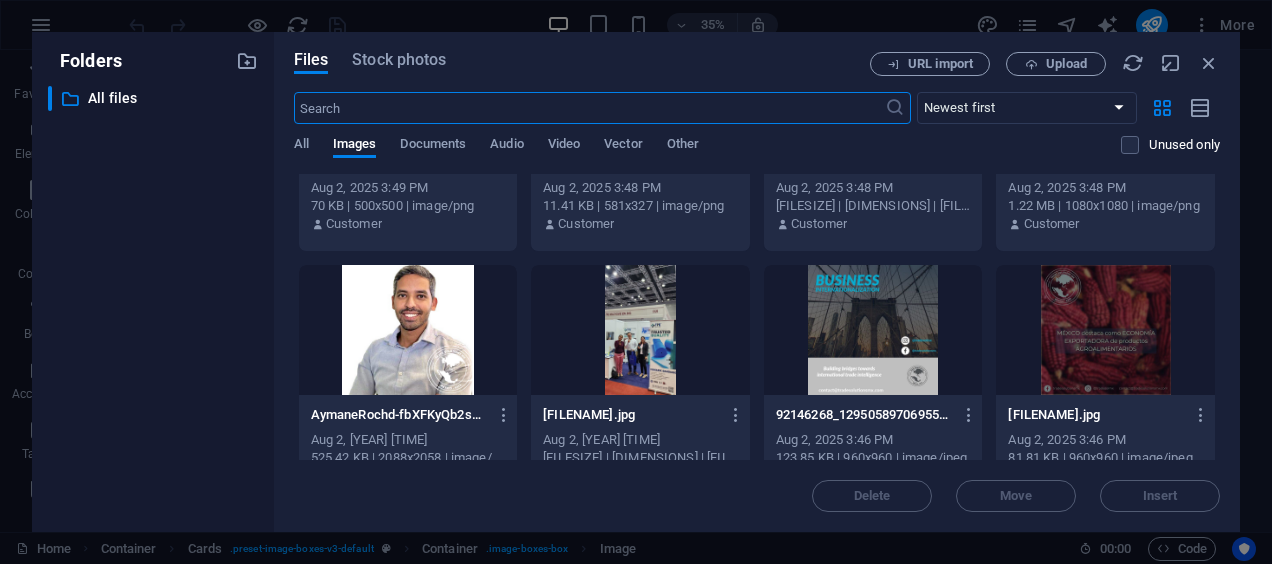 click at bounding box center (408, 330) 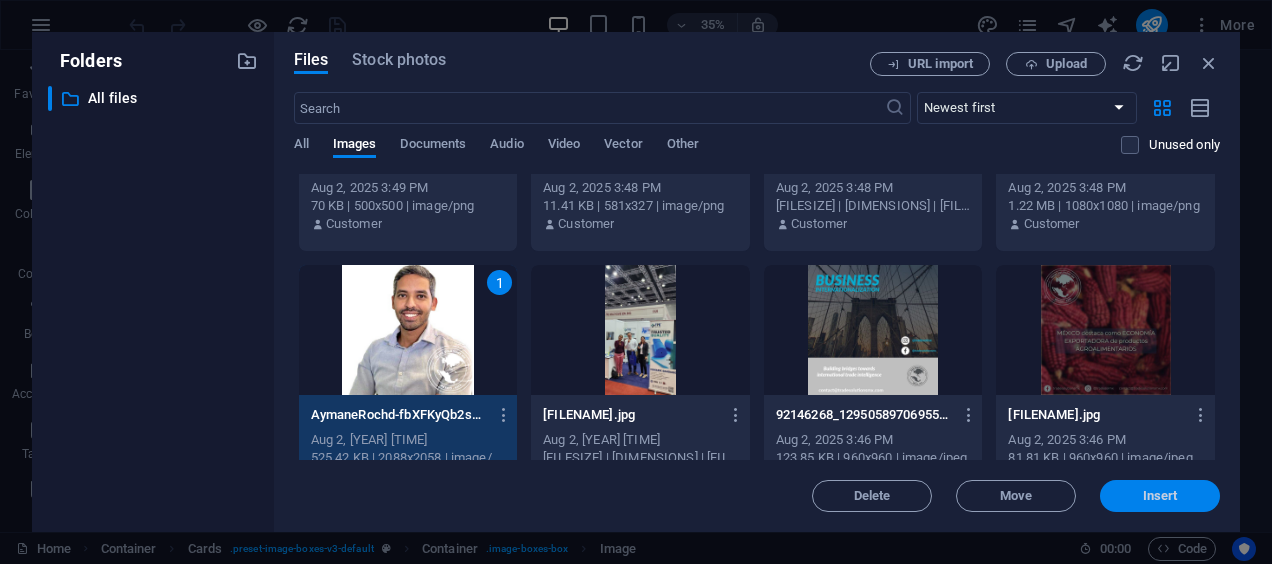 click on "Insert" at bounding box center [1160, 496] 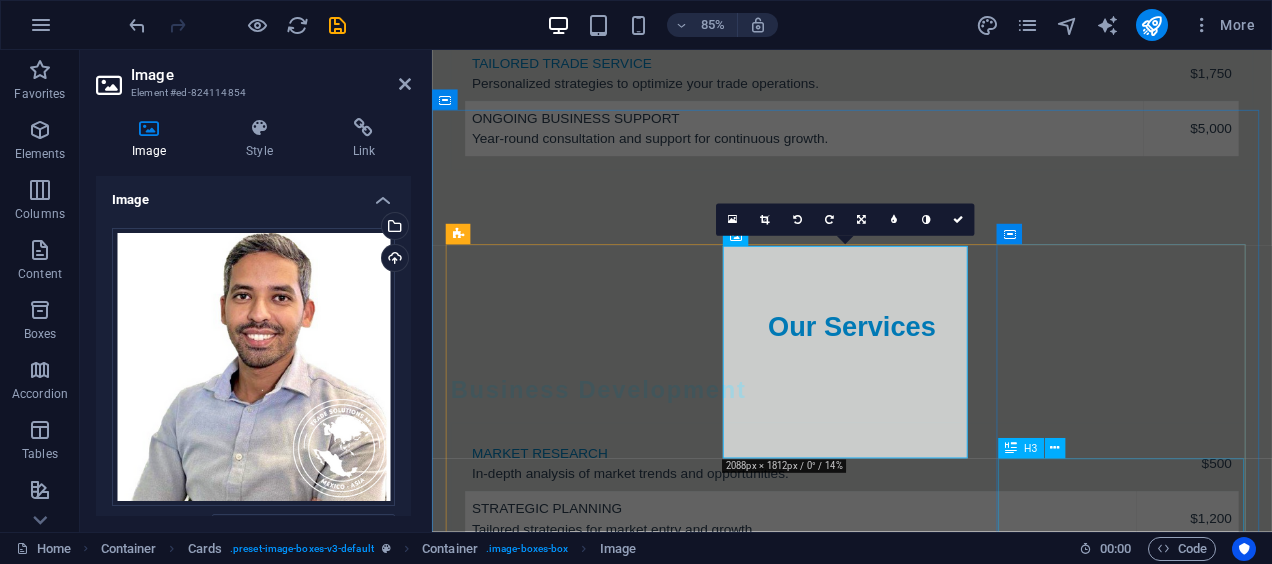 scroll, scrollTop: 4864, scrollLeft: 0, axis: vertical 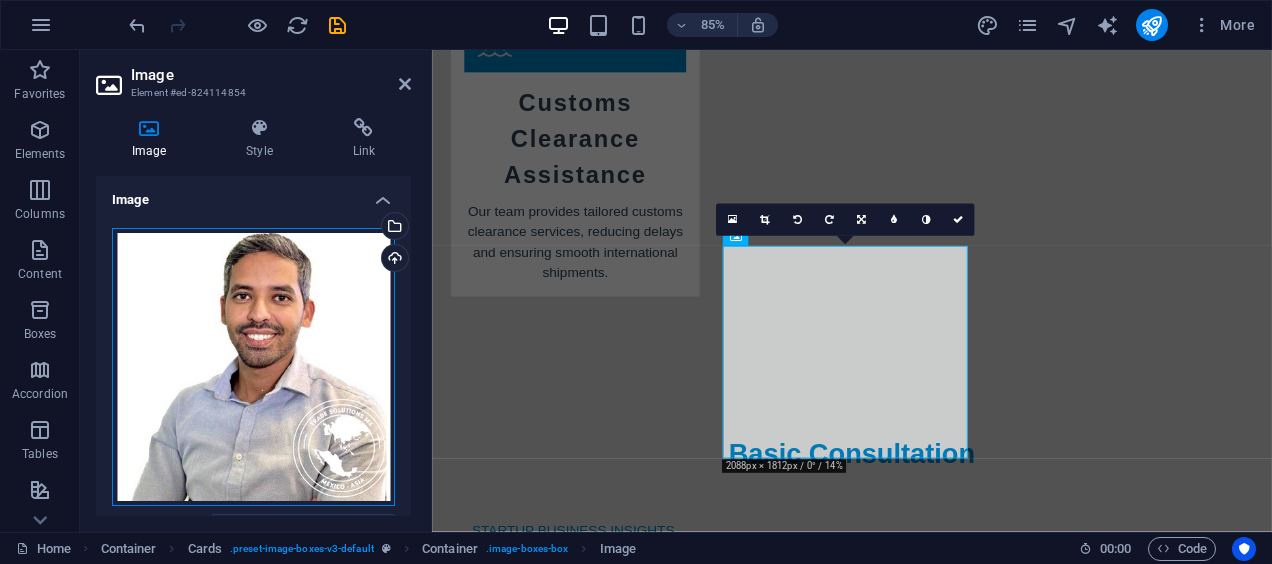 click on "Drag files here, click to choose files or select files from Files or our free stock photos & videos" at bounding box center (253, 367) 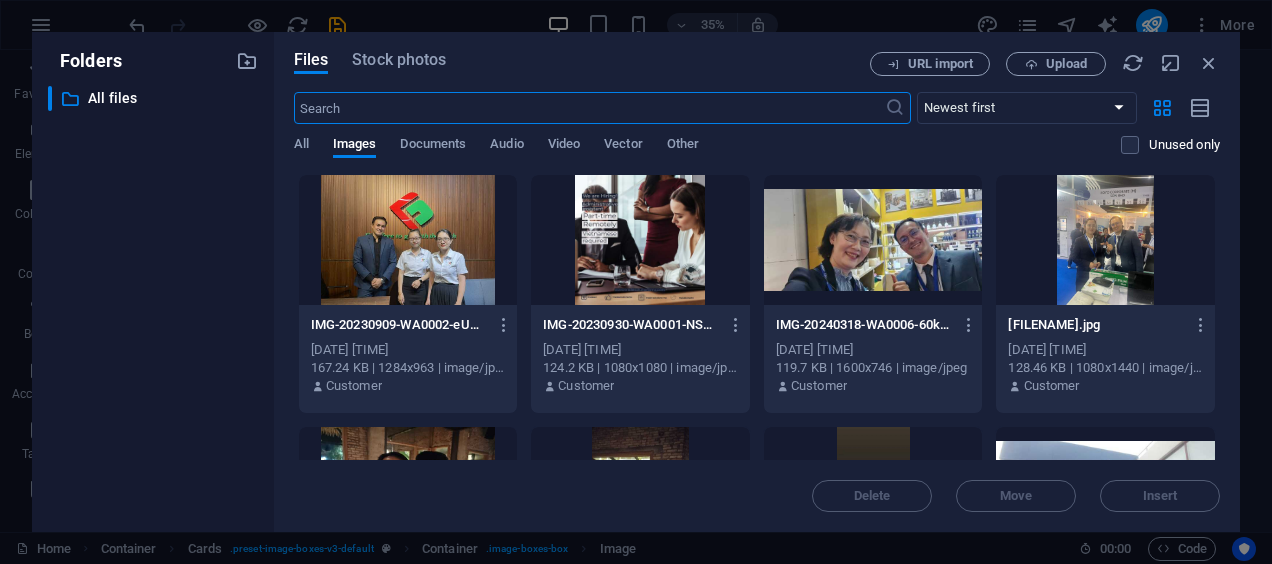 scroll, scrollTop: 5674, scrollLeft: 0, axis: vertical 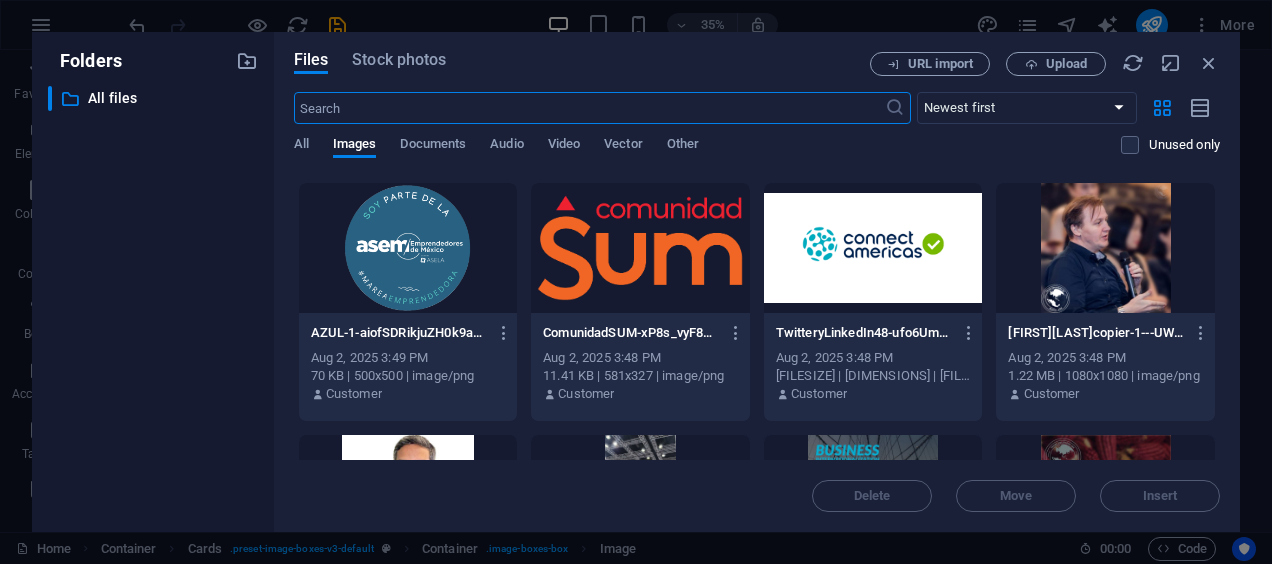 click at bounding box center [1105, 248] 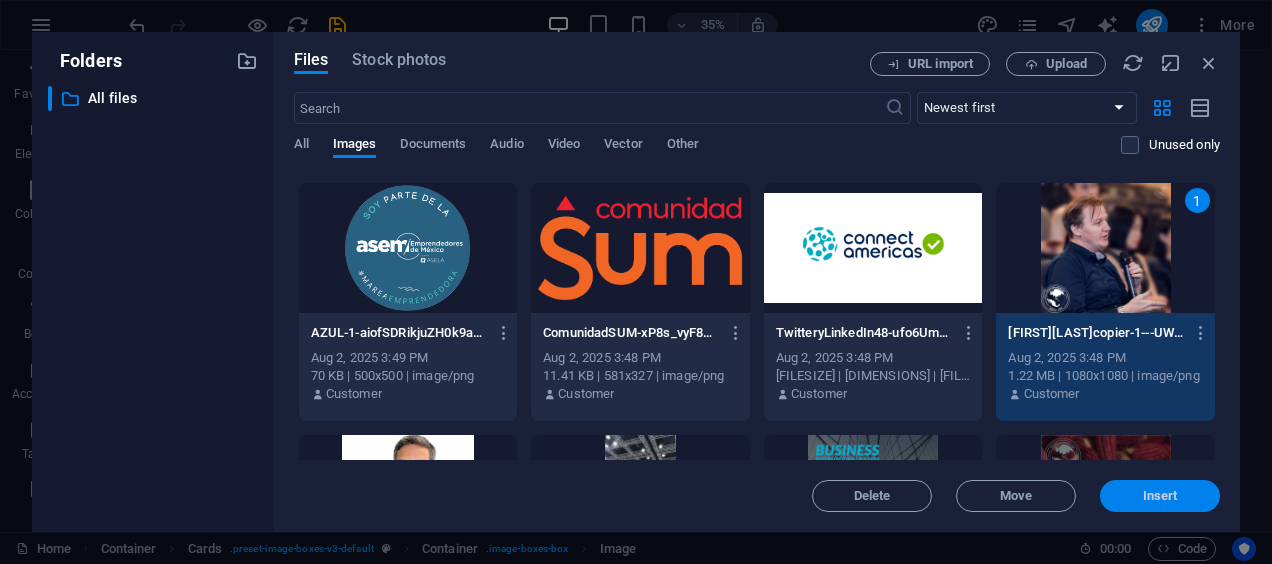click on "Insert" at bounding box center [1160, 496] 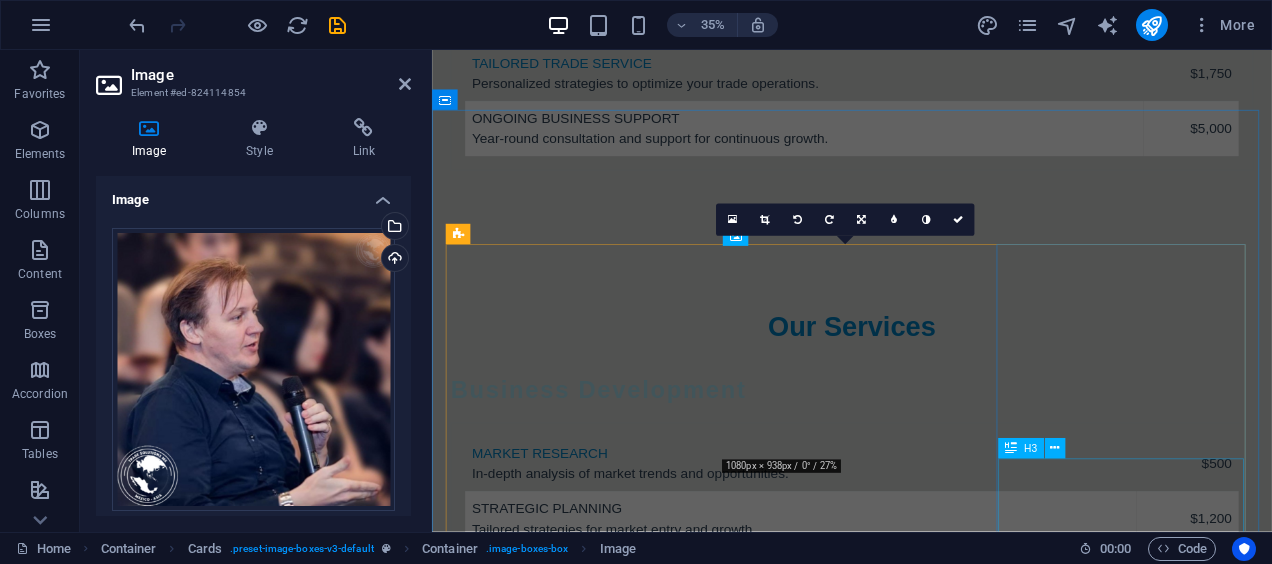 scroll, scrollTop: 4864, scrollLeft: 0, axis: vertical 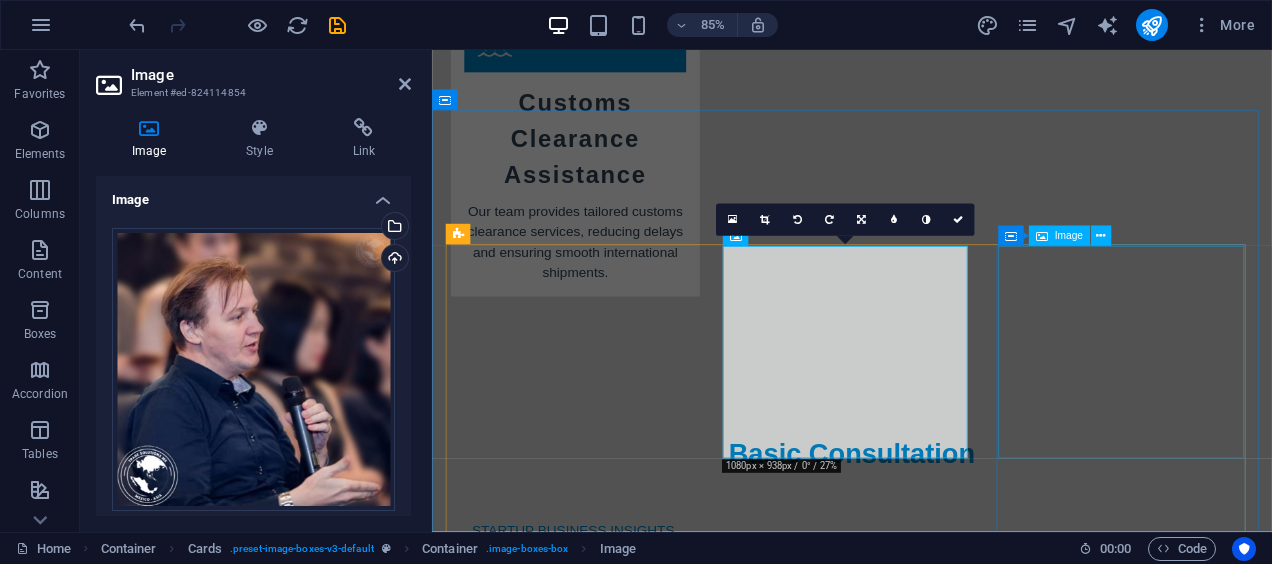 click at bounding box center (600, 4088) 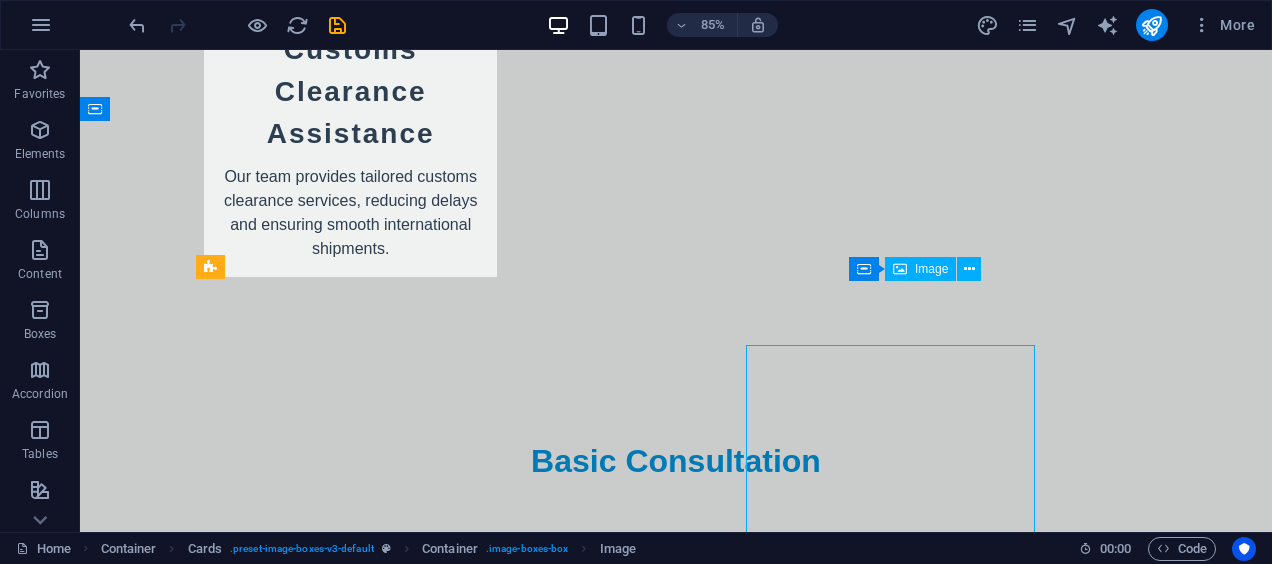 scroll, scrollTop: 4800, scrollLeft: 0, axis: vertical 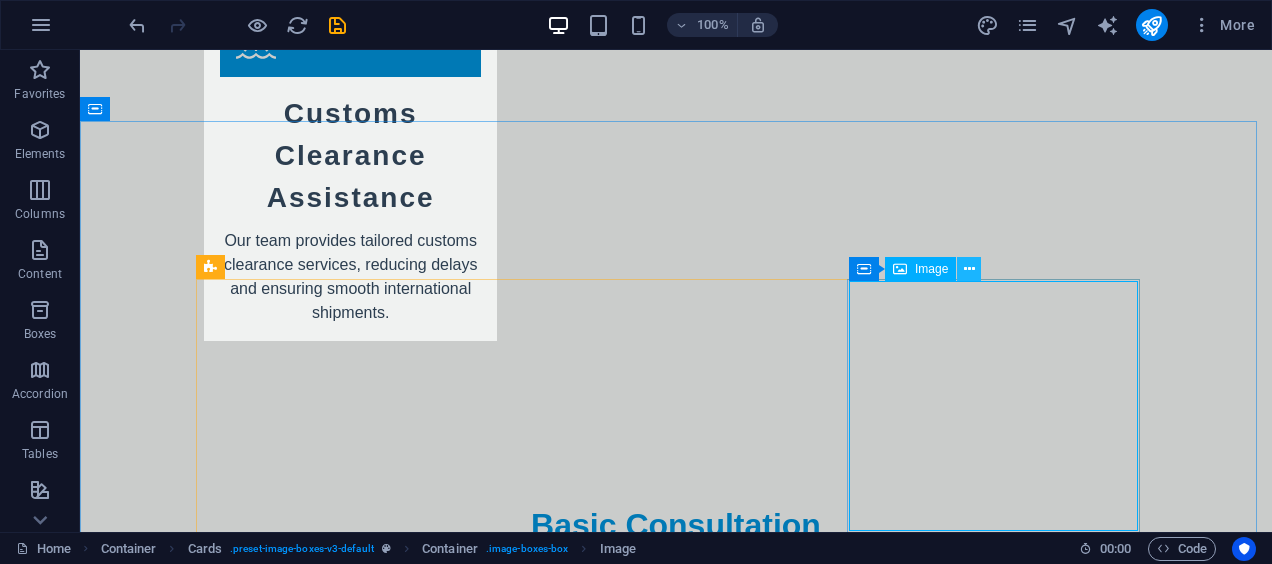 click at bounding box center [969, 269] 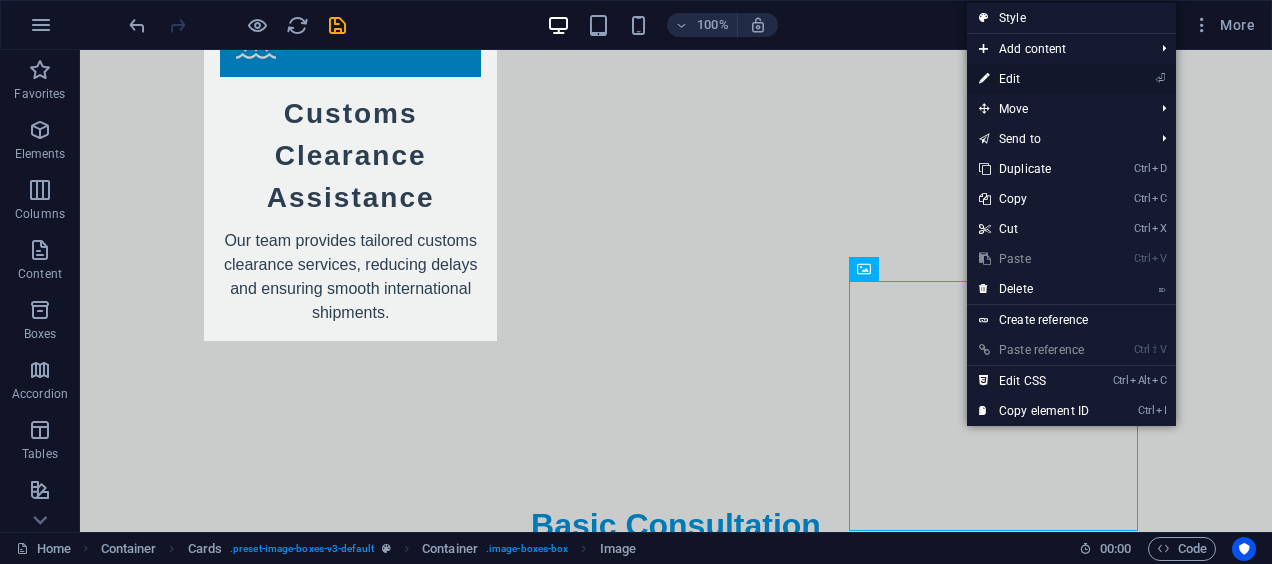 click on "⏎  Edit" at bounding box center (1034, 79) 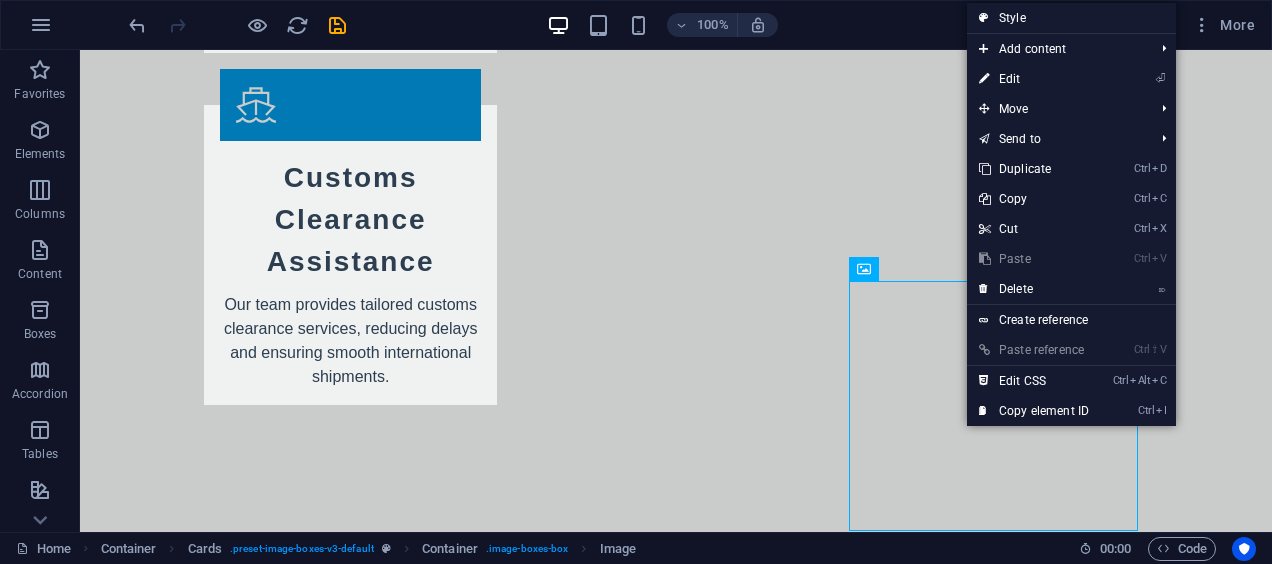 select on "vw" 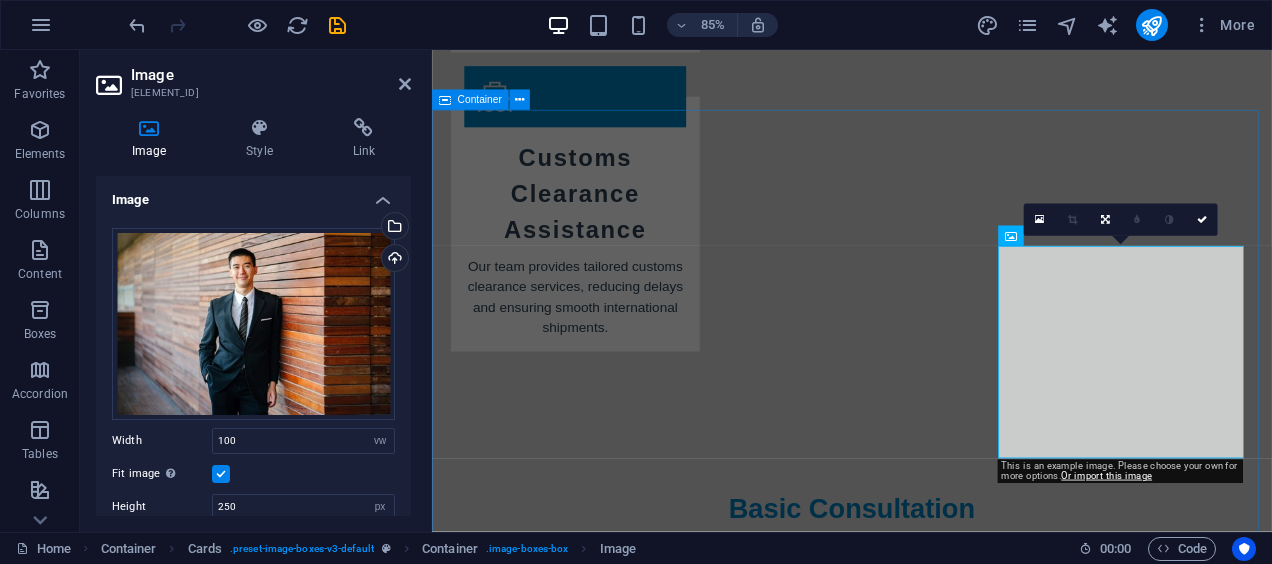 scroll, scrollTop: 4864, scrollLeft: 0, axis: vertical 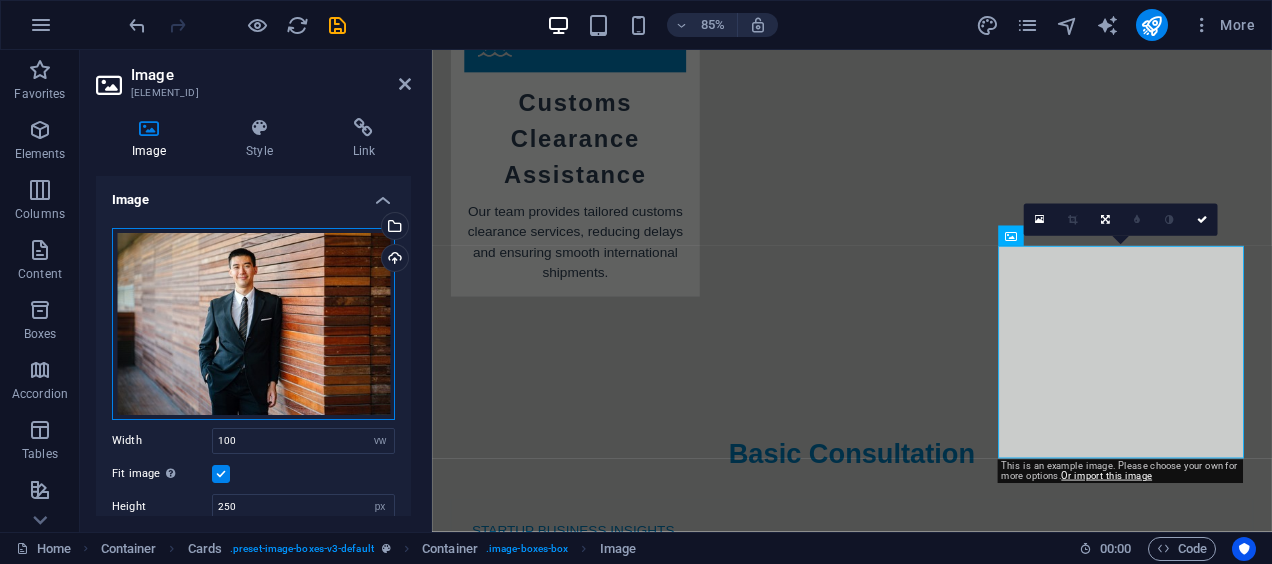 click on "Drag files here, click to choose files or select files from Files or our free stock photos & videos" at bounding box center (253, 324) 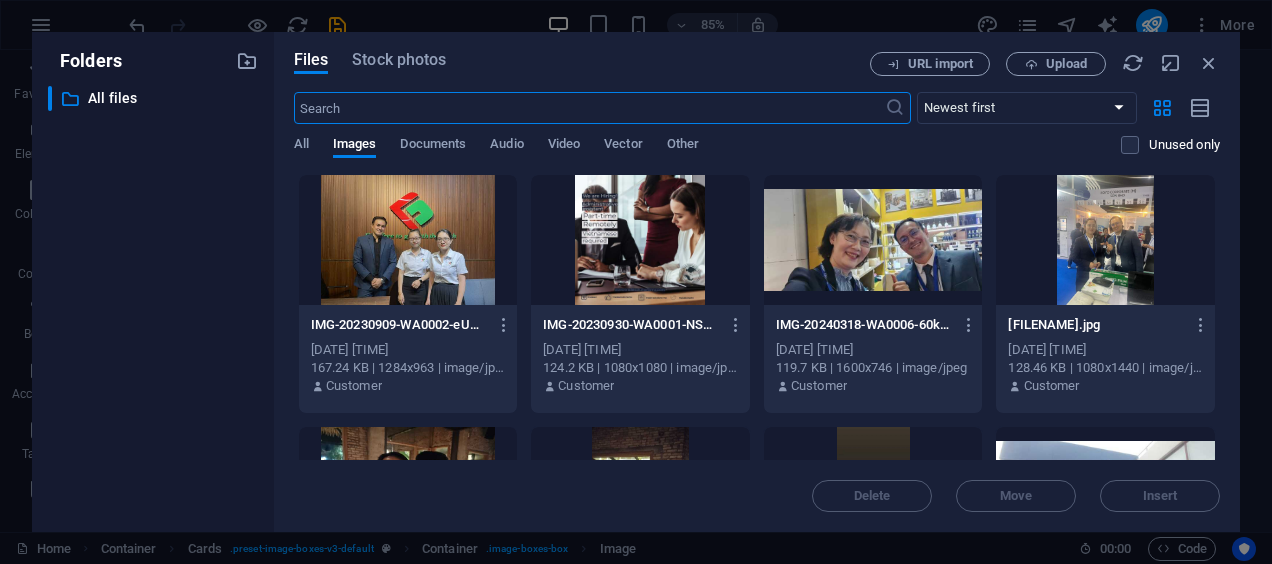 scroll, scrollTop: 5674, scrollLeft: 0, axis: vertical 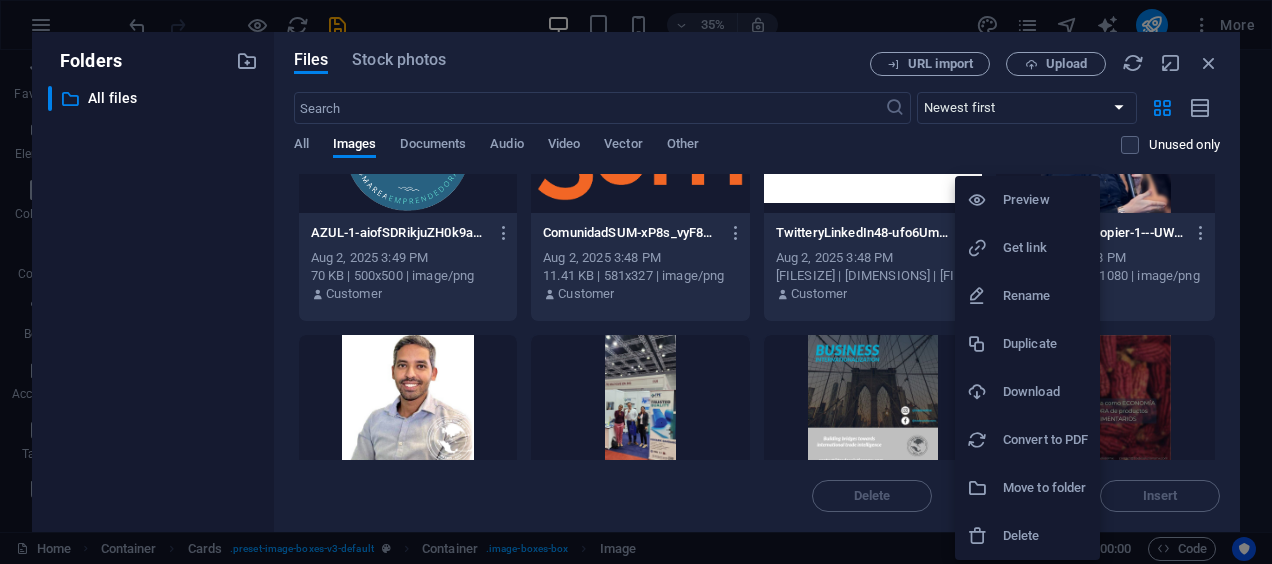 click at bounding box center (636, 282) 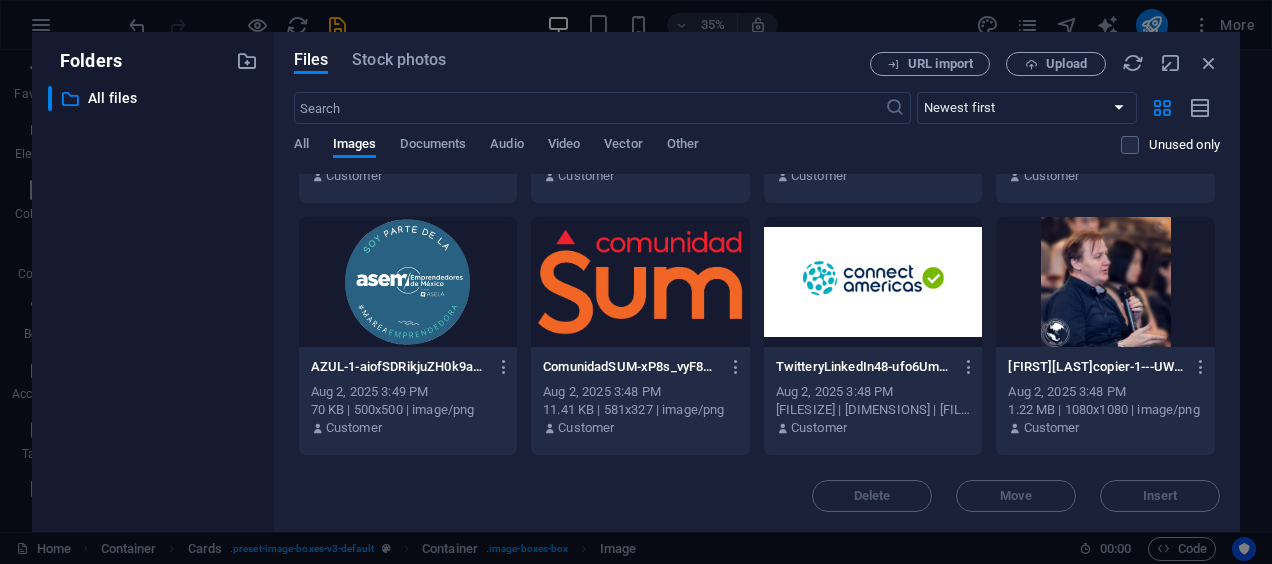 scroll, scrollTop: 800, scrollLeft: 0, axis: vertical 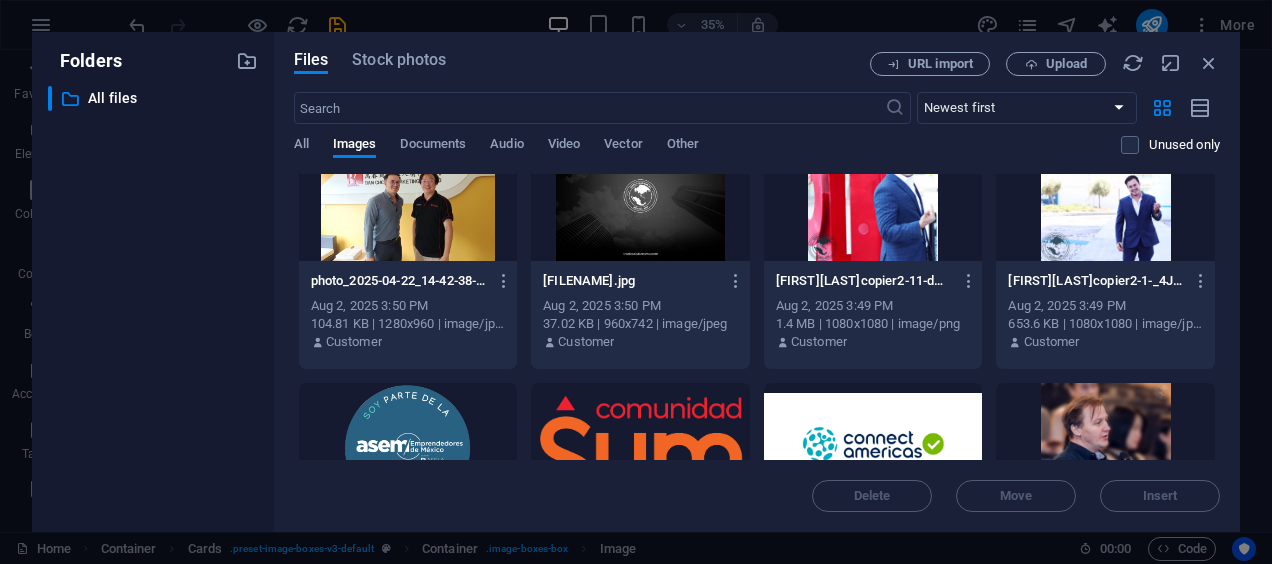 click at bounding box center (1105, 448) 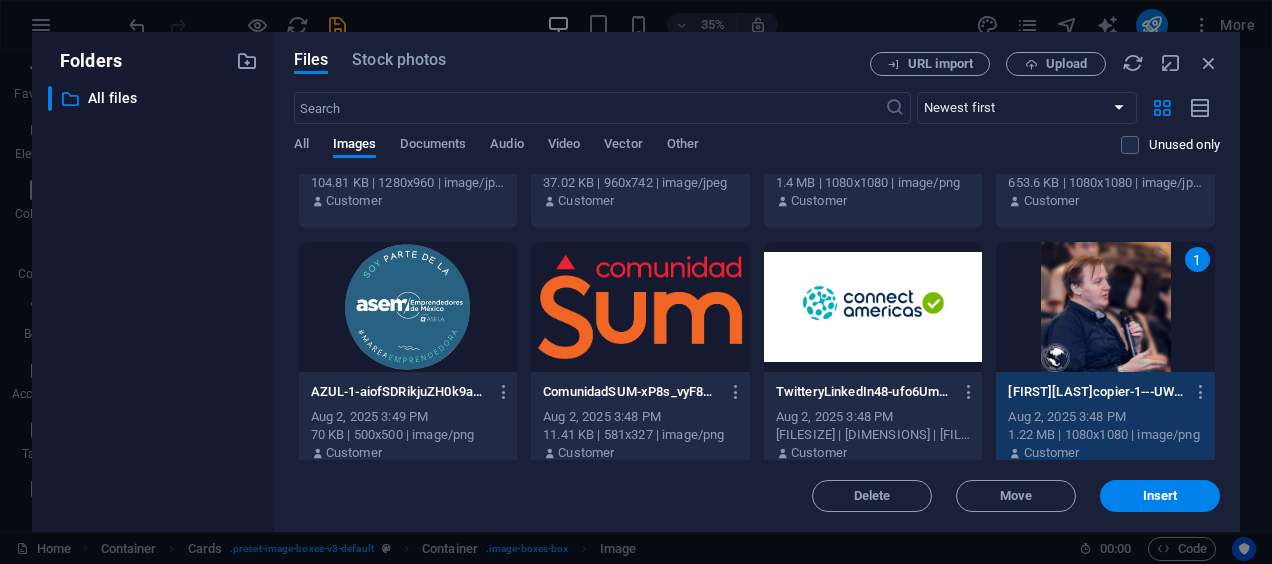 scroll, scrollTop: 1000, scrollLeft: 0, axis: vertical 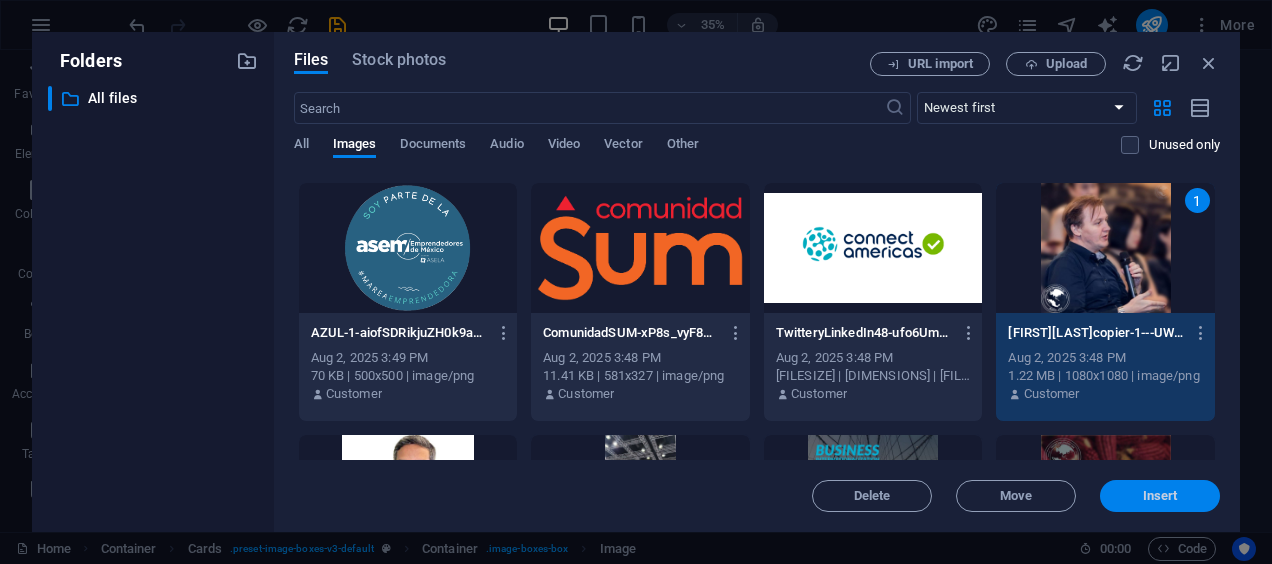 click on "Insert" at bounding box center (1160, 496) 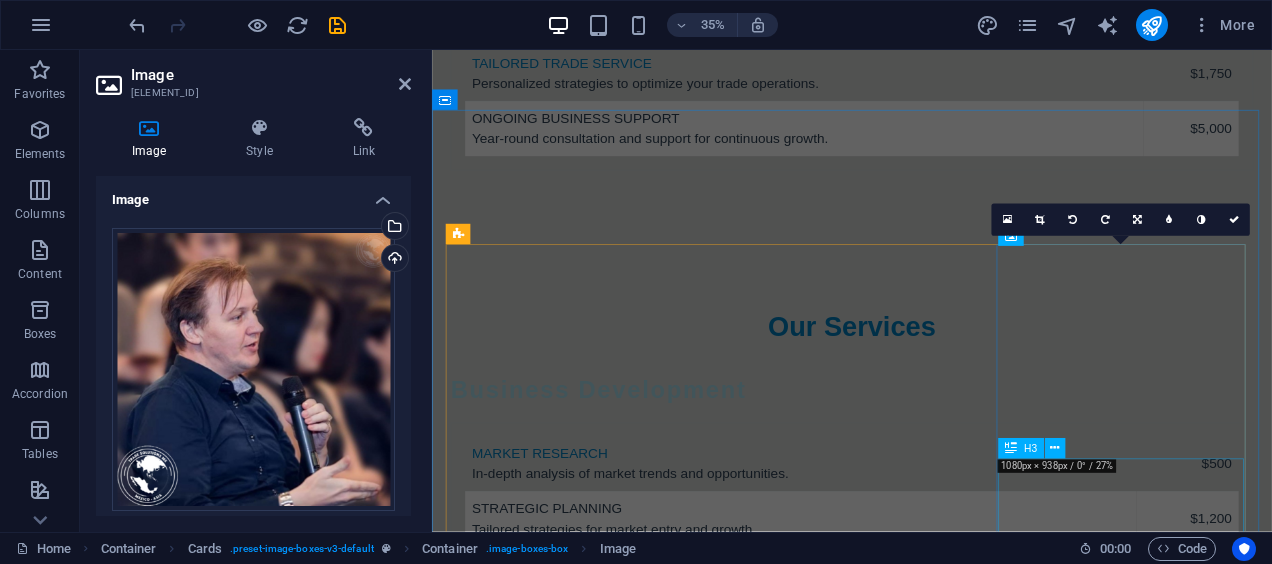 scroll, scrollTop: 4864, scrollLeft: 0, axis: vertical 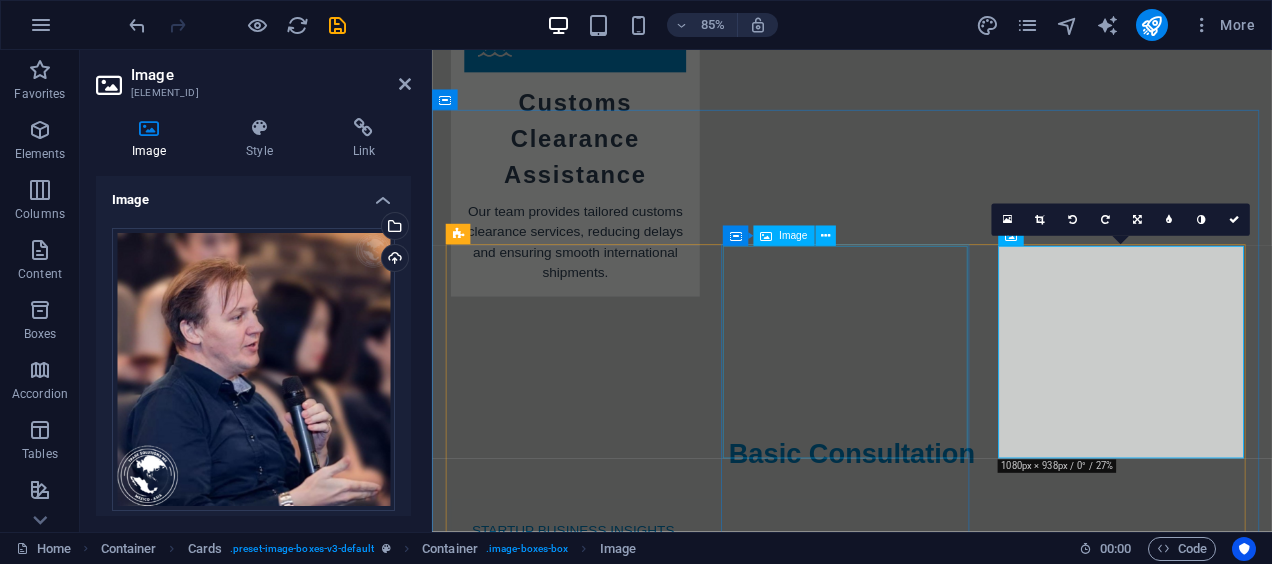 click at bounding box center (600, 3570) 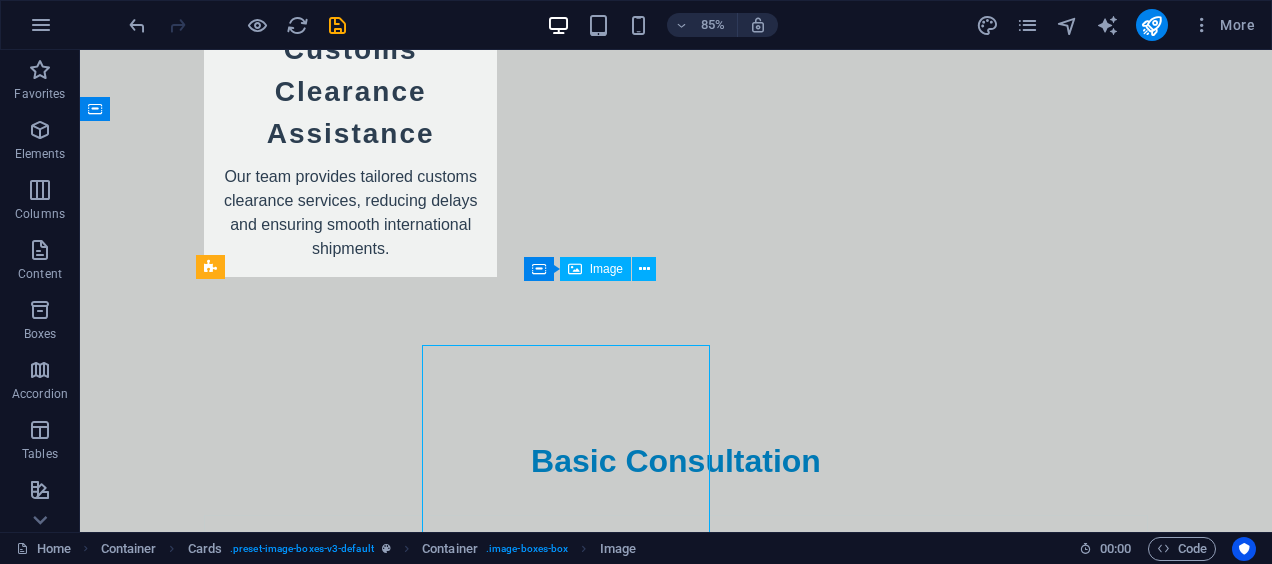 scroll, scrollTop: 4800, scrollLeft: 0, axis: vertical 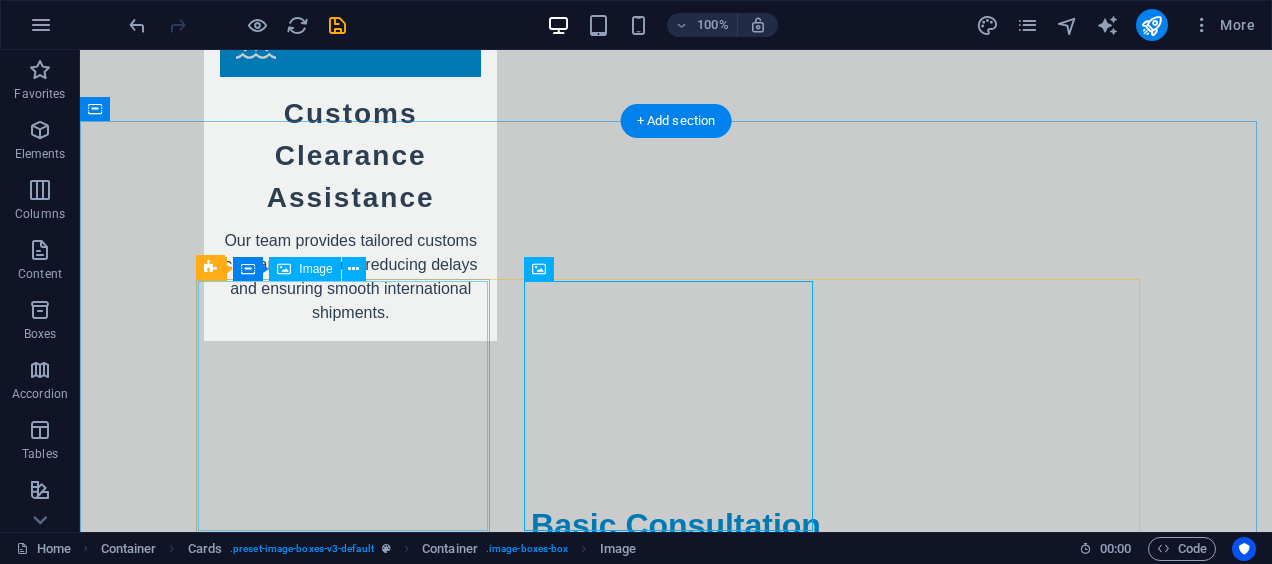 click at bounding box center (350, 3112) 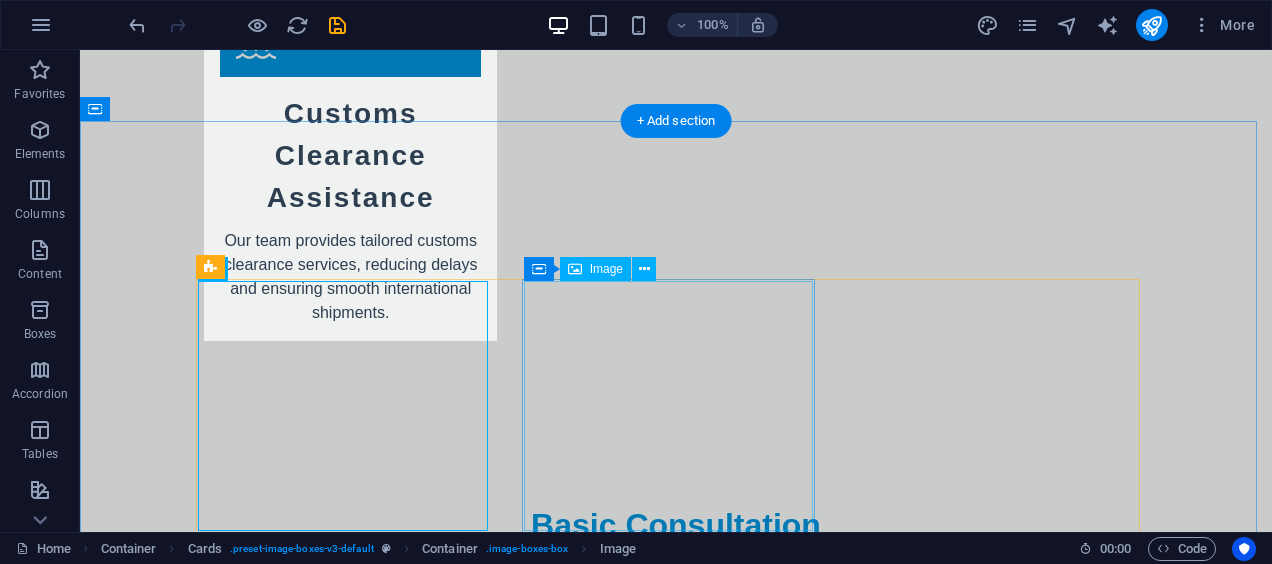 click at bounding box center [350, 3570] 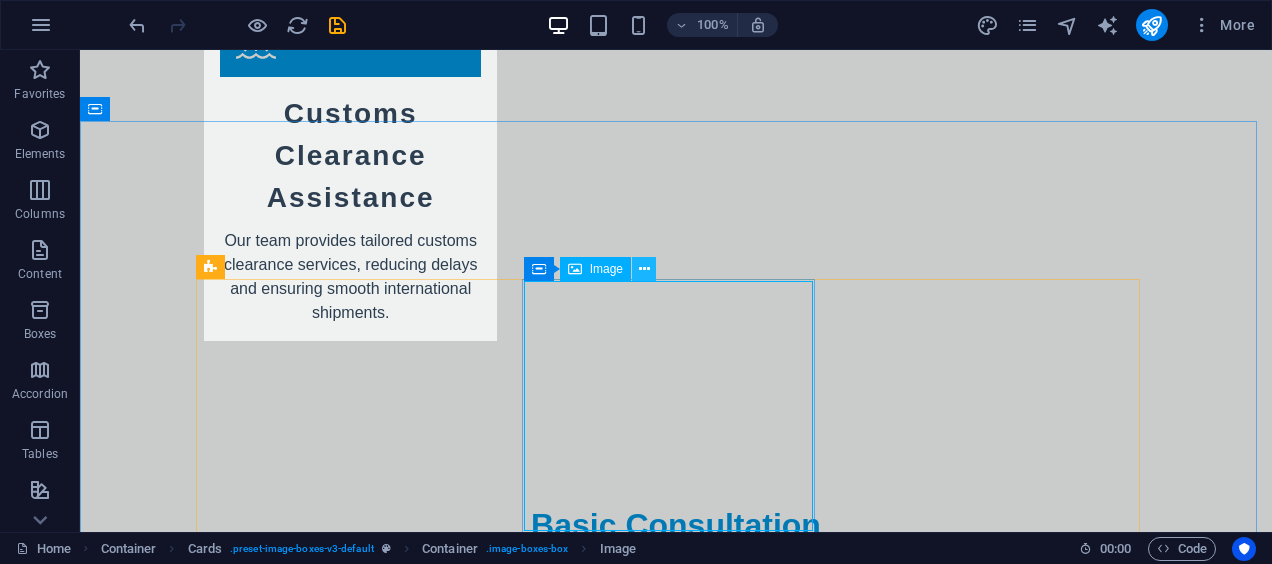 click at bounding box center (644, 269) 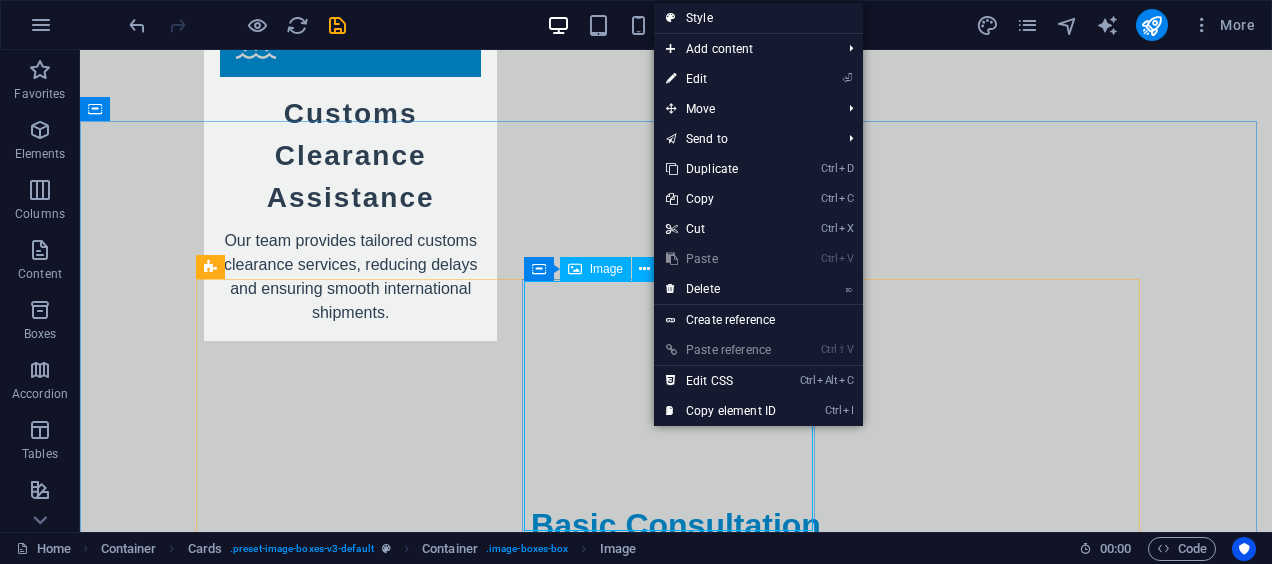 click on "Image" at bounding box center (606, 269) 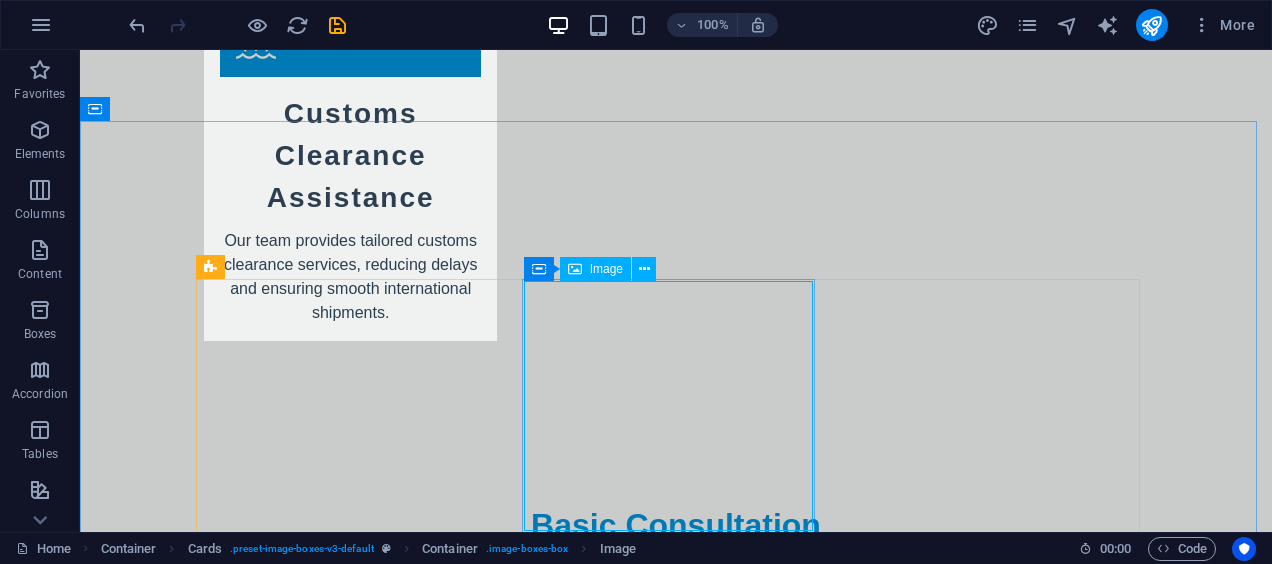 click on "Image" at bounding box center (606, 269) 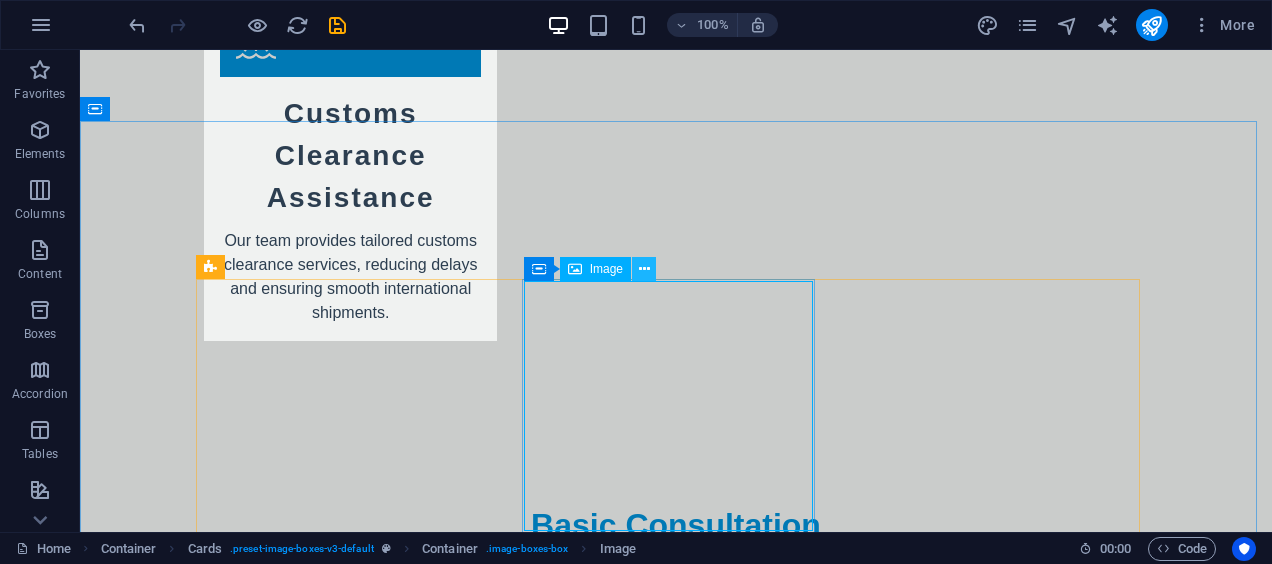 click at bounding box center [644, 269] 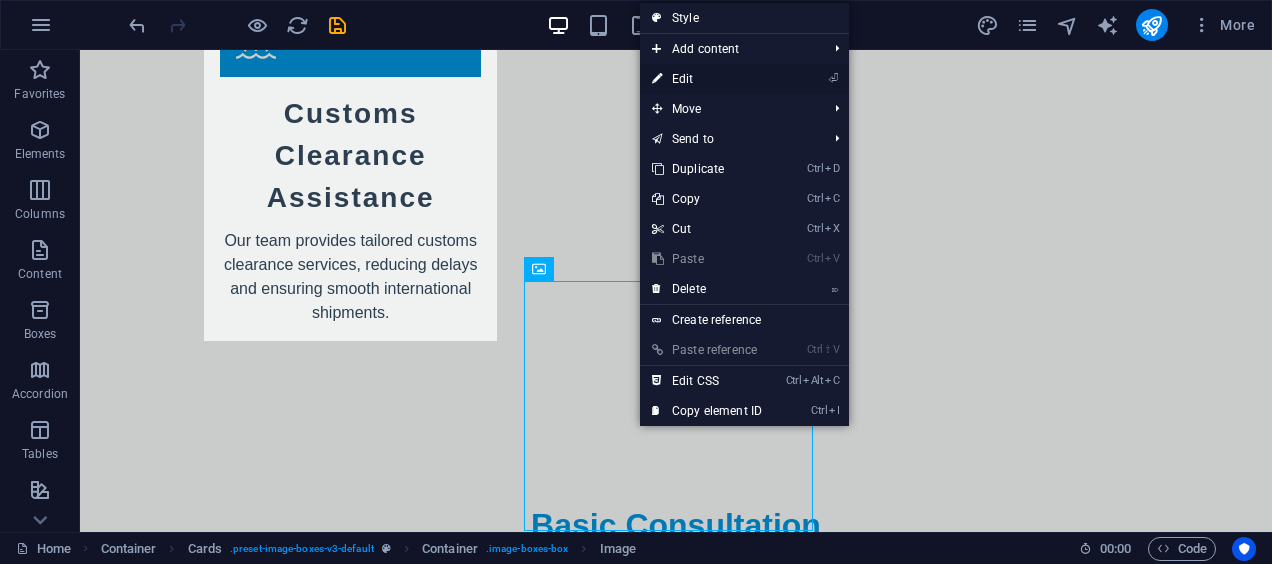 click on "⏎  Edit" at bounding box center (707, 79) 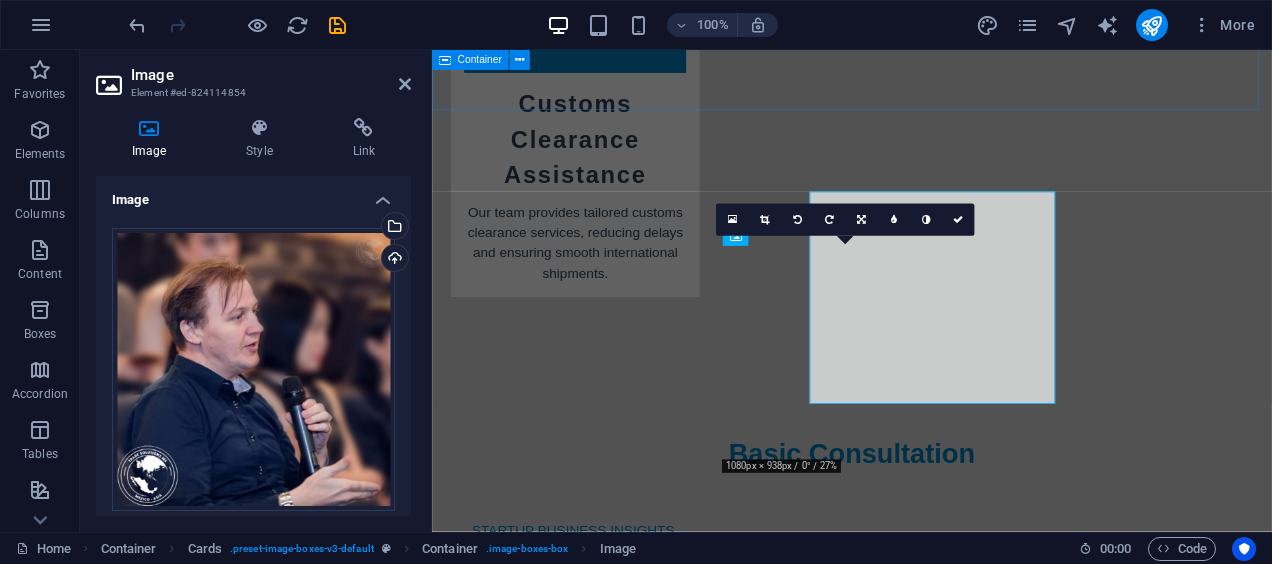 scroll, scrollTop: 4864, scrollLeft: 0, axis: vertical 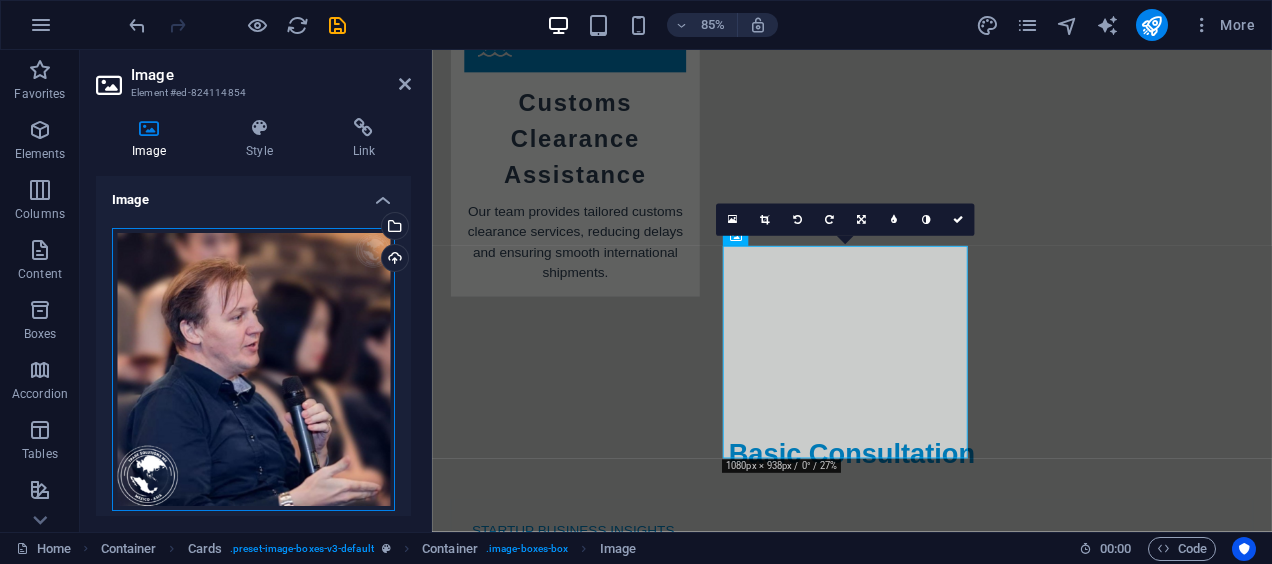 click on "Drag files here, click to choose files or select files from Files or our free stock photos & videos" at bounding box center [253, 369] 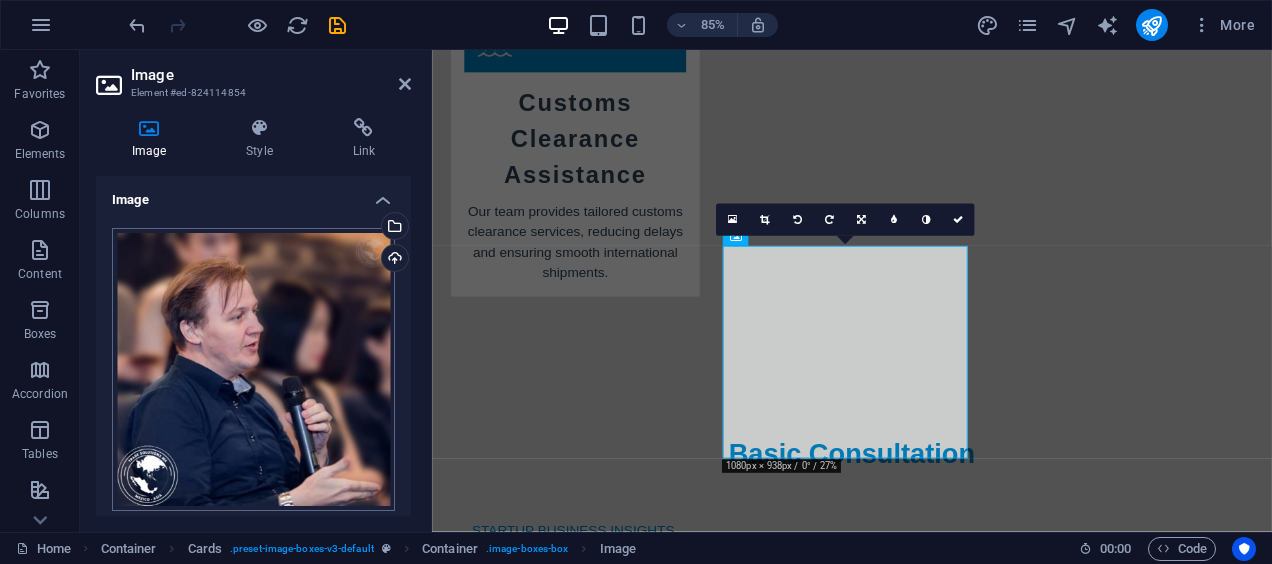 scroll, scrollTop: 5674, scrollLeft: 0, axis: vertical 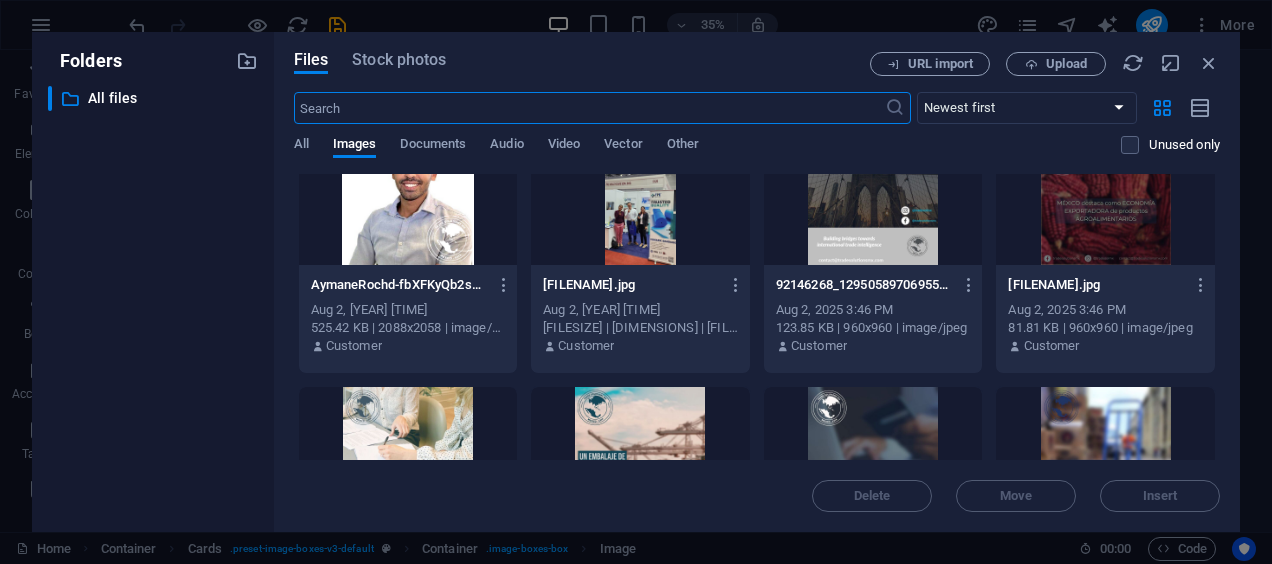 click at bounding box center [408, 200] 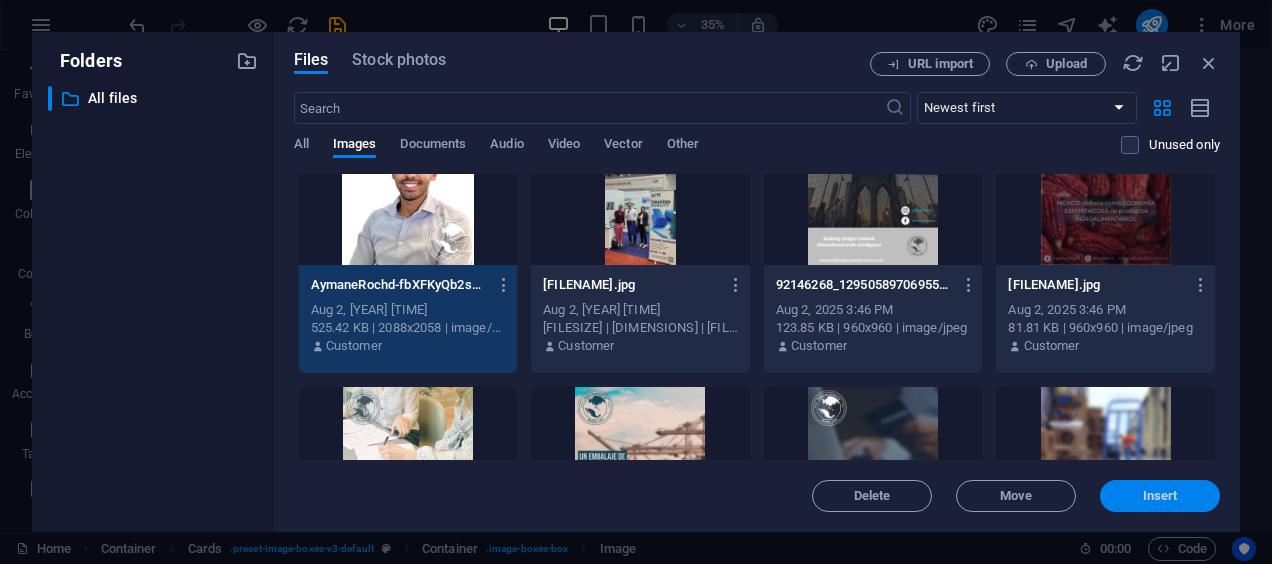 click on "Insert" at bounding box center [1160, 496] 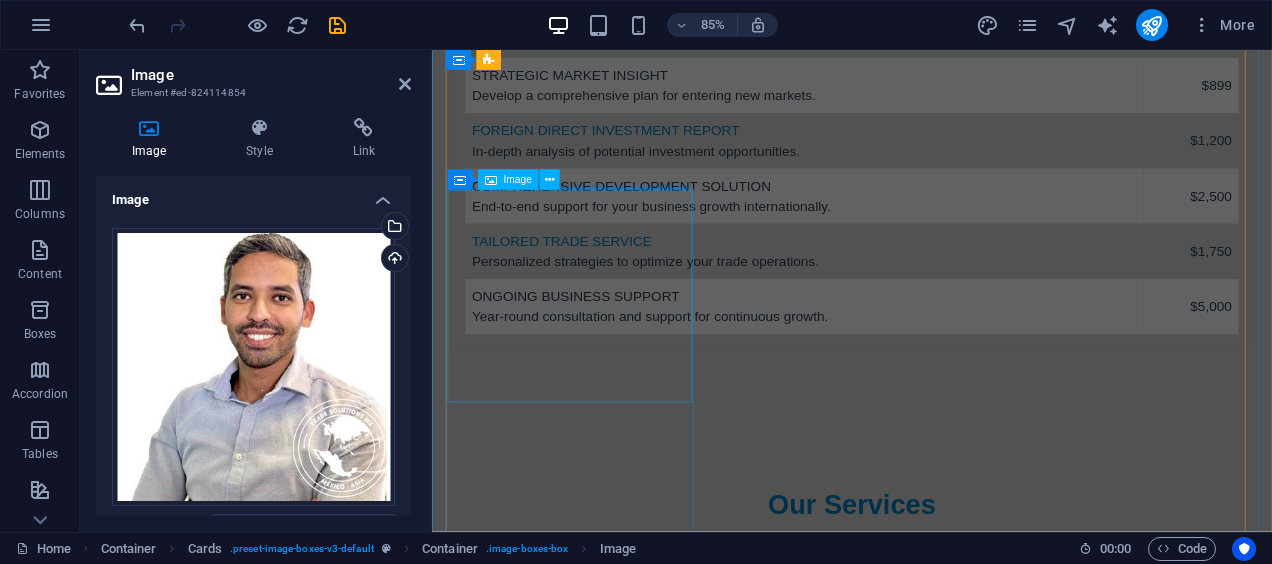 click at bounding box center [600, 3964] 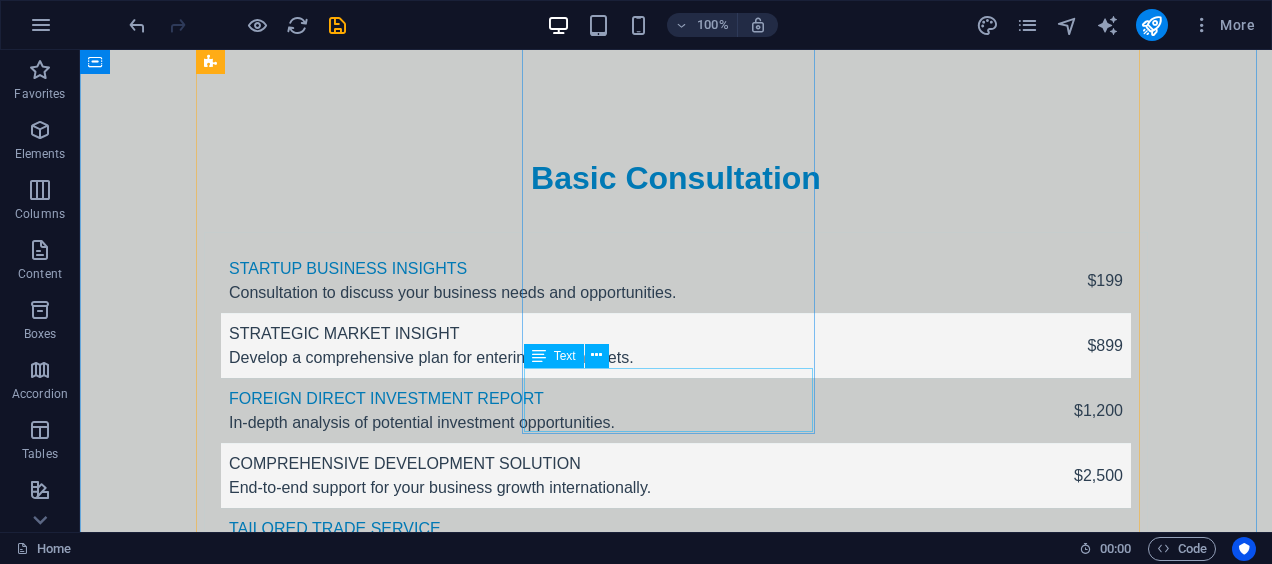 scroll, scrollTop: 5300, scrollLeft: 0, axis: vertical 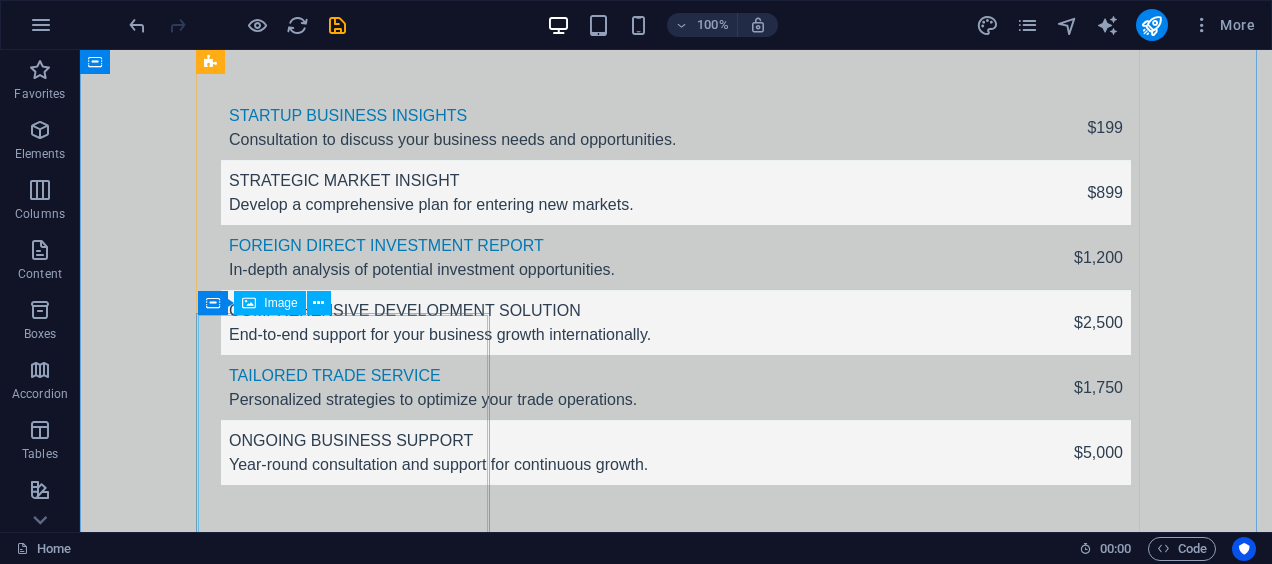click at bounding box center (350, 4064) 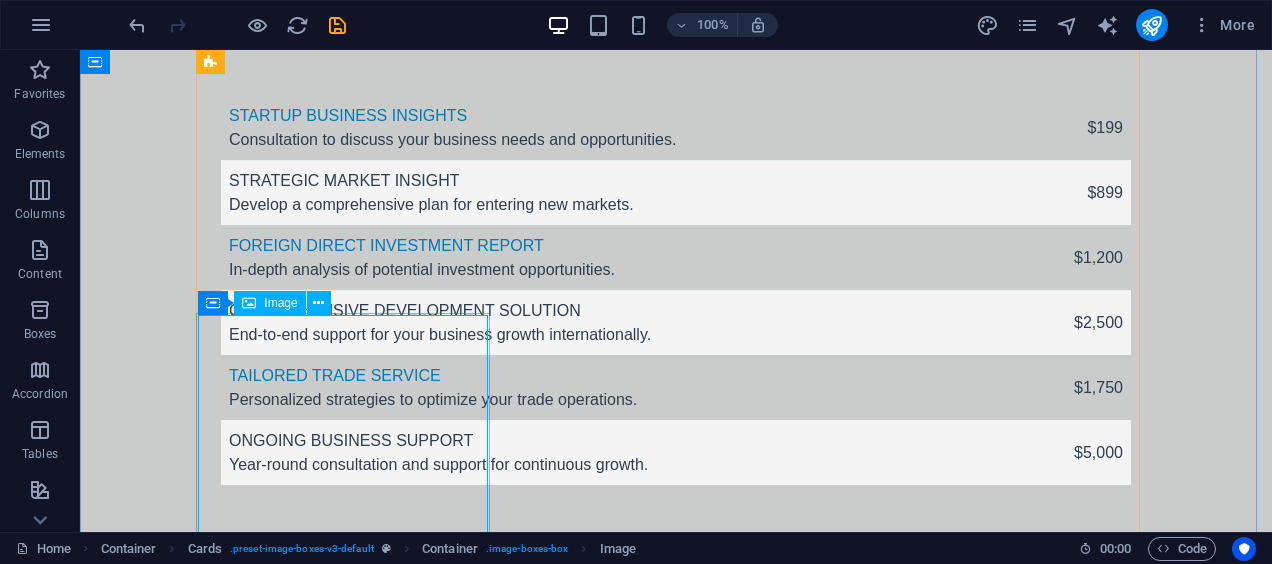 click on "Image" at bounding box center [269, 303] 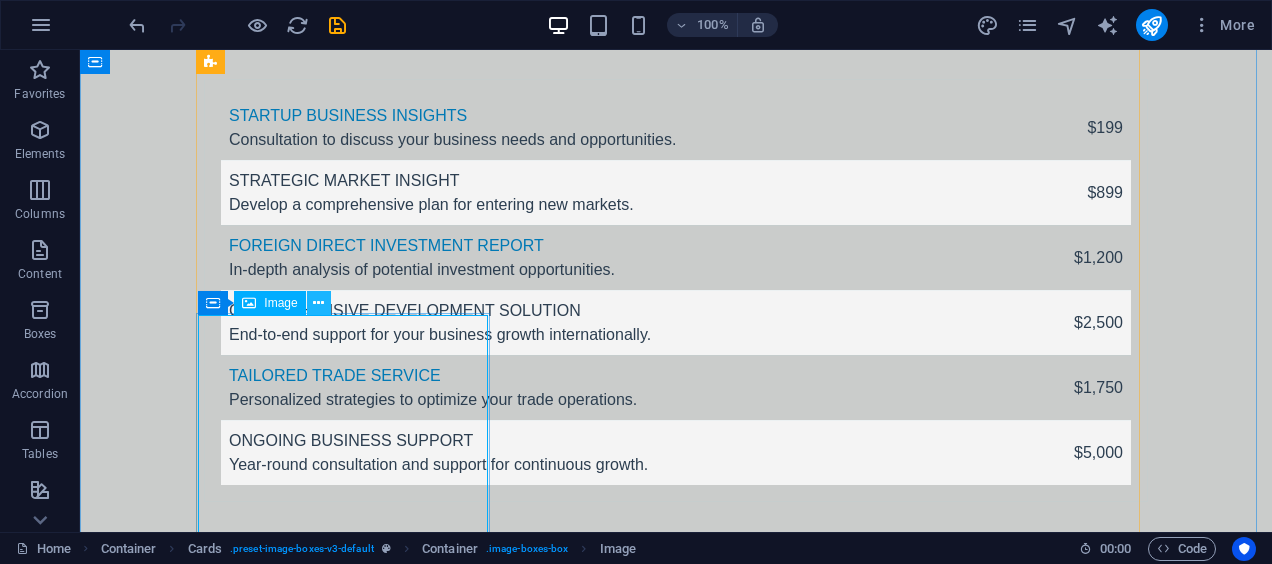 click at bounding box center (318, 303) 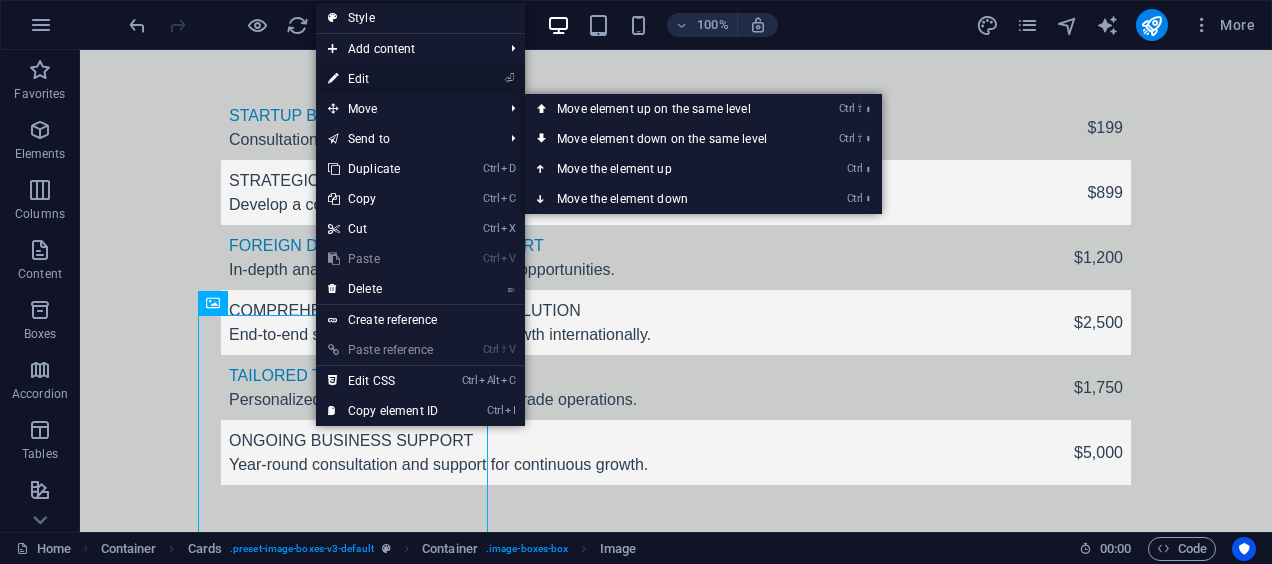click on "⏎  Edit" at bounding box center [383, 79] 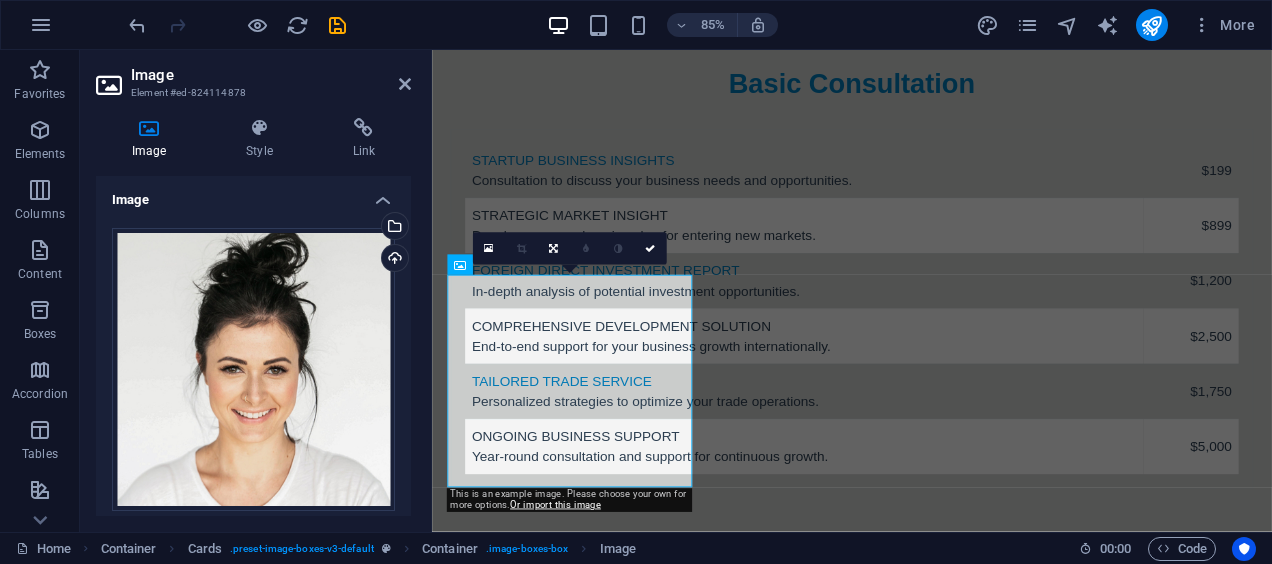 scroll, scrollTop: 5364, scrollLeft: 0, axis: vertical 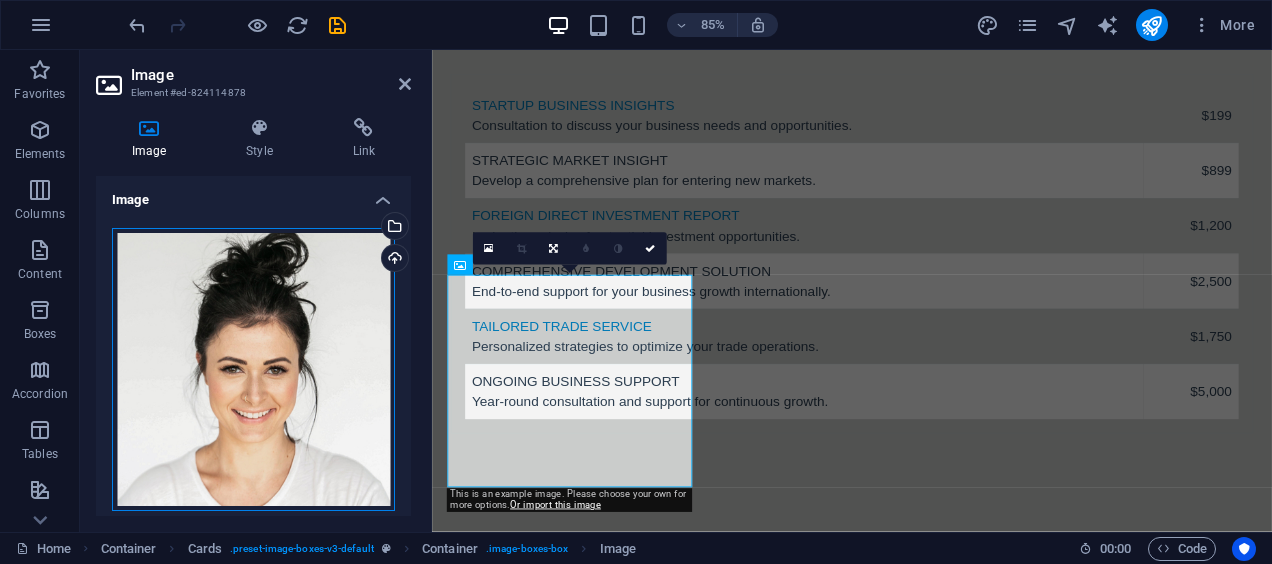 click on "Drag files here, click to choose files or select files from Files or our free stock photos & videos" at bounding box center (253, 369) 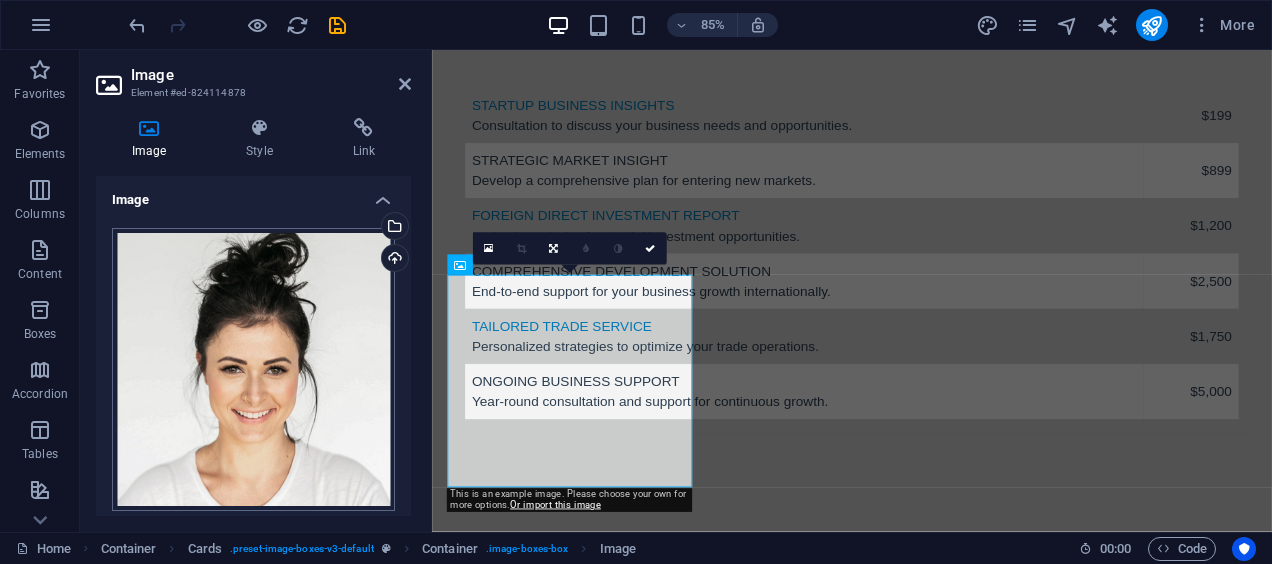 scroll, scrollTop: 6174, scrollLeft: 0, axis: vertical 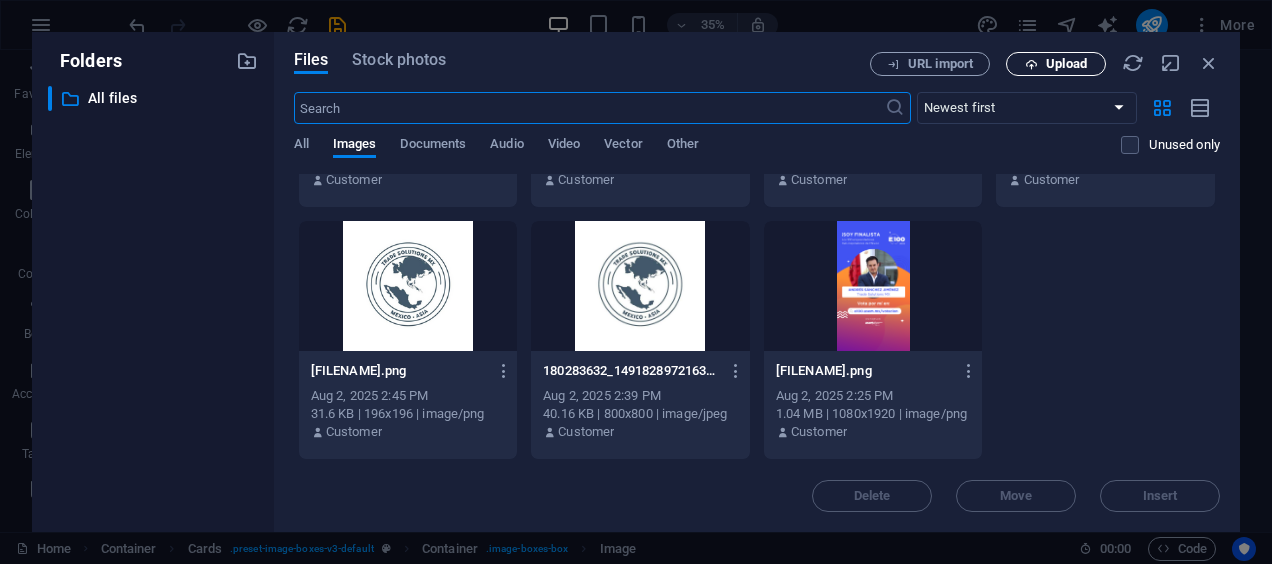 click on "Upload" at bounding box center [1066, 64] 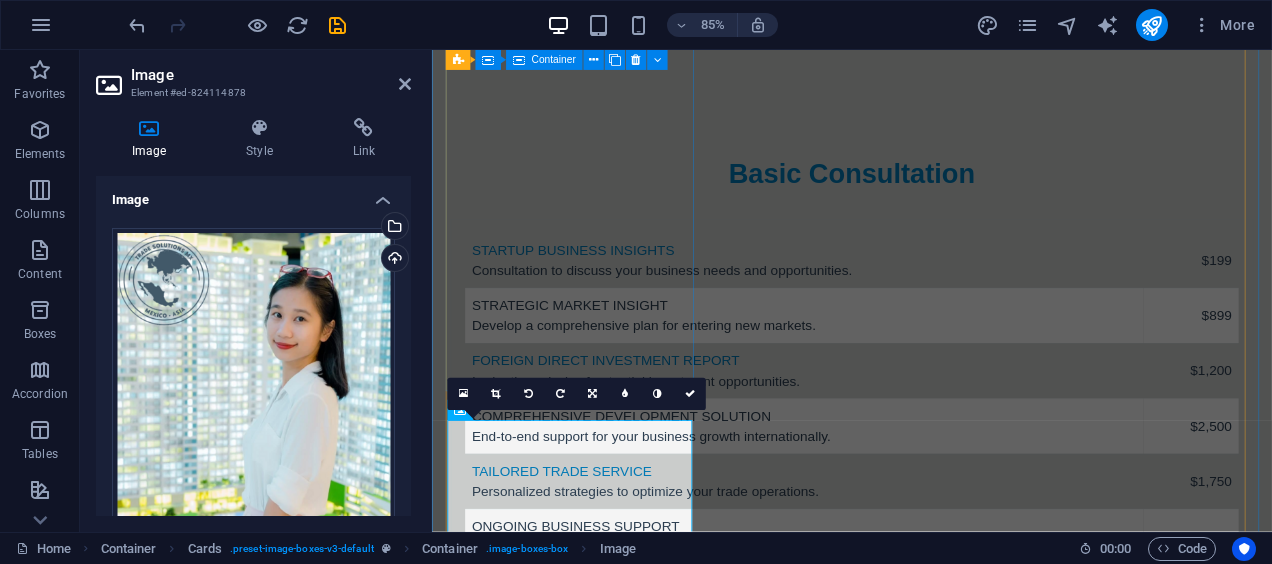 scroll, scrollTop: 5464, scrollLeft: 0, axis: vertical 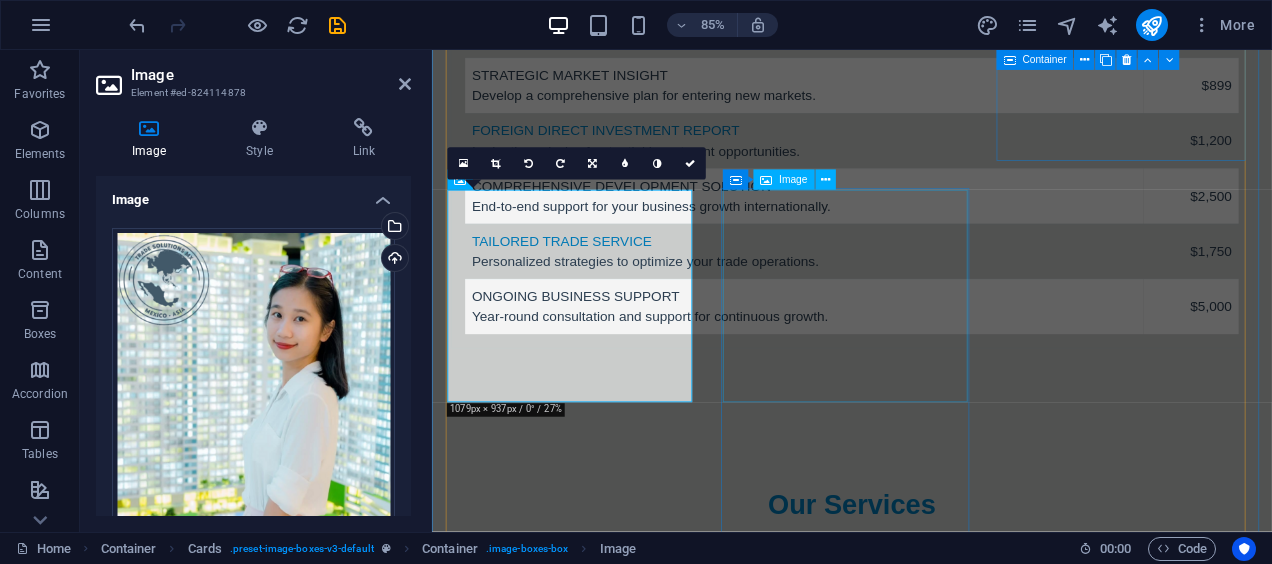 click at bounding box center (600, 4440) 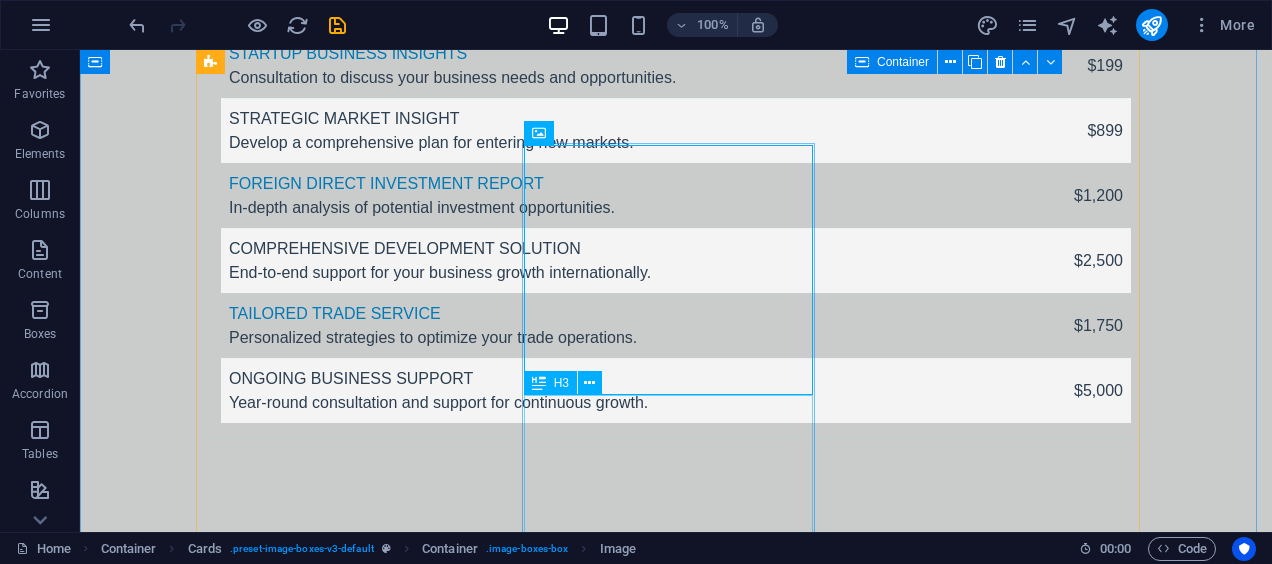 scroll, scrollTop: 5500, scrollLeft: 0, axis: vertical 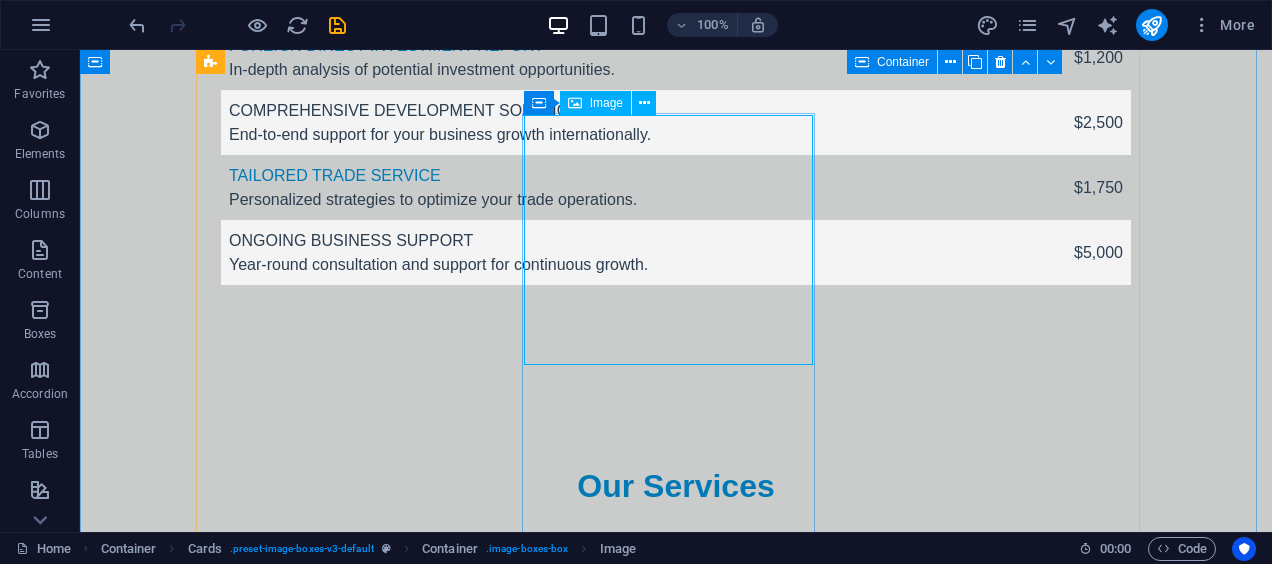 click at bounding box center [350, 4340] 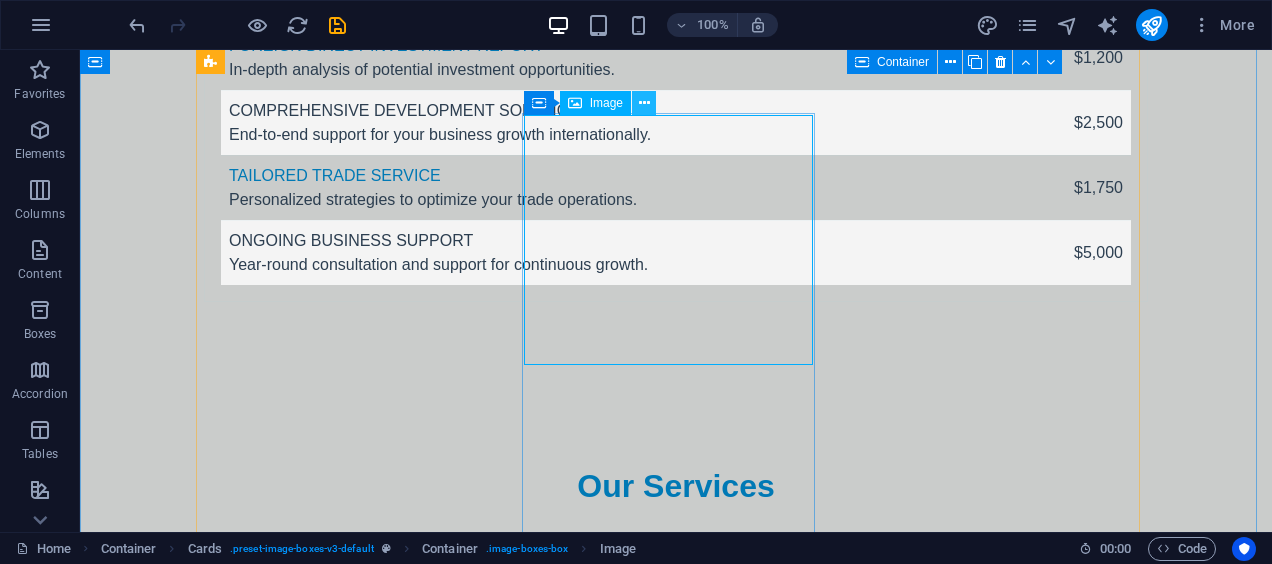 click at bounding box center (644, 103) 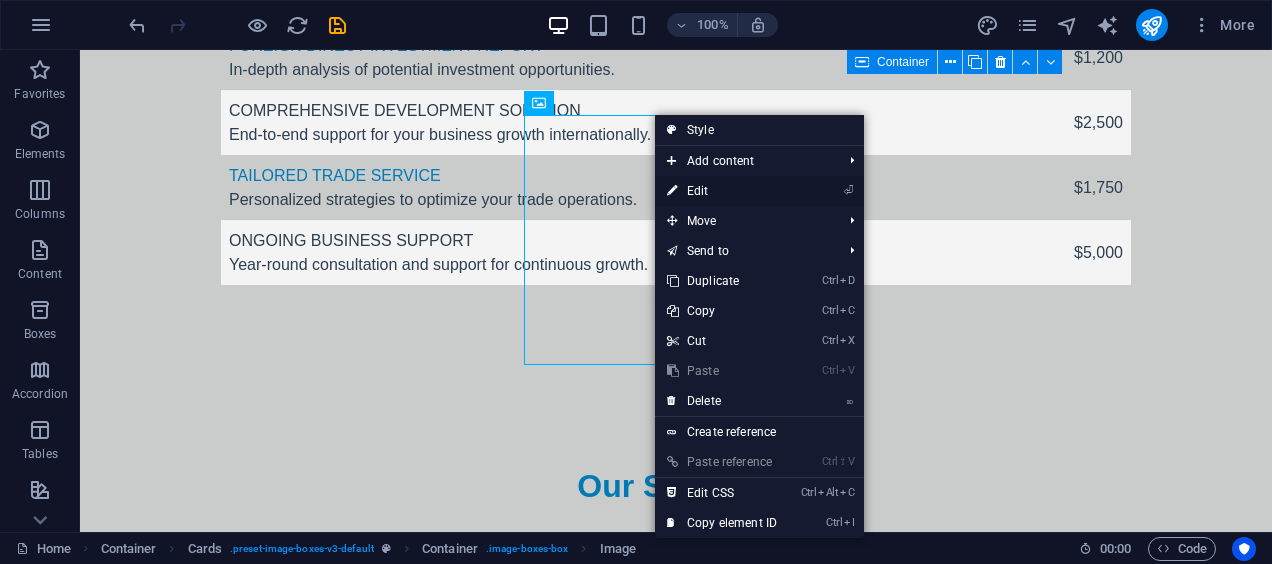 click on "⏎  Edit" at bounding box center (722, 191) 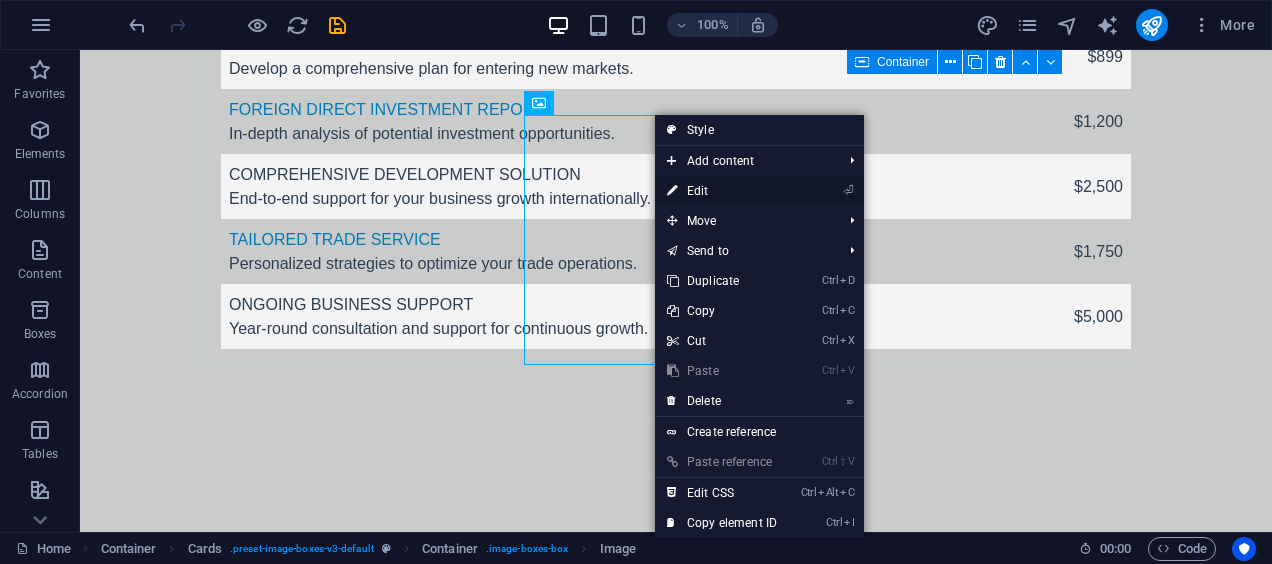 select on "vw" 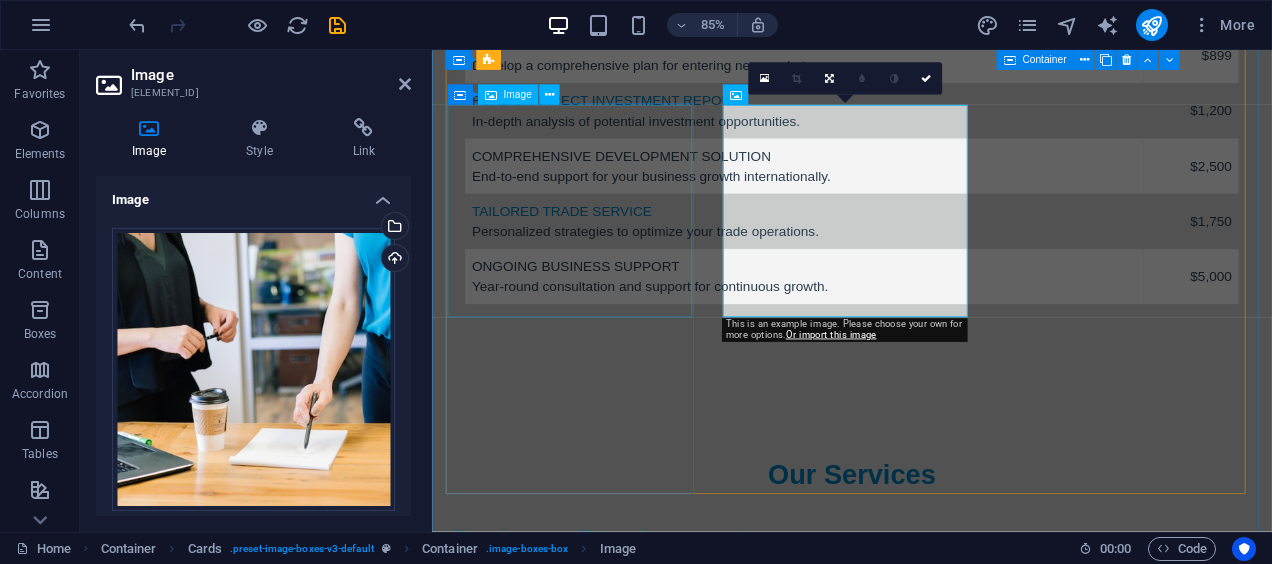 scroll, scrollTop: 5564, scrollLeft: 0, axis: vertical 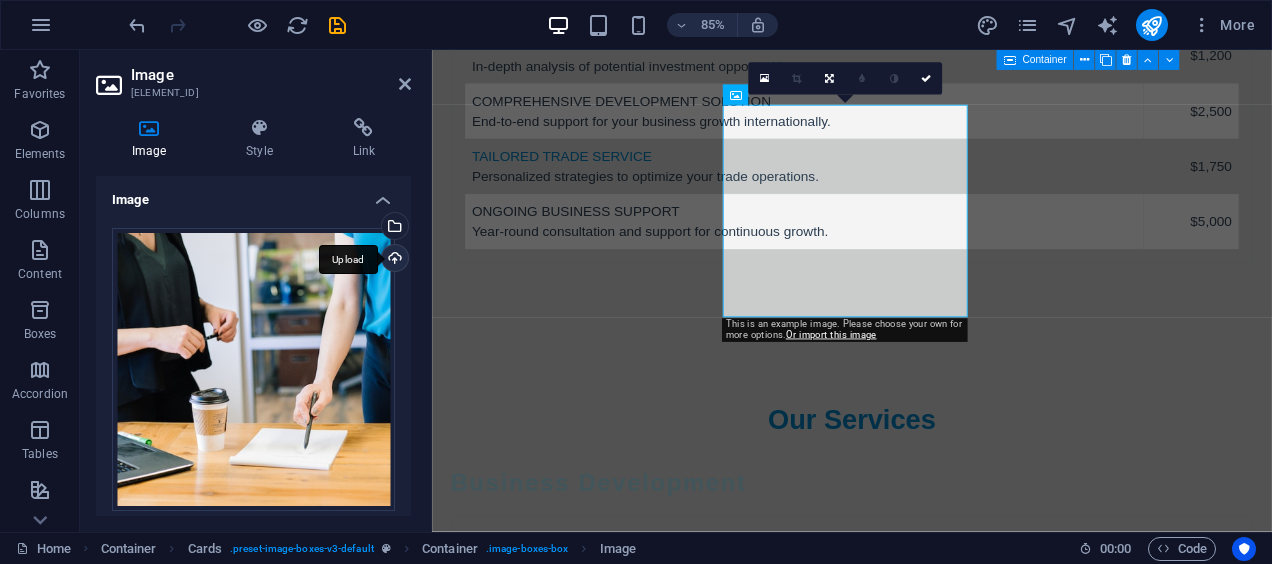click on "Upload" at bounding box center (393, 260) 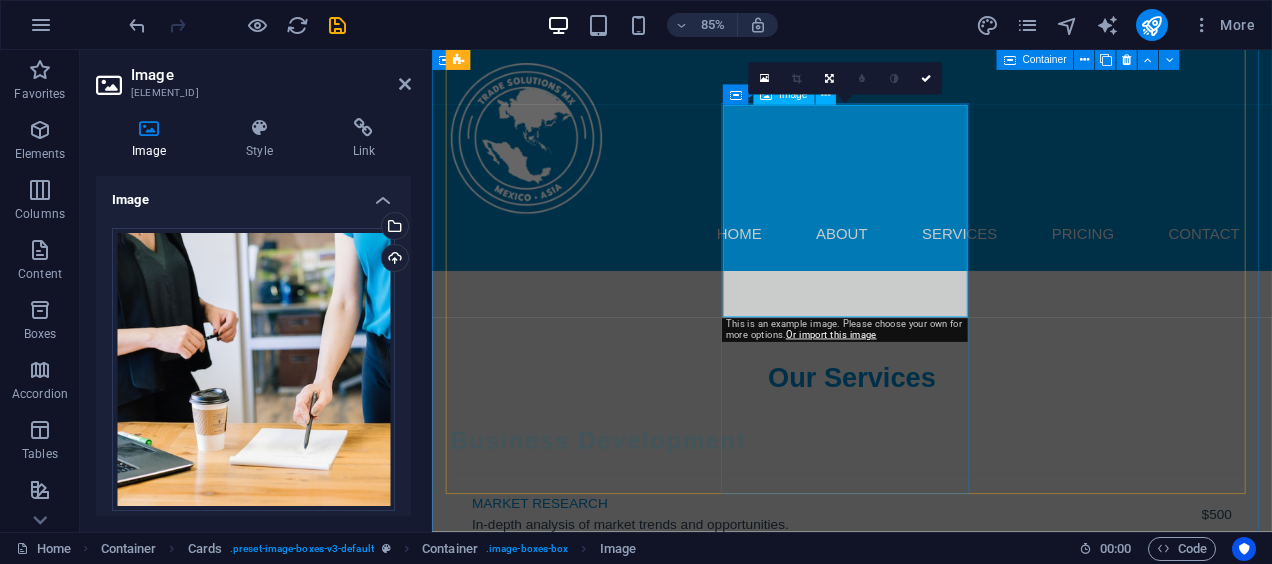 scroll, scrollTop: 5443, scrollLeft: 0, axis: vertical 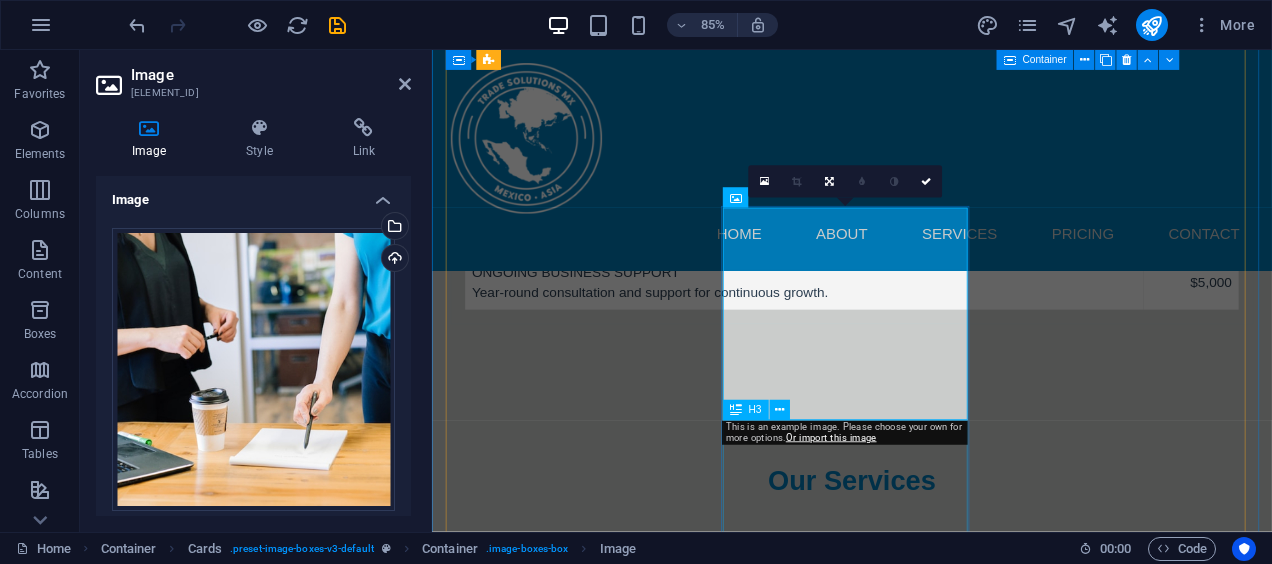 click on "Project Coordinator - [FIRST] [LAST]" at bounding box center (600, 4607) 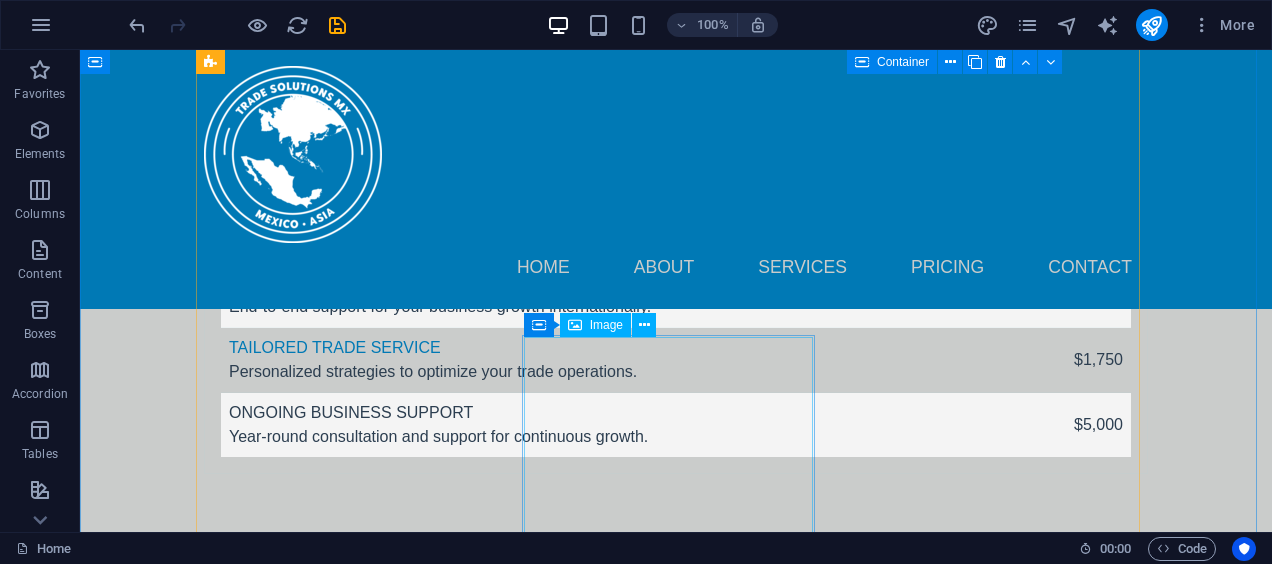 scroll, scrollTop: 5352, scrollLeft: 0, axis: vertical 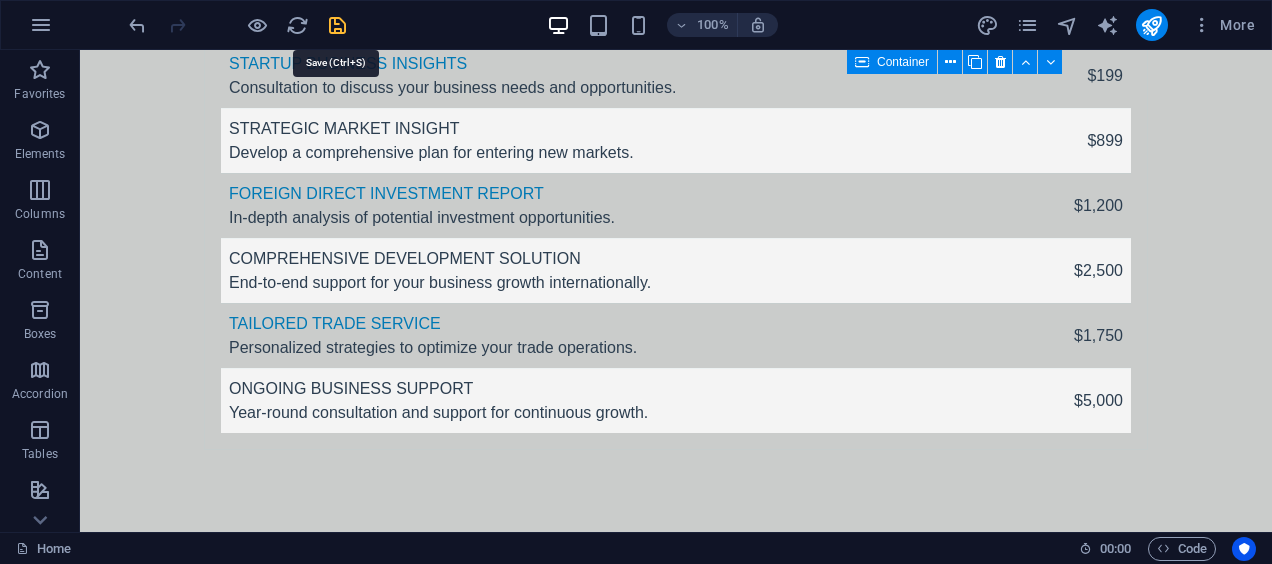 click at bounding box center [337, 25] 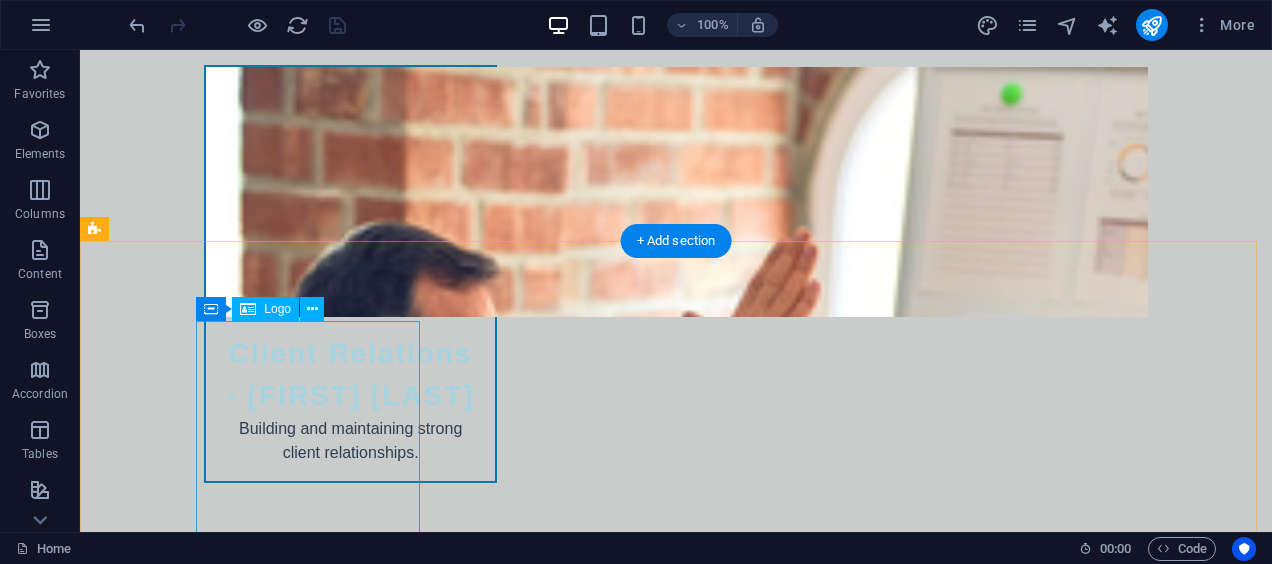 scroll, scrollTop: 10424, scrollLeft: 0, axis: vertical 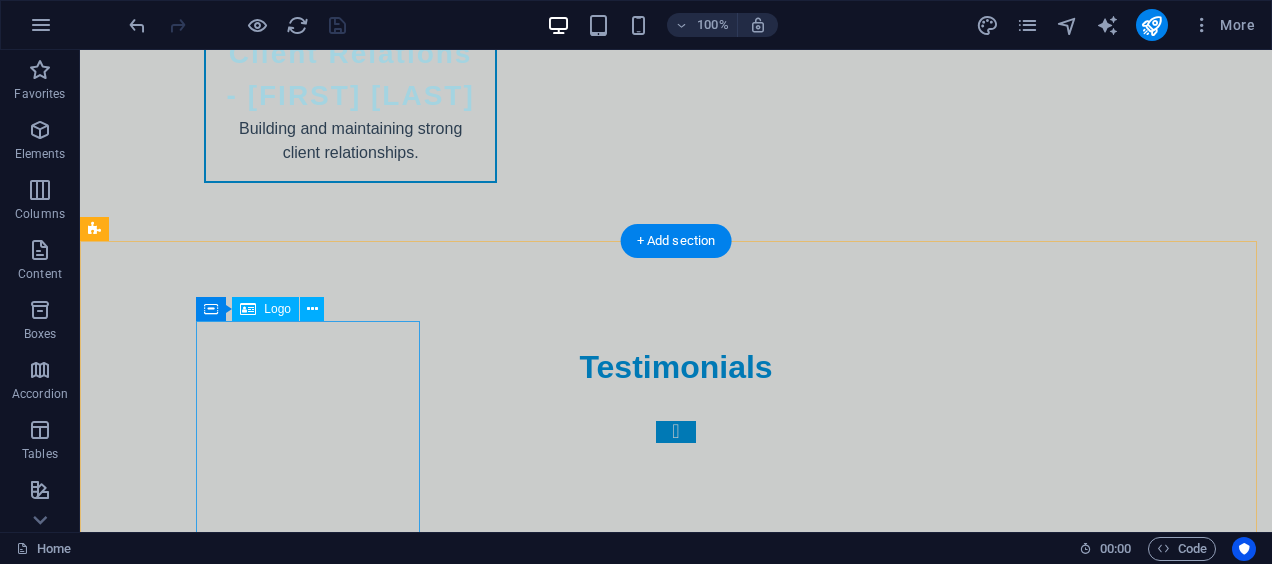 click at bounding box center [208, 5971] 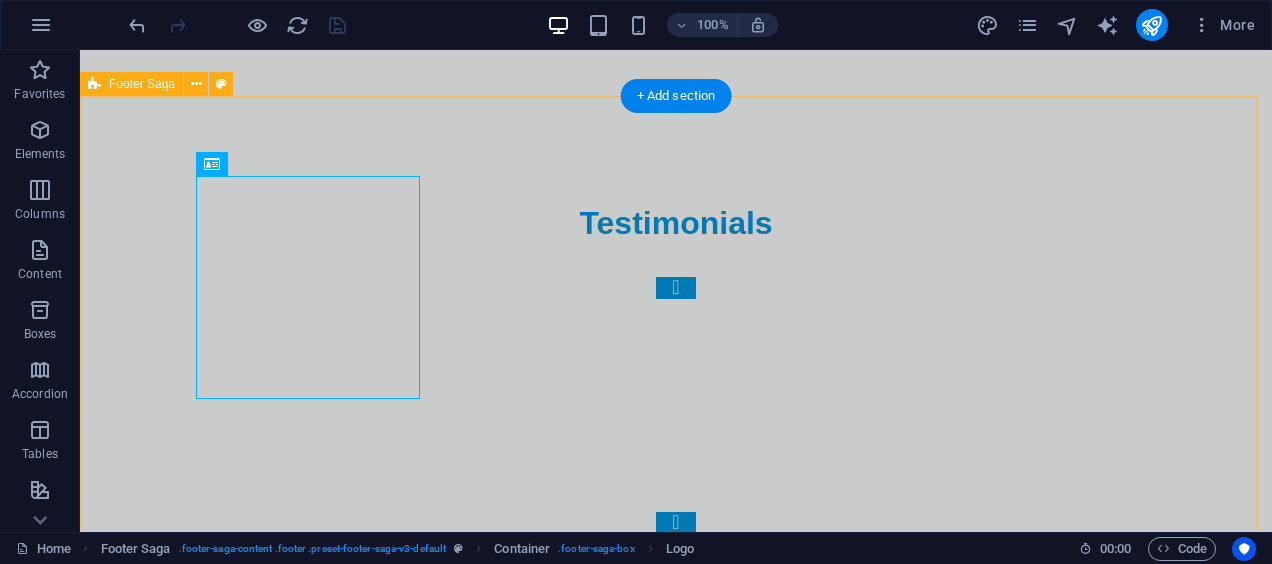 scroll, scrollTop: 10624, scrollLeft: 0, axis: vertical 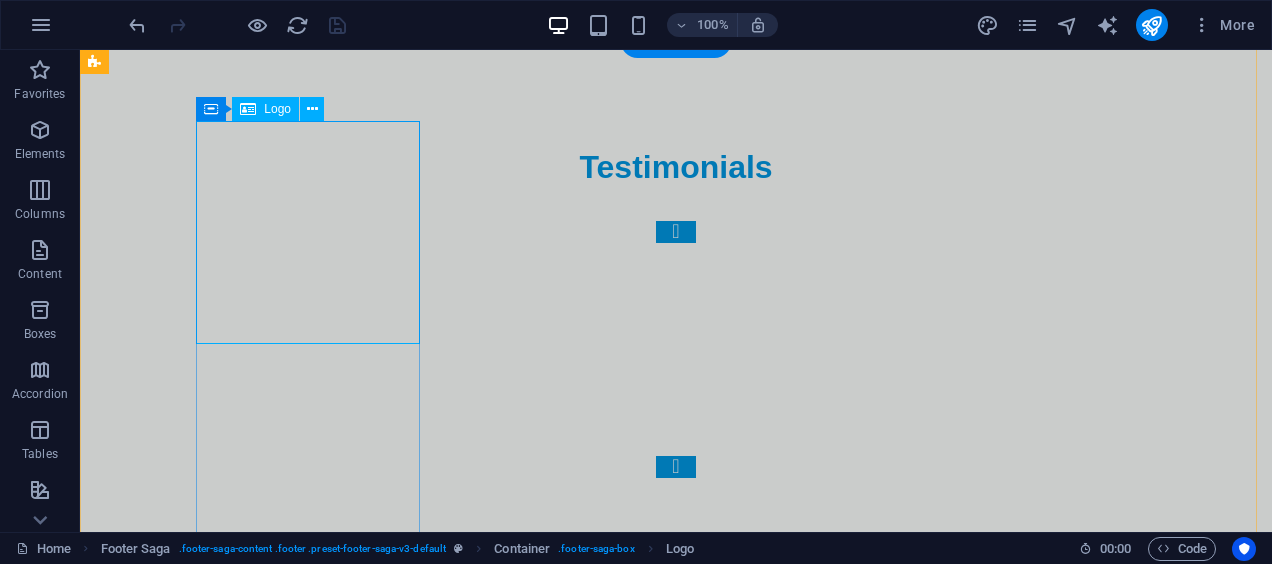 click at bounding box center [208, 5771] 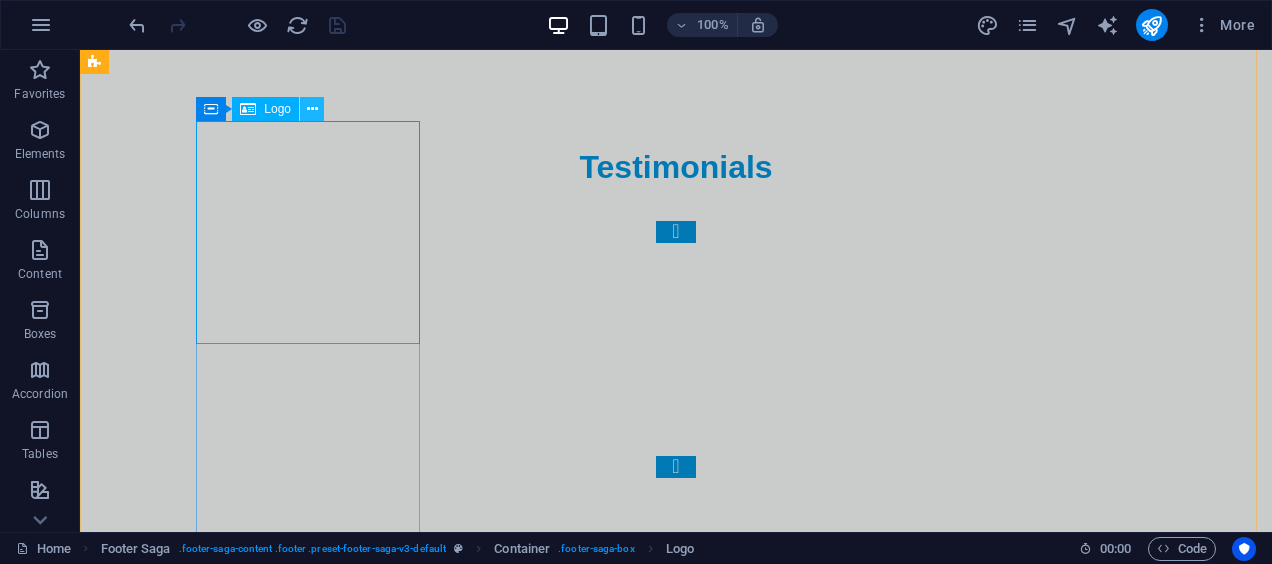 click at bounding box center [312, 109] 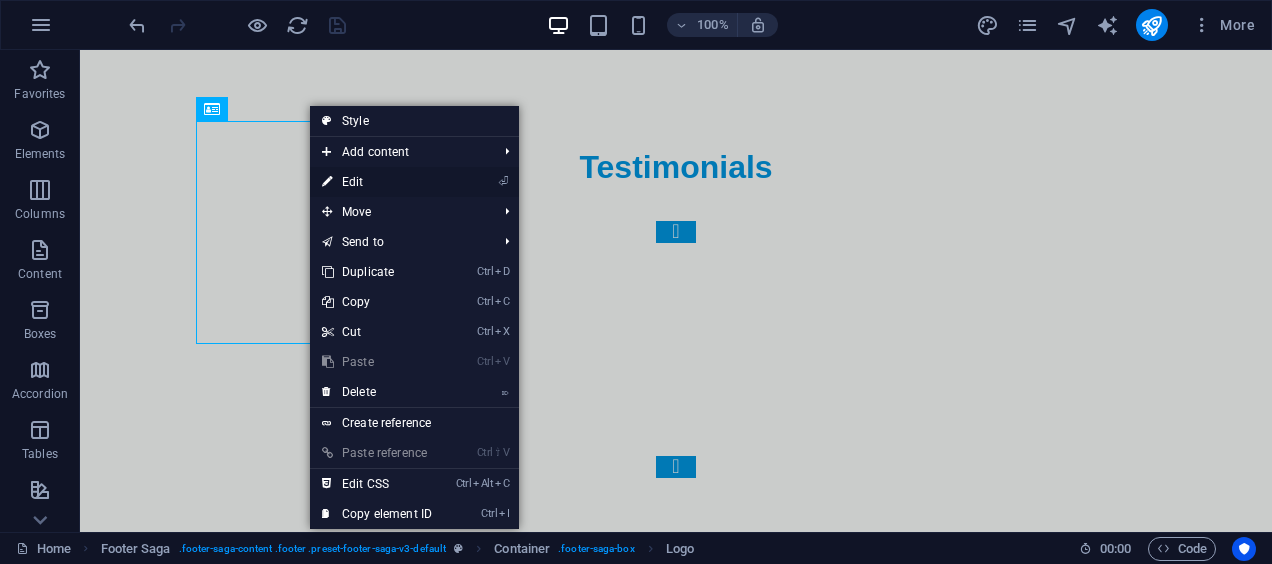 click on "⏎  Edit" at bounding box center [377, 182] 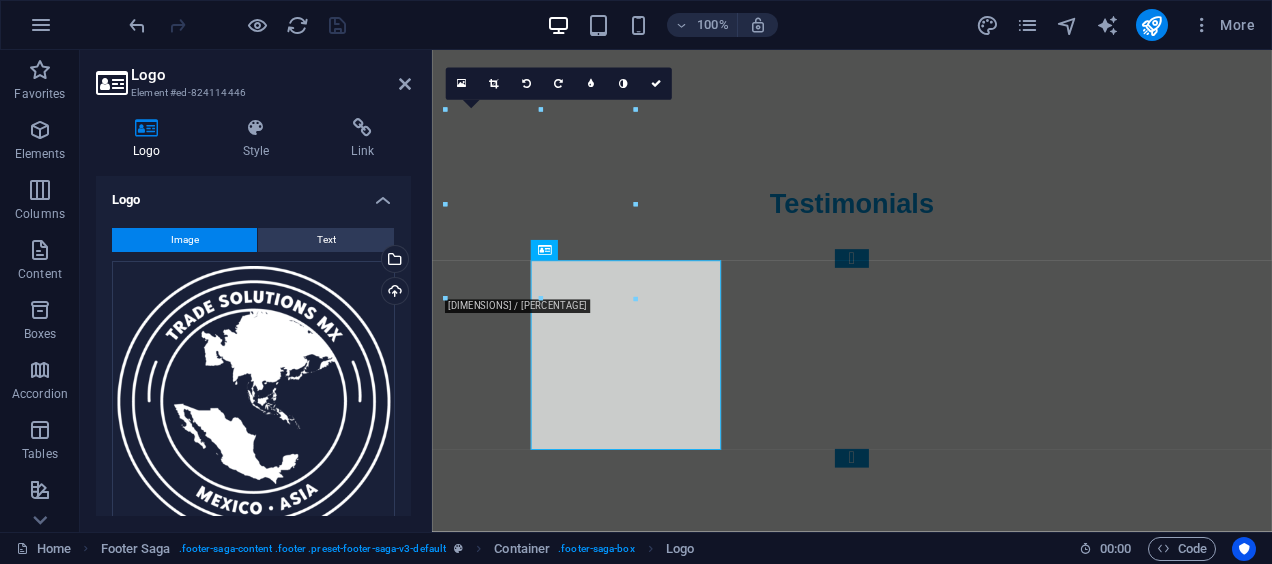 scroll, scrollTop: 10447, scrollLeft: 0, axis: vertical 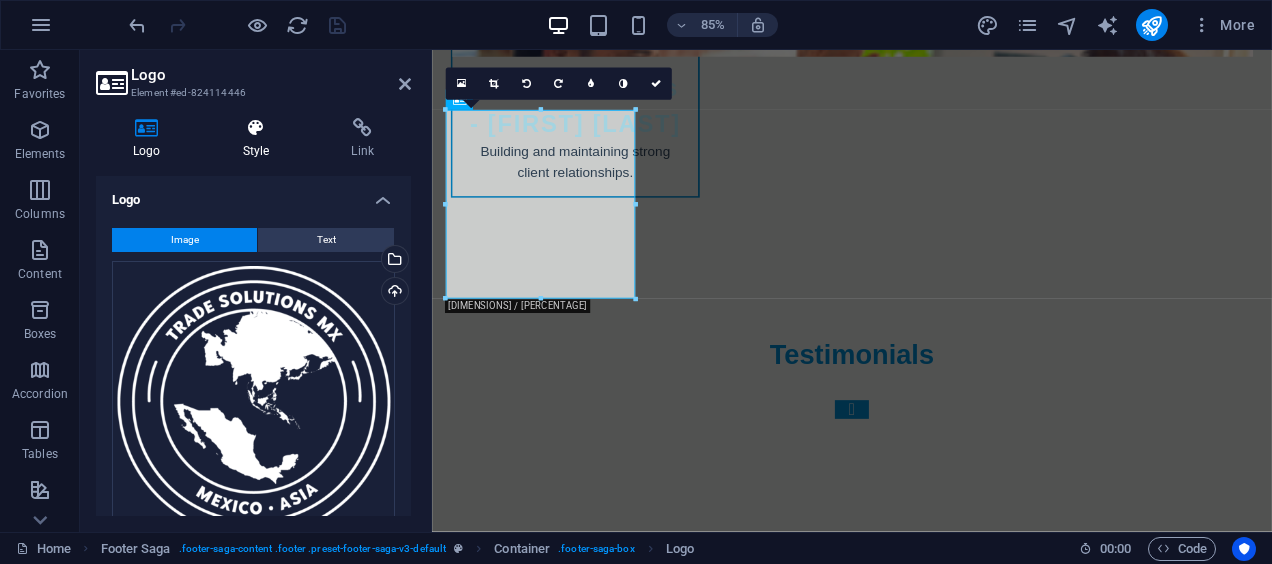click on "Style" at bounding box center (260, 139) 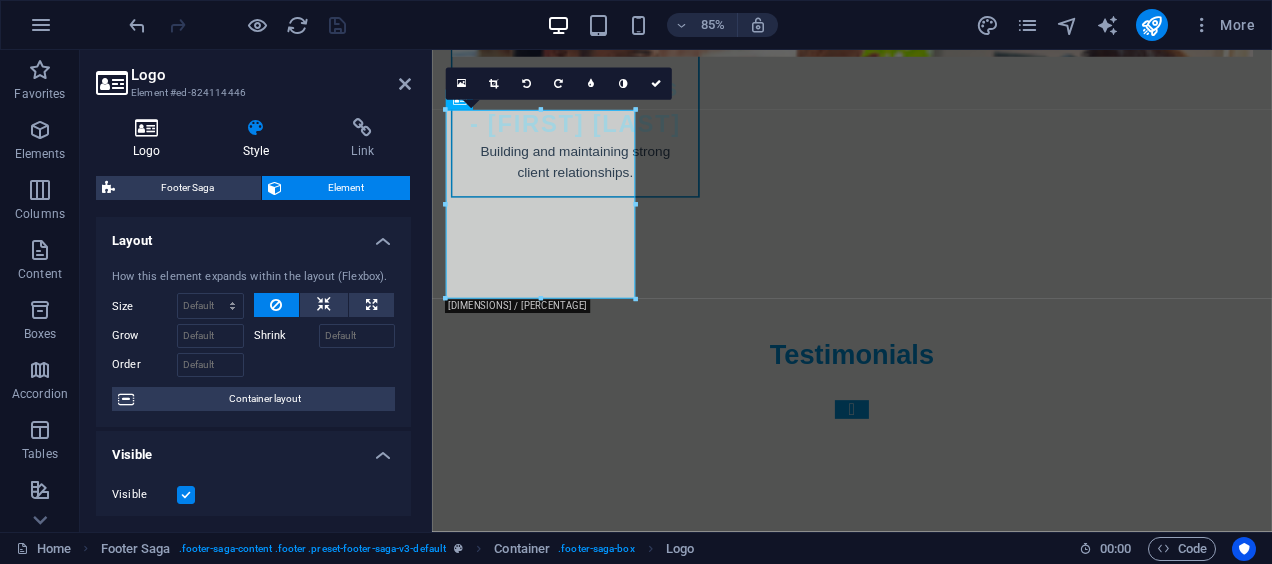 click on "Logo" at bounding box center [151, 139] 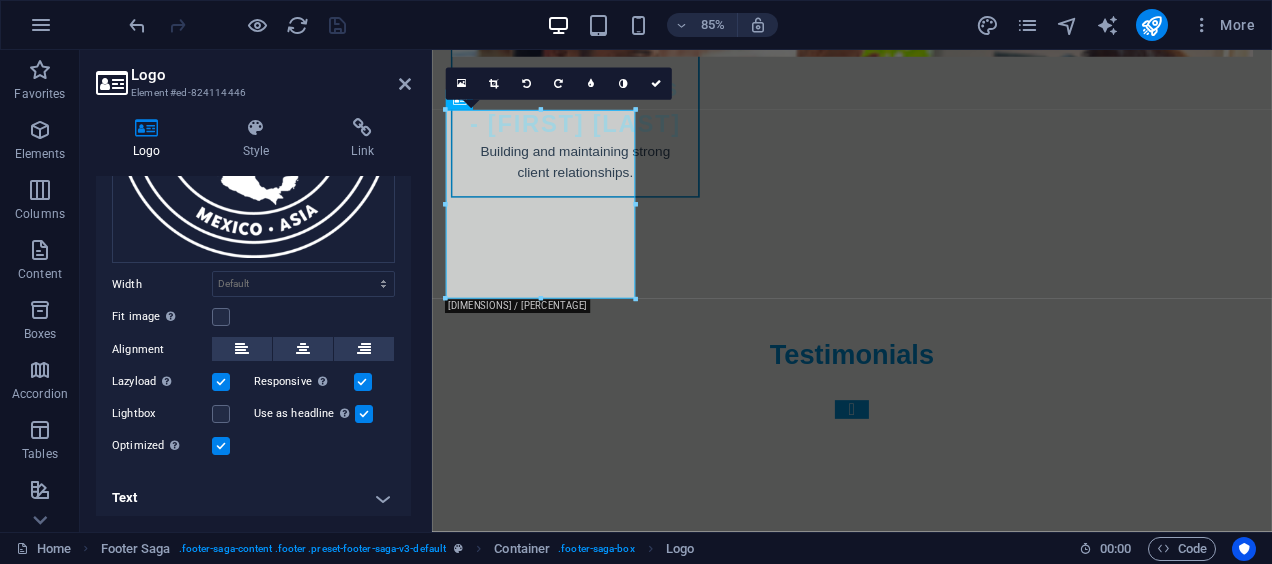 scroll, scrollTop: 280, scrollLeft: 0, axis: vertical 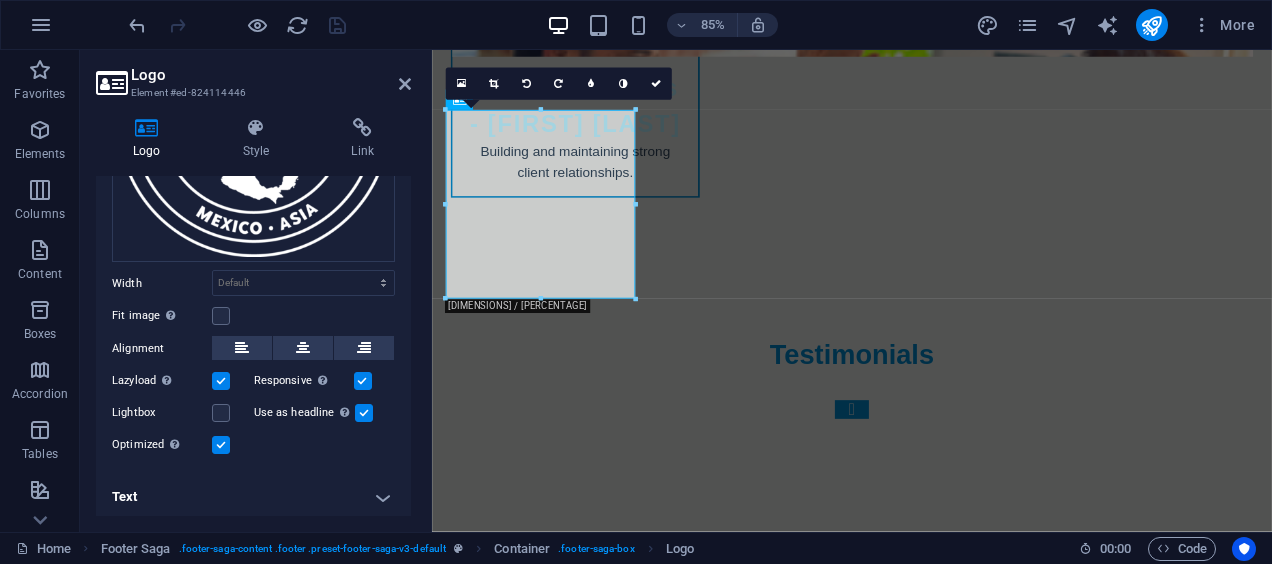 click on "Text" at bounding box center (253, 497) 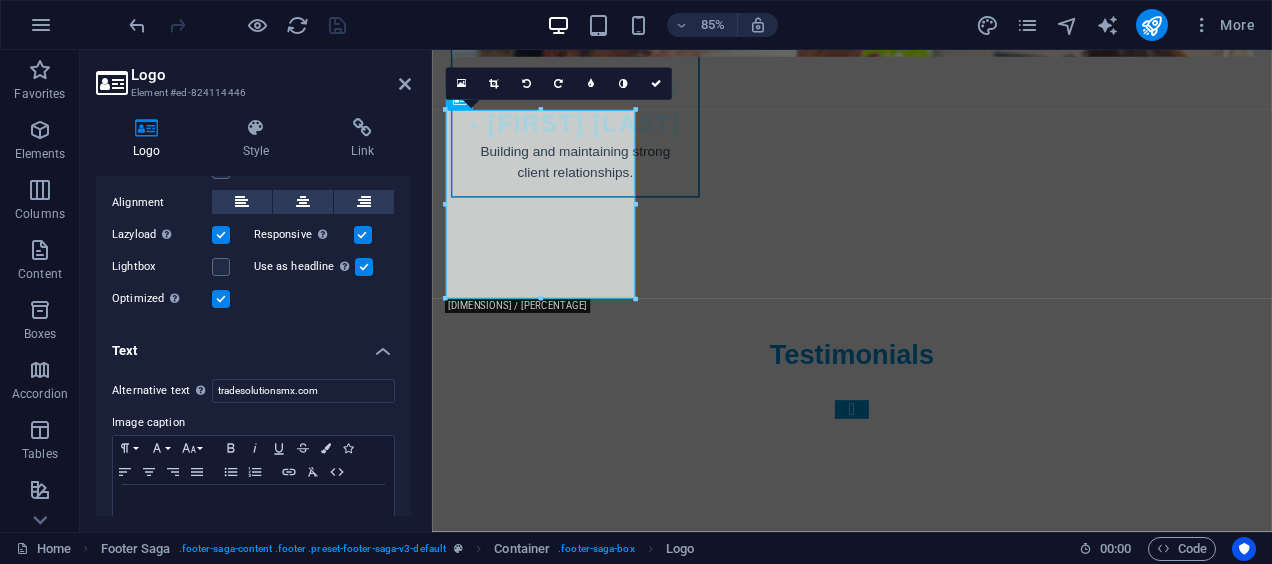 scroll, scrollTop: 468, scrollLeft: 0, axis: vertical 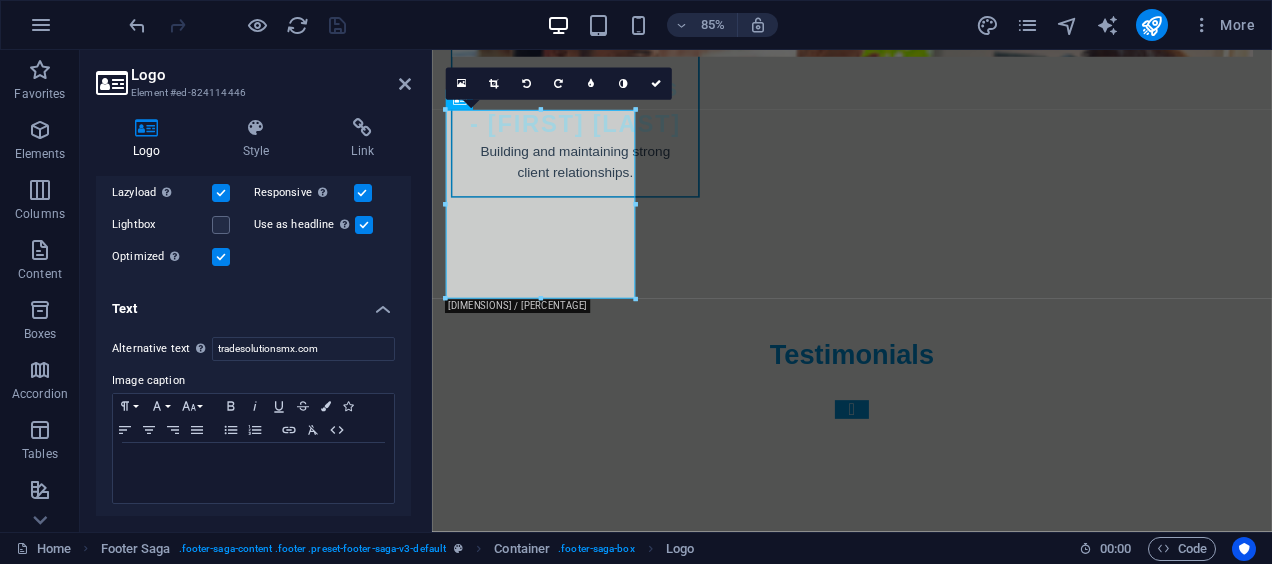click on "Text" at bounding box center [253, 303] 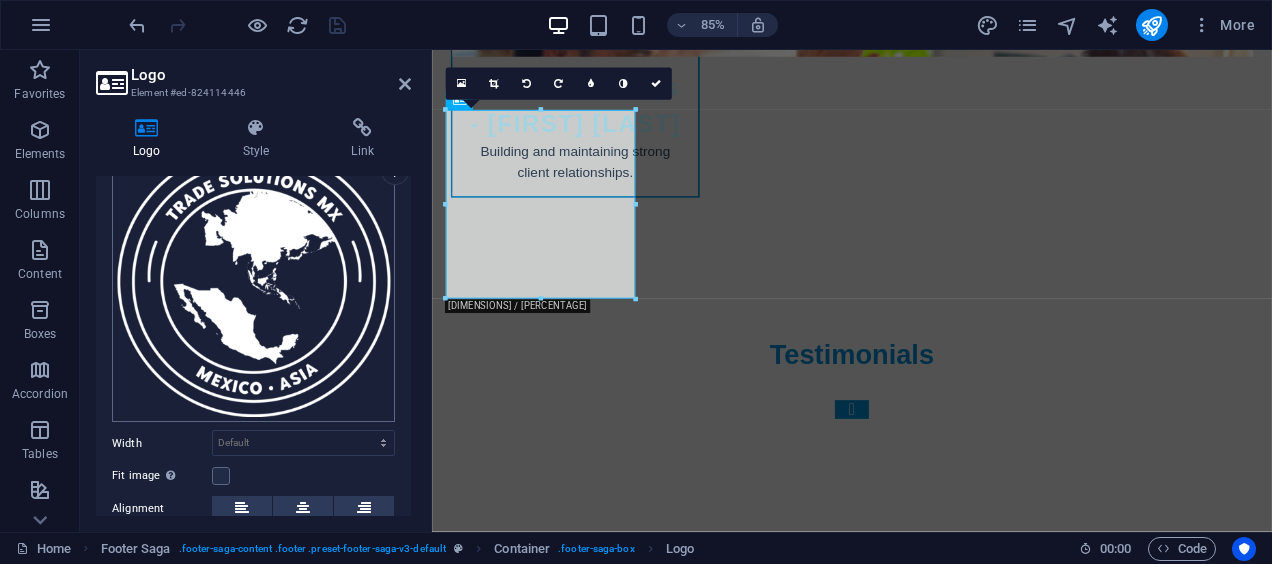scroll, scrollTop: 0, scrollLeft: 0, axis: both 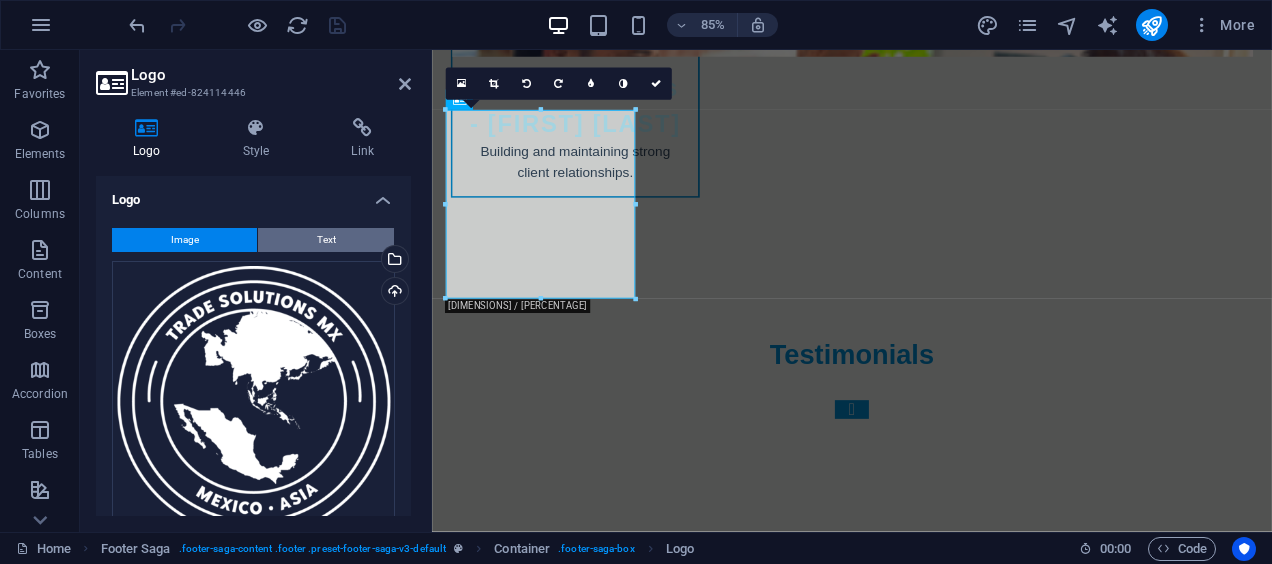 click on "Text" at bounding box center (326, 240) 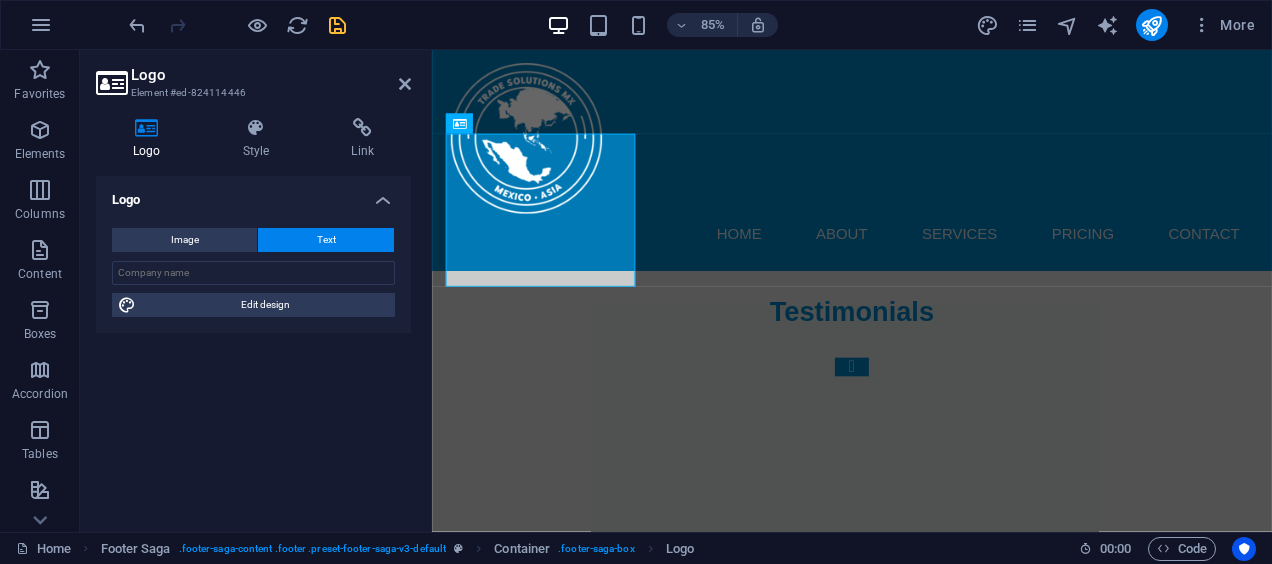 scroll, scrollTop: 10419, scrollLeft: 0, axis: vertical 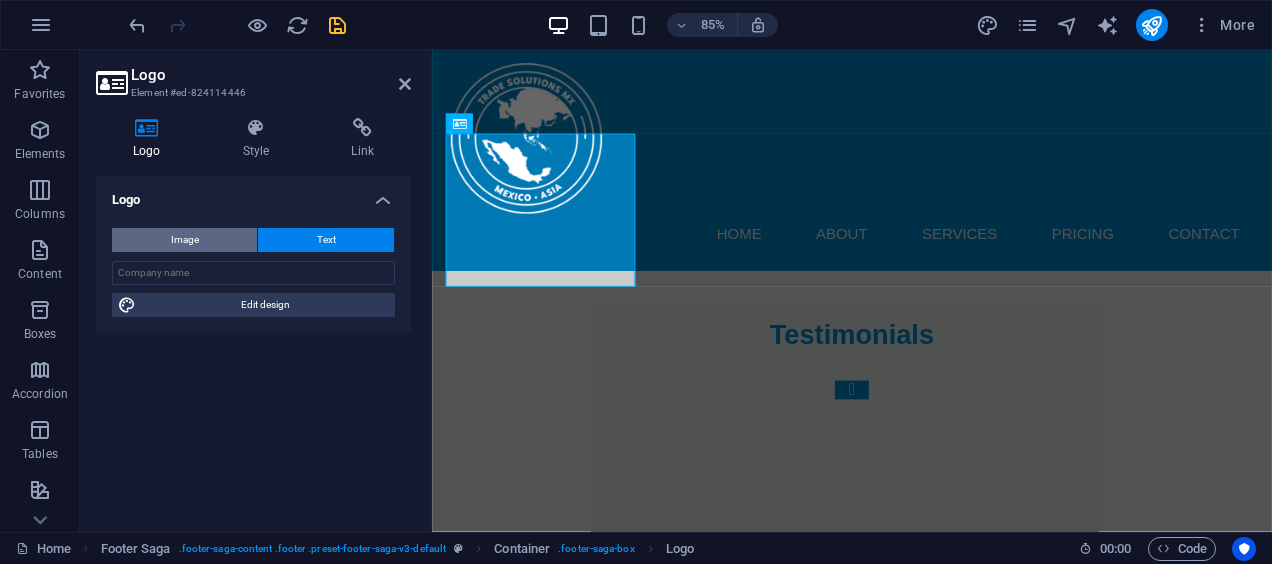 click on "Image" at bounding box center (185, 240) 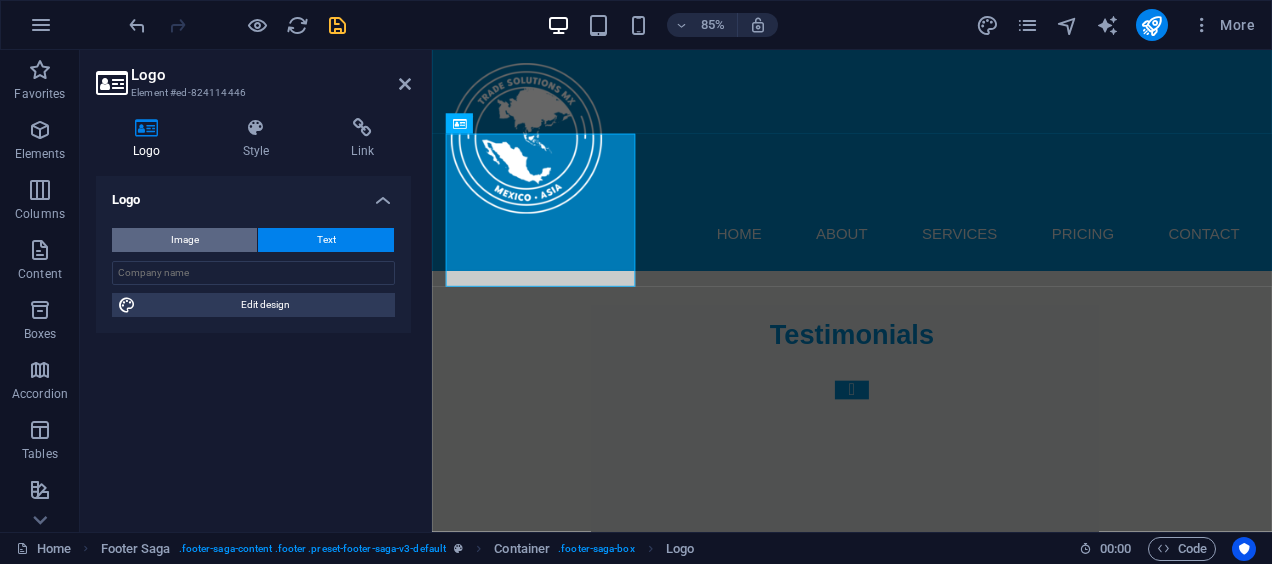 scroll, scrollTop: 10447, scrollLeft: 0, axis: vertical 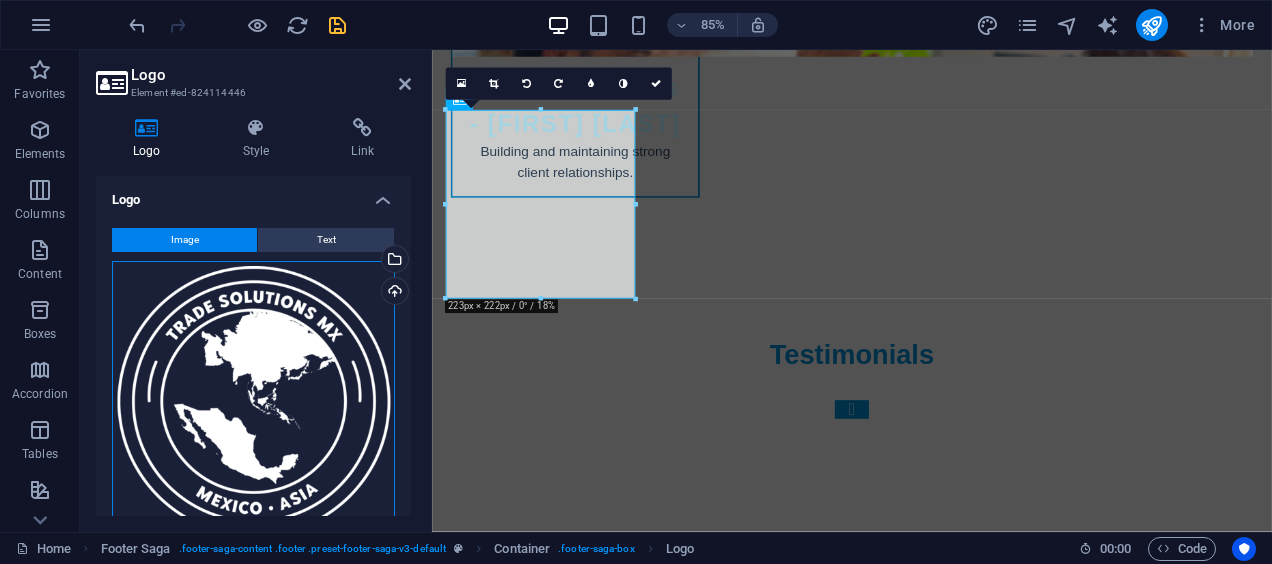 click on "Drag files here, click to choose files or select files from Files or our free stock photos & videos" at bounding box center (253, 402) 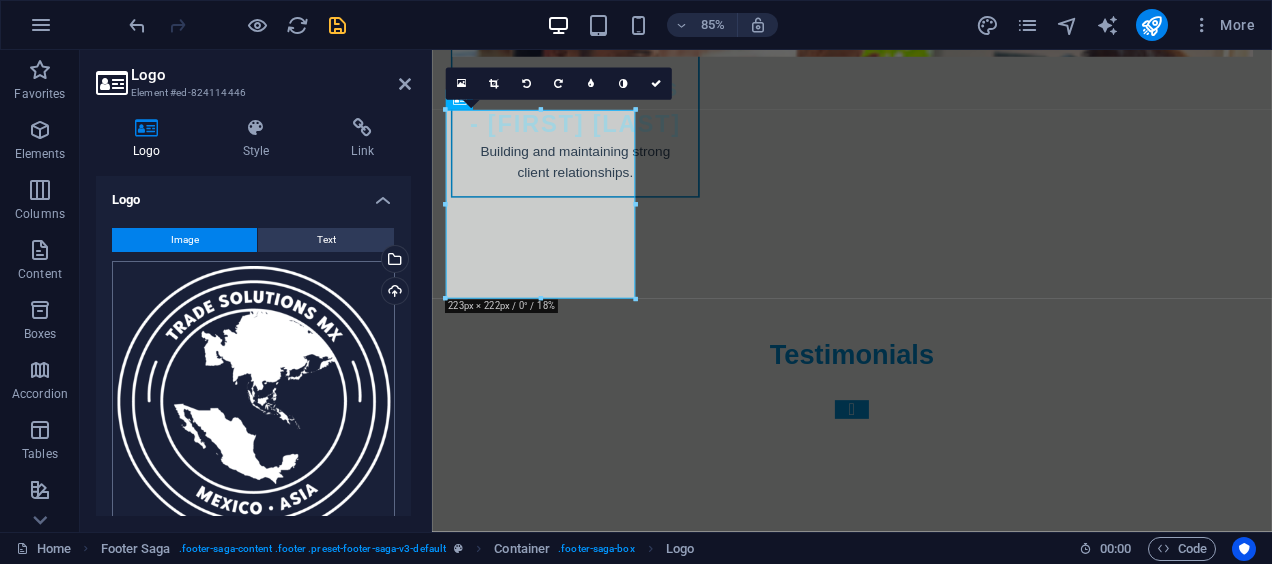 scroll, scrollTop: 10476, scrollLeft: 0, axis: vertical 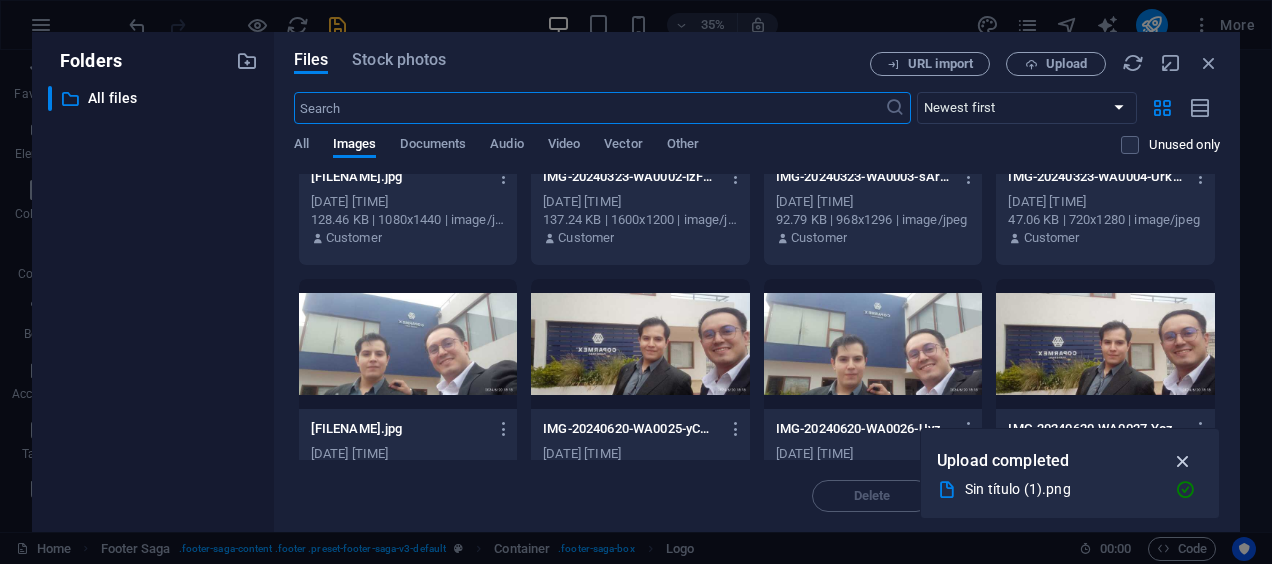 click at bounding box center (1183, 461) 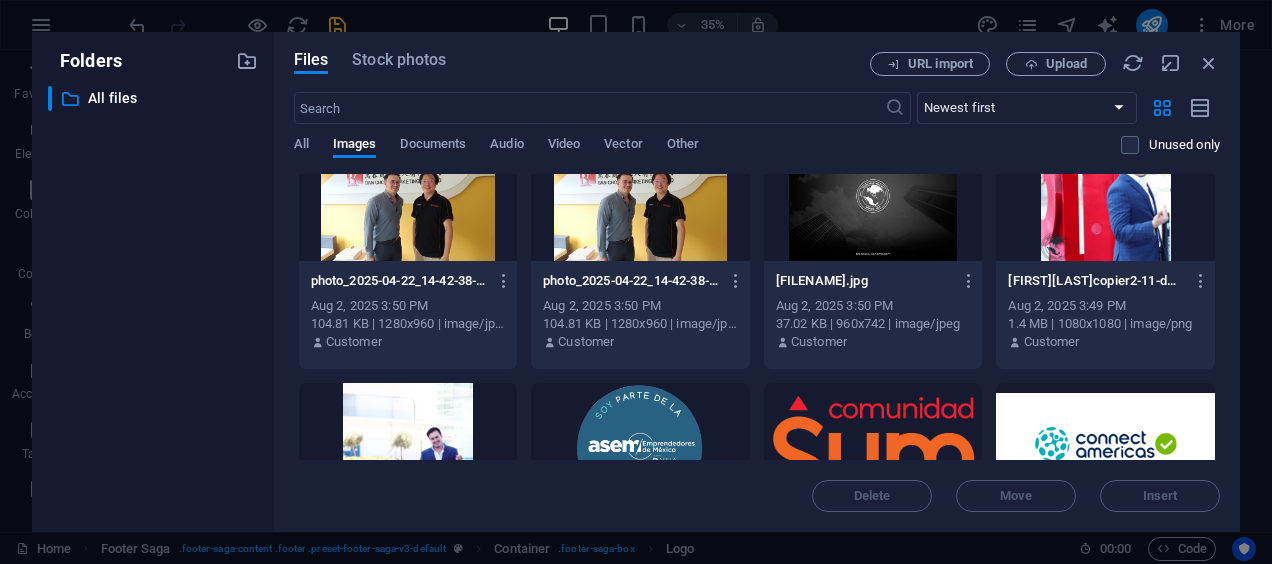 scroll, scrollTop: 400, scrollLeft: 0, axis: vertical 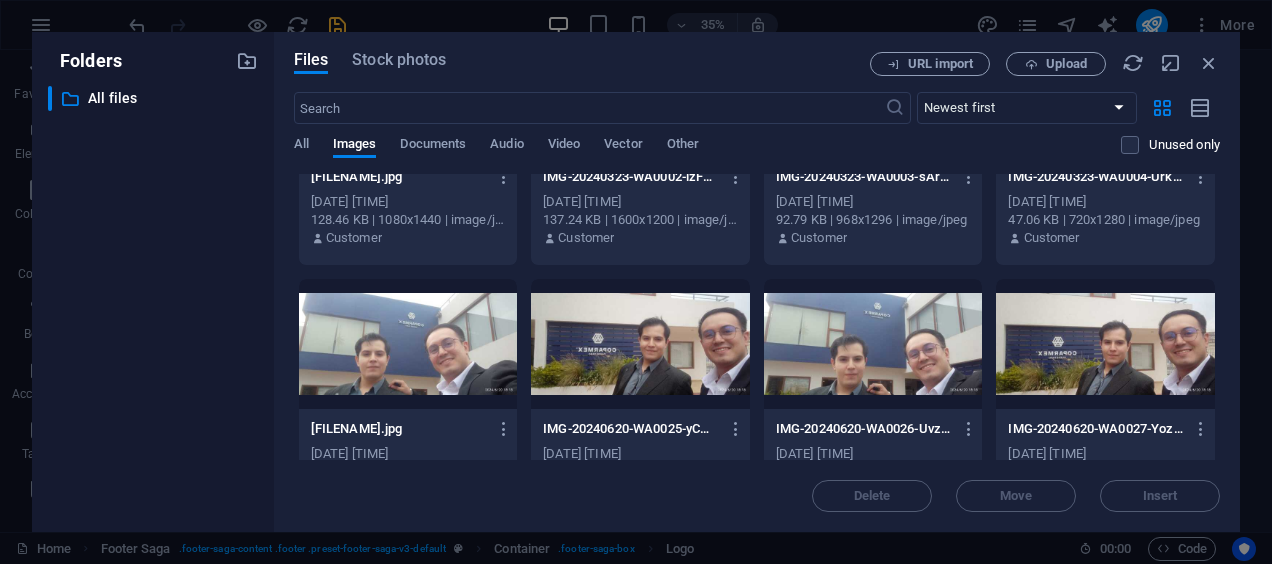 click on "URL import Upload" at bounding box center [1045, 64] 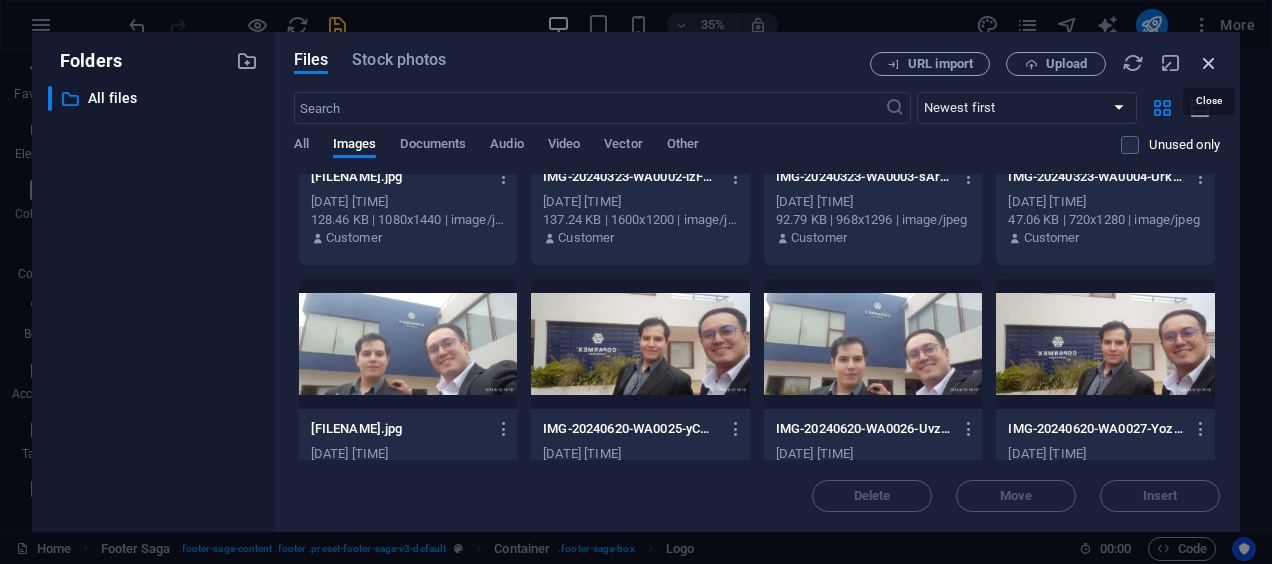 click at bounding box center [1209, 63] 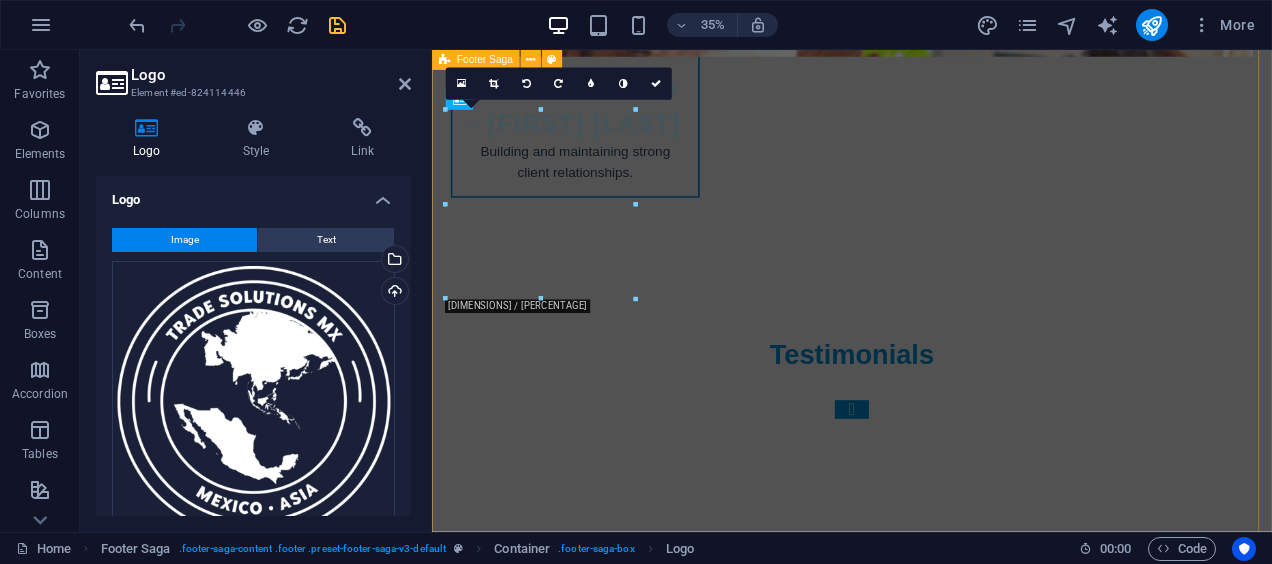 click on "Contact [NUMBER] [STREET] [POSTAL_CODE]   [CITY] Phone:  [PHONE] Mobile:  [PHONE] Email:  contact@tradesolutionsmx.com Navigation Home About Services Pricing Contact Legal Notice Privacy Policy Social media Facebook Linkedin Instagram" at bounding box center [926, 6112] 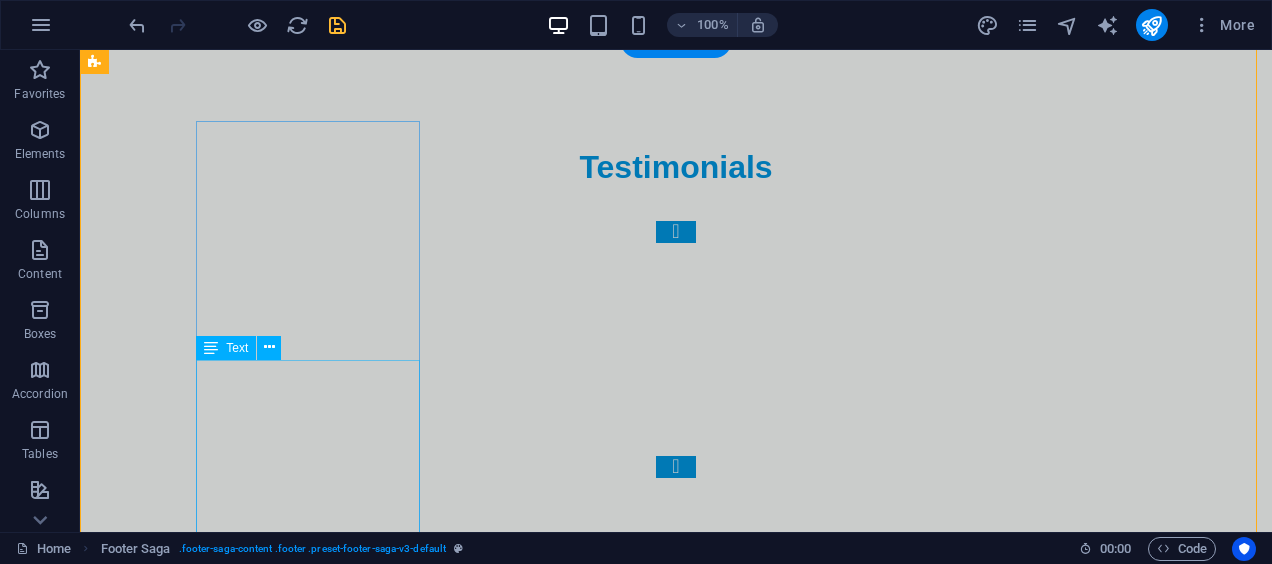 scroll, scrollTop: 10724, scrollLeft: 0, axis: vertical 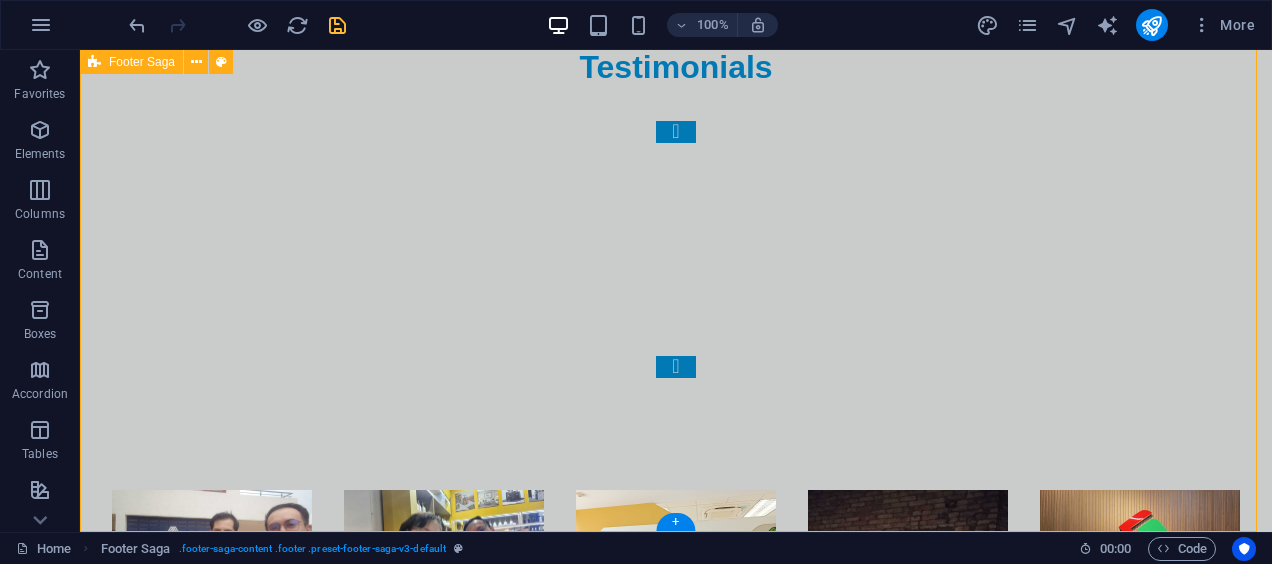 click on "Contact [NUMBER] [STREET] [POSTAL_CODE]   [CITY] Phone:  [PHONE] Mobile:  [PHONE] Email:  contact@tradesolutionsmx.com Navigation Home About Services Pricing Contact Legal Notice Privacy Policy Social media Facebook Linkedin Instagram" at bounding box center (676, 6114) 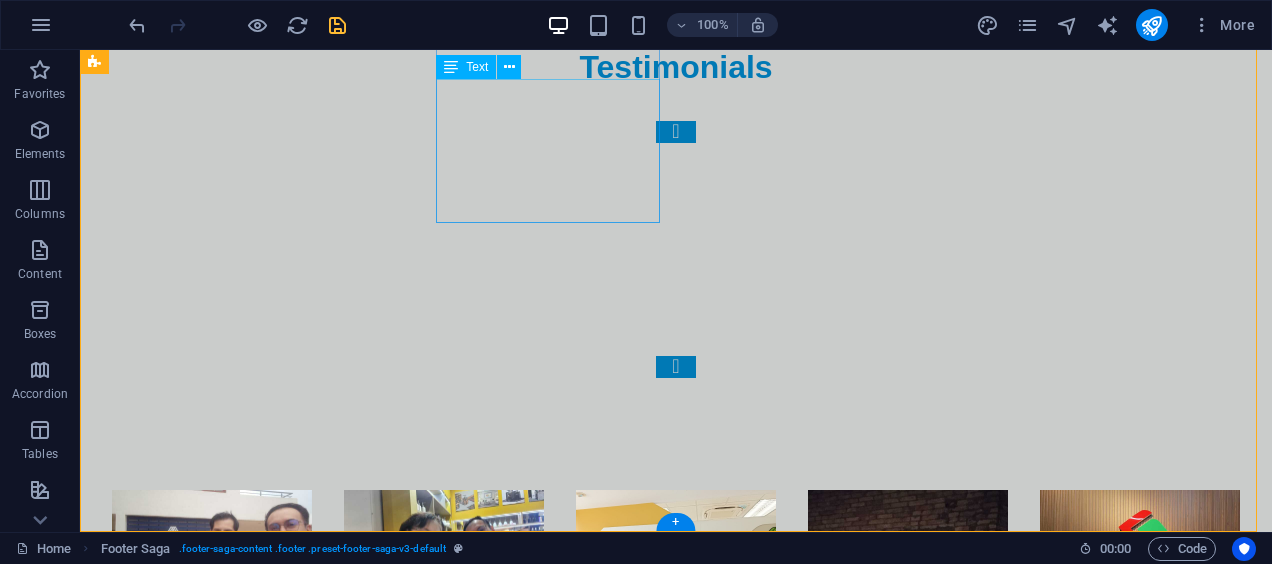 click on "[NUMBER] [STREET] [POSTAL_CODE]   [CITY] Phone:  [PHONE] Mobile:  [PHONE] Email:  contact@tradesolutionsmx.com" at bounding box center (208, 6622) 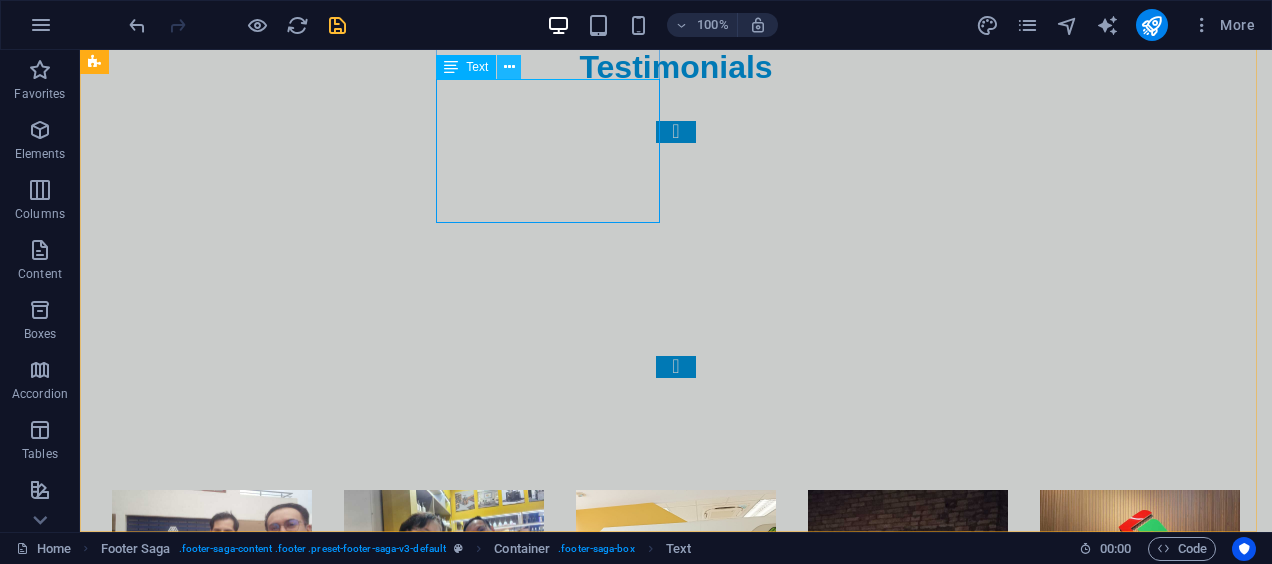 click at bounding box center (509, 67) 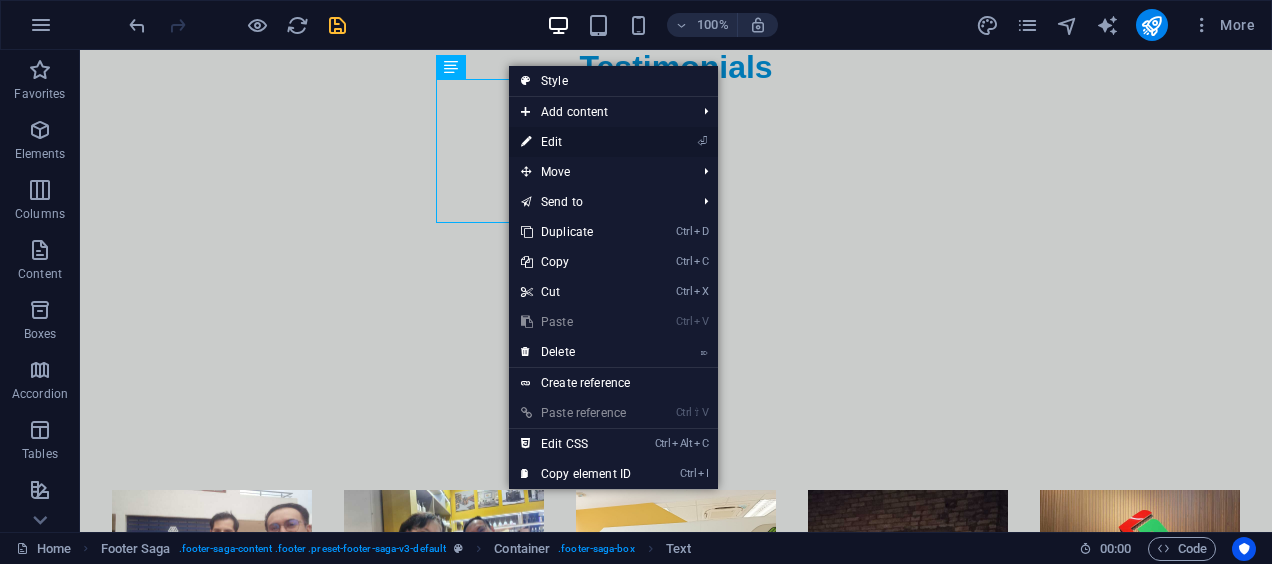 click on "⏎  Edit" at bounding box center (576, 142) 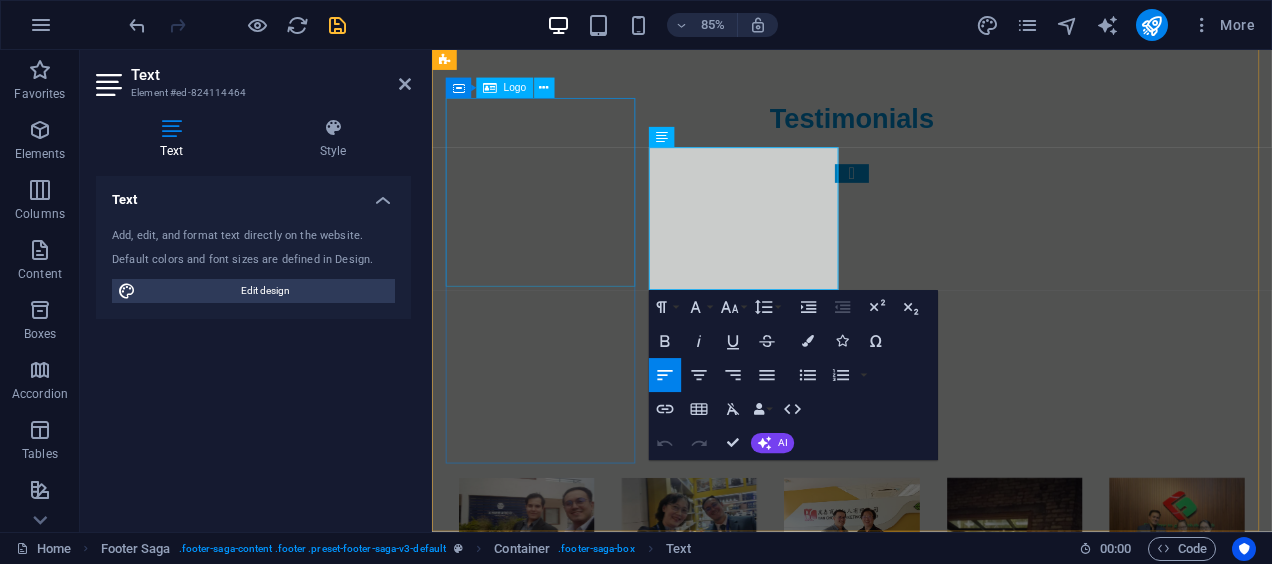 scroll, scrollTop: 10461, scrollLeft: 0, axis: vertical 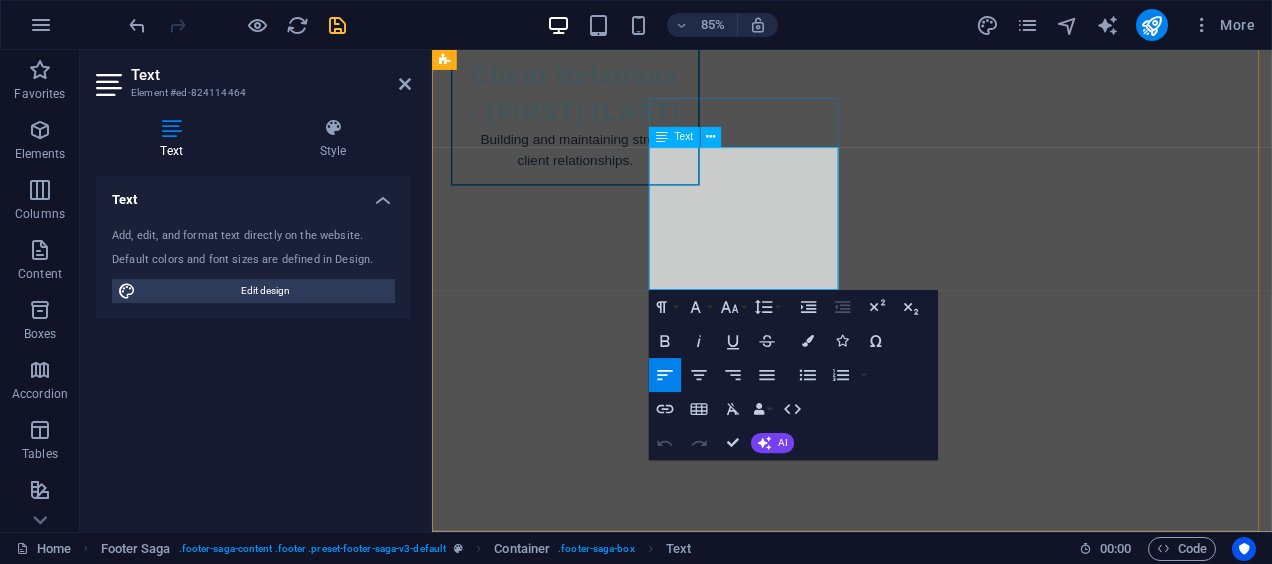 drag, startPoint x: 720, startPoint y: 317, endPoint x: 731, endPoint y: 318, distance: 11.045361 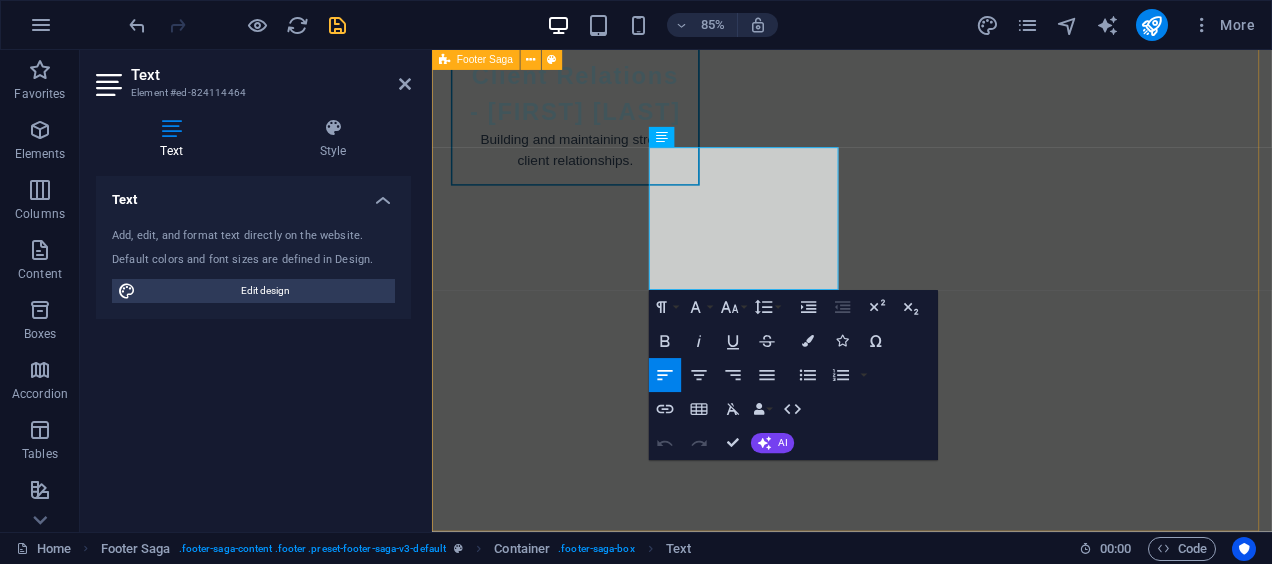 click on "Contact [NUMBER] [STREET] [POSTAL_CODE]   [CITY] Phone:  [PHONE] Mobile:  [PHONE] Email:  contact@tradesolutionsmx.com Navigation Home About Services Pricing Contact Legal Notice Privacy Policy Social media Facebook Linkedin Instagram" at bounding box center [926, 6098] 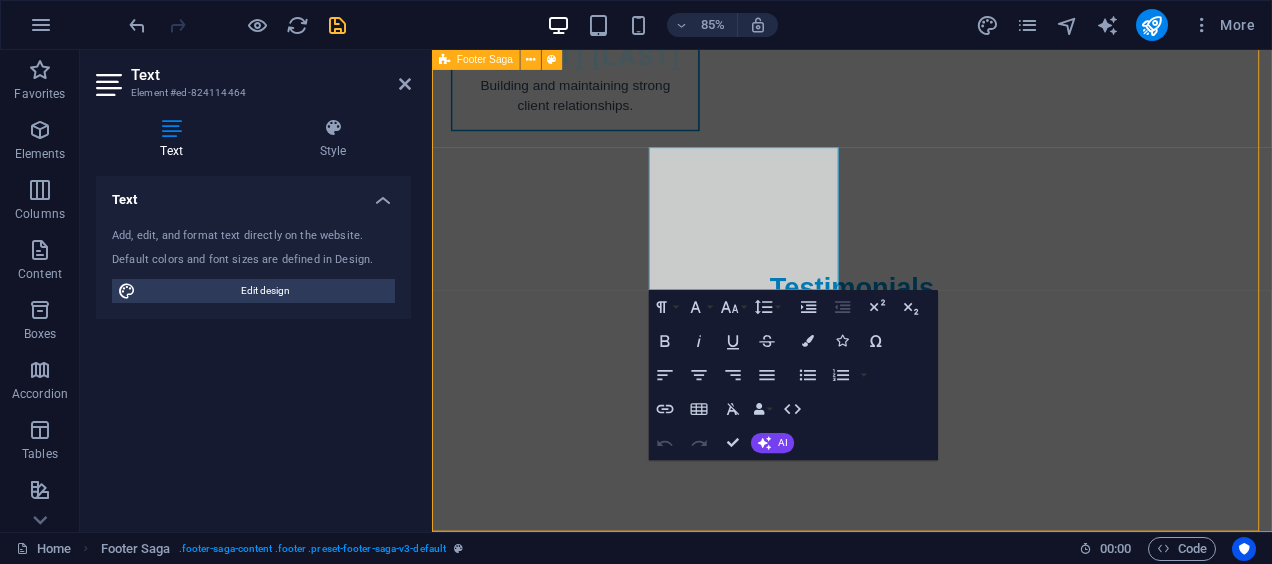scroll, scrollTop: 10638, scrollLeft: 0, axis: vertical 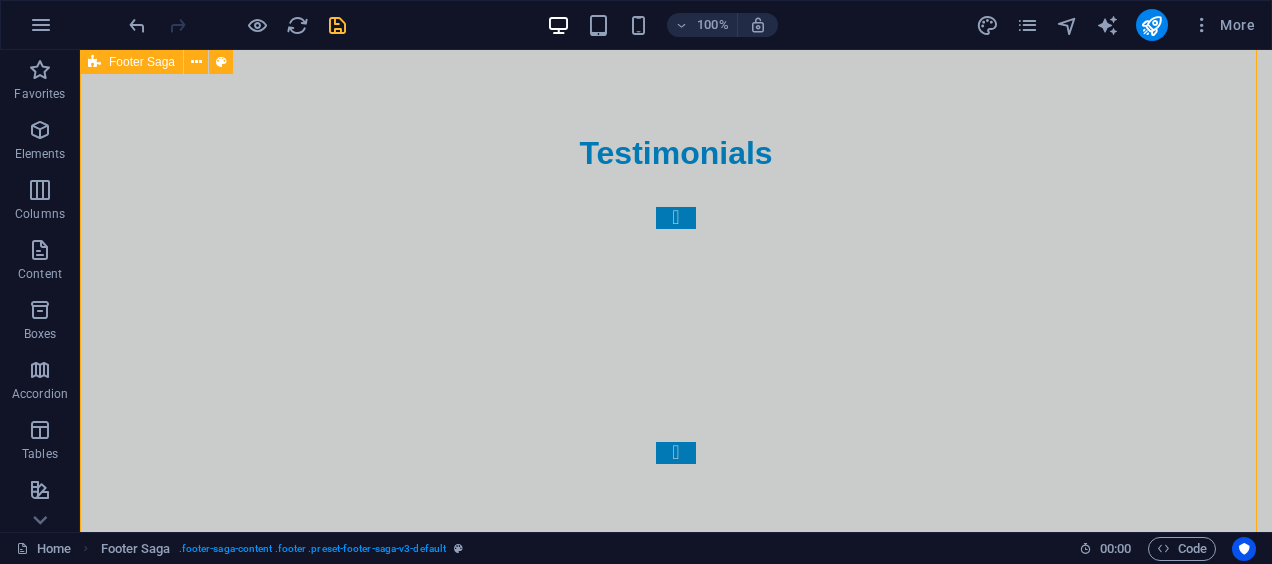 click on "Contact [NUMBER] [STREET] [POSTAL_CODE]   [CITY] Phone:  [PHONE] Mobile:  [PHONE] Email:  contact@tradesolutionsmx.com Navigation Home About Services Pricing Contact Legal Notice Privacy Policy Social media Facebook Linkedin Instagram" at bounding box center (676, 6200) 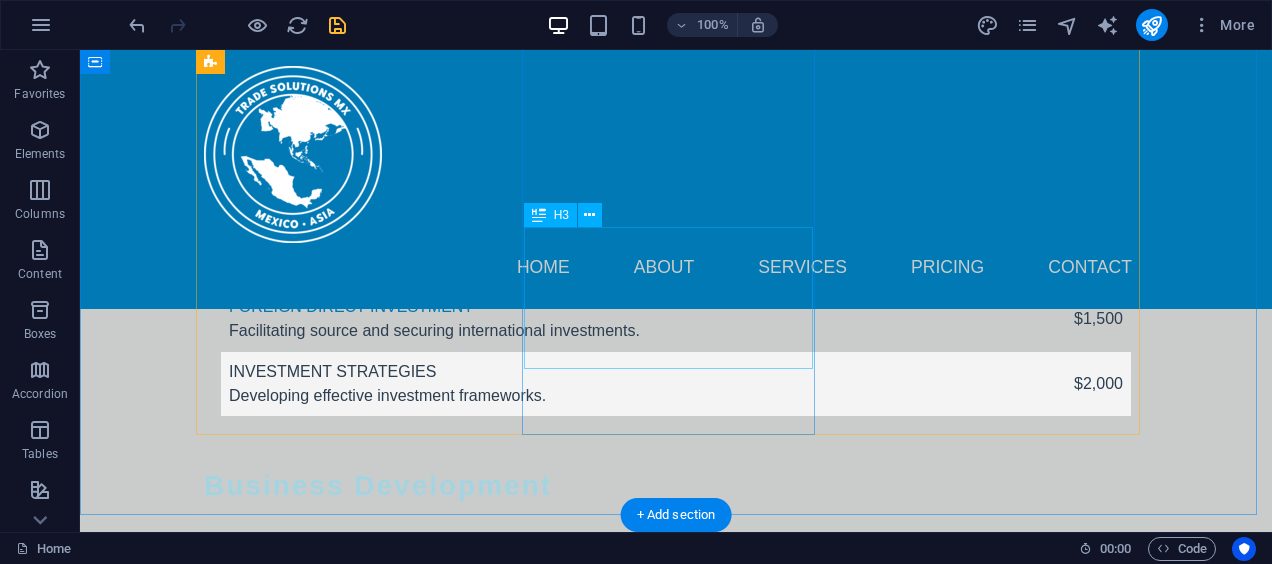 scroll, scrollTop: 5638, scrollLeft: 0, axis: vertical 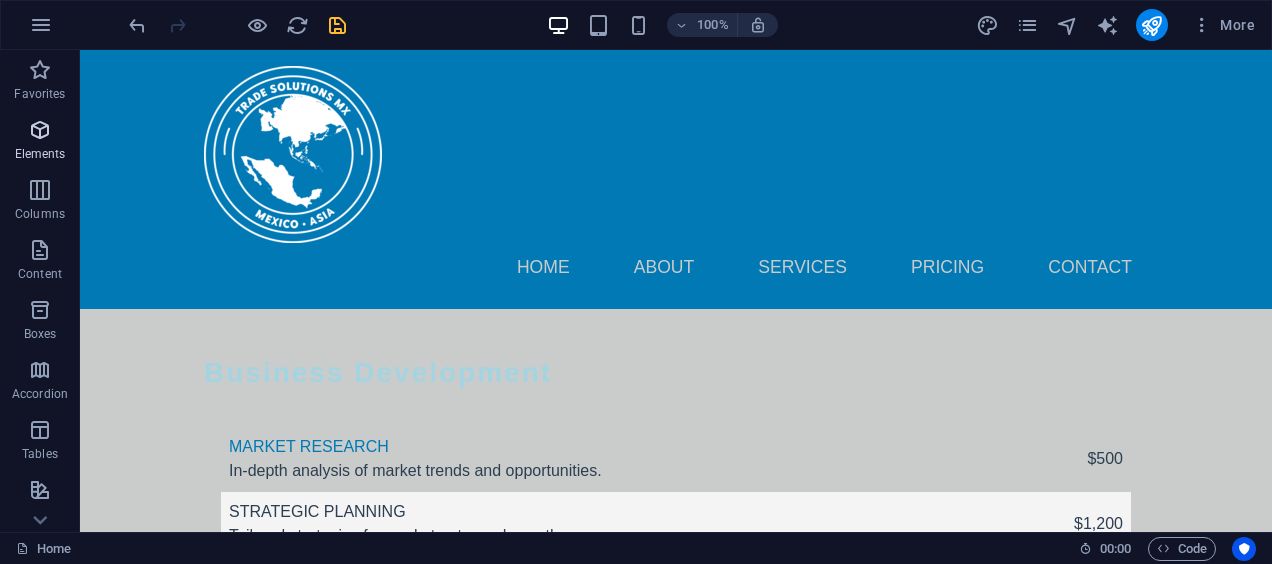 click at bounding box center [40, 130] 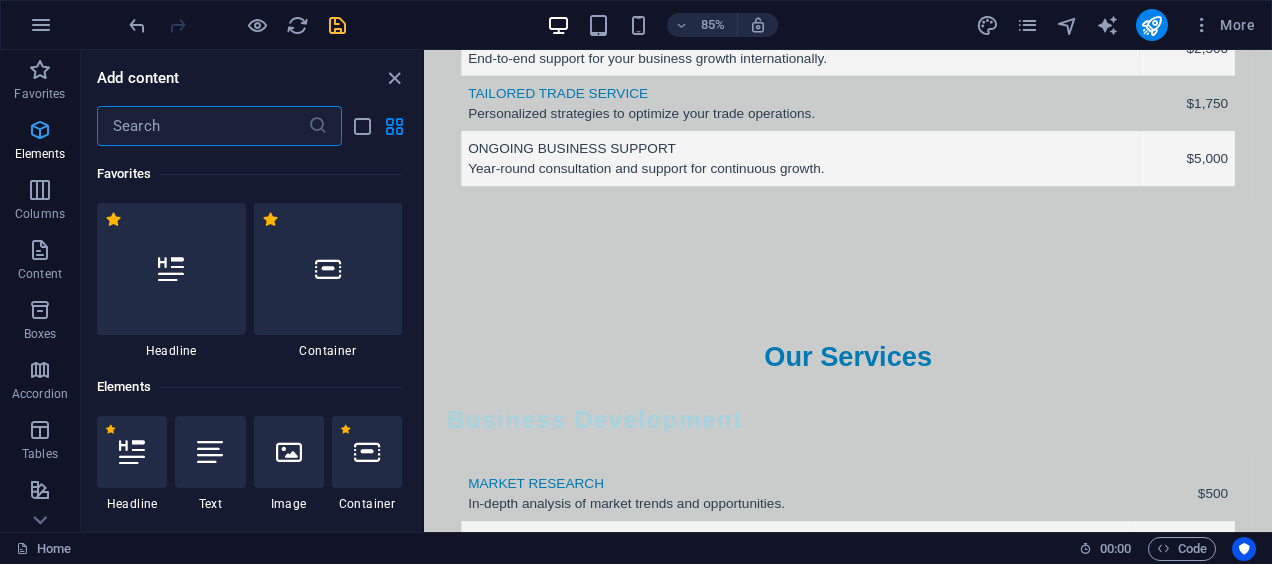 scroll, scrollTop: 5630, scrollLeft: 0, axis: vertical 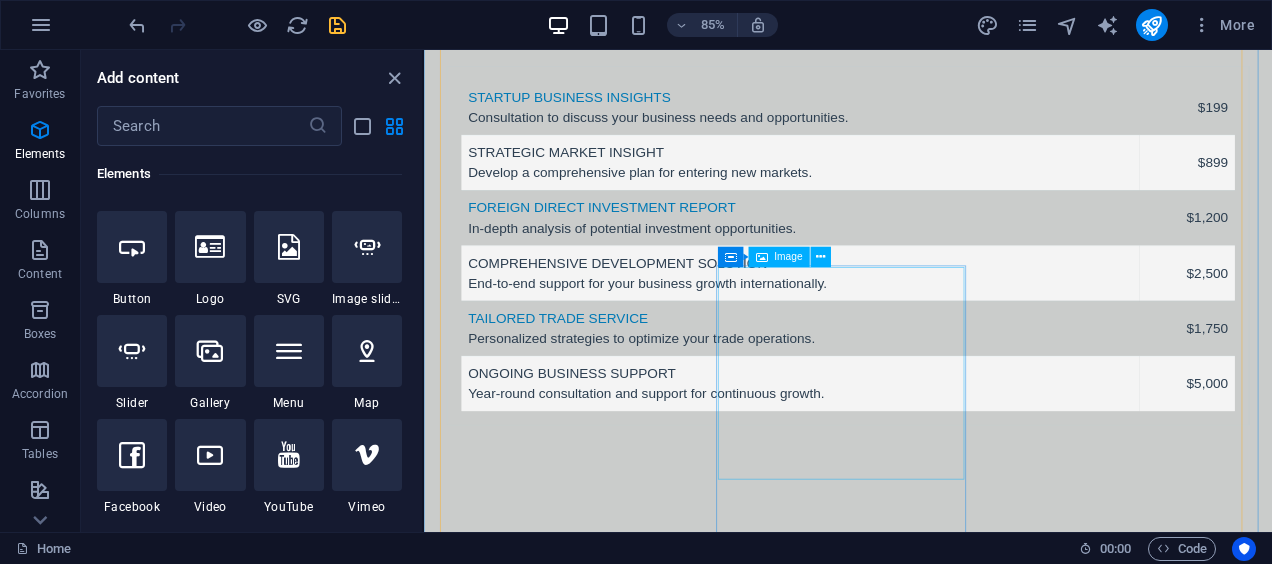 click at bounding box center [597, 4531] 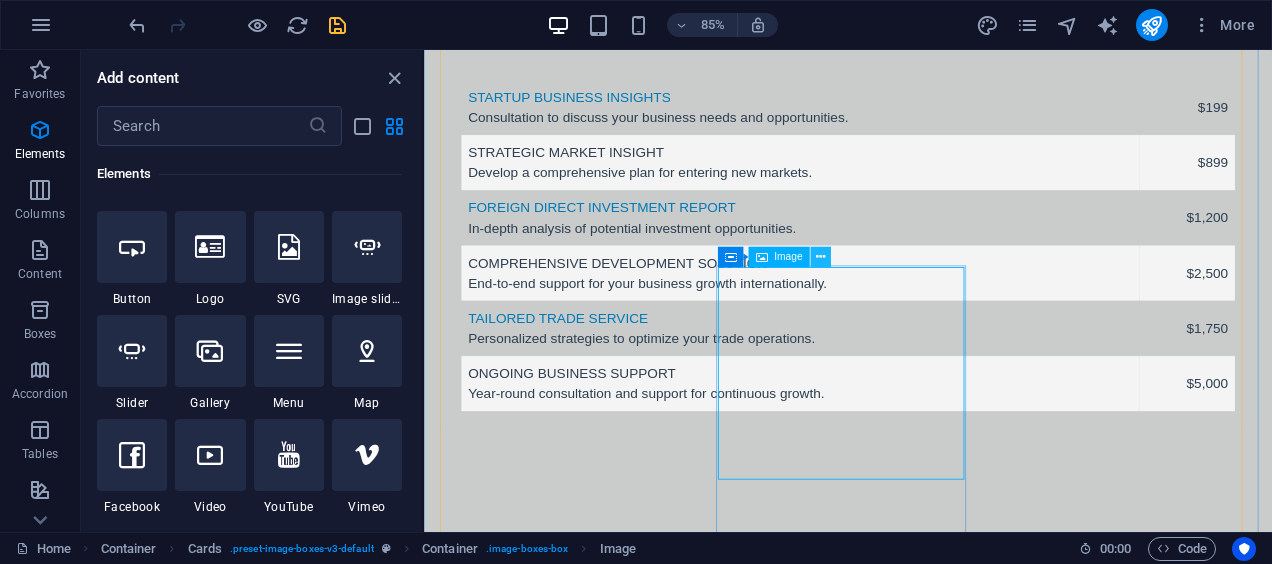 click at bounding box center (820, 257) 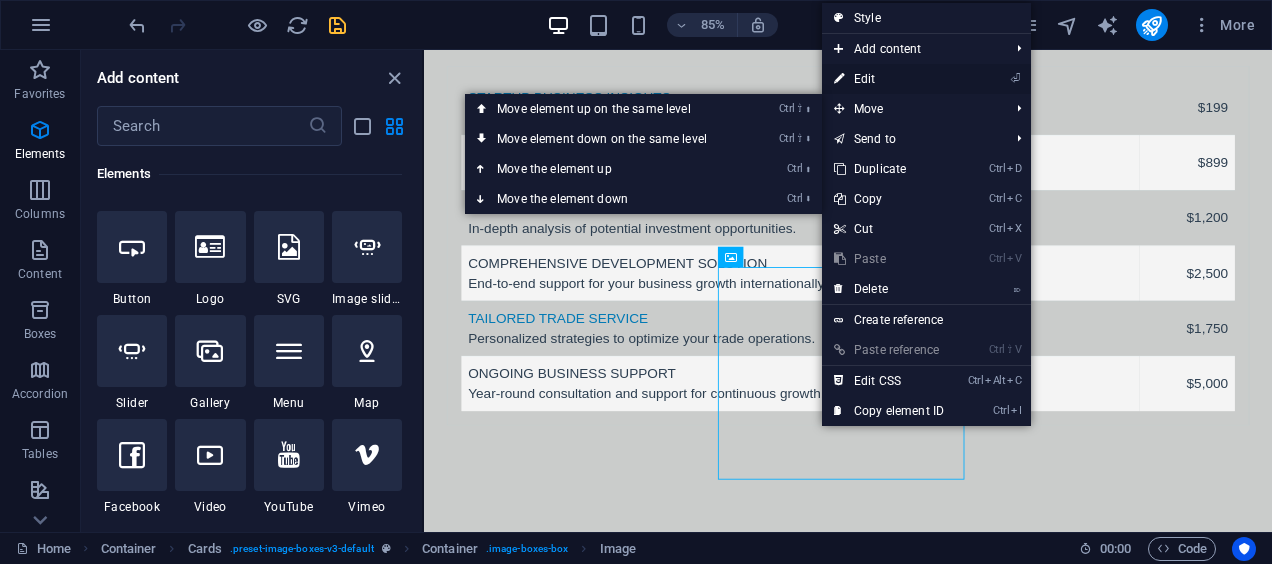 click on "⏎  Edit" at bounding box center [889, 79] 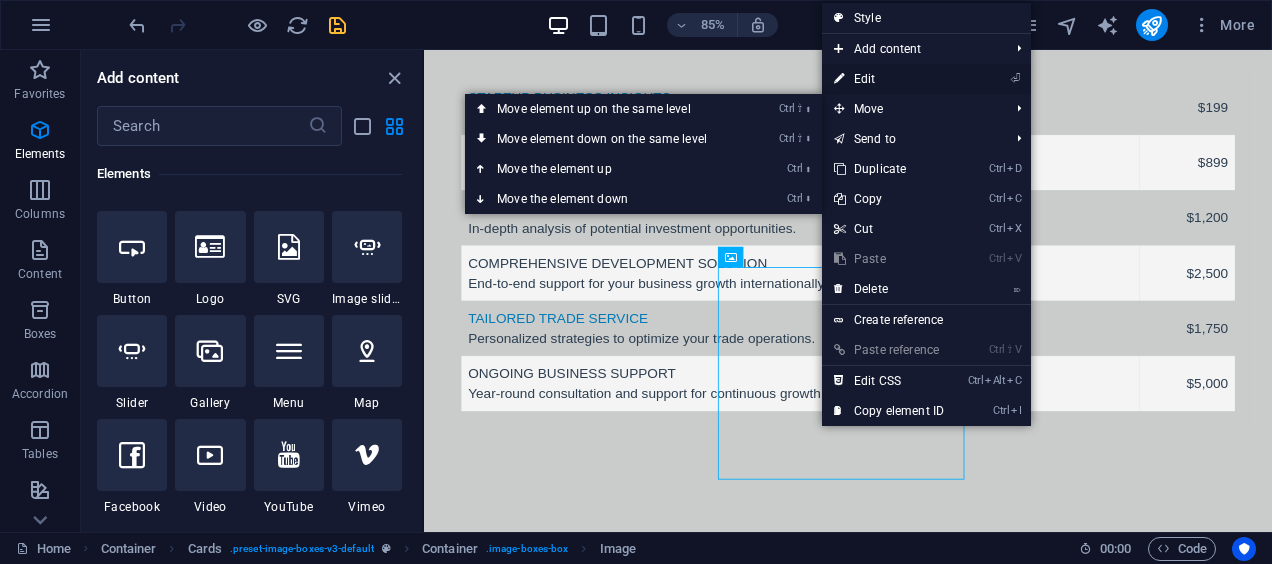 select on "vw" 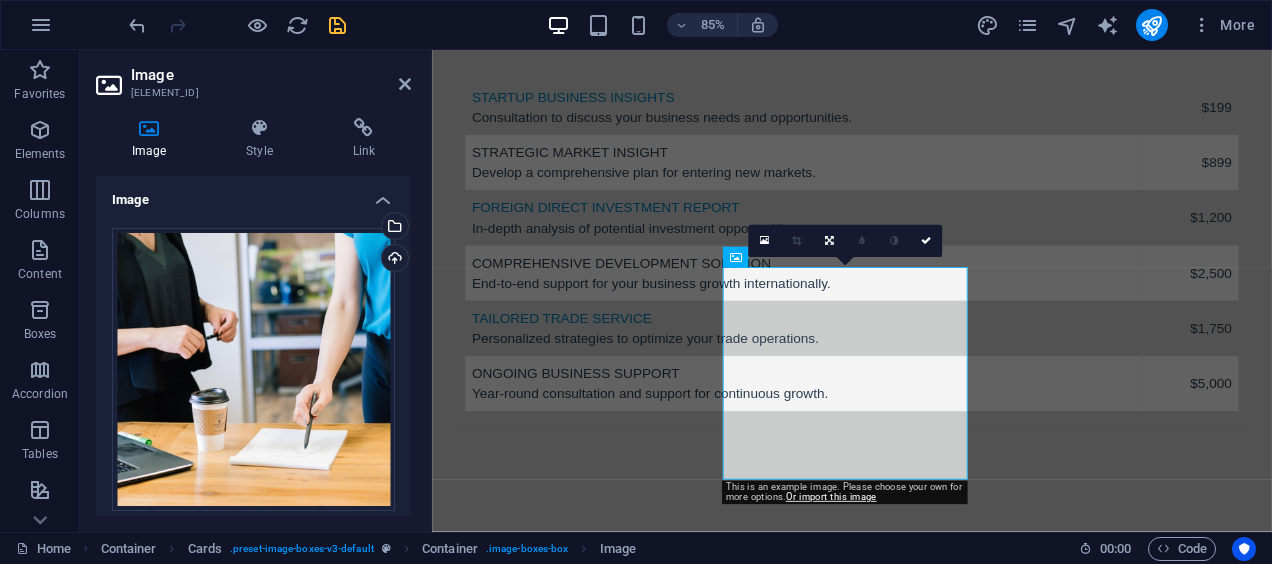 click at bounding box center [764, 241] 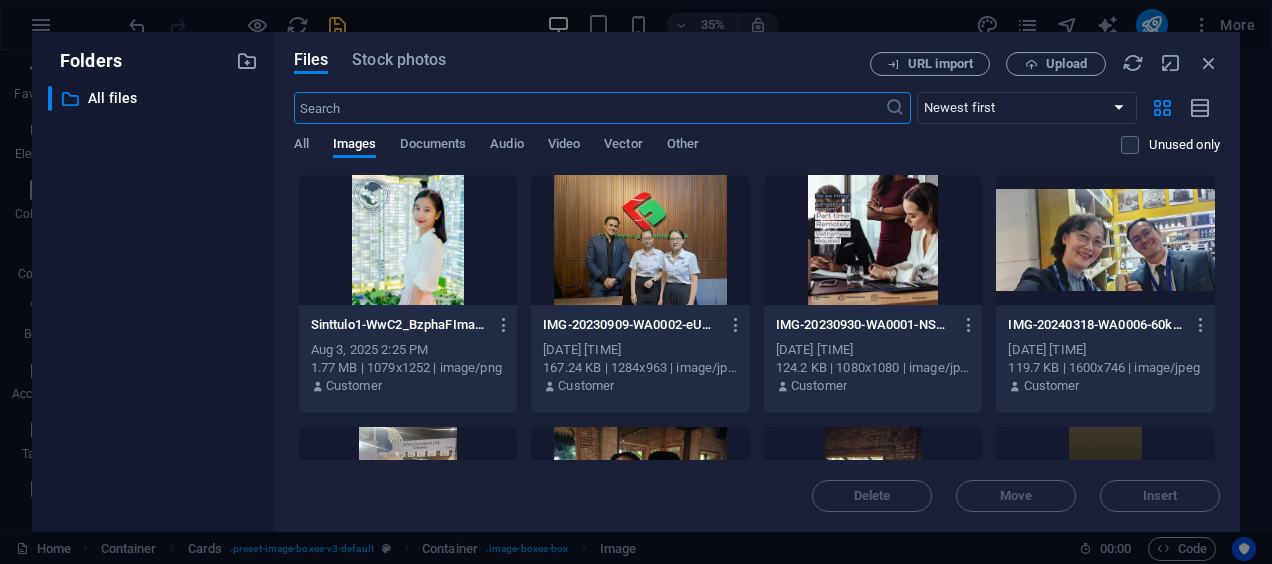 scroll, scrollTop: 6183, scrollLeft: 0, axis: vertical 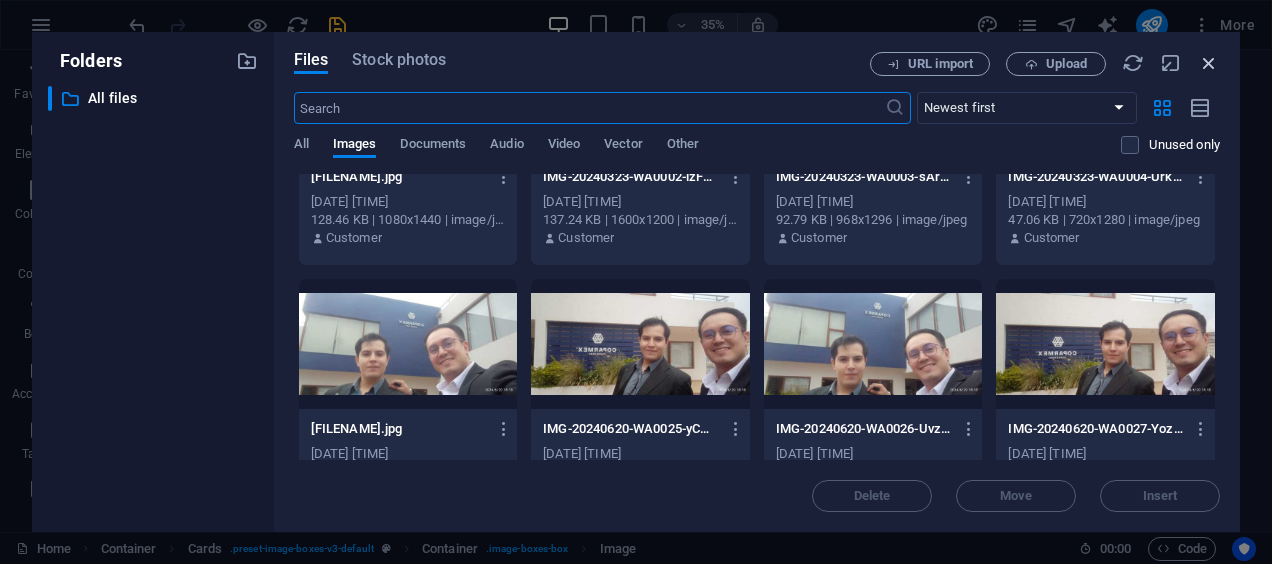 click at bounding box center [1209, 63] 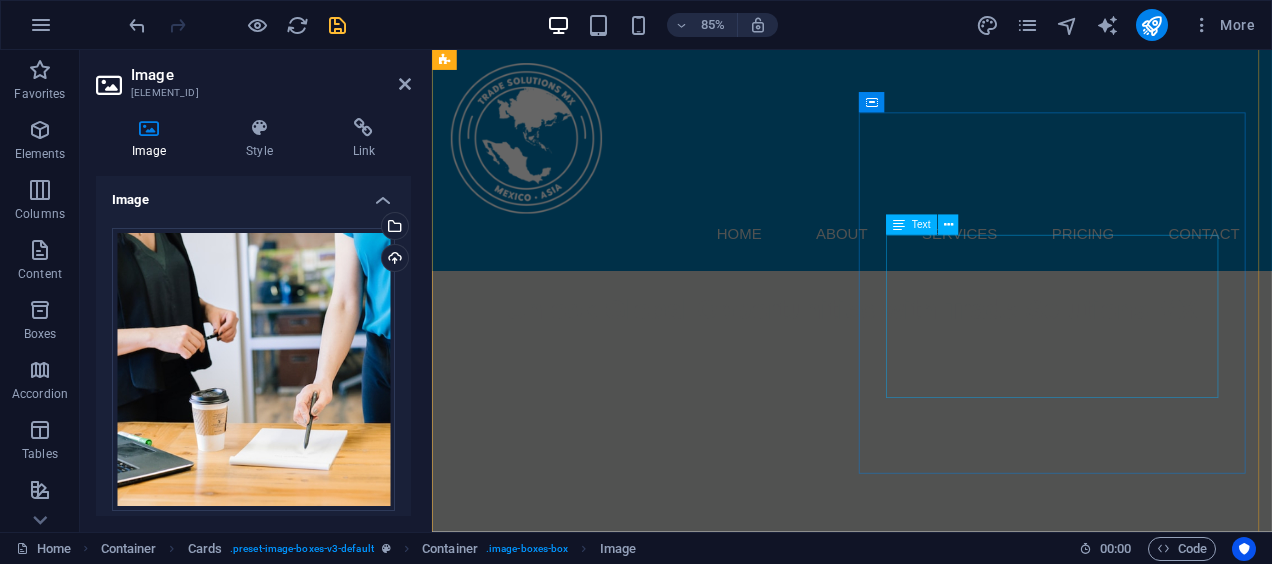 scroll, scrollTop: 0, scrollLeft: 0, axis: both 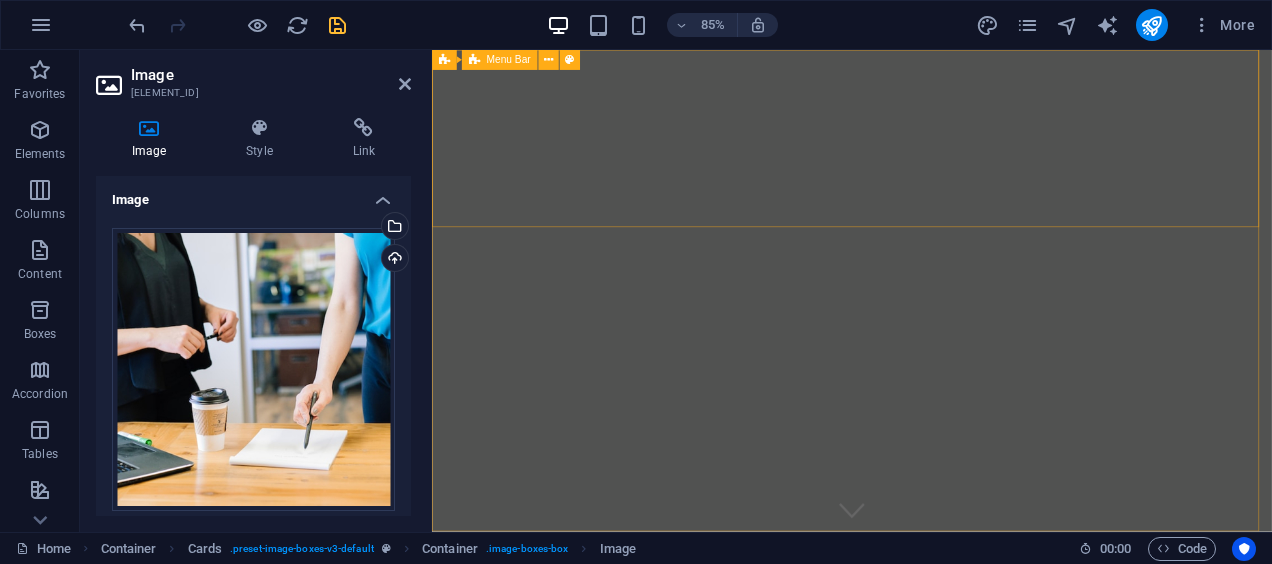 click on "Home About Services Pricing Contact" at bounding box center (926, 746) 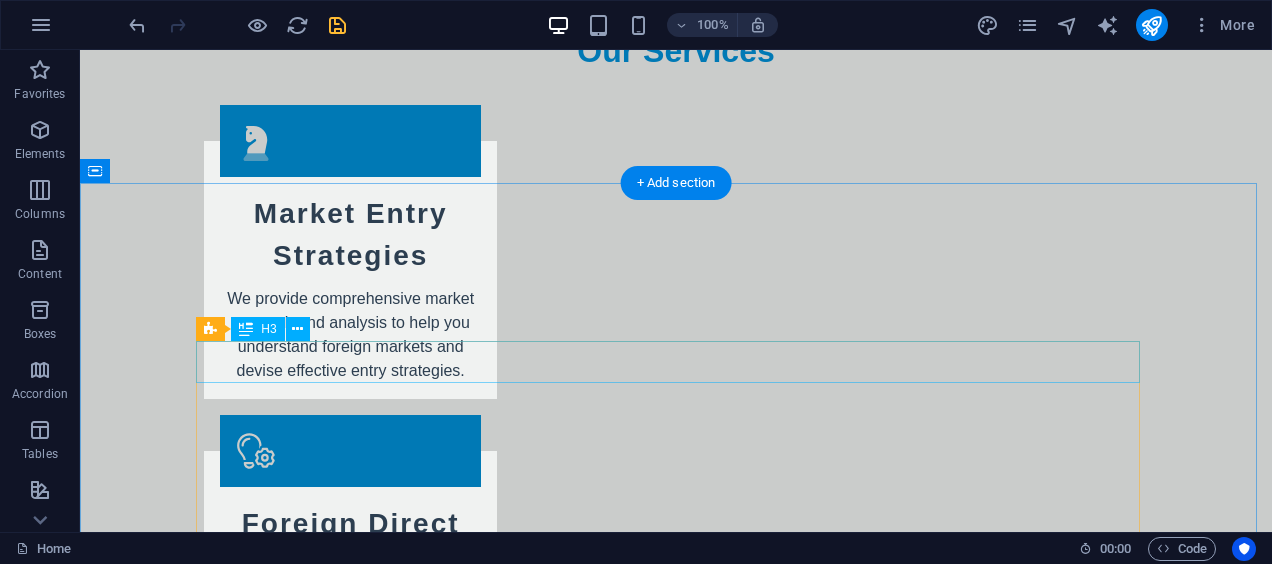 scroll, scrollTop: 3500, scrollLeft: 0, axis: vertical 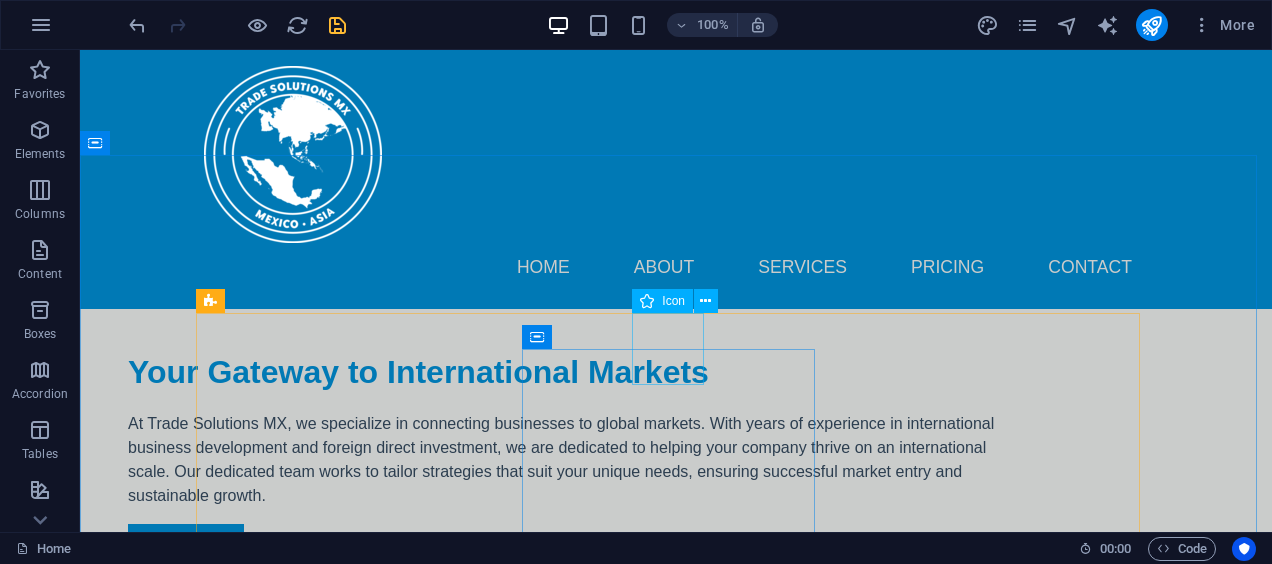 click on "Icon" at bounding box center (673, 301) 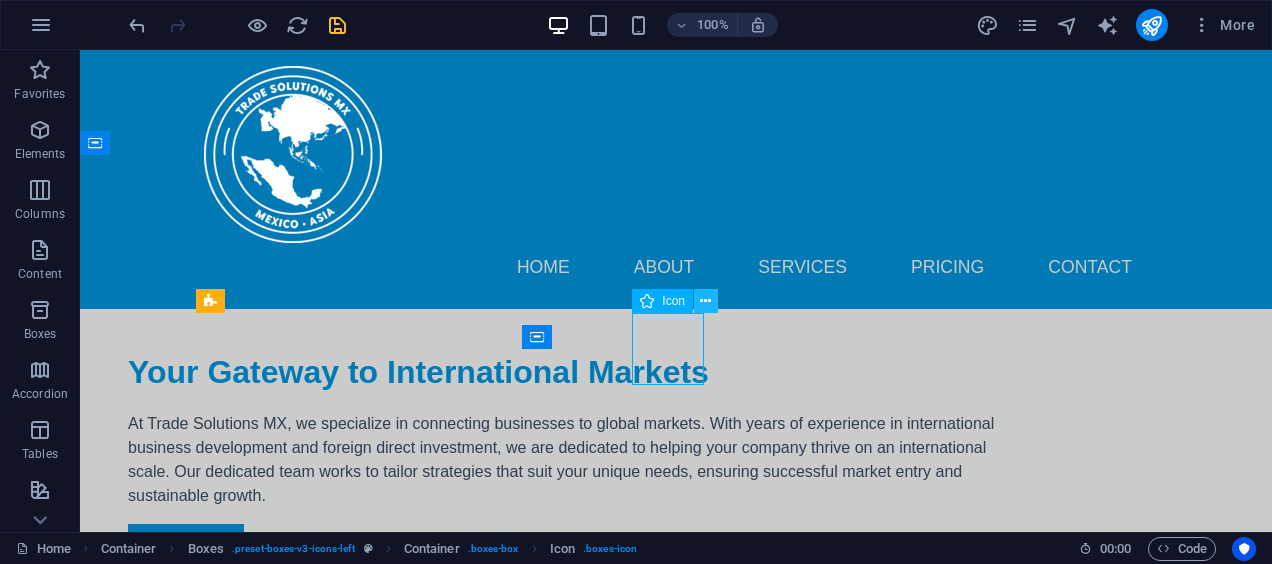 click at bounding box center (706, 301) 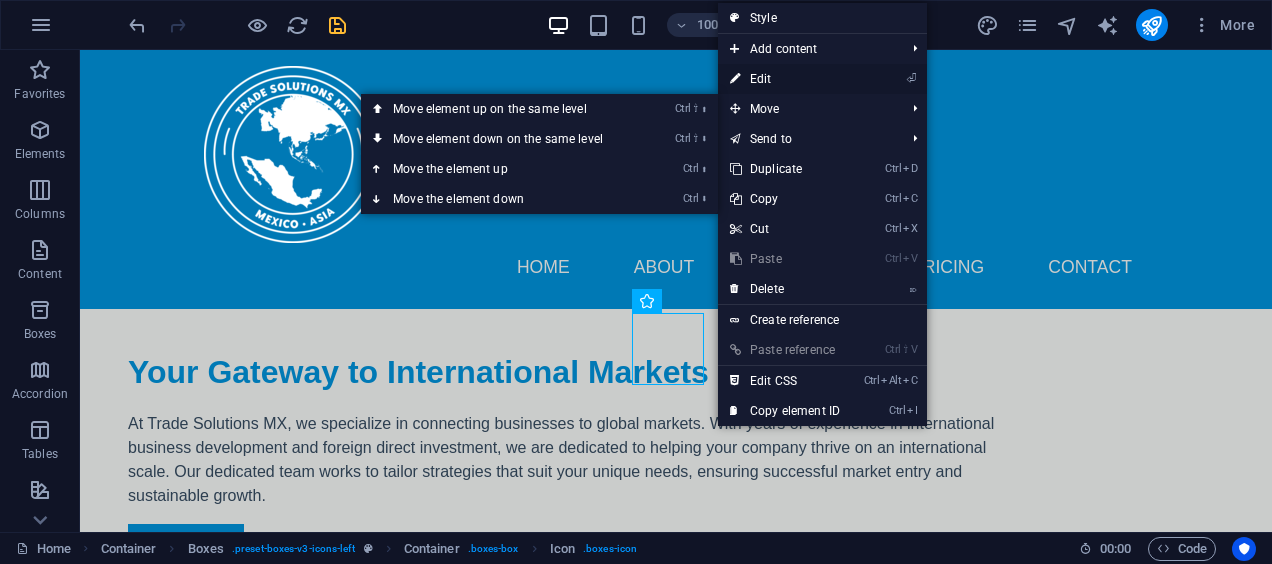 click on "⏎  Edit" at bounding box center (785, 79) 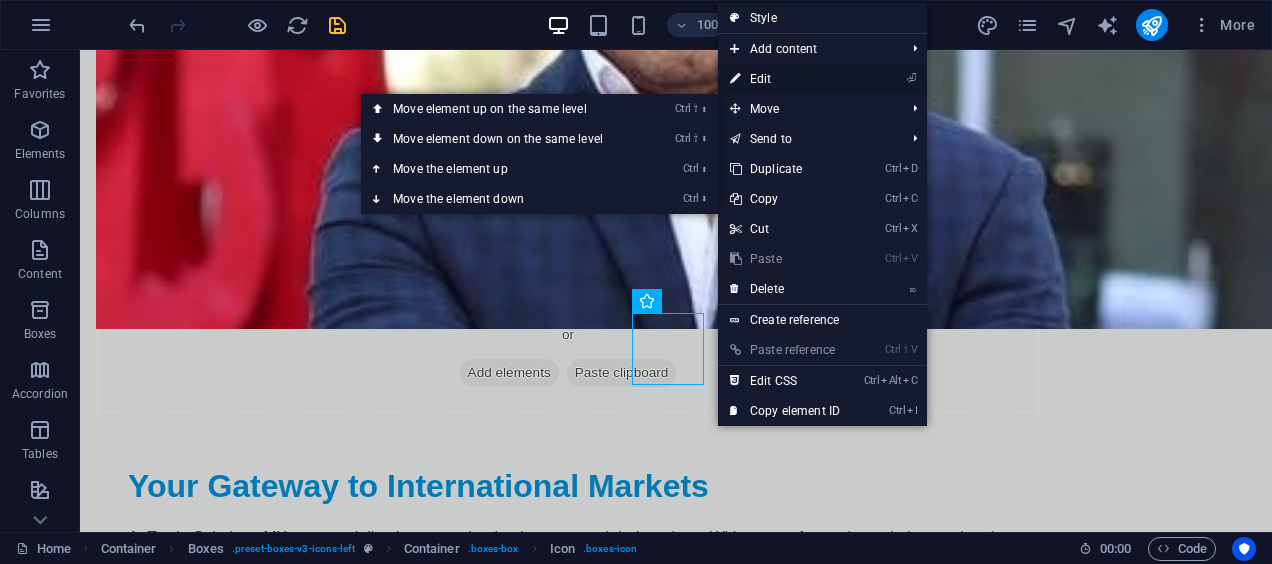 scroll, scrollTop: 1467, scrollLeft: 0, axis: vertical 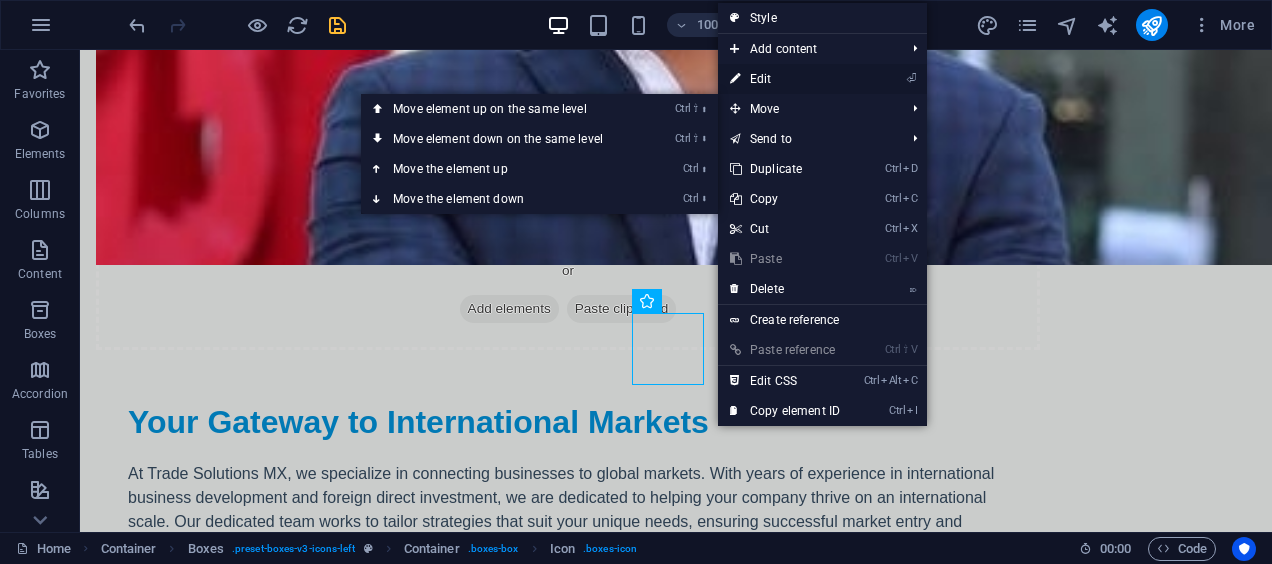 select on "xMidYMid" 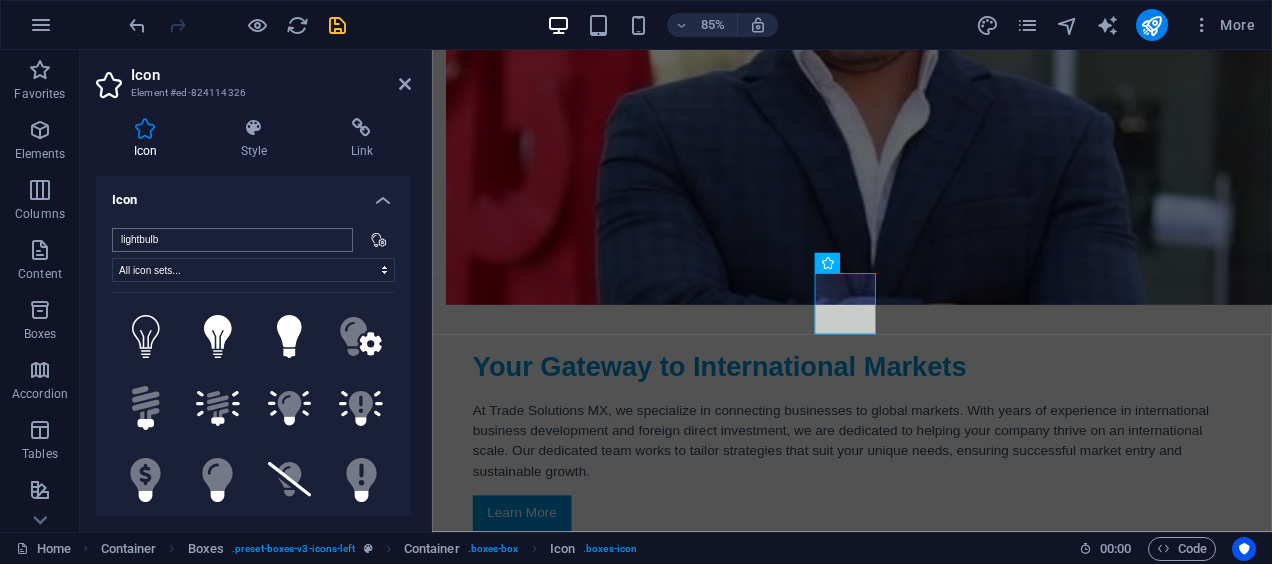 click on "lightbulb" at bounding box center [232, 240] 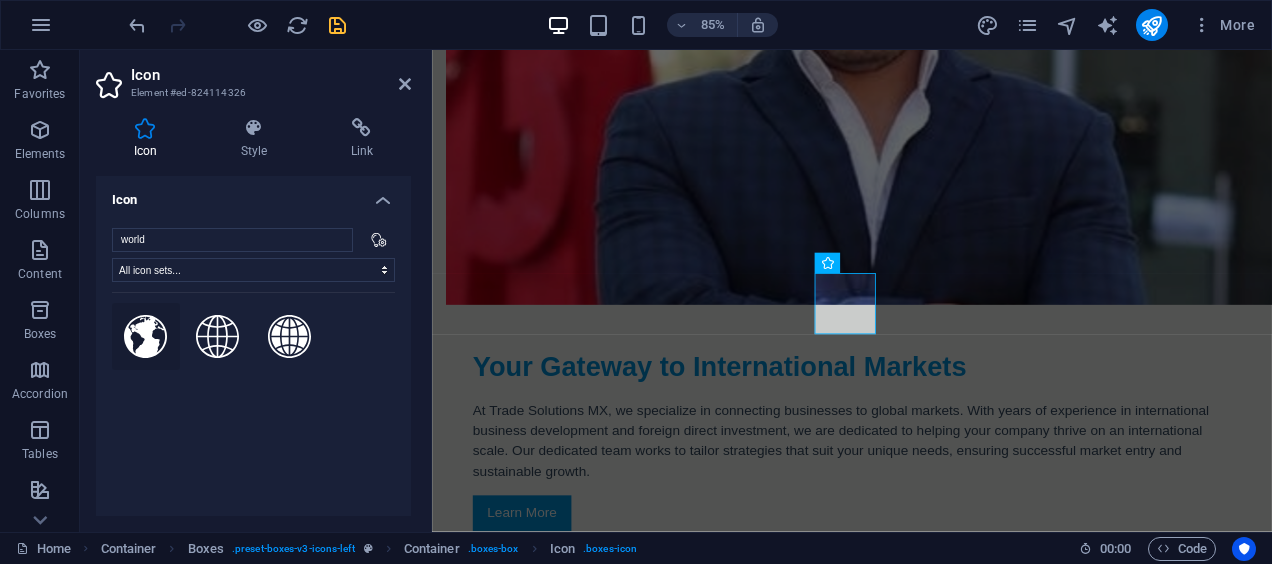 type on "world" 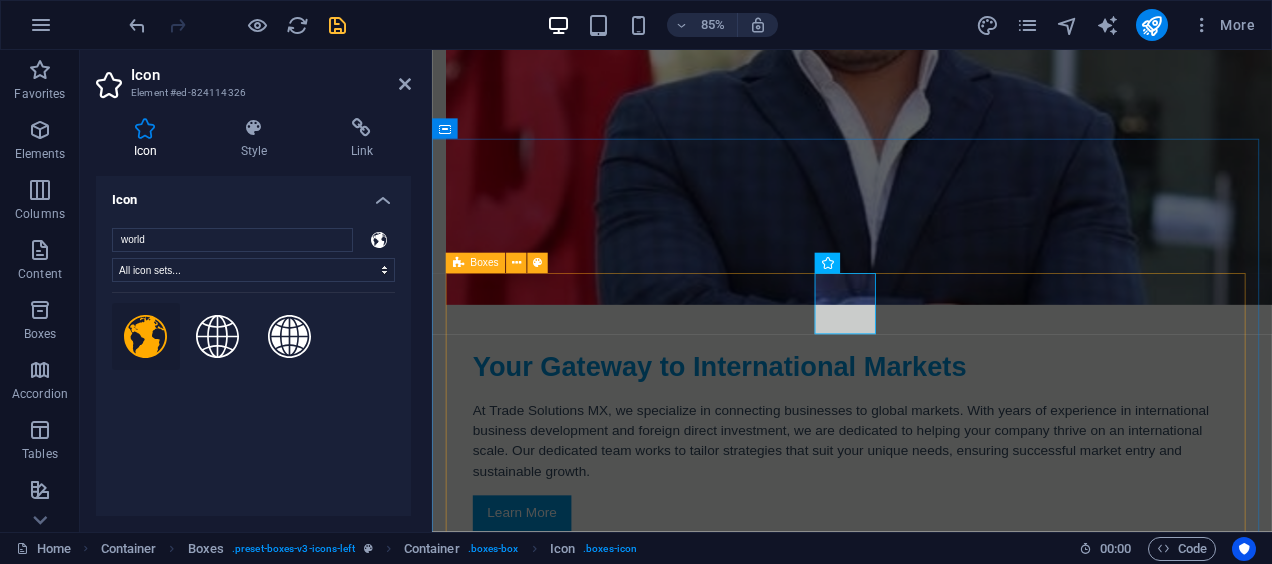 click on ".fa-secondary{opacity:.4} Market Entry Strategies We provide comprehensive market research and analysis to help you understand foreign markets and devise effective entry strategies. Foreign Direct Investment Advisory Our experts guide you through the complexities of foreign direct investment, ensuring compliance and maximizing your return on investment. Business Networking Solutions We facilitate connections with key stakeholders in your target markets, enhancing your business network for optimal growth. Trade Compliance Consulting Navigate the regulatory landscape with our trade compliance consulting services, ensuring your business adheres to local laws. Export and Import Services Streamline your import and export processes with our support, making international trade simple and efficient. Customs Clearance Assistance Our team provides tailored customs clearance services, reducing delays and ensuring smooth international shipments." at bounding box center [926, 2720] 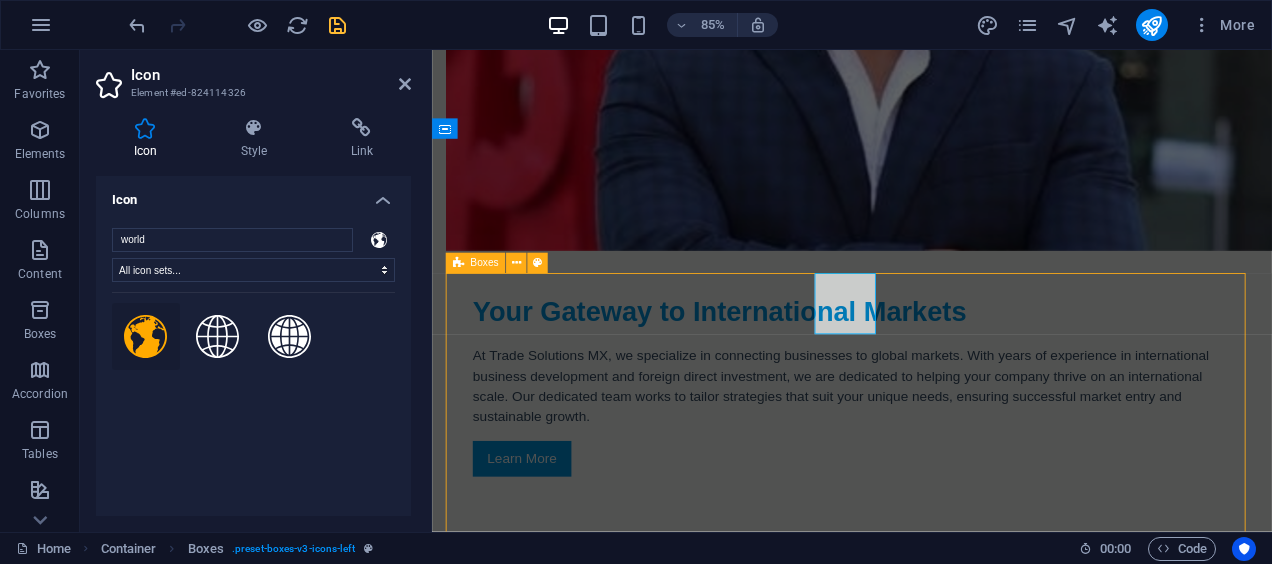 scroll, scrollTop: 1403, scrollLeft: 0, axis: vertical 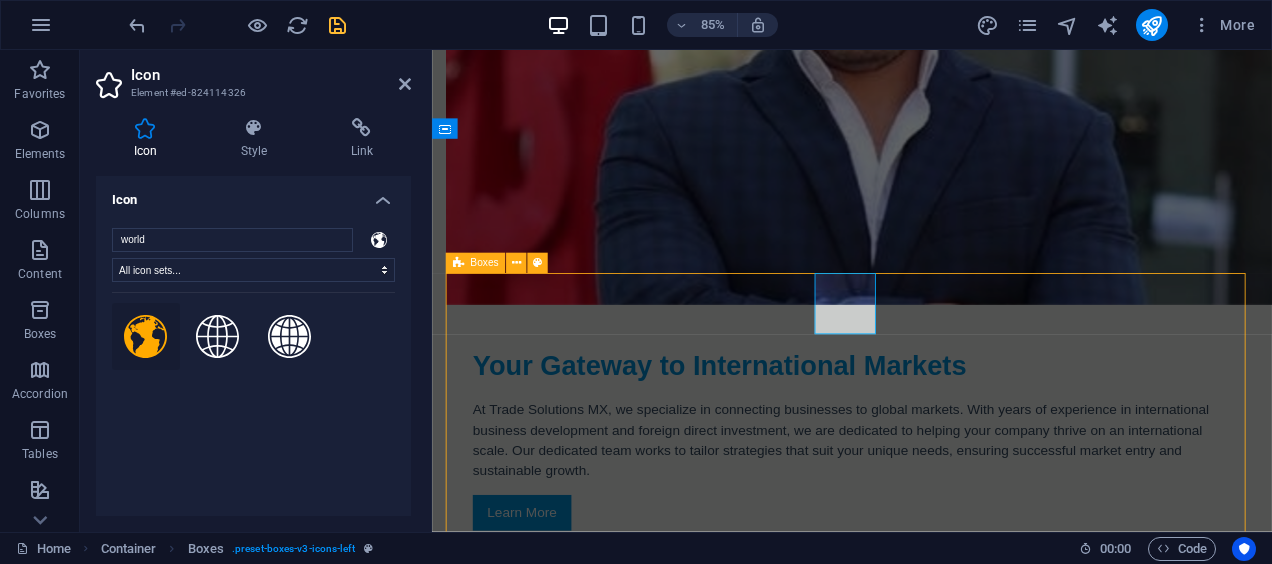 click on "Business Networking Solutions" at bounding box center [600, 2539] 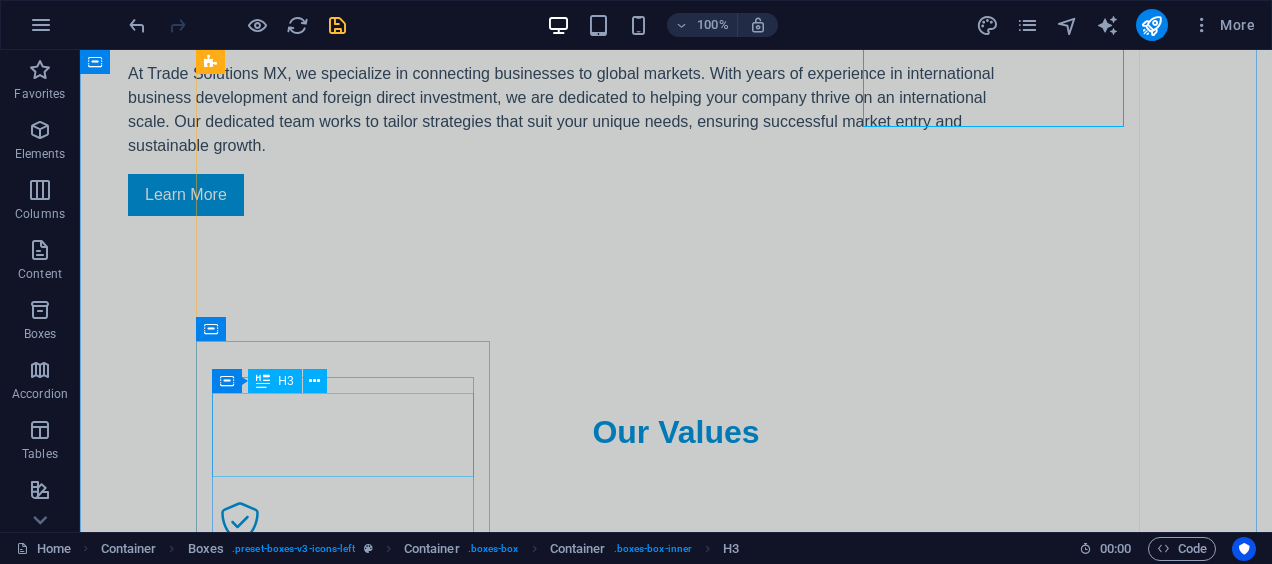 scroll, scrollTop: 1903, scrollLeft: 0, axis: vertical 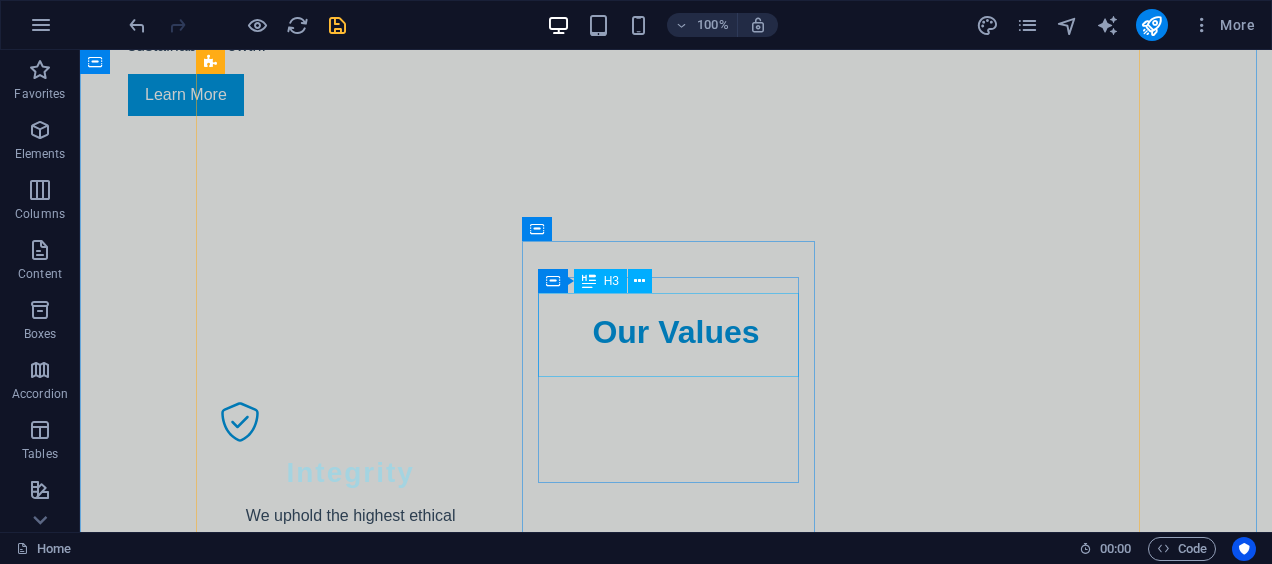 click on "Export and Import Services" at bounding box center [350, 2722] 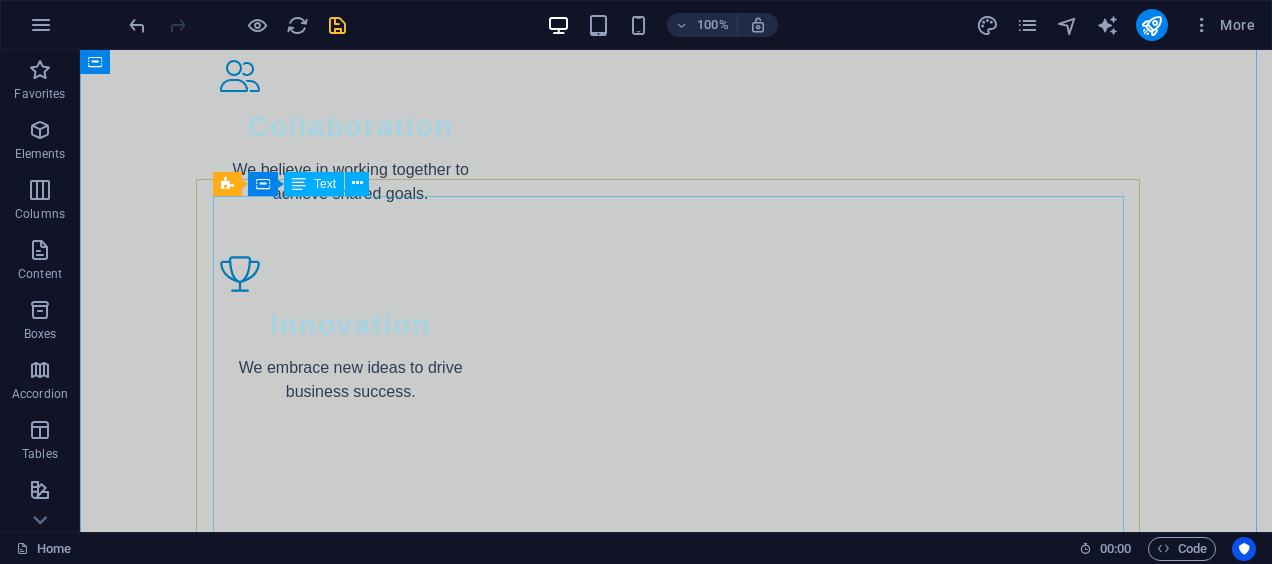scroll, scrollTop: 2503, scrollLeft: 0, axis: vertical 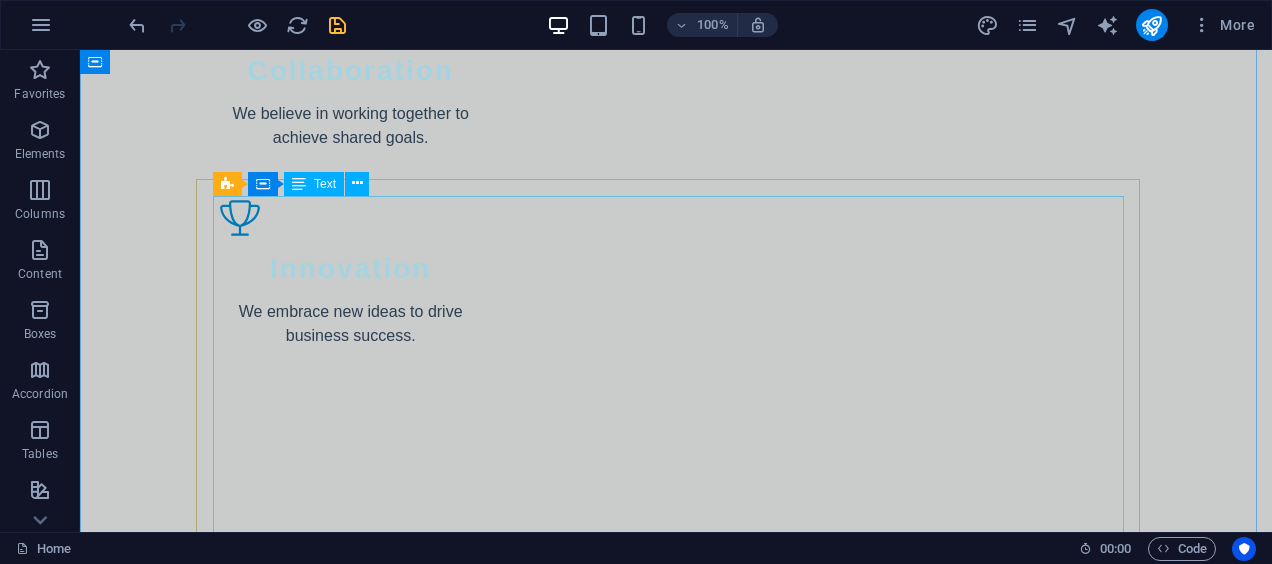 click on "Startup Business Insights Consultation to discuss your business needs and opportunities.
$[PRICE]
Strategic Market Insight Develop a comprehensive plan for entering new markets.
$[PRICE]
Foreign Direct Investment Report In-depth analysis of potential investment opportunities.
$[PRICE]
Comprehensive Development Solution End-to-end support for your business growth internationally.
$[PRICE]
Tailored Trade Service Personalized strategies to optimize your trade operations.
$[PRICE]
Ongoing Business Support Year-round consultation and support for continuous growth.
$[PRICE]" at bounding box center (676, 3087) 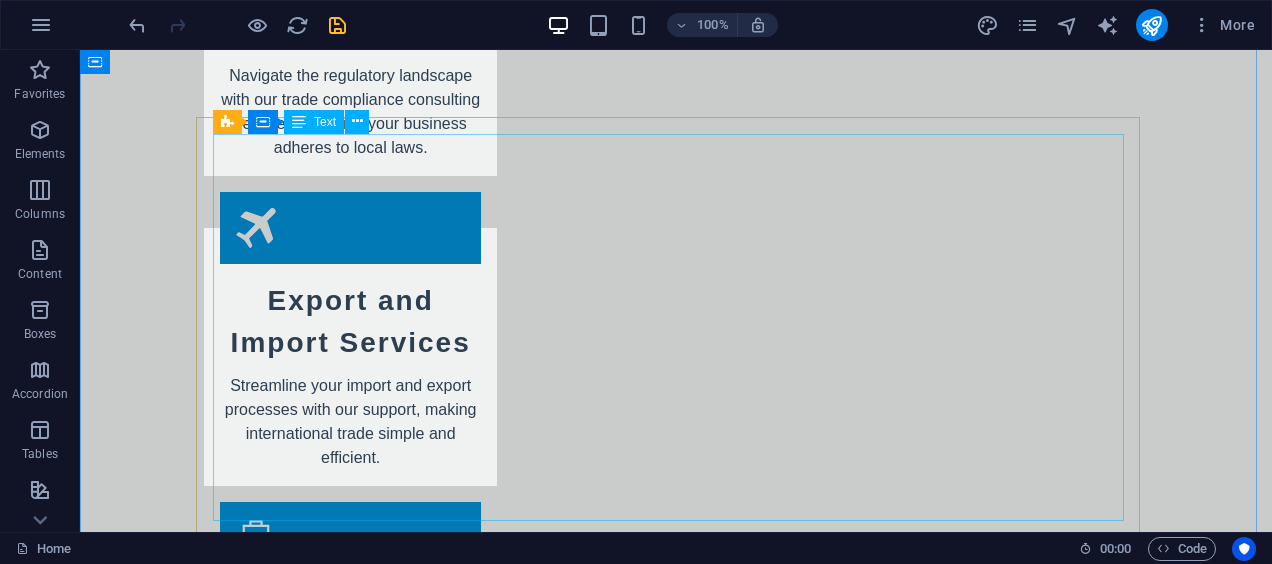 scroll, scrollTop: 4403, scrollLeft: 0, axis: vertical 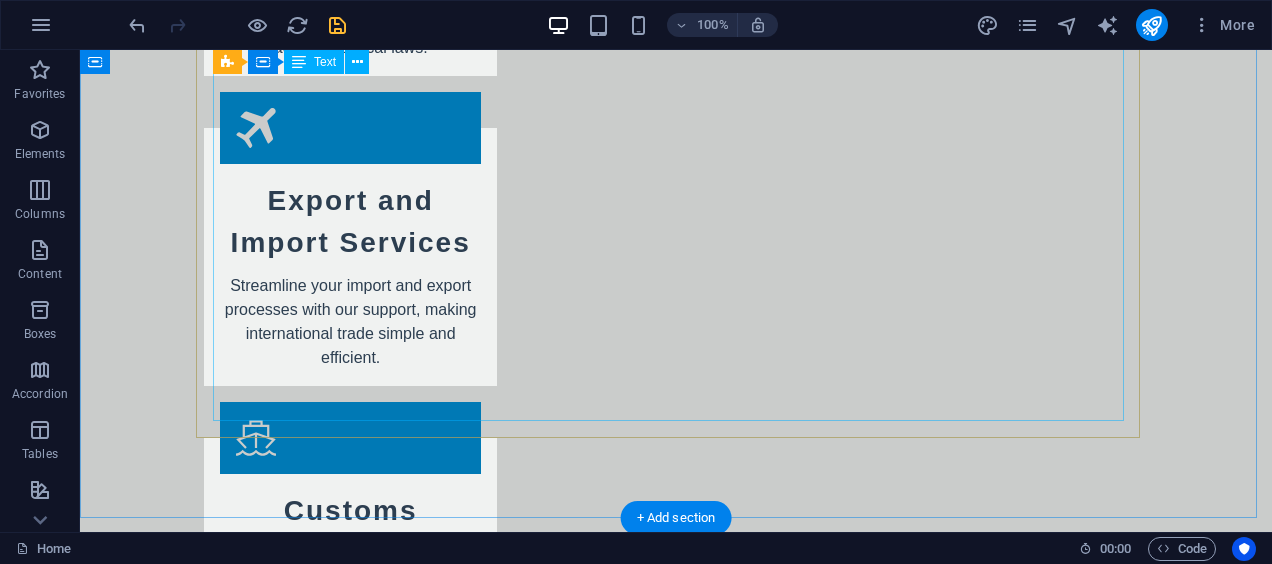 click on "Business Matchmaking Connecting you with the right partners.
$1,000
Industry Showcases Presenting your business to international markets.
$1,500
Trade Missions Facilitated travel for business development.
$2,500
Workshops and Seminars Educational events on international business strategies.
$400
Continuous Consultancy Ongoing advice as your business grows internationally.
$1,500
Market Monitoring Tracking performance and market conditions.
$700" at bounding box center (676, 2932) 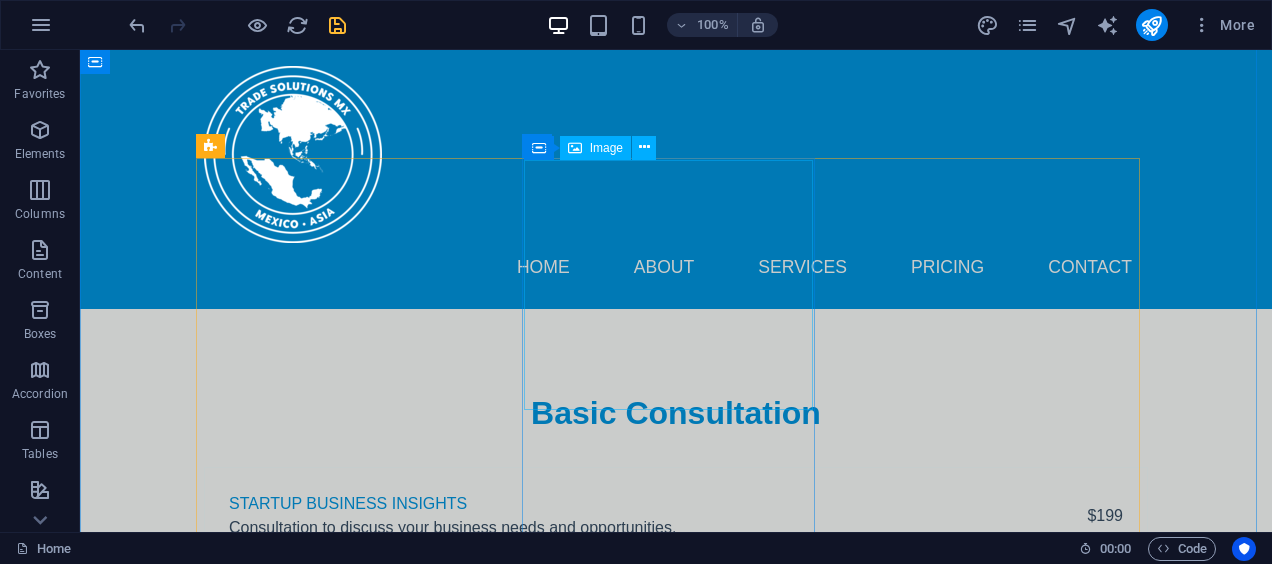 scroll, scrollTop: 4803, scrollLeft: 0, axis: vertical 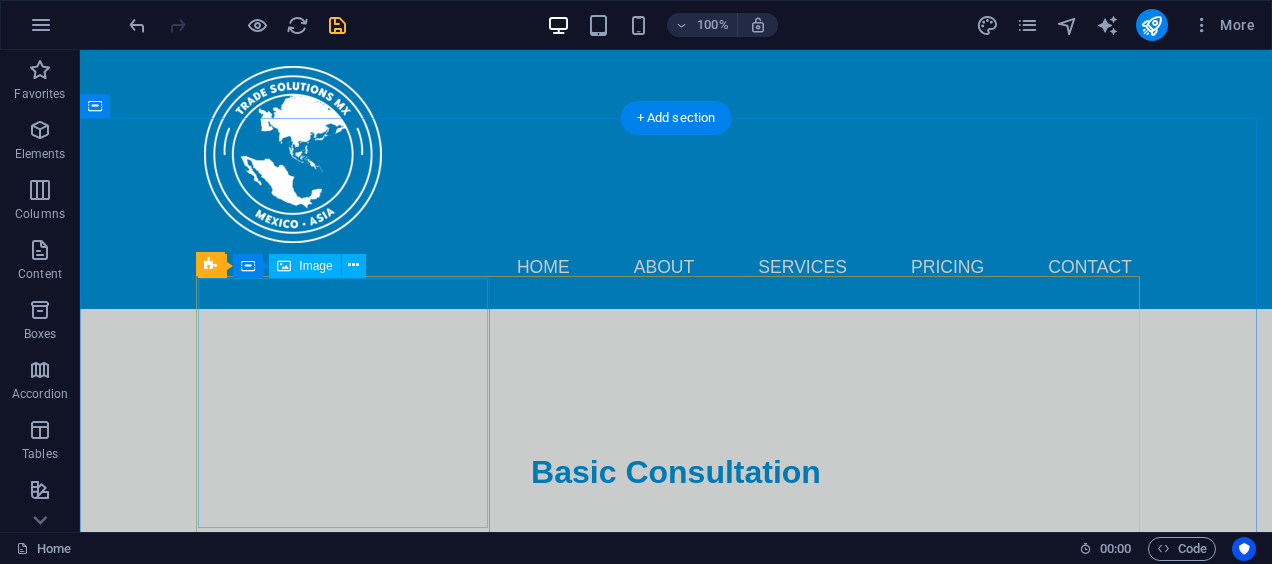 click at bounding box center [350, 3059] 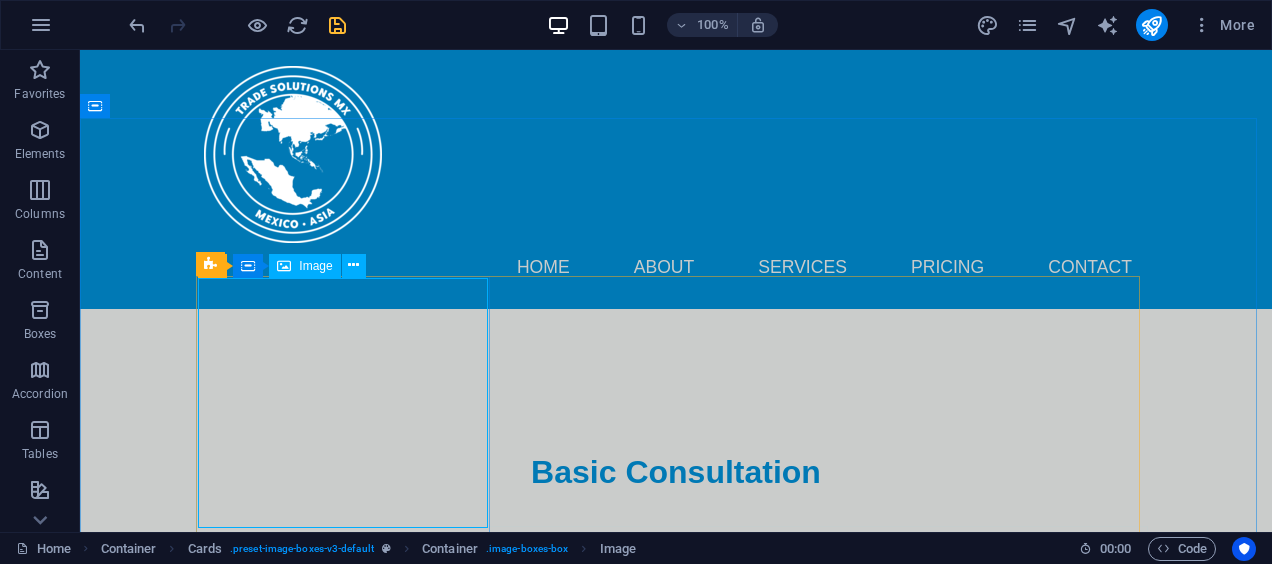 click on "Image" at bounding box center (315, 266) 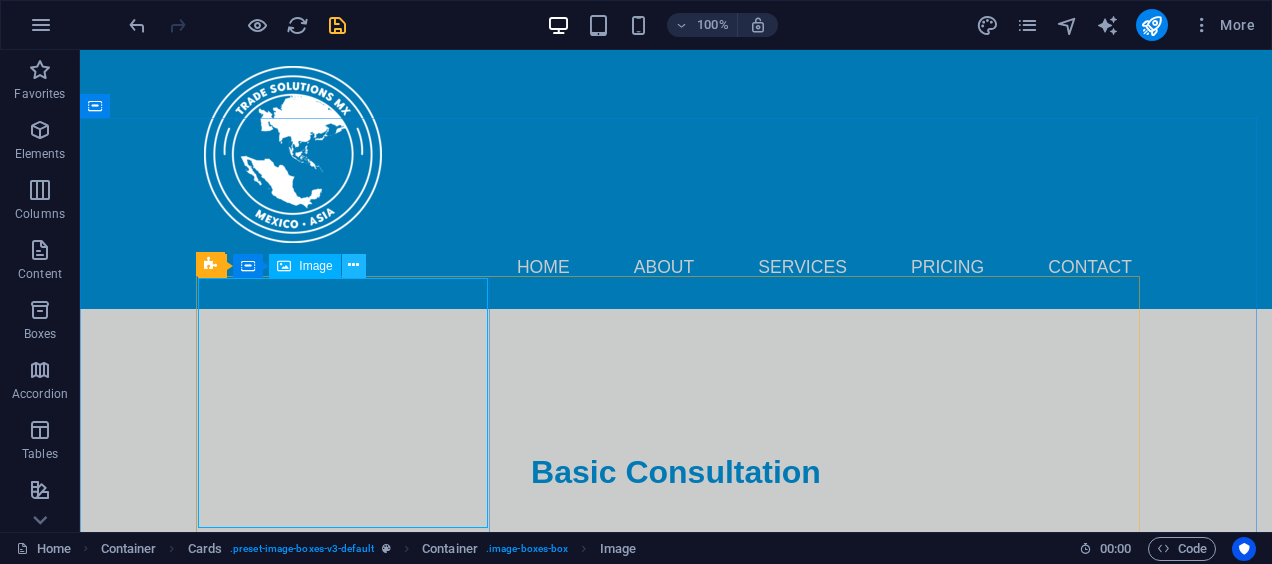 click at bounding box center (353, 265) 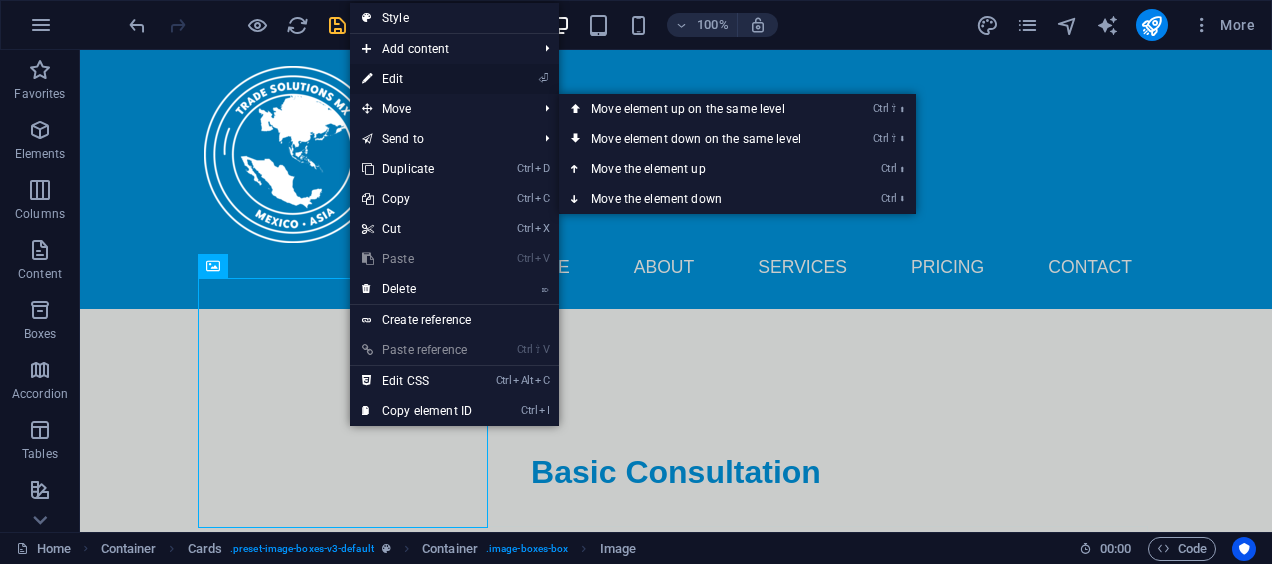 click on "⏎  Edit" at bounding box center [417, 79] 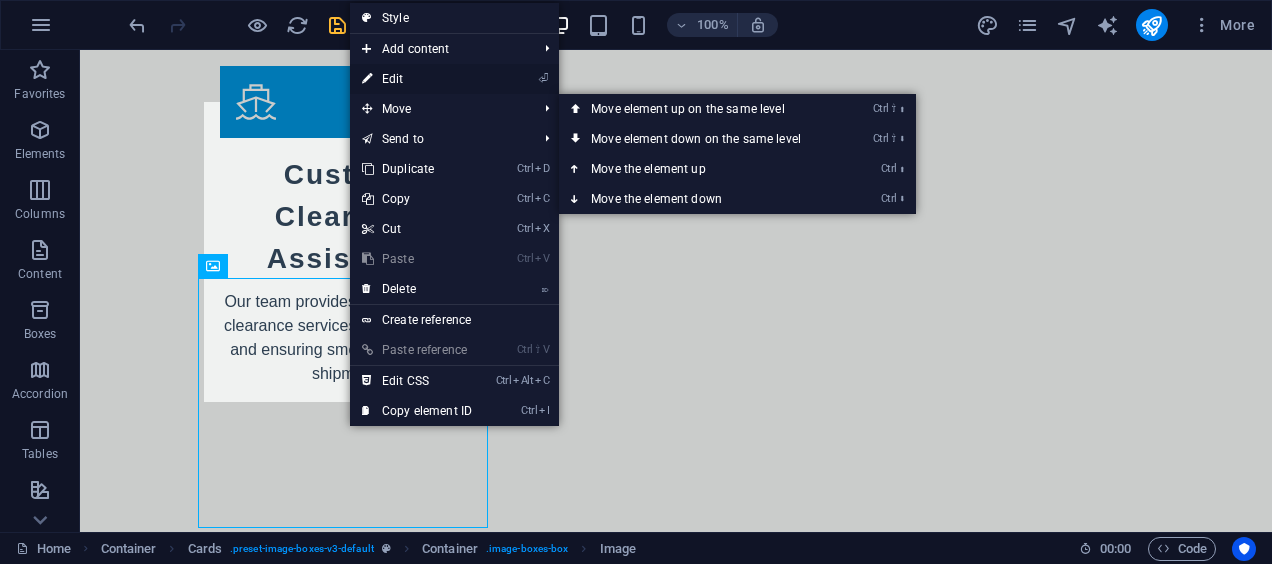 scroll, scrollTop: 4867, scrollLeft: 0, axis: vertical 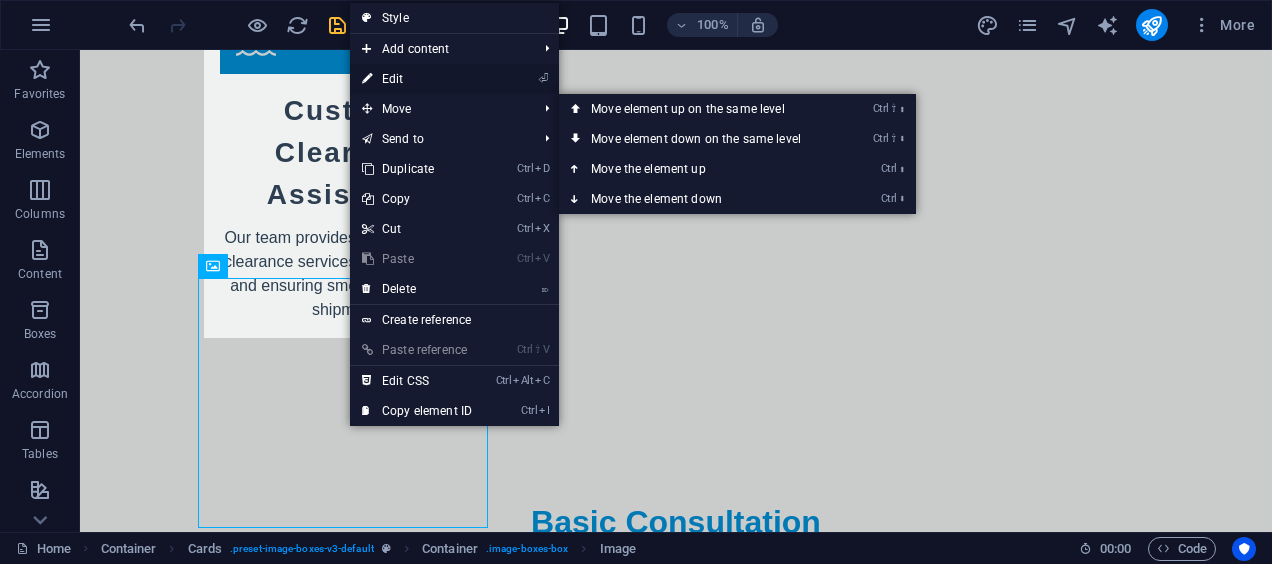 select on "vw" 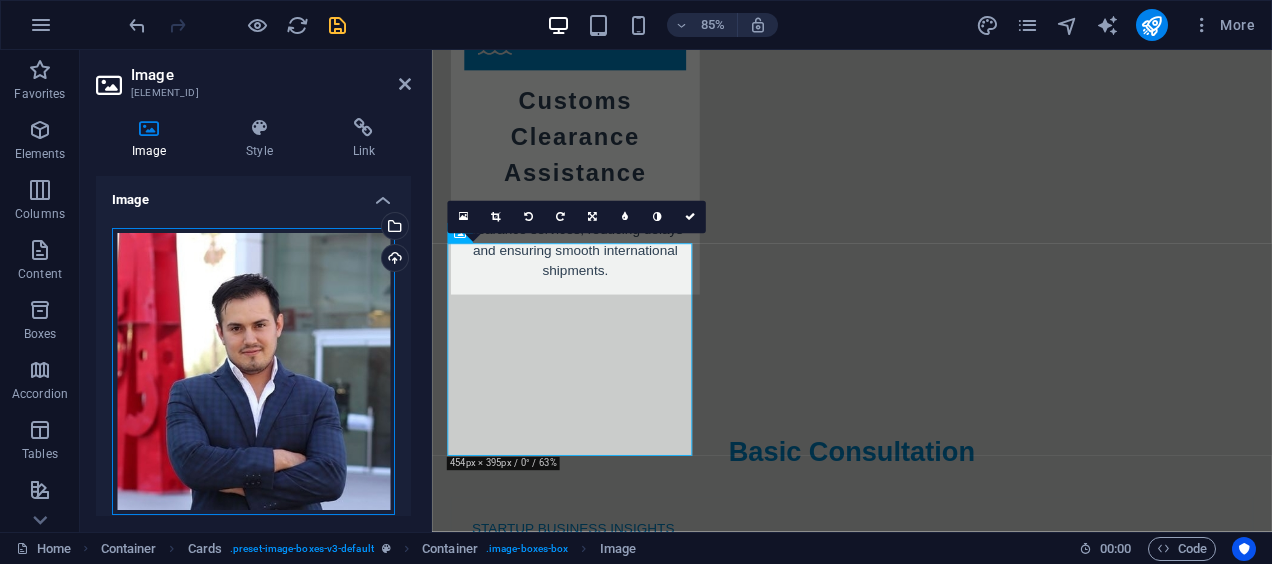 click on "Drag files here, click to choose files or select files from Files or our free stock photos & videos" at bounding box center (253, 371) 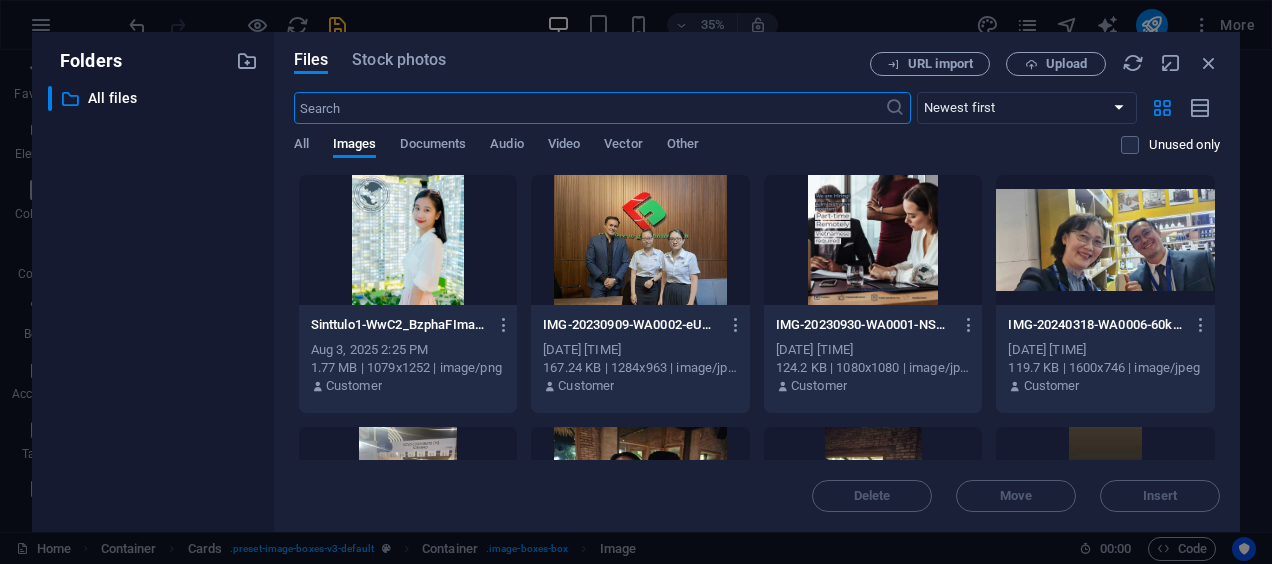 scroll, scrollTop: 5677, scrollLeft: 0, axis: vertical 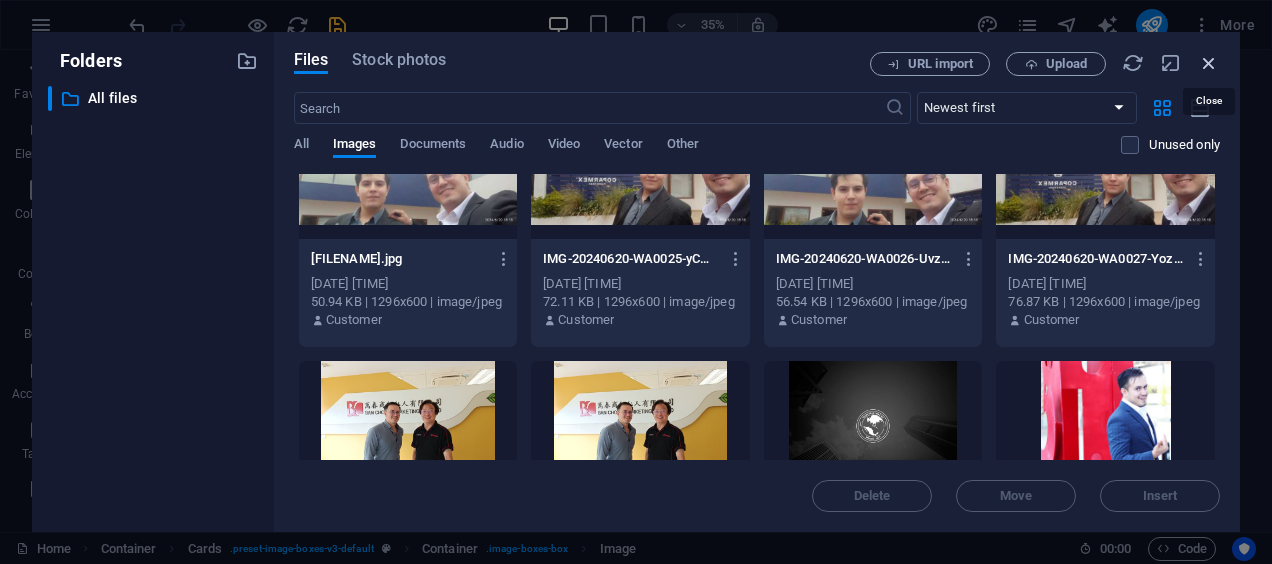 click at bounding box center (1209, 63) 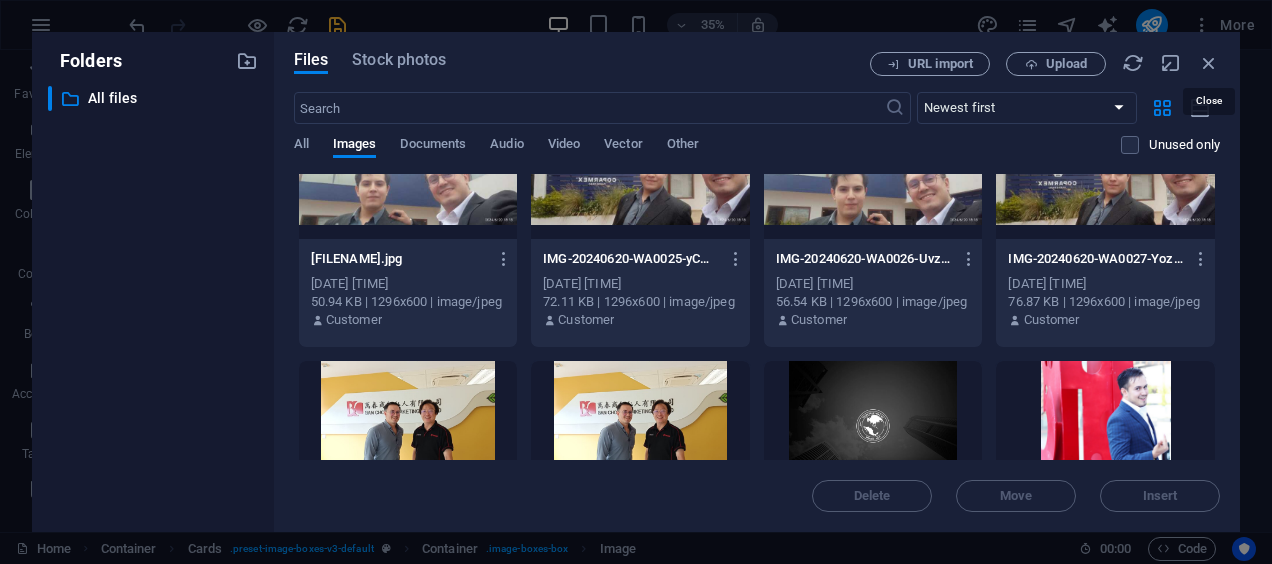 scroll, scrollTop: 4867, scrollLeft: 0, axis: vertical 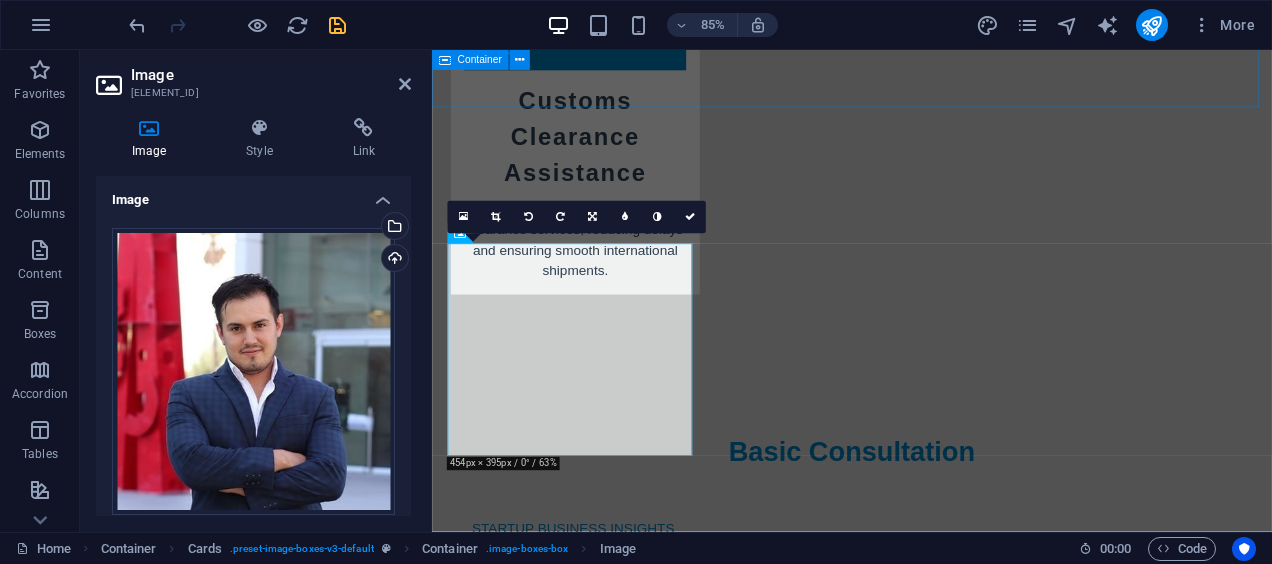 click on "Our Services Business Development Market Research In-depth analysis of market trends and opportunities.
[PRICE]
Strategic Planning Tailored strategies for market entry and growth.
[PRICE]
Business Consulting Expert advice to navigate international markets.
[PRICE]
Risk Management Helping you identify and mitigate business risks.
[PRICE]
Foreign Direct Investment Facilitating source and securing international investments.
[PRICE]
Investment Strategies Developing effective investment frameworks.
[PRICE]
Business Development Funding Solutions Connecting you with potential funding sources.
[PRICE]
Due Diligence Thorough verification of investment opportunities.
[PRICE]
Export Consulting Guidance on exporting products and services.
[PRICE]
Import Consulting Expertise in sourcing products from abroad.
[PRICE]
Cultural Training Preparing your team for international business culture.
[PRICE]
Compliance Solutions
[PRICE]
[PRICE]" at bounding box center (926, 1951) 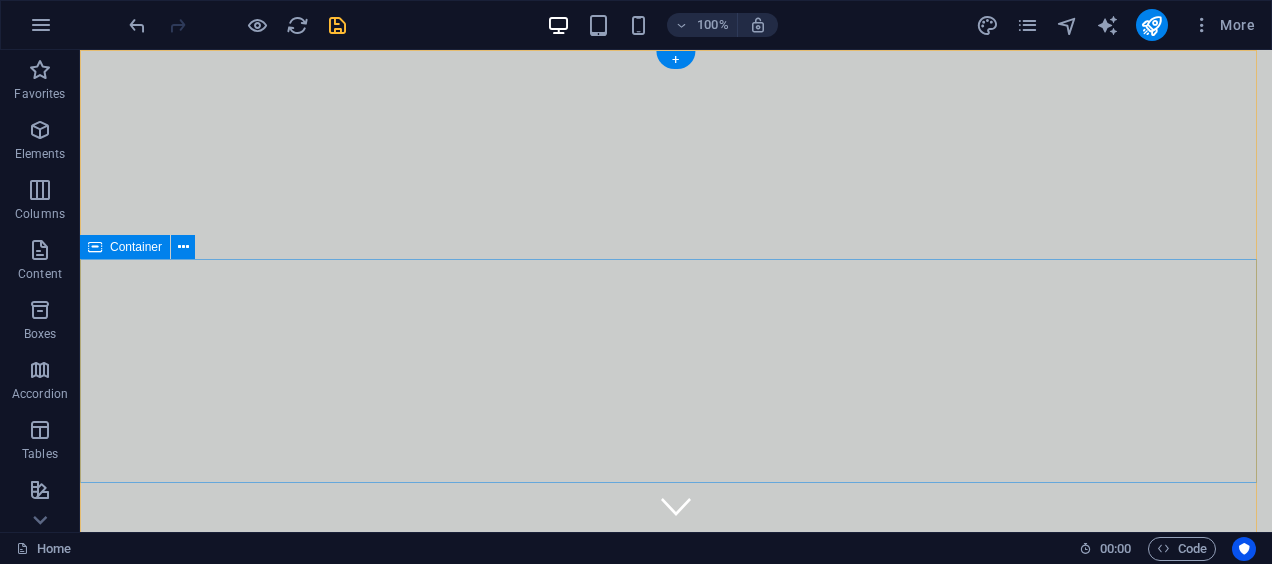 scroll, scrollTop: 300, scrollLeft: 0, axis: vertical 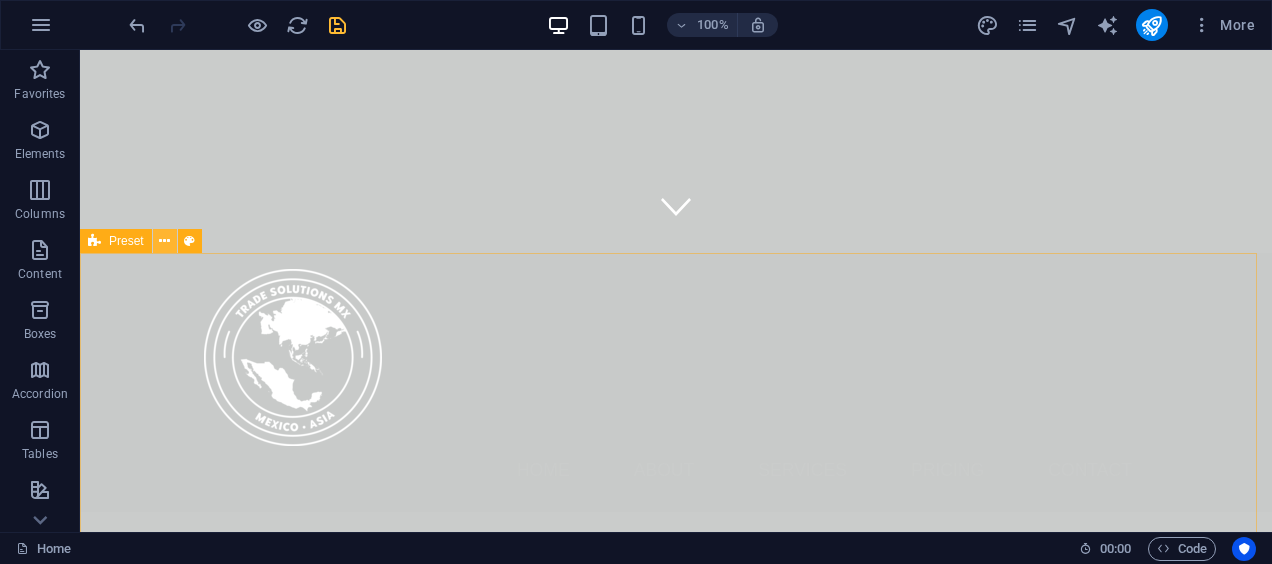 click at bounding box center [164, 241] 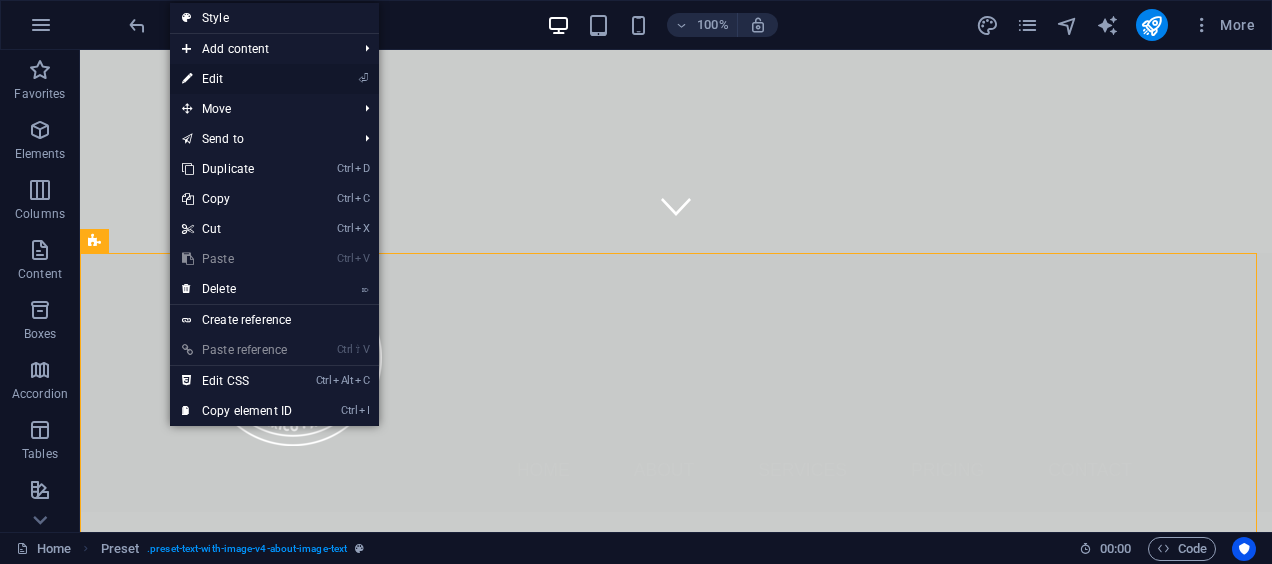 click on "⏎  Edit" at bounding box center (237, 79) 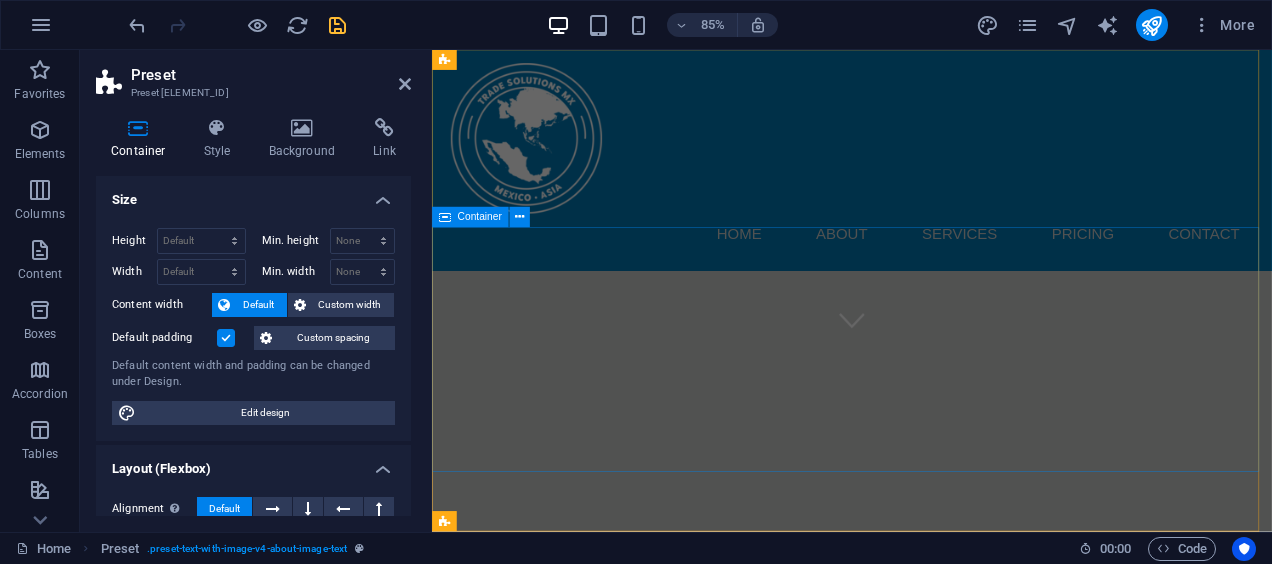 scroll, scrollTop: 0, scrollLeft: 0, axis: both 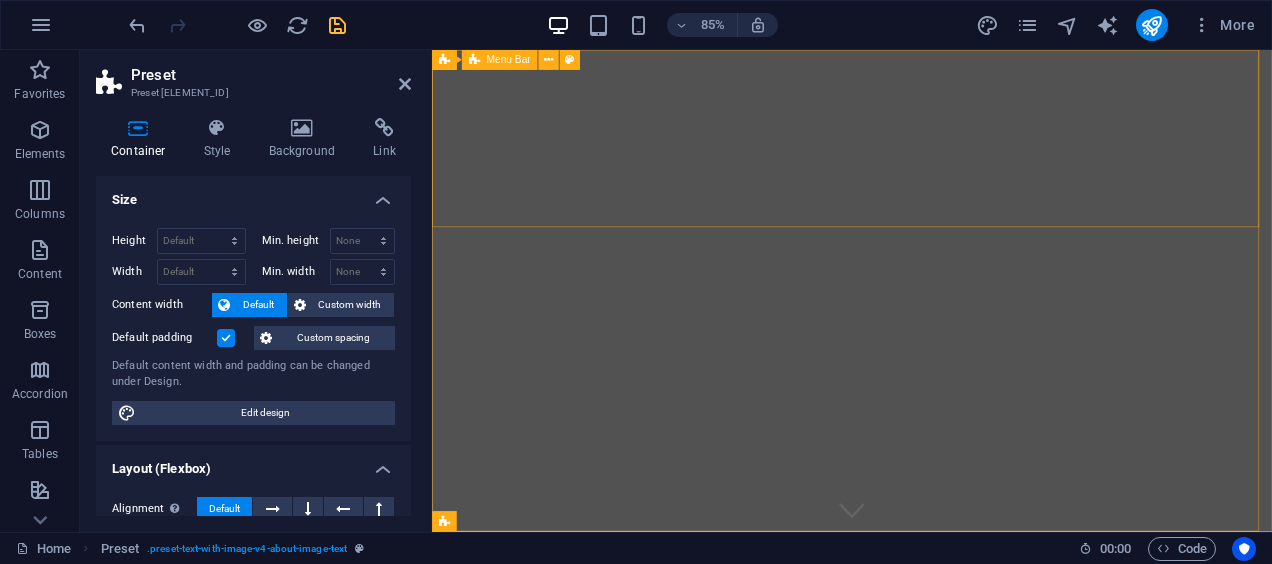 click on "Home About Services Pricing Contact" at bounding box center (926, 746) 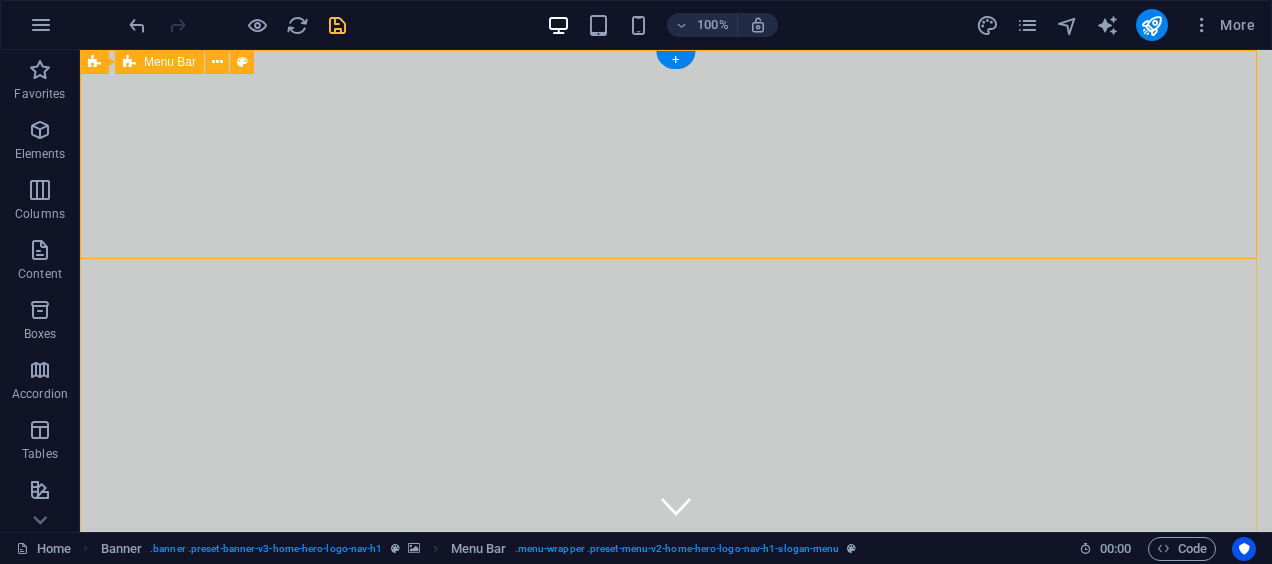 click on "Home About Services Pricing Contact" at bounding box center (676, 746) 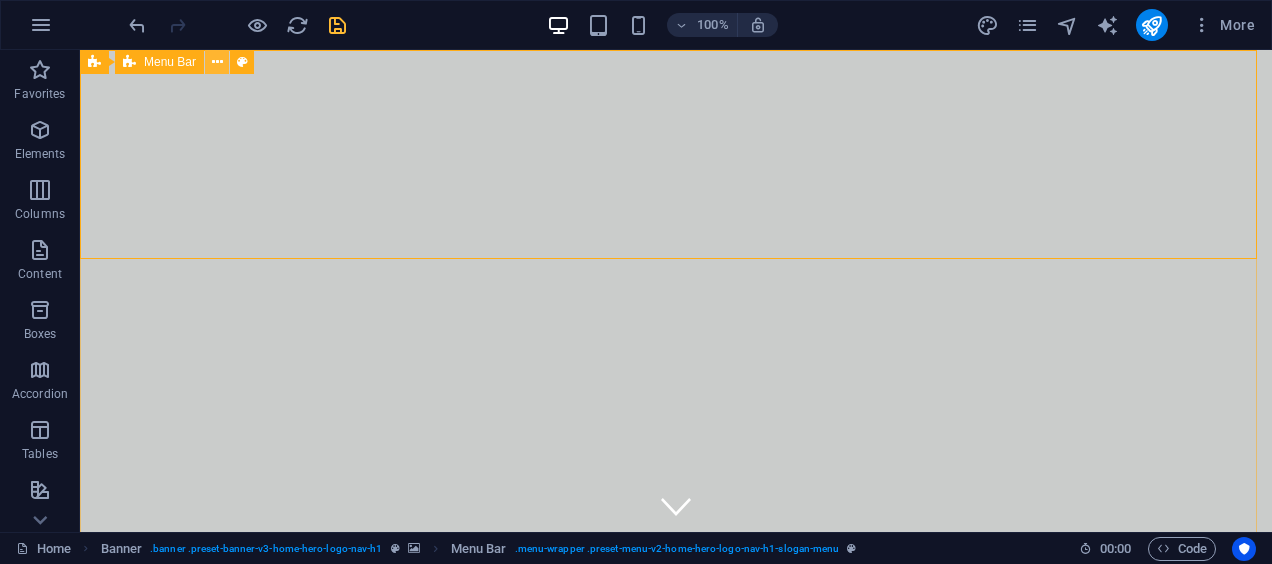 click at bounding box center [217, 62] 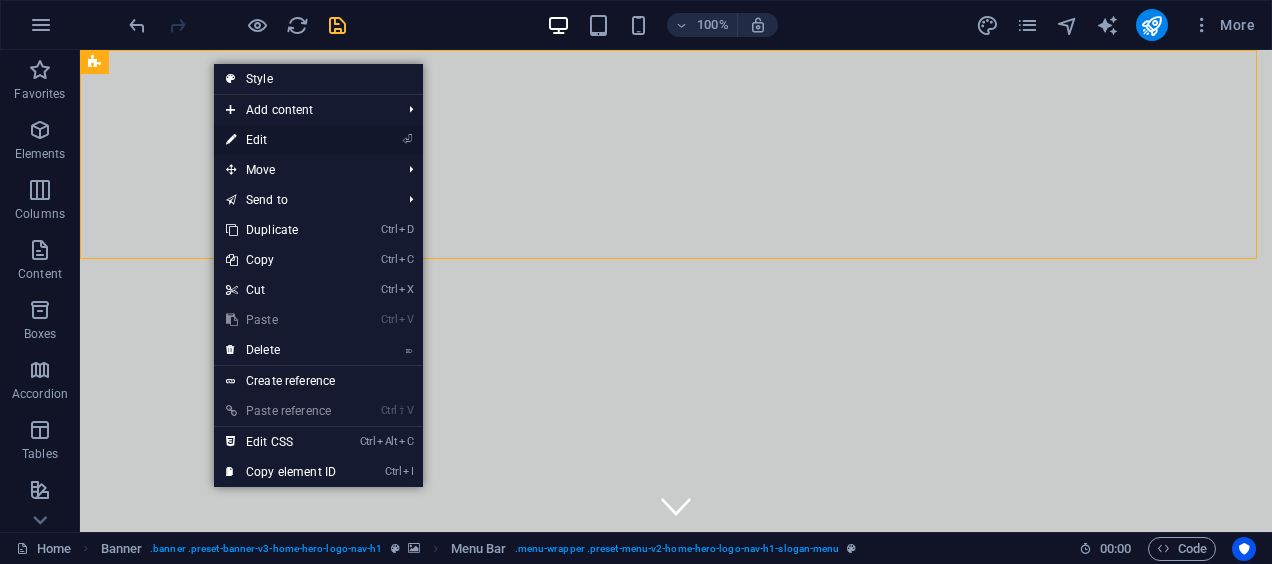 click on "⏎  Edit" at bounding box center (281, 140) 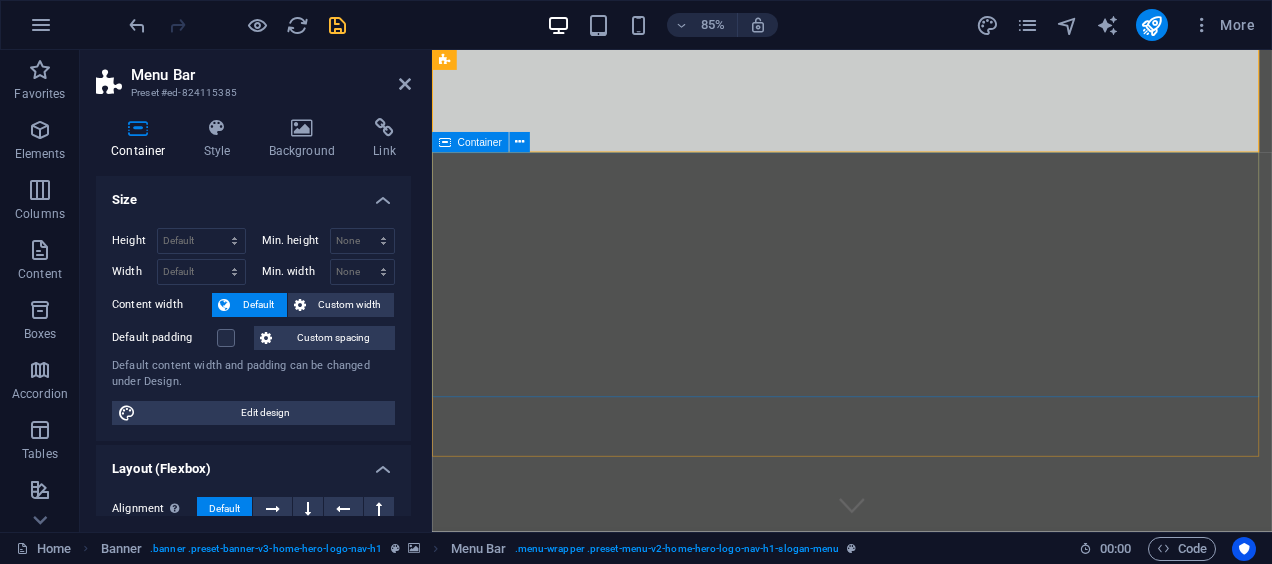 scroll, scrollTop: 0, scrollLeft: 0, axis: both 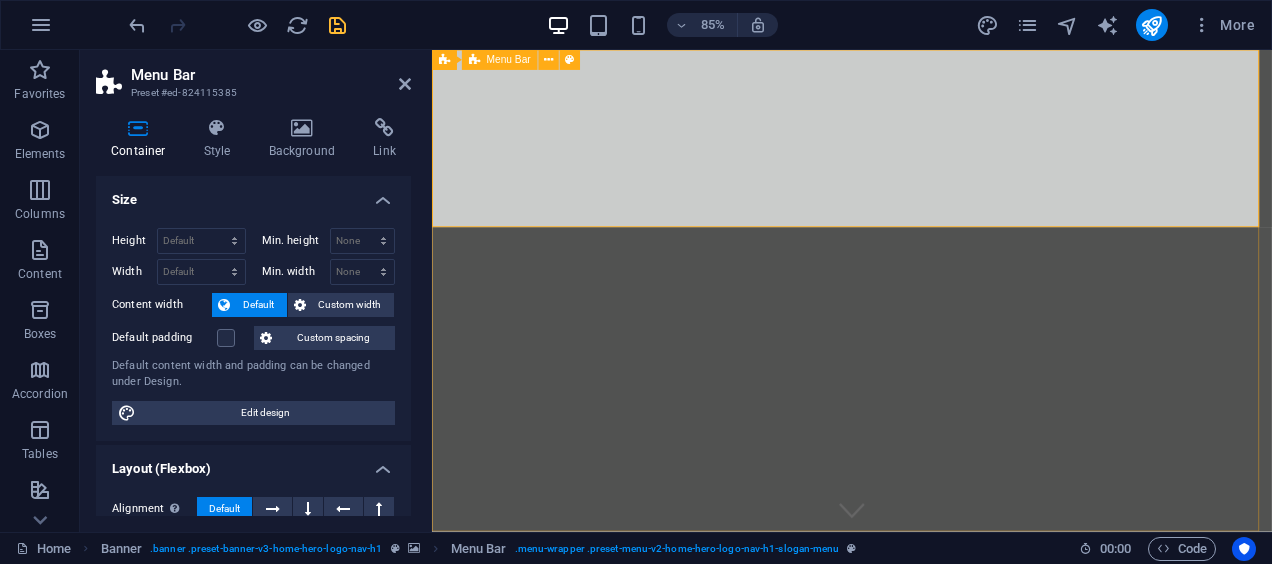 click on "Home About Services Pricing Contact" at bounding box center (926, 746) 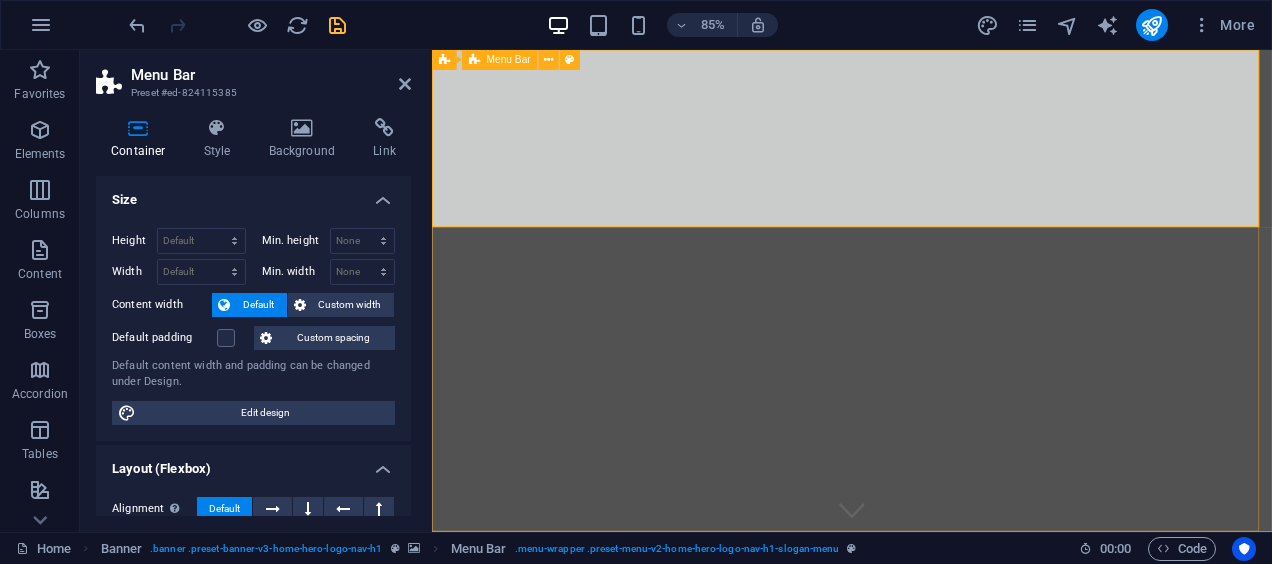 click on "Home About Services Pricing Contact" at bounding box center [926, 746] 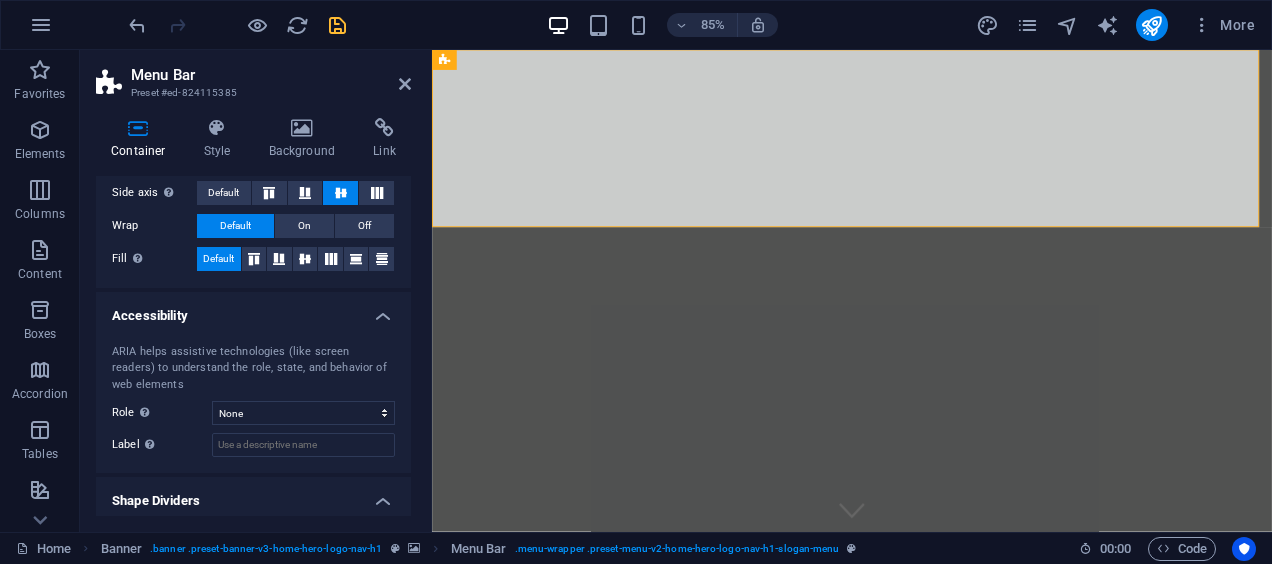 scroll, scrollTop: 433, scrollLeft: 0, axis: vertical 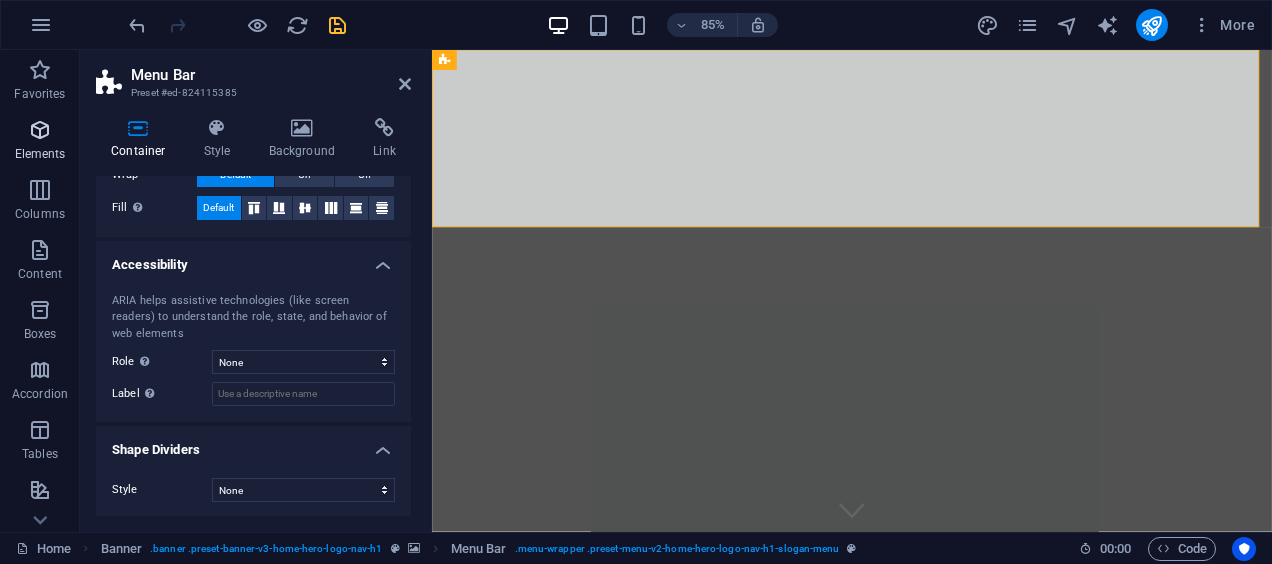 click on "Elements" at bounding box center (40, 142) 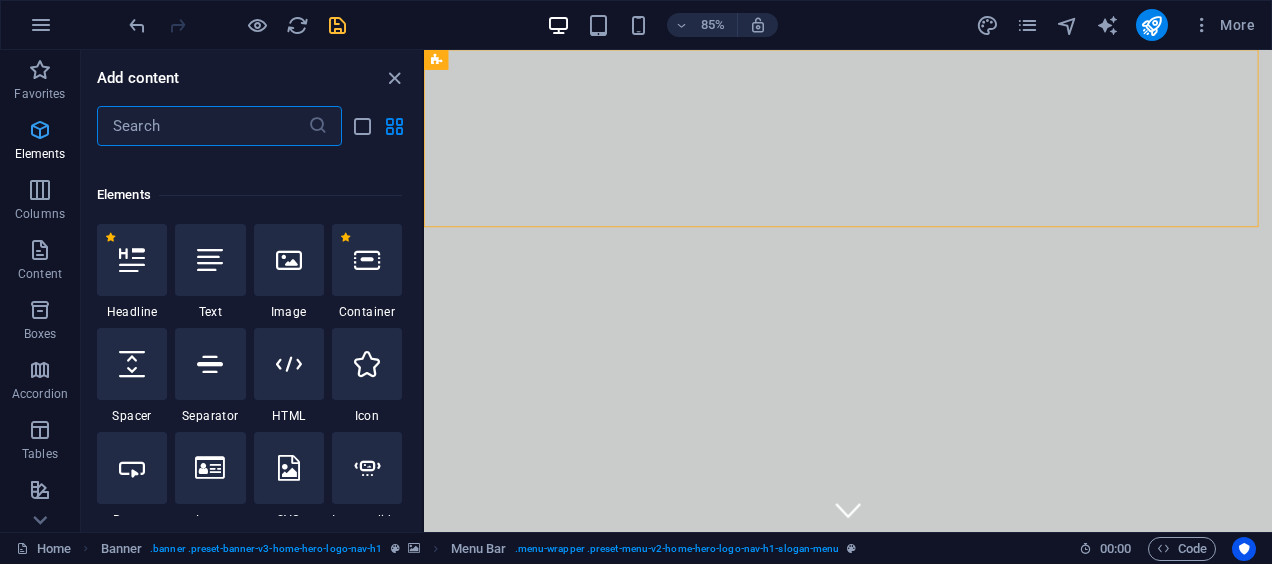 scroll, scrollTop: 213, scrollLeft: 0, axis: vertical 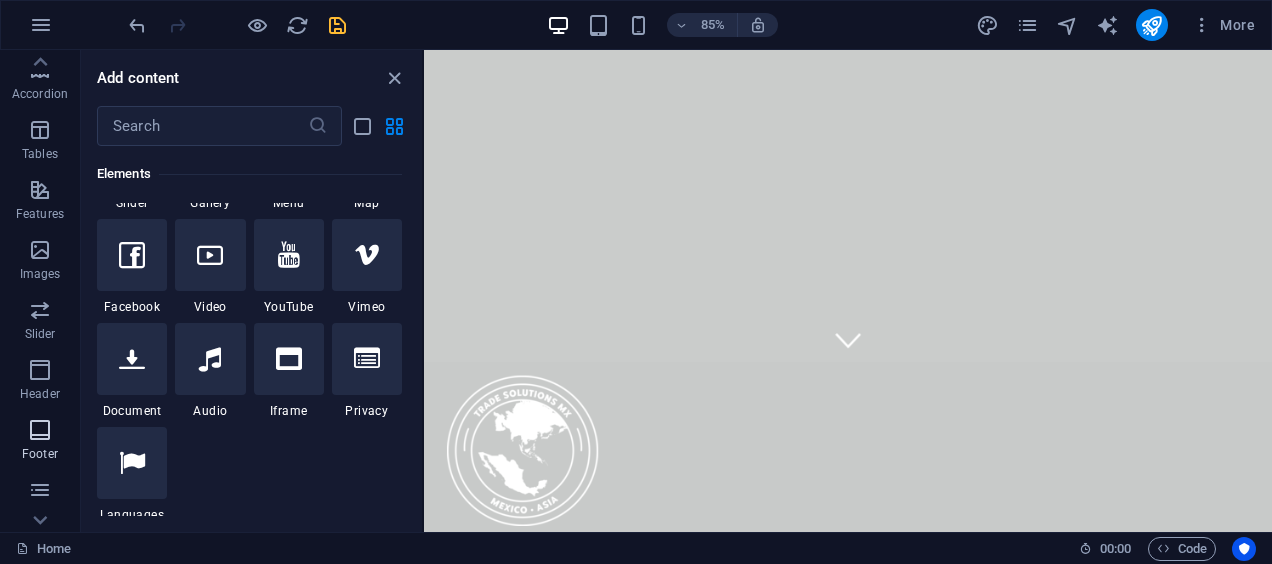 click at bounding box center (40, 430) 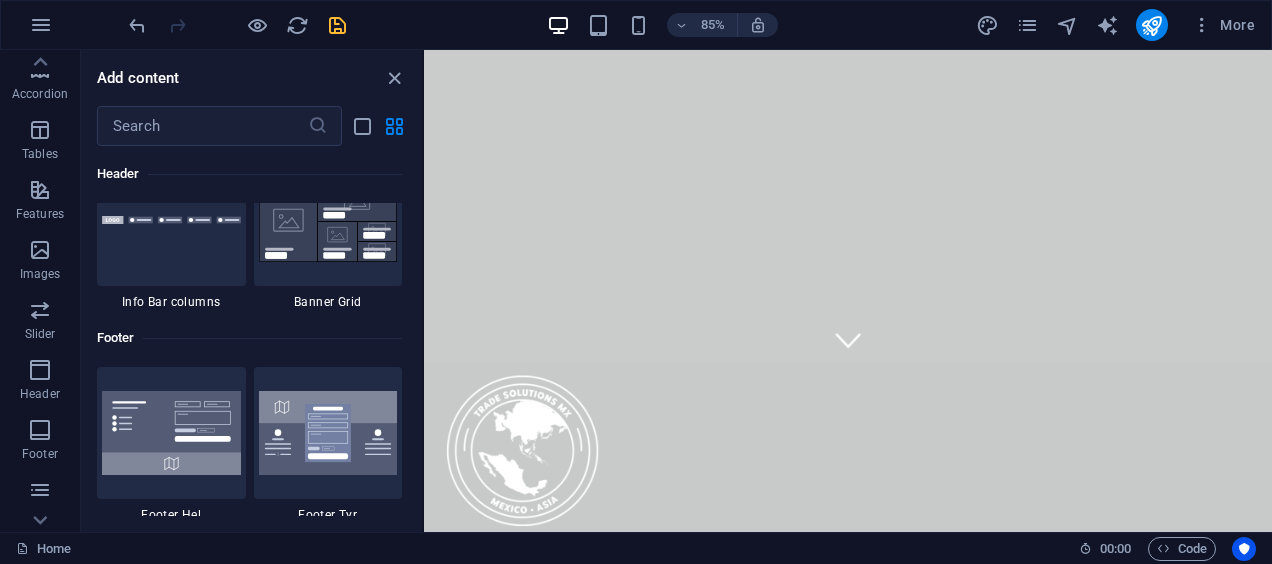 scroll, scrollTop: 13239, scrollLeft: 0, axis: vertical 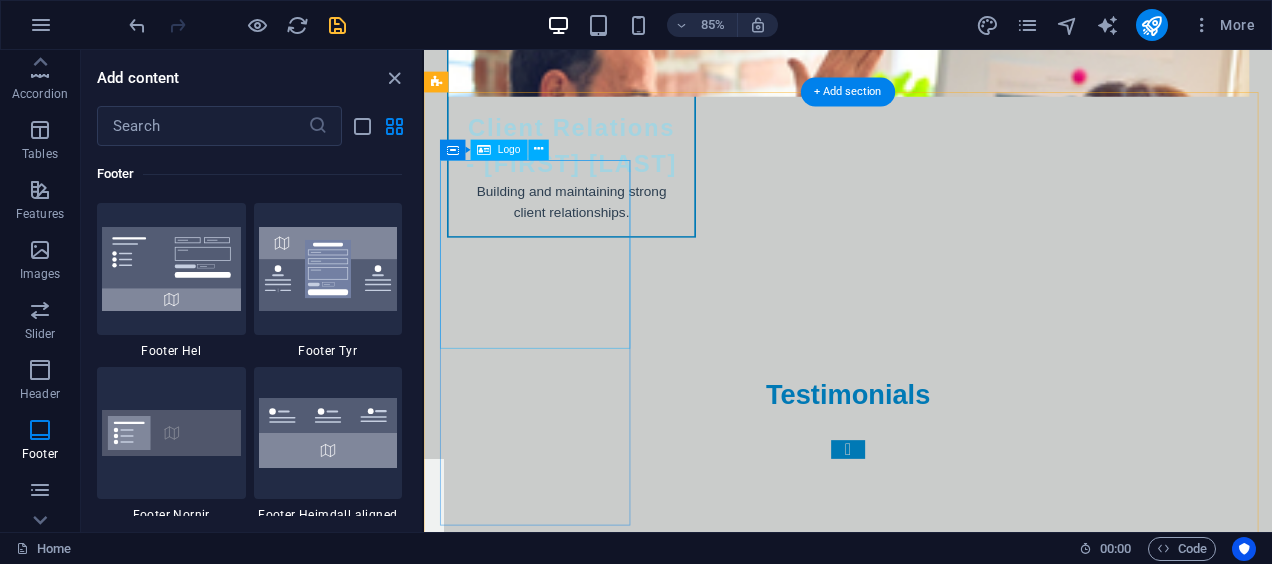 click at bounding box center (552, 5733) 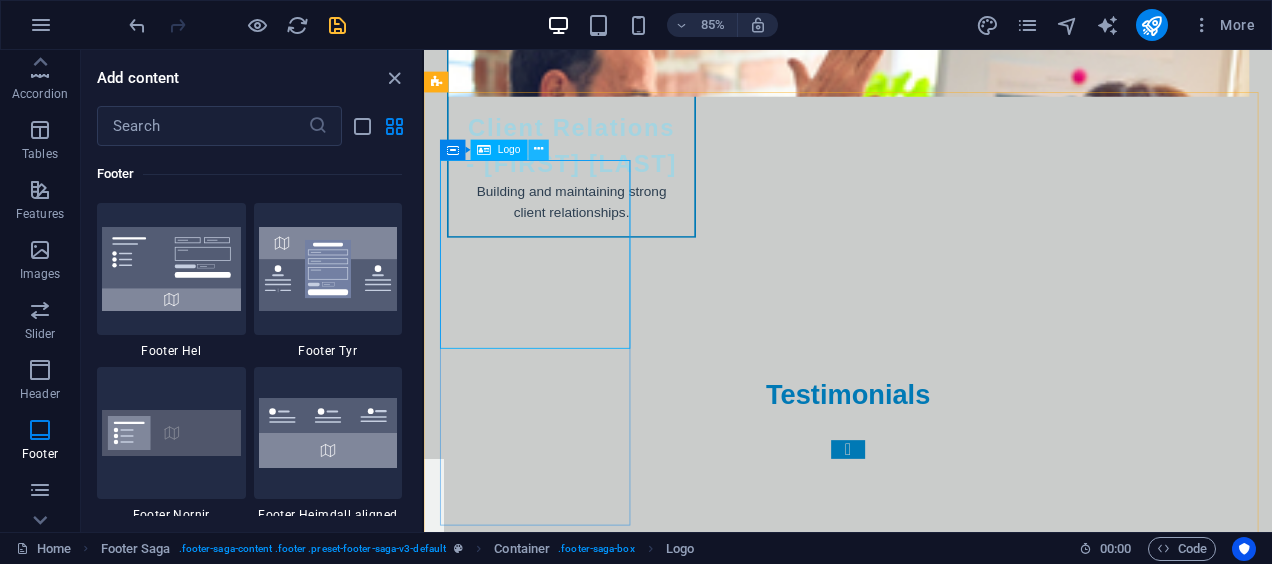 click at bounding box center (538, 150) 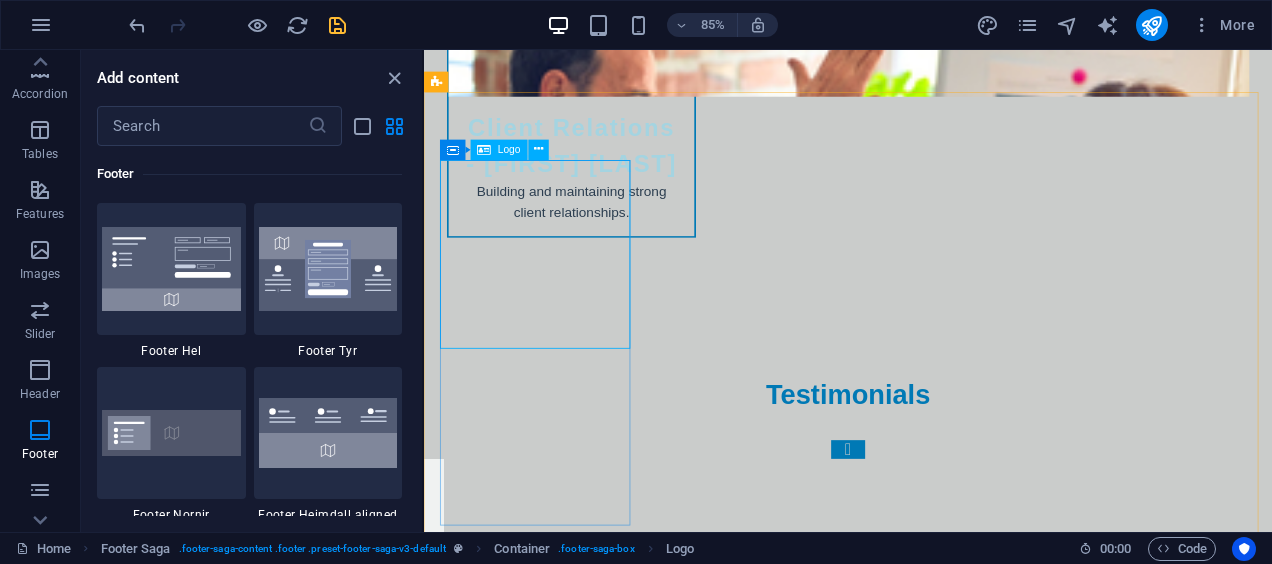 click on "Logo" at bounding box center [509, 150] 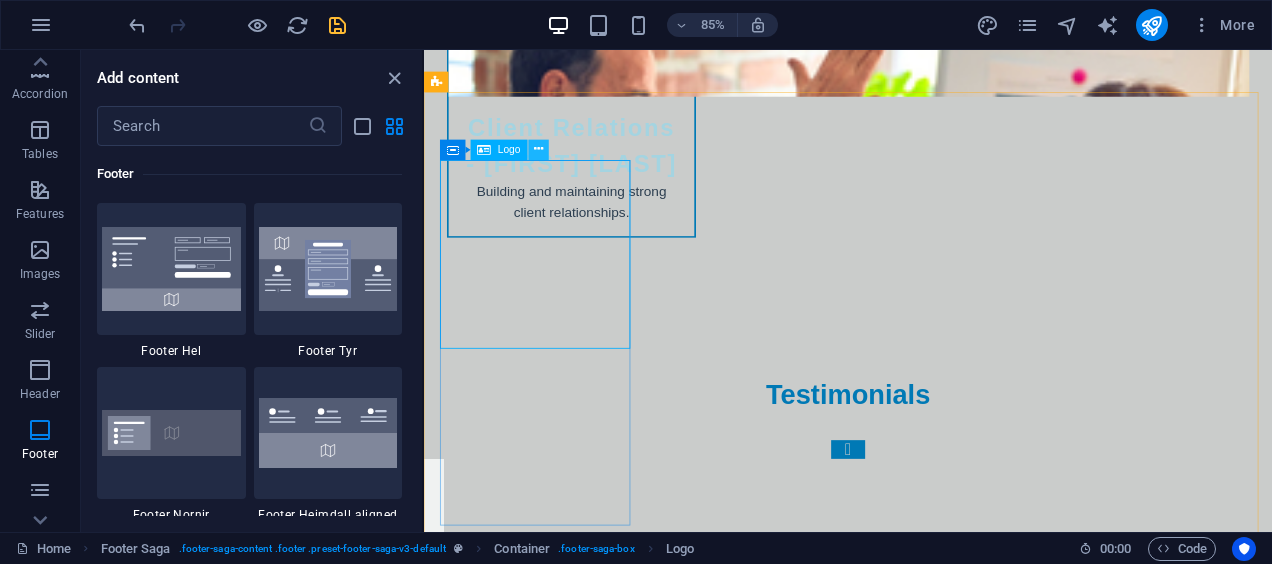 click at bounding box center [538, 150] 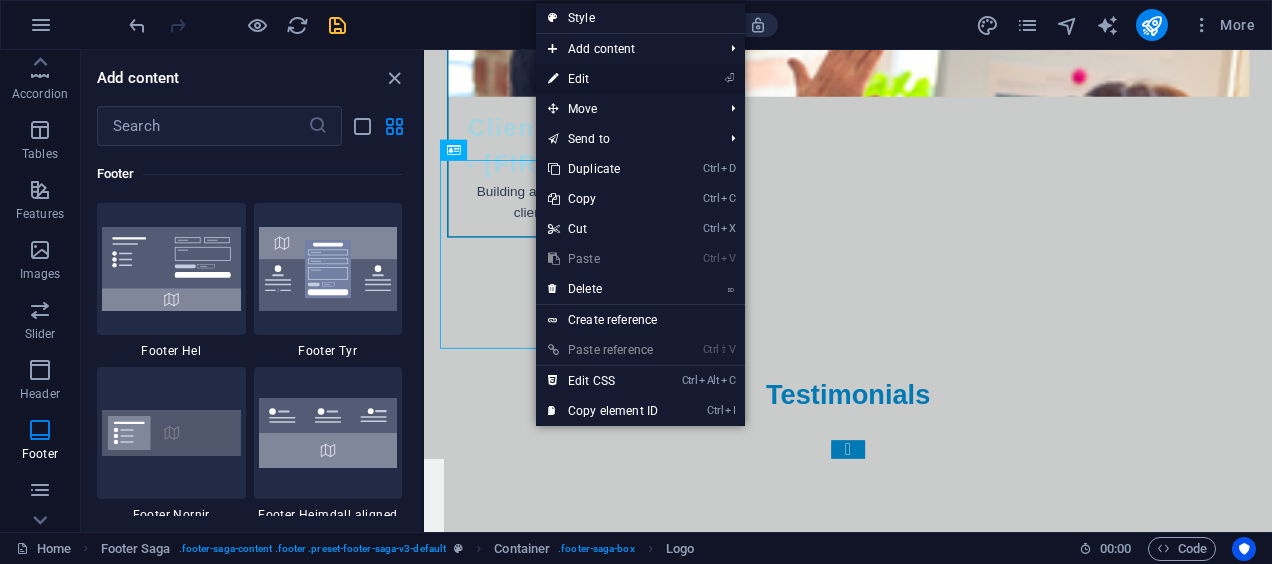 click on "⏎  Edit" at bounding box center (603, 79) 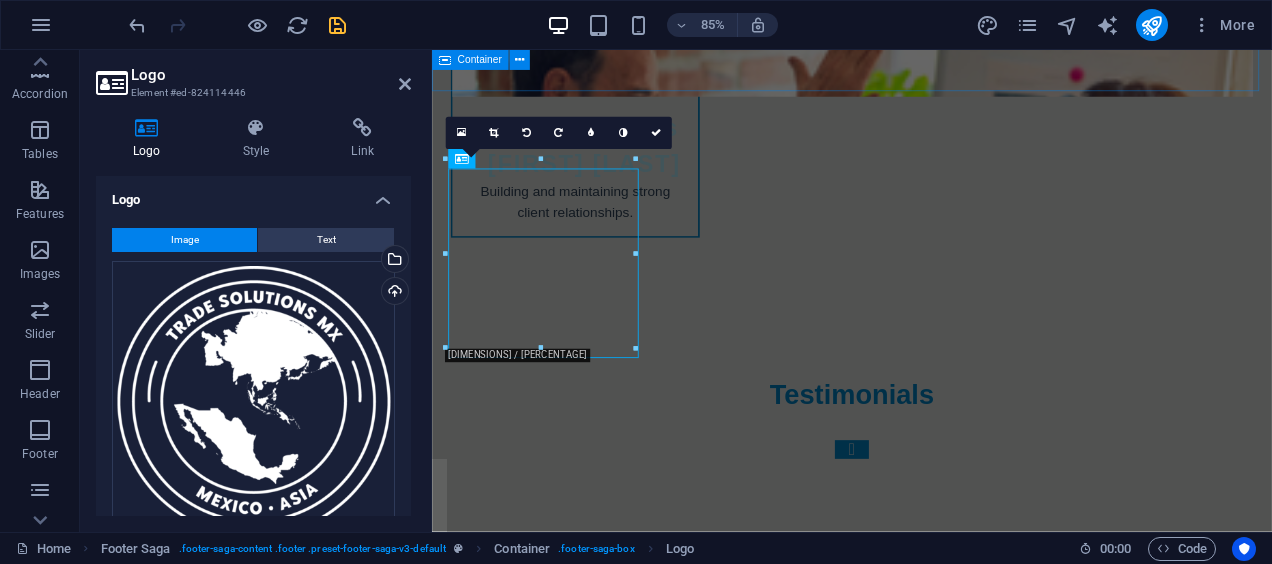 scroll, scrollTop: 10389, scrollLeft: 0, axis: vertical 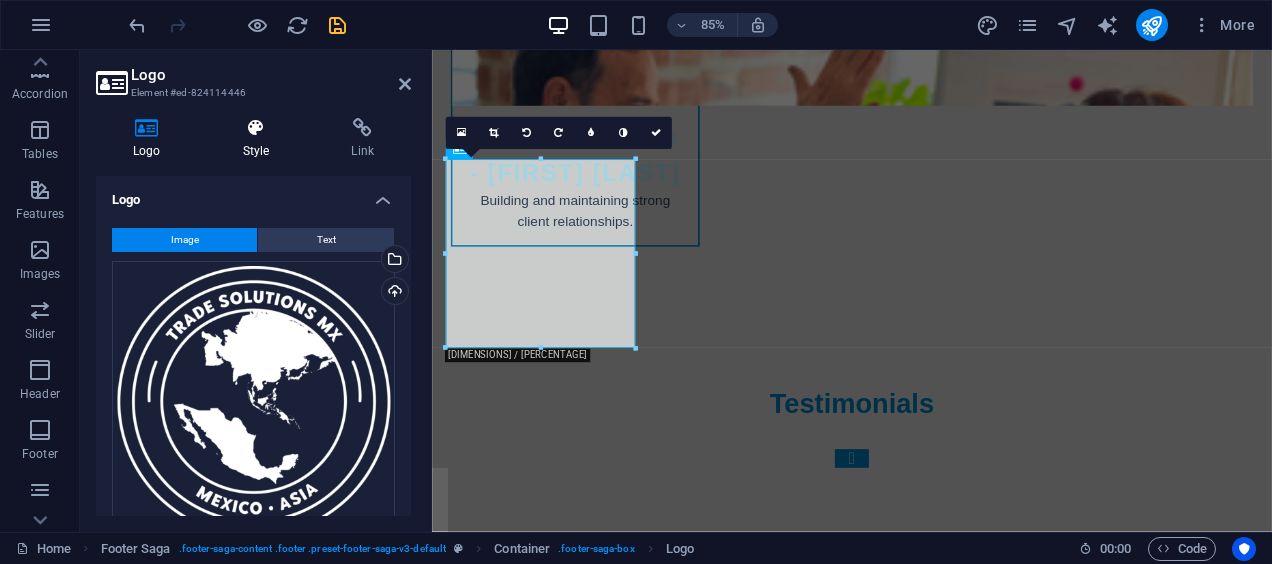 click on "Style" at bounding box center (260, 139) 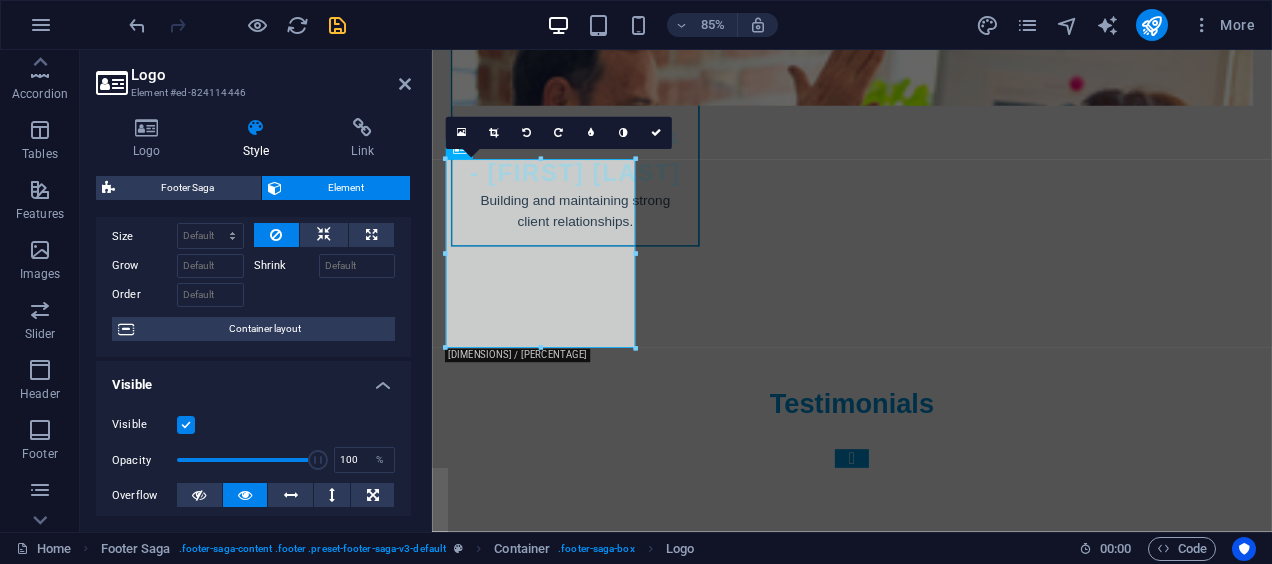 scroll, scrollTop: 100, scrollLeft: 0, axis: vertical 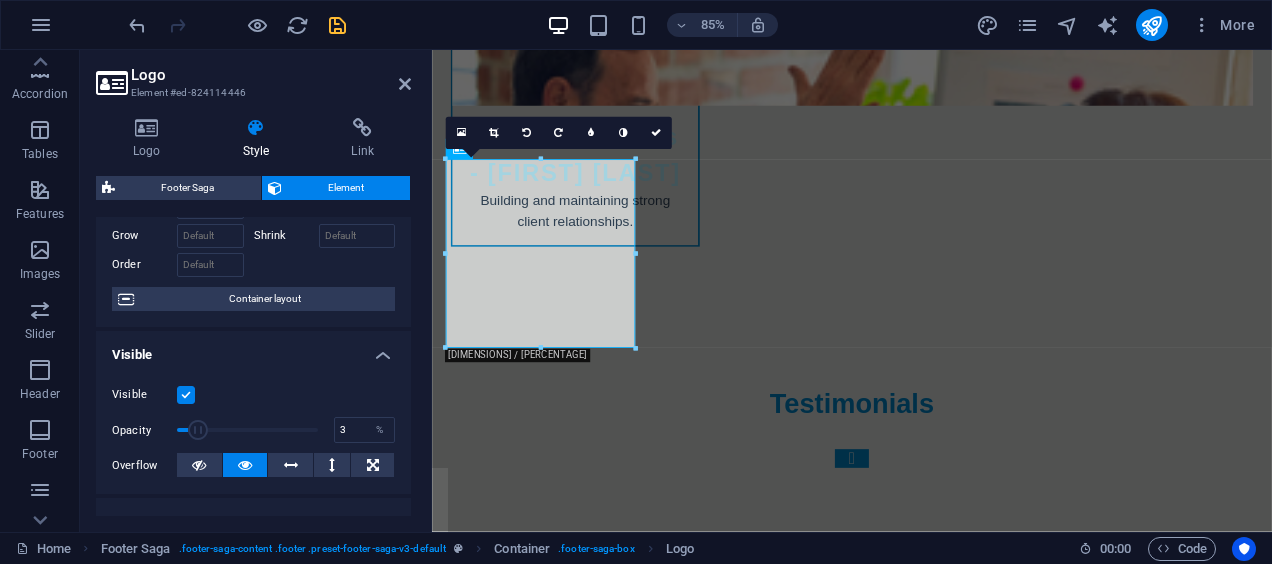 type on "1" 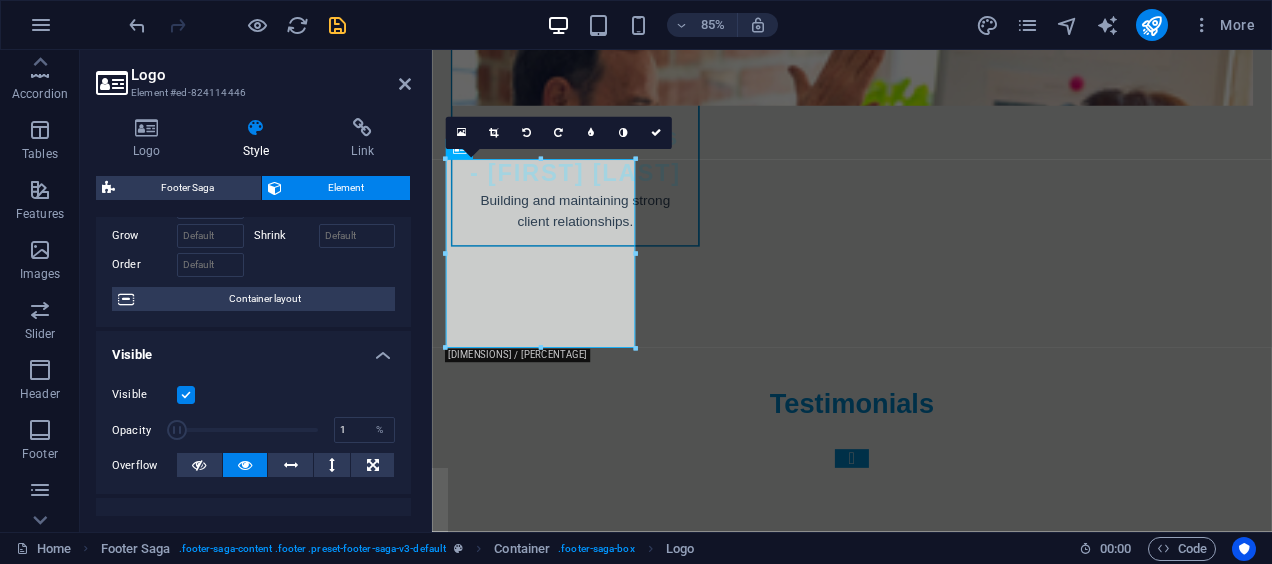 drag, startPoint x: 314, startPoint y: 430, endPoint x: 171, endPoint y: 436, distance: 143.12582 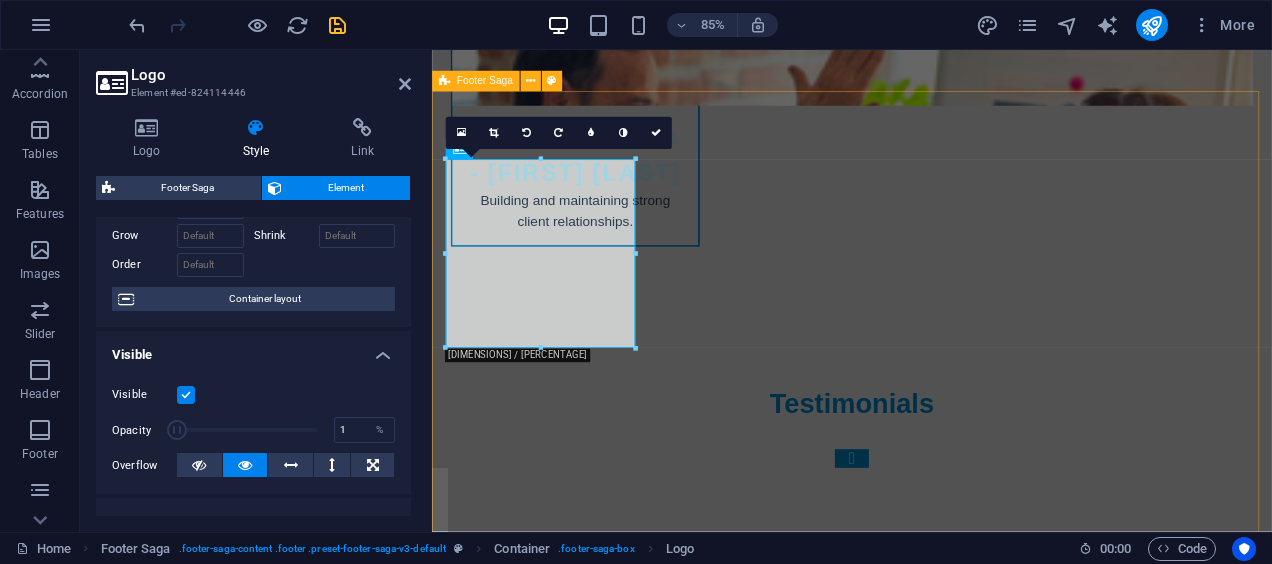 click on "Contact [NUMBER] [STREET] [POSTAL_CODE]   [CITY] Phone:  [PHONE] Mobile:  [PHONE] Email:  contact@tradesolutionsmx.com Navigation Home About Services Pricing Contact Legal Notice Privacy Policy Social media Facebook Linkedin Instagram" at bounding box center (926, 6170) 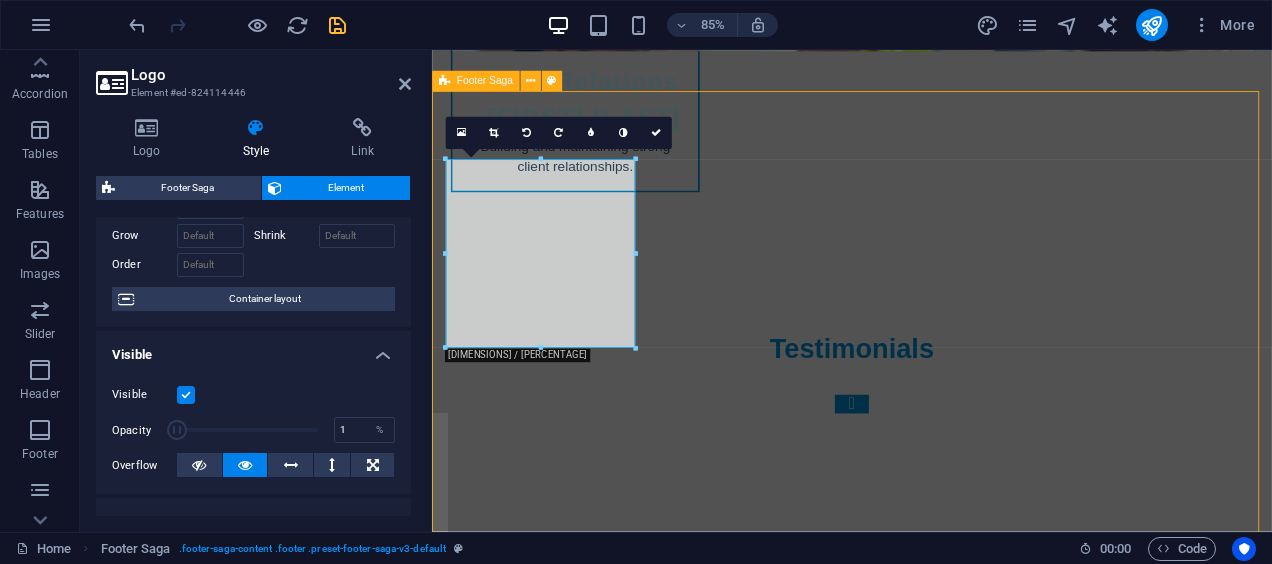 scroll, scrollTop: 10566, scrollLeft: 0, axis: vertical 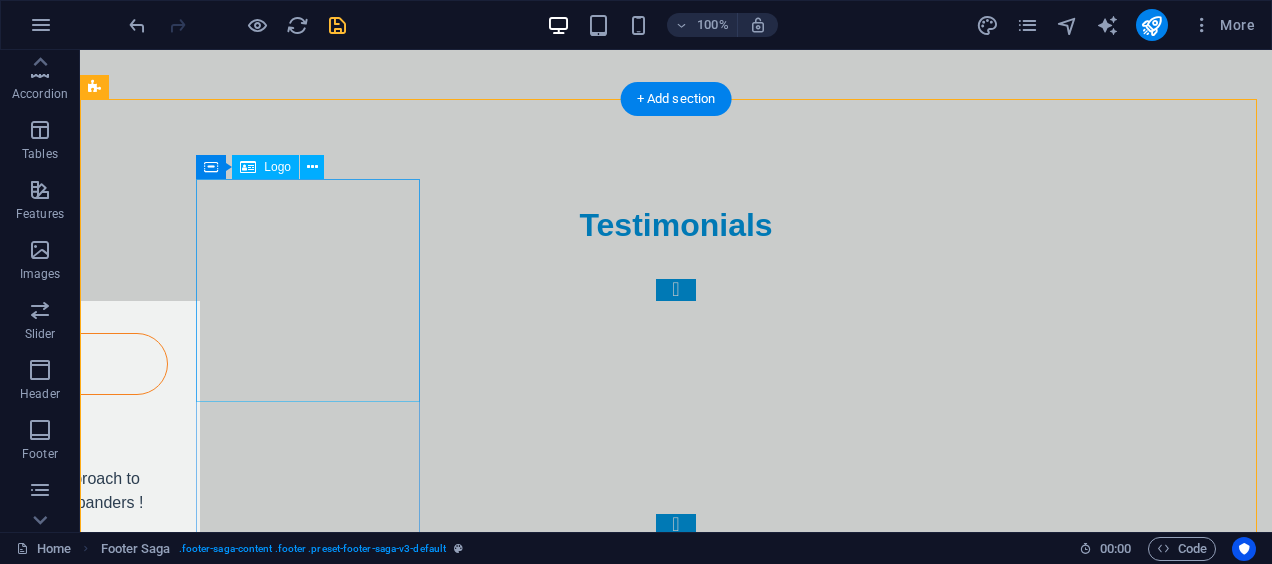 click at bounding box center [208, 5829] 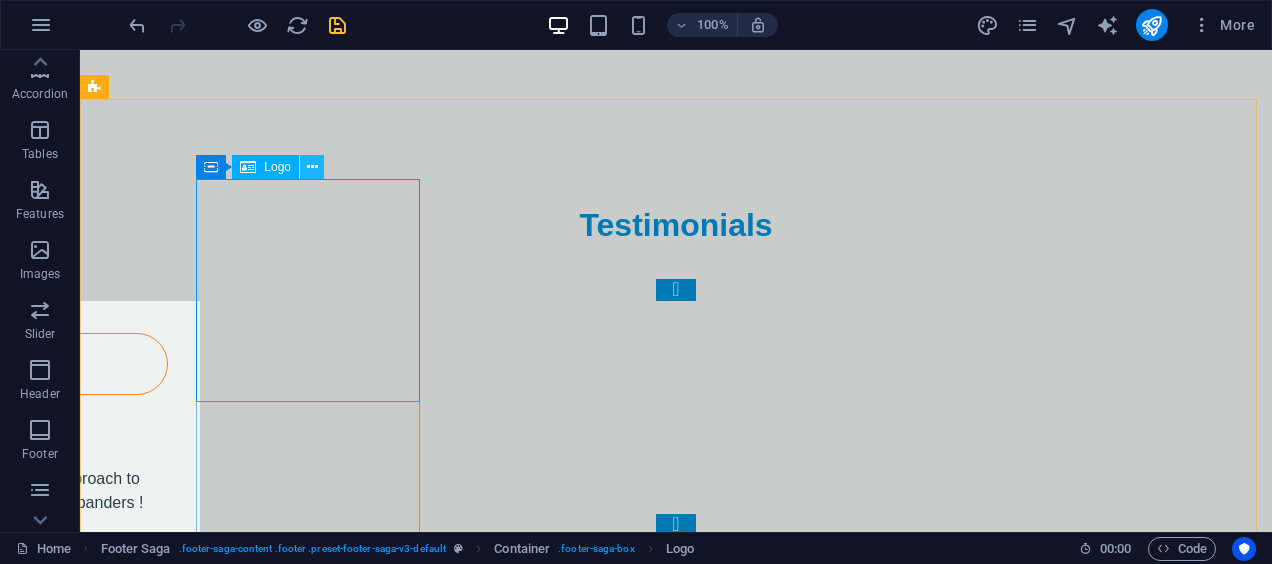 click at bounding box center (312, 167) 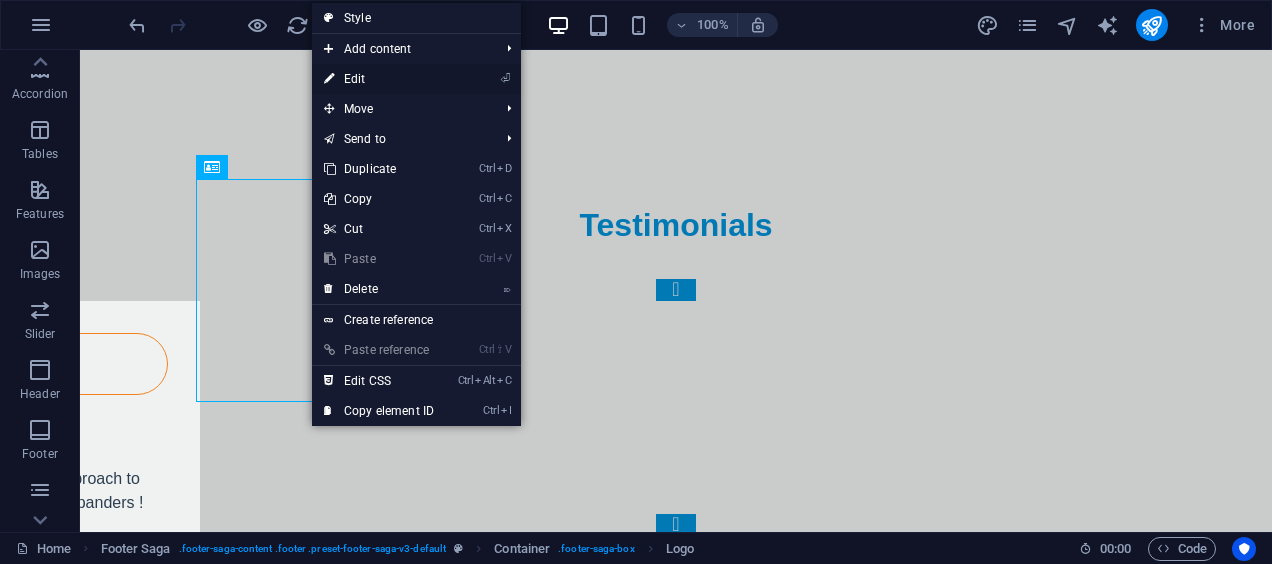 click on "⏎  Edit" at bounding box center (379, 79) 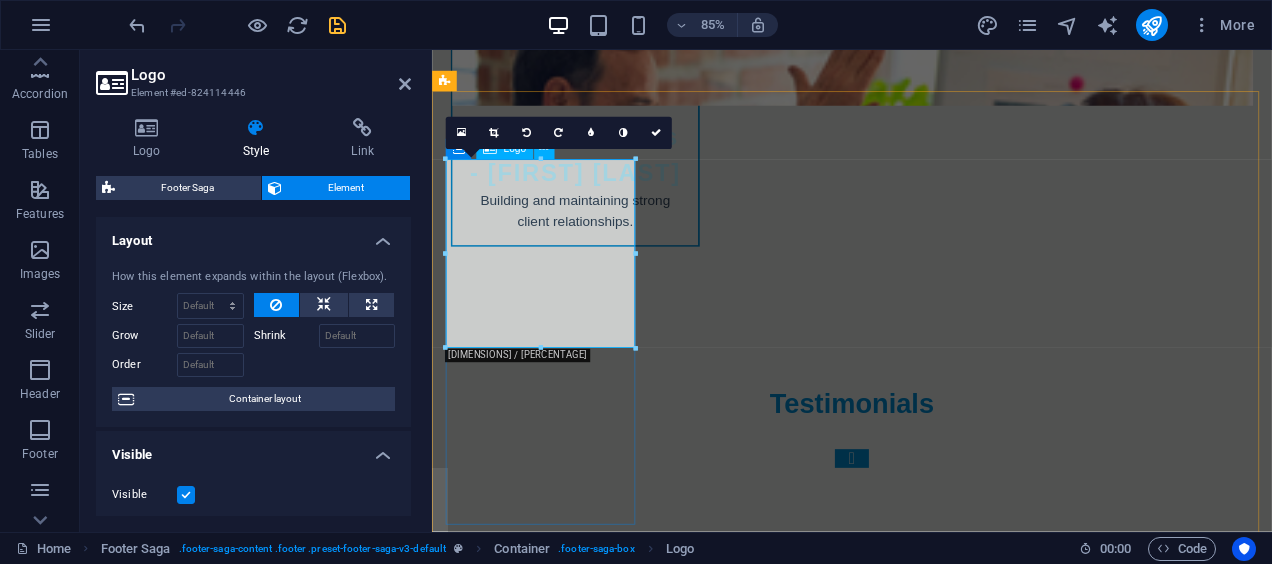 click at bounding box center (560, 5727) 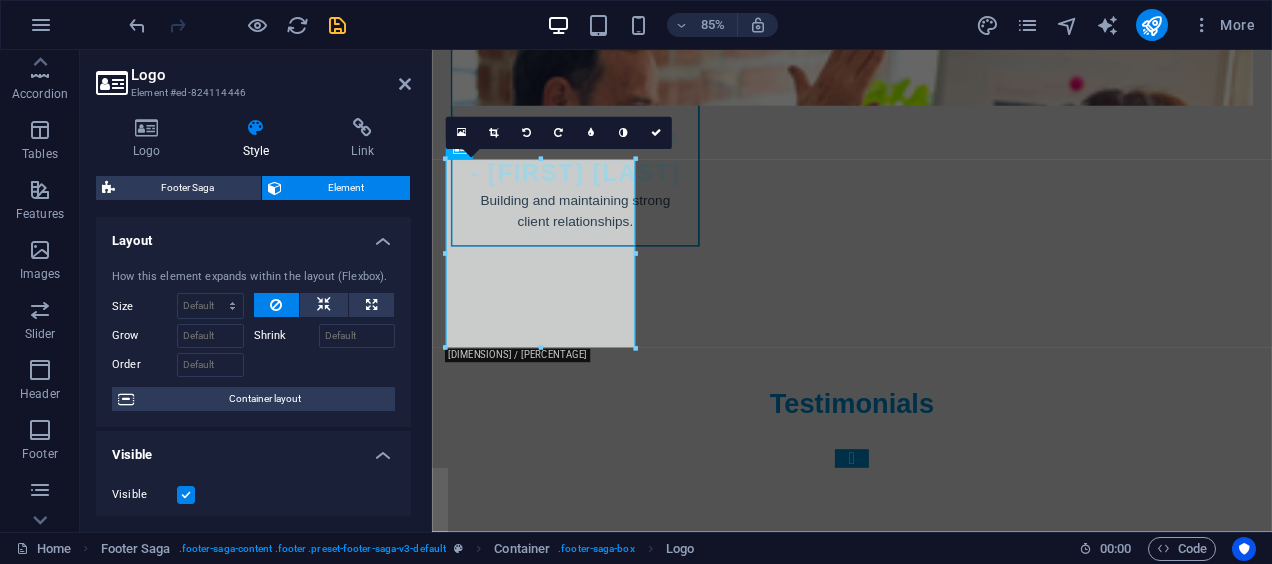 scroll, scrollTop: 100, scrollLeft: 0, axis: vertical 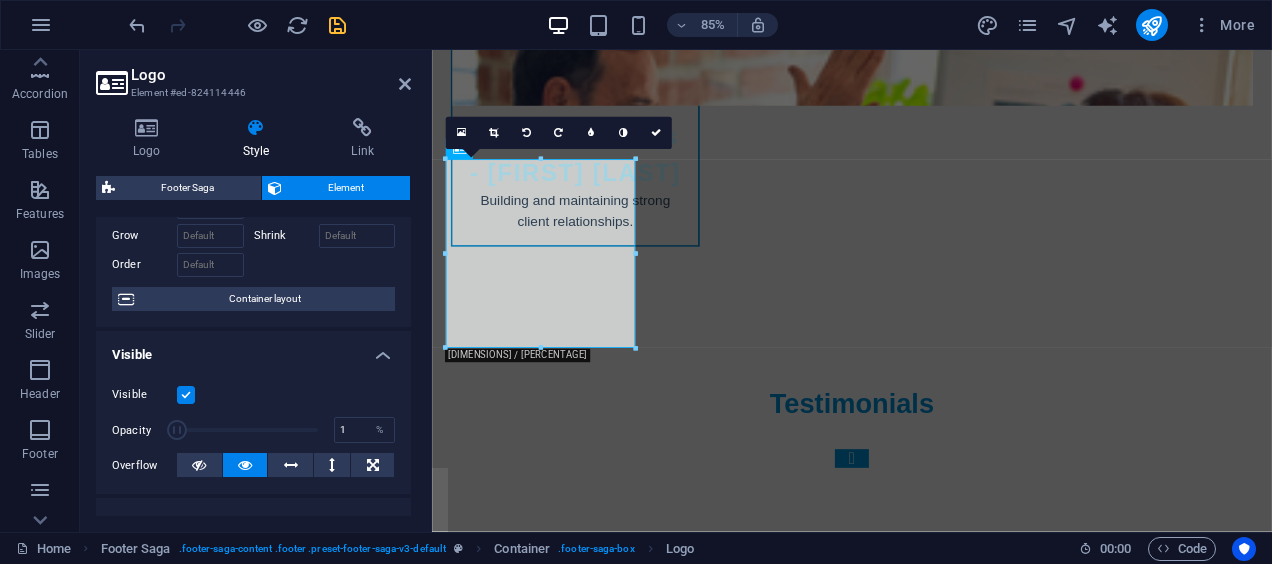 click at bounding box center (186, 395) 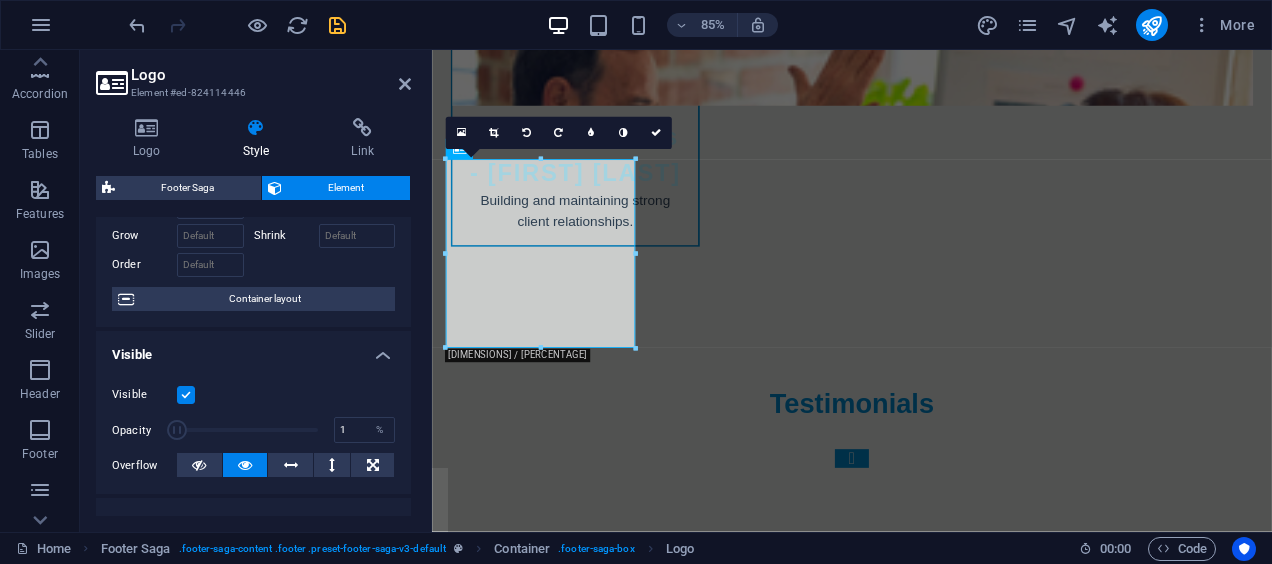 click on "Visible" at bounding box center (0, 0) 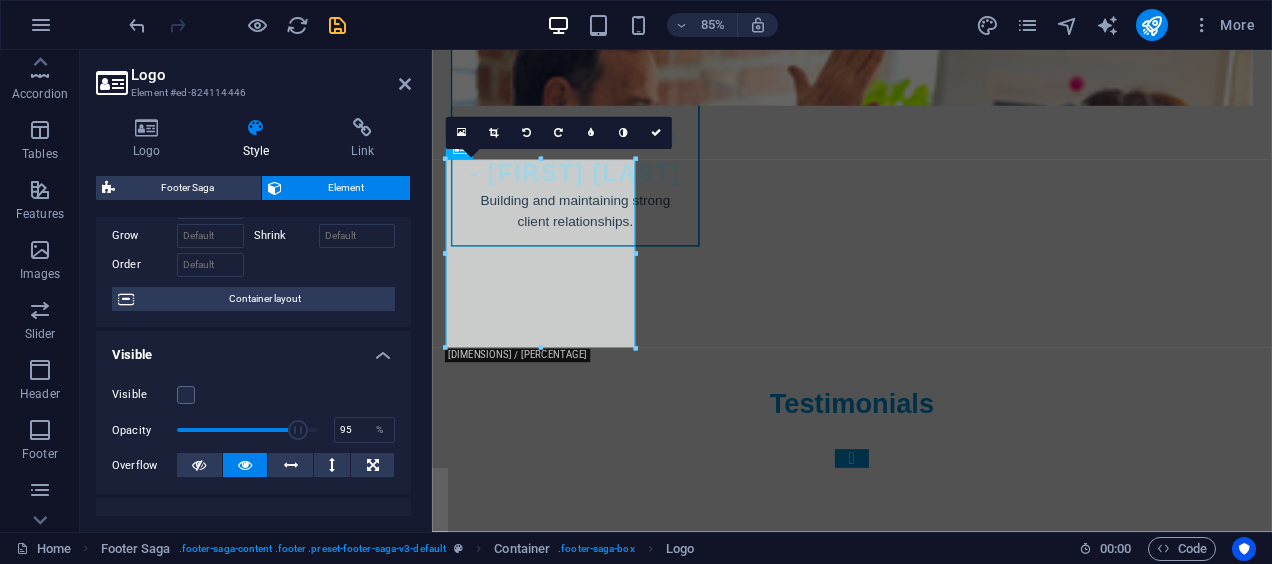 type on "100" 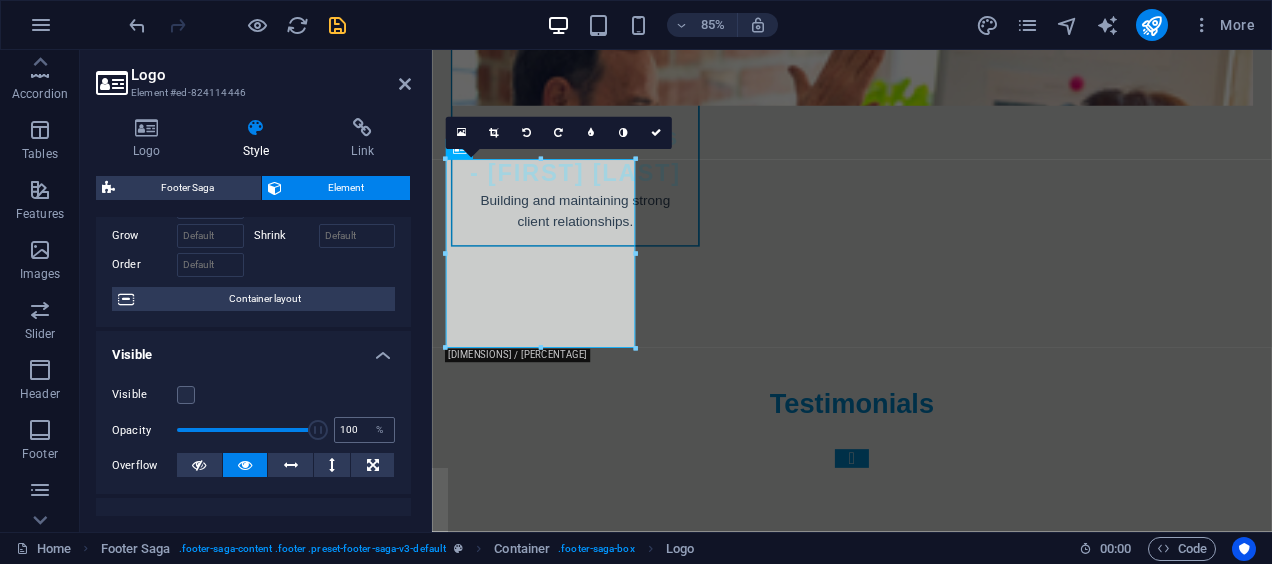 drag, startPoint x: 180, startPoint y: 430, endPoint x: 331, endPoint y: 432, distance: 151.01324 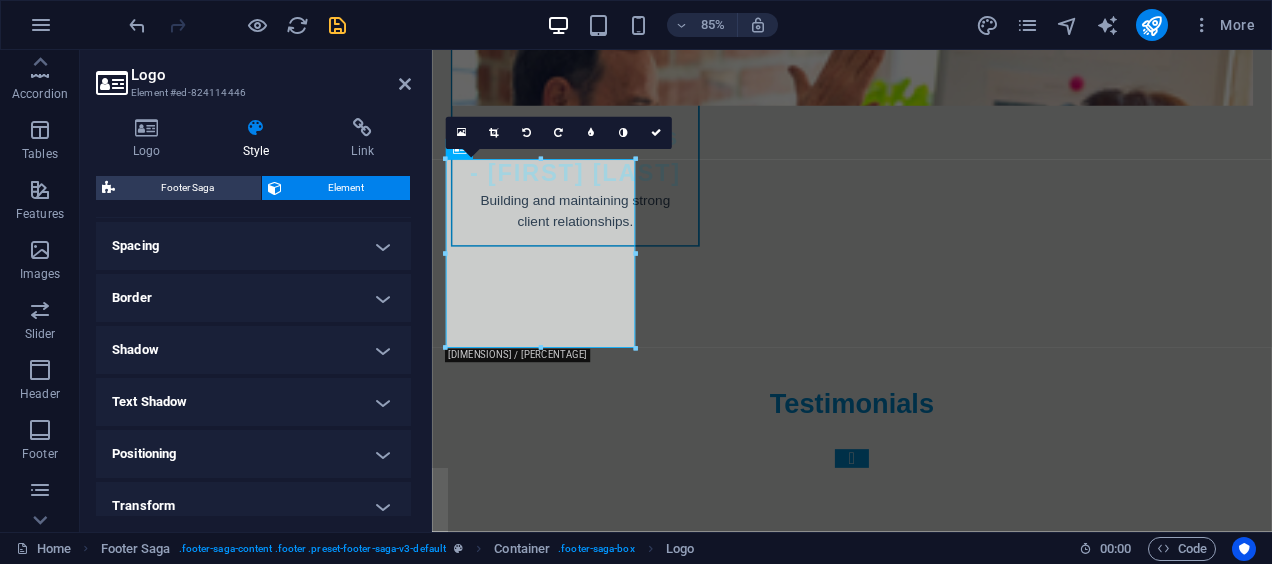 scroll, scrollTop: 400, scrollLeft: 0, axis: vertical 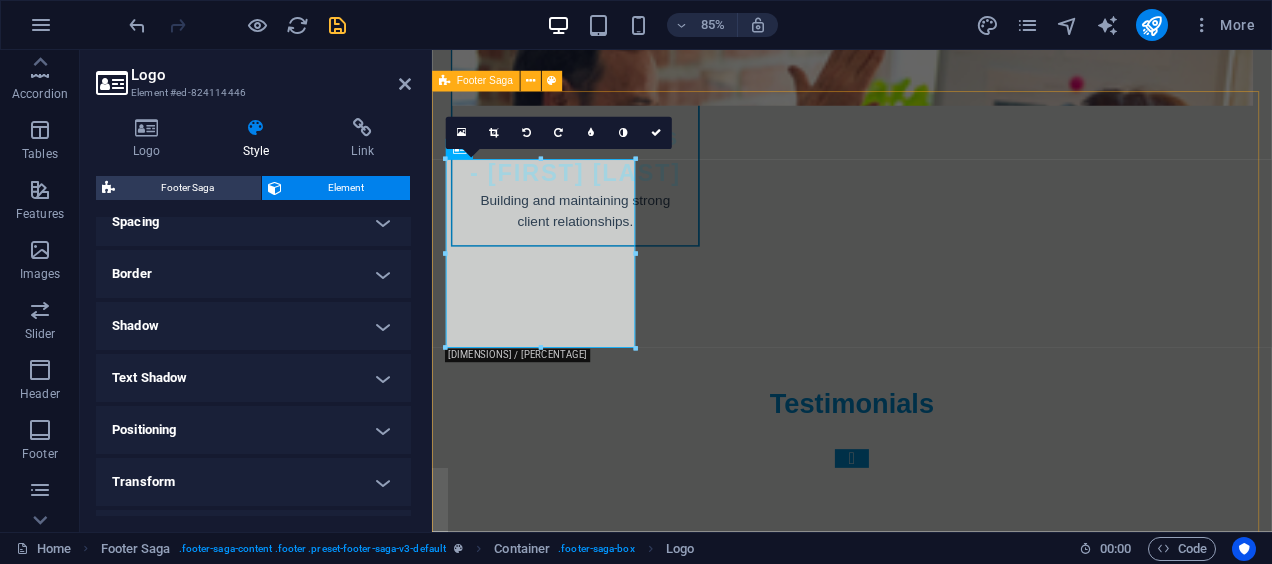 click on "Contact [NUMBER] [STREET] [POSTAL_CODE]   [CITY] Phone:  [PHONE] Mobile:  [PHONE] Email:  contact@tradesolutionsmx.com Navigation Home About Services Pricing Contact Legal Notice Privacy Policy Social media Facebook Linkedin Instagram" at bounding box center (926, 6170) 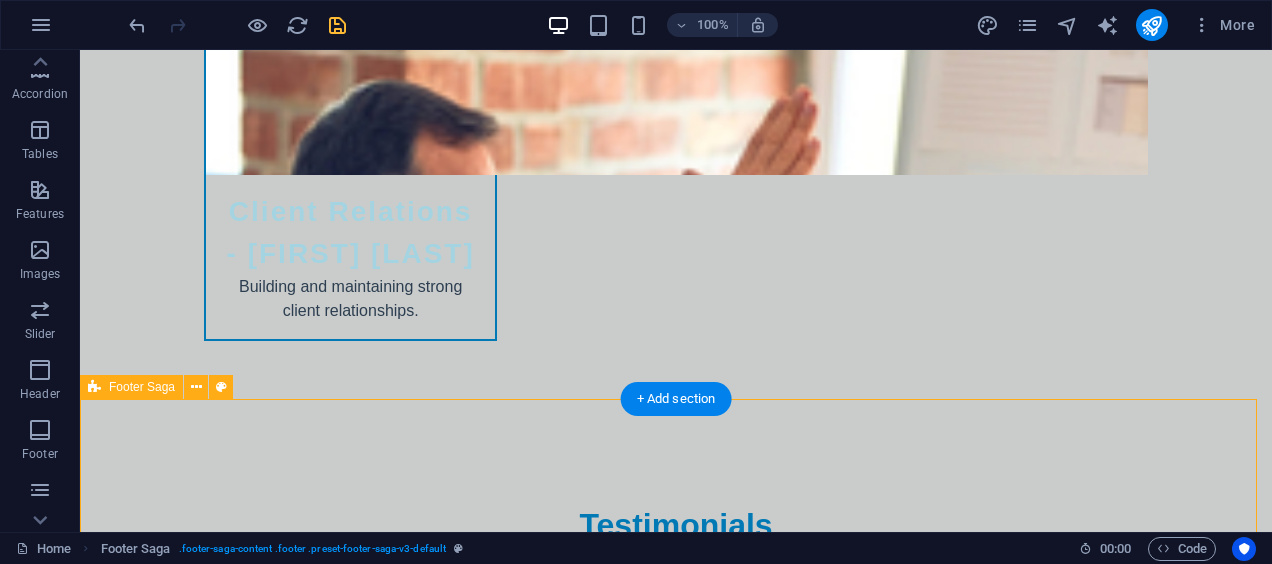 scroll, scrollTop: 10566, scrollLeft: 0, axis: vertical 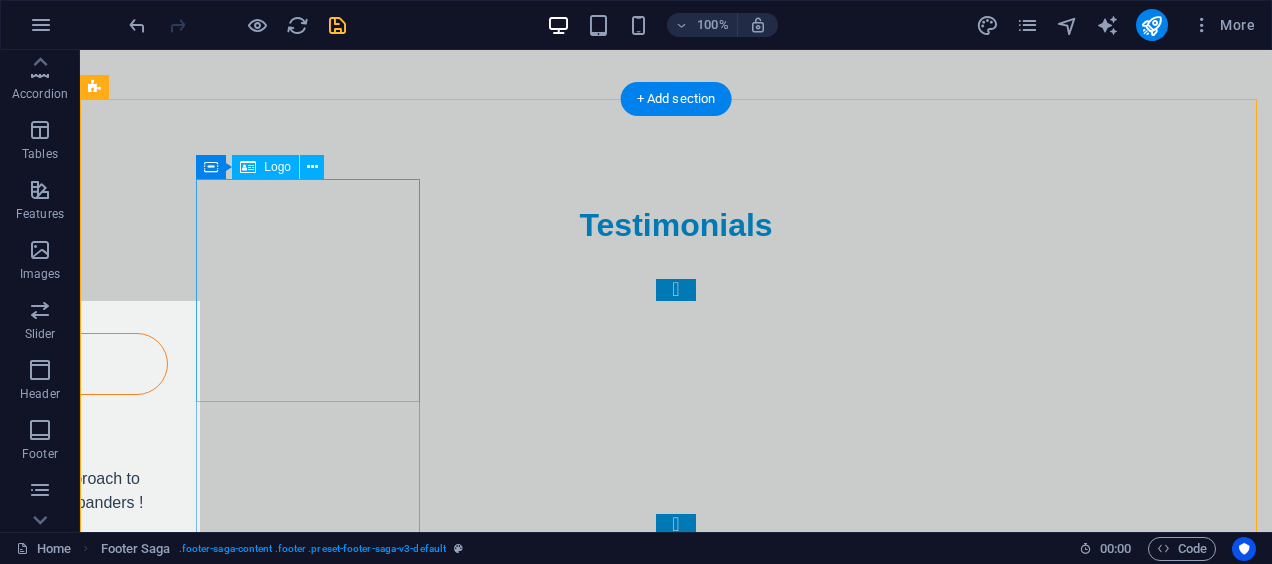 click at bounding box center [208, 5829] 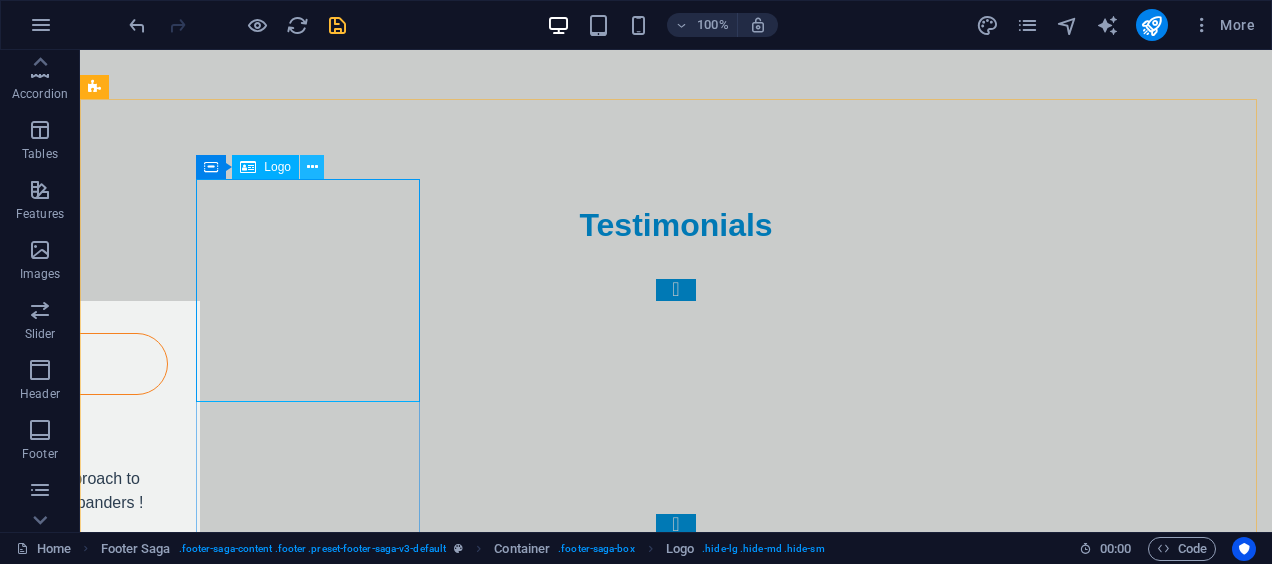 click at bounding box center (312, 167) 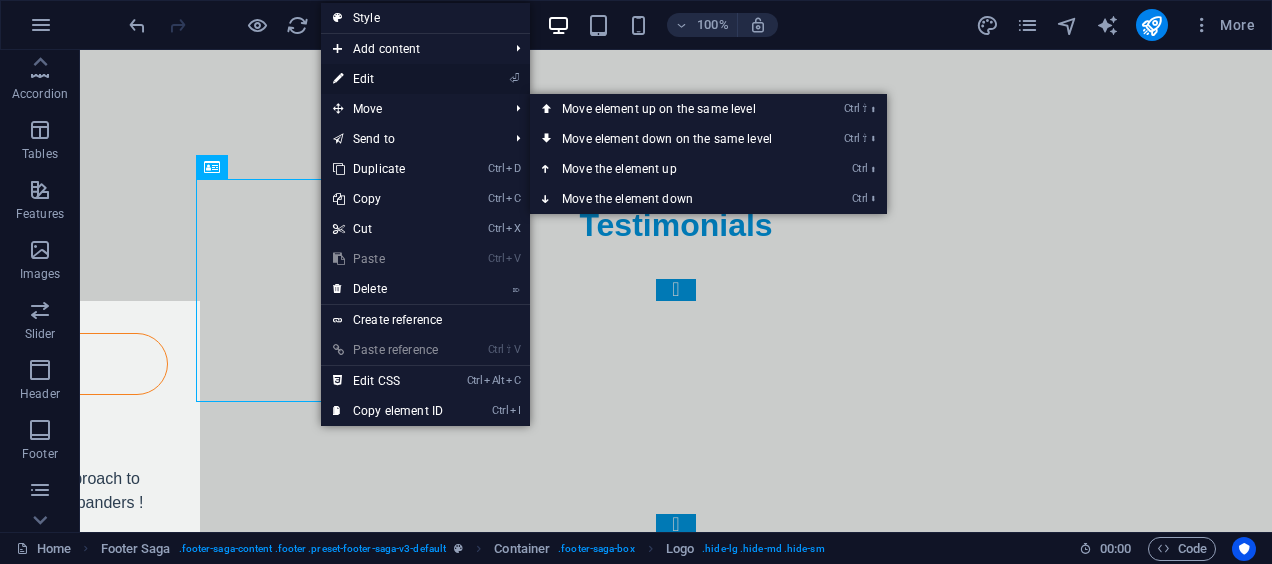 click on "⏎  Edit" at bounding box center (388, 79) 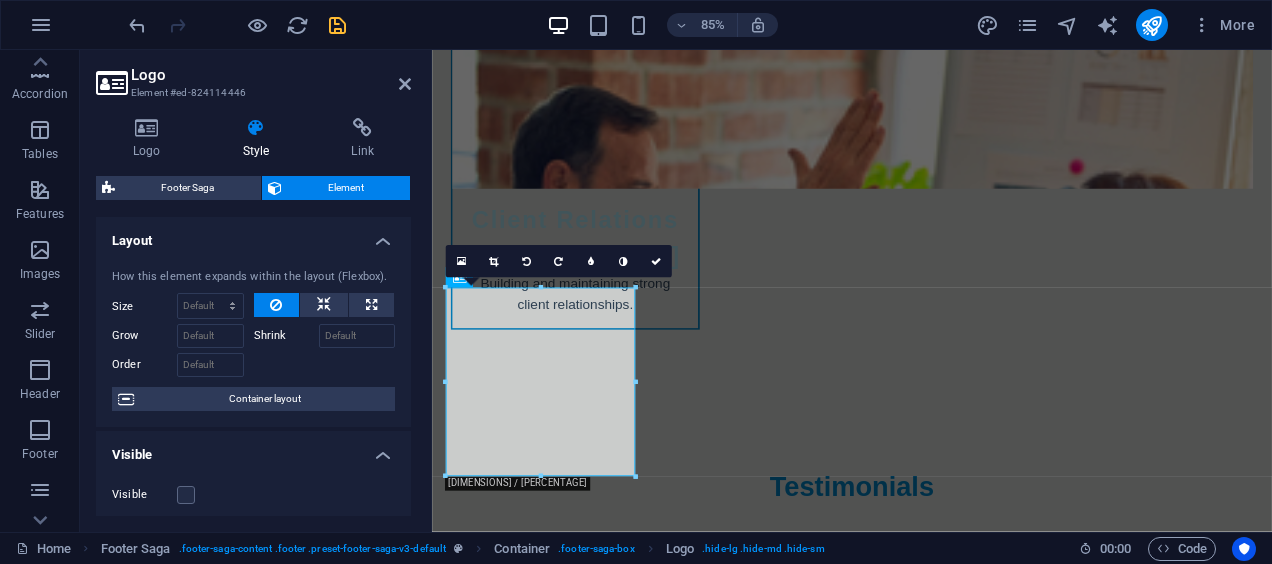 scroll, scrollTop: 10189, scrollLeft: 0, axis: vertical 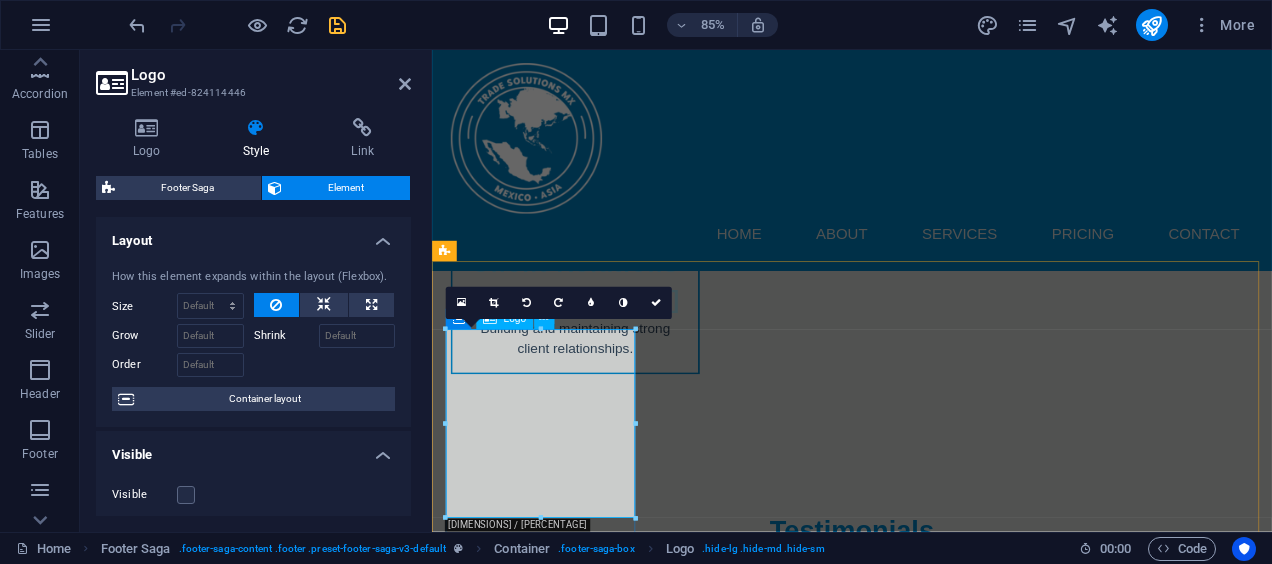 click at bounding box center [560, 5877] 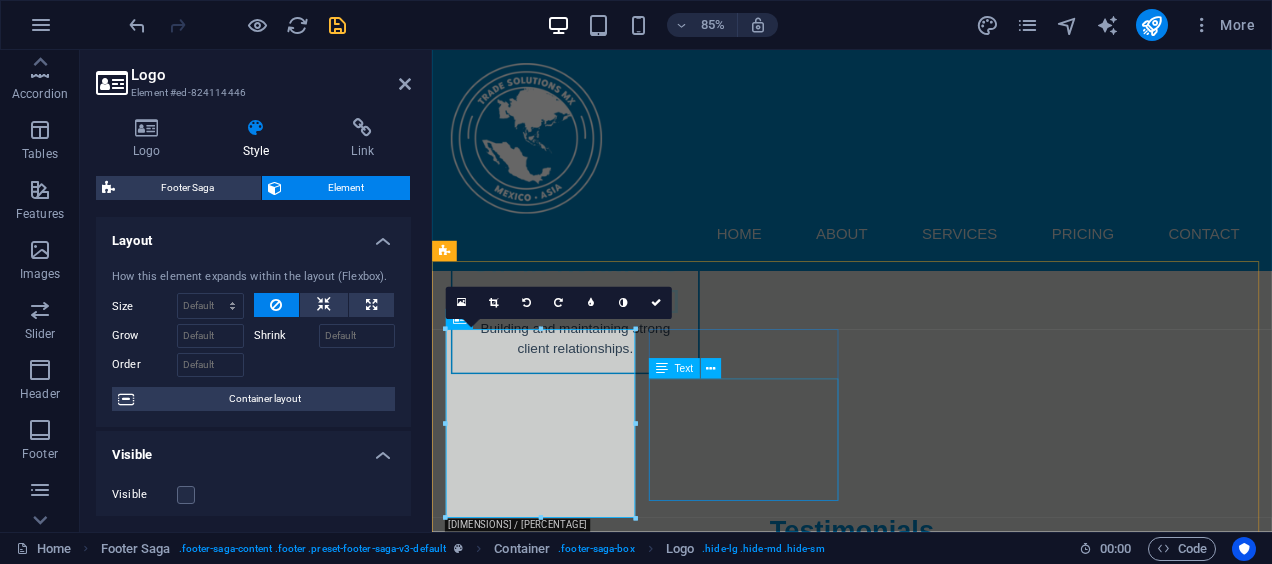 click on "[CITY]" at bounding box center [519, 6678] 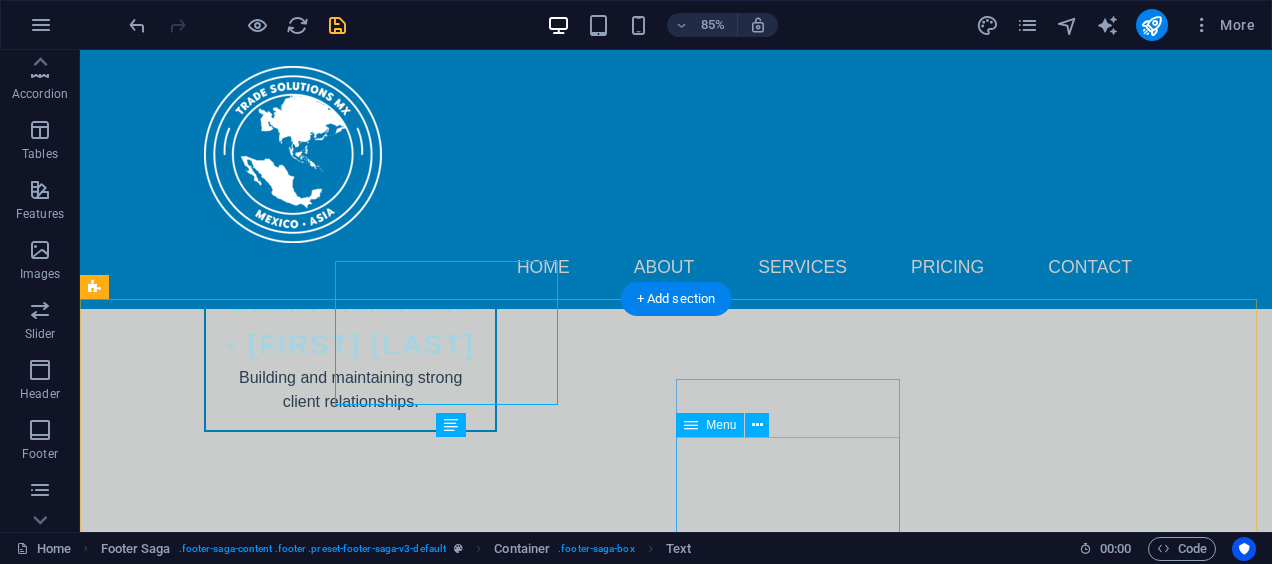 click on "Home About Services Pricing Contact" at bounding box center (208, 7381) 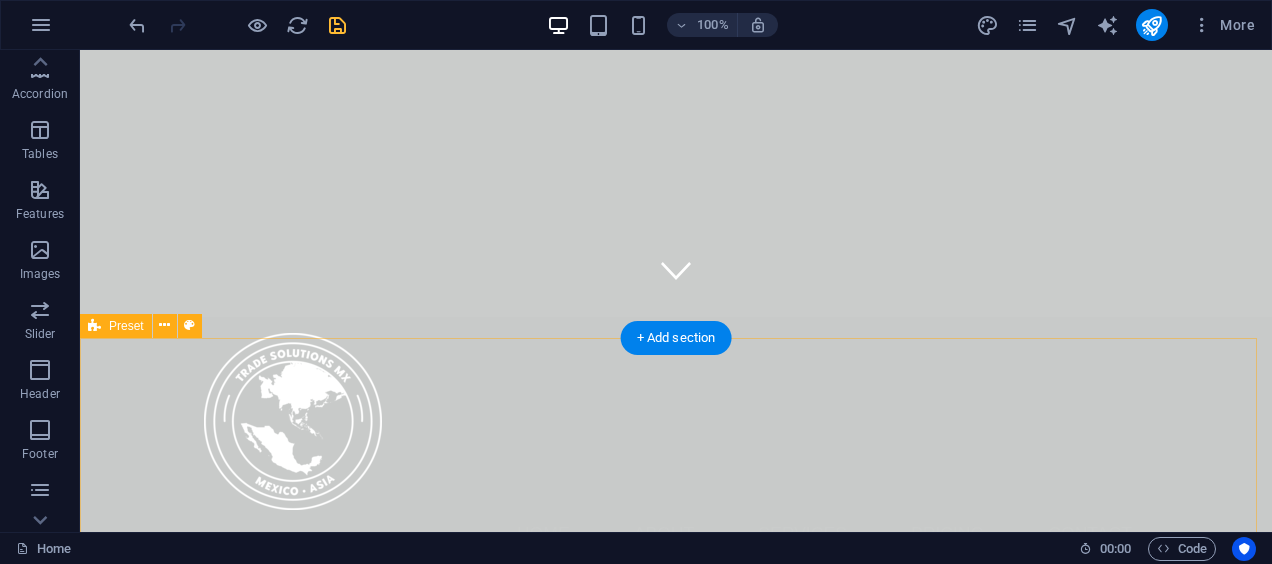 scroll, scrollTop: 240, scrollLeft: 0, axis: vertical 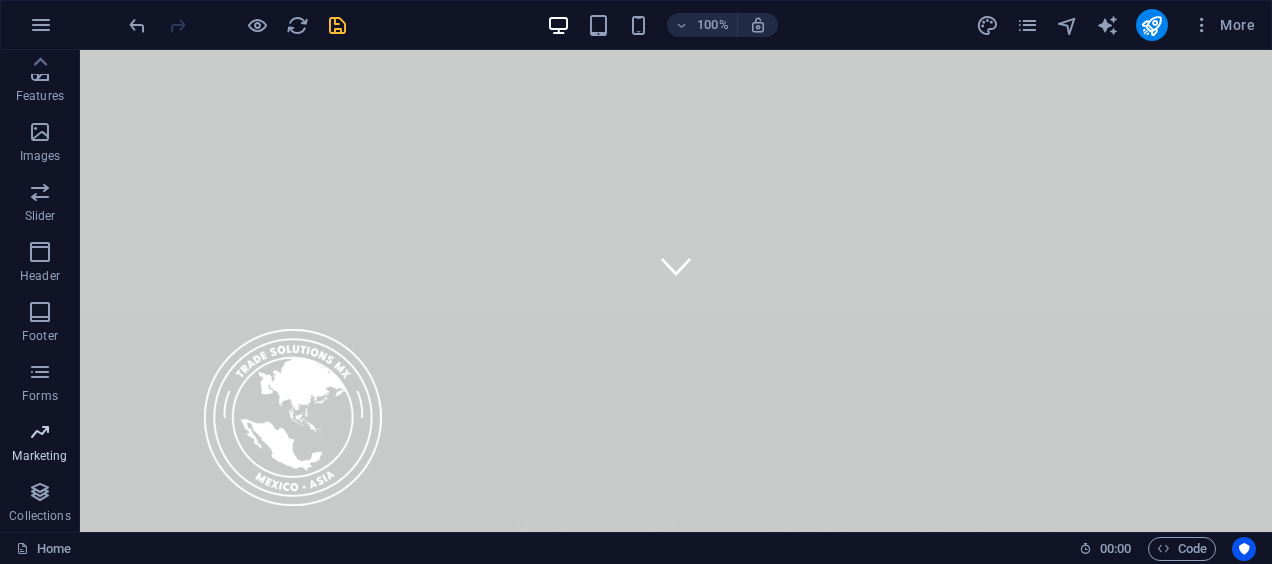 click at bounding box center [40, 432] 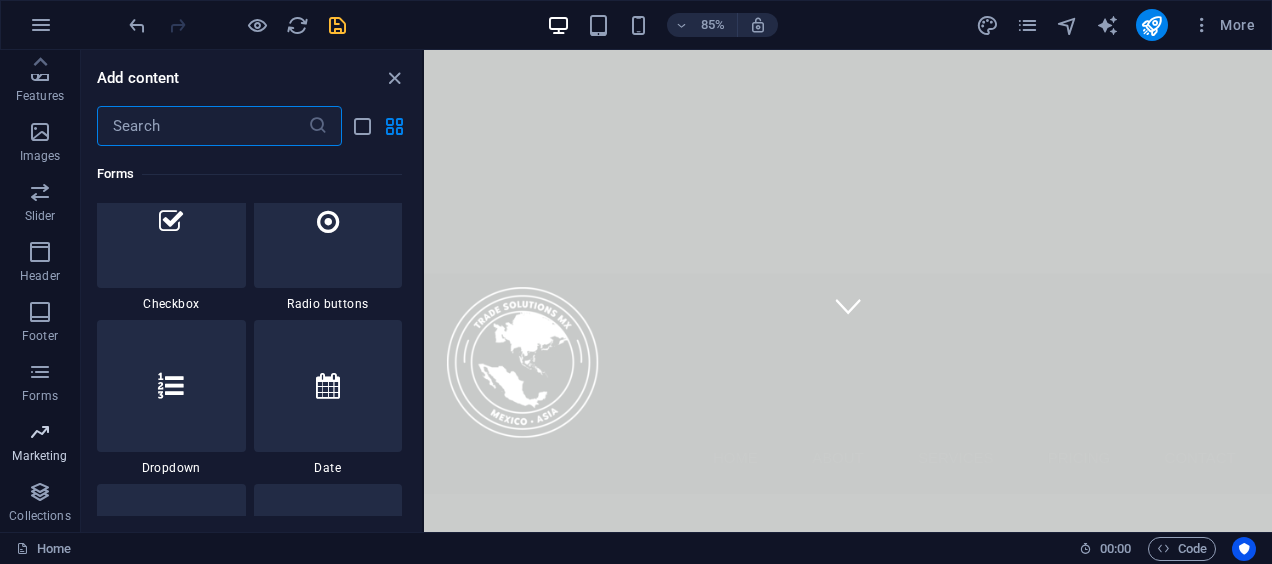 scroll, scrollTop: 16289, scrollLeft: 0, axis: vertical 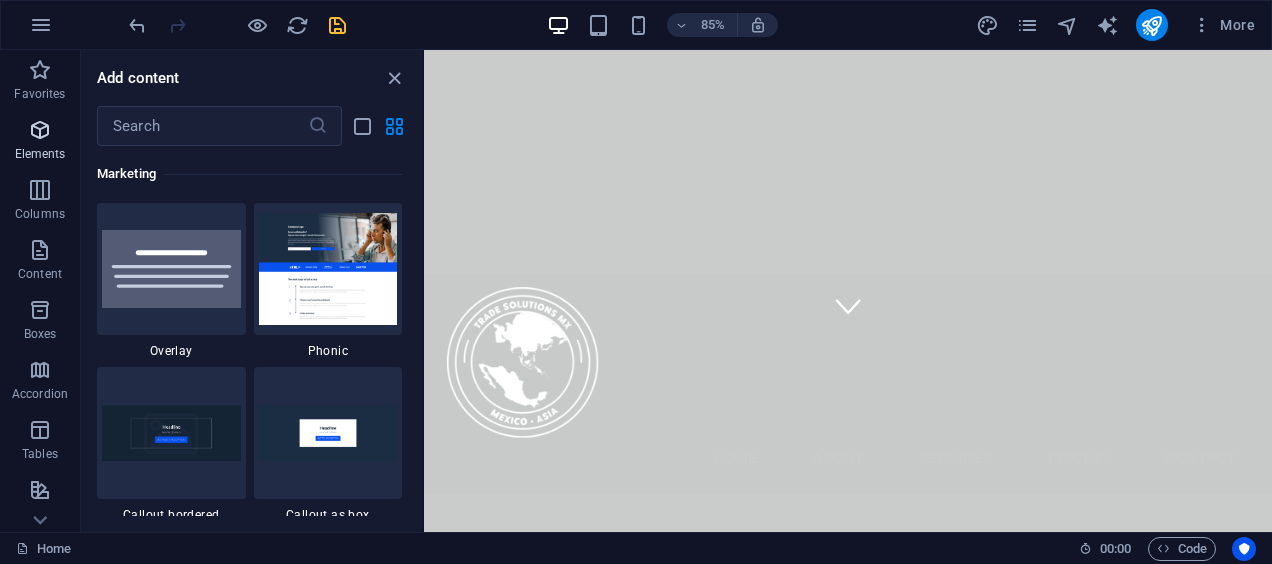 click on "Elements" at bounding box center [40, 154] 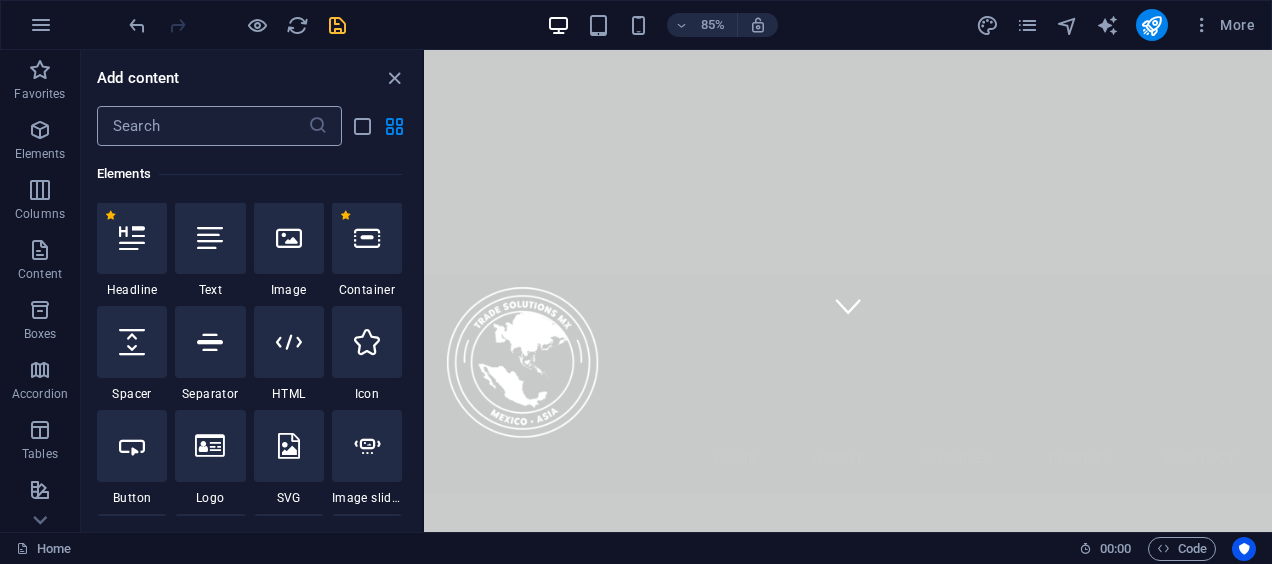 scroll, scrollTop: 213, scrollLeft: 0, axis: vertical 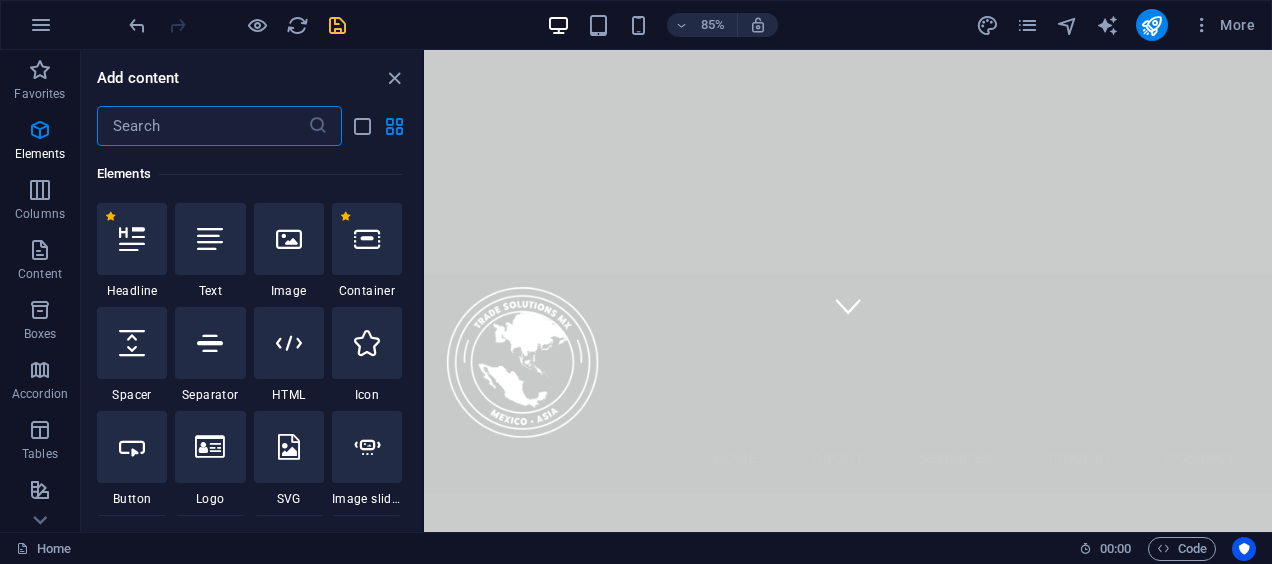 click at bounding box center [202, 126] 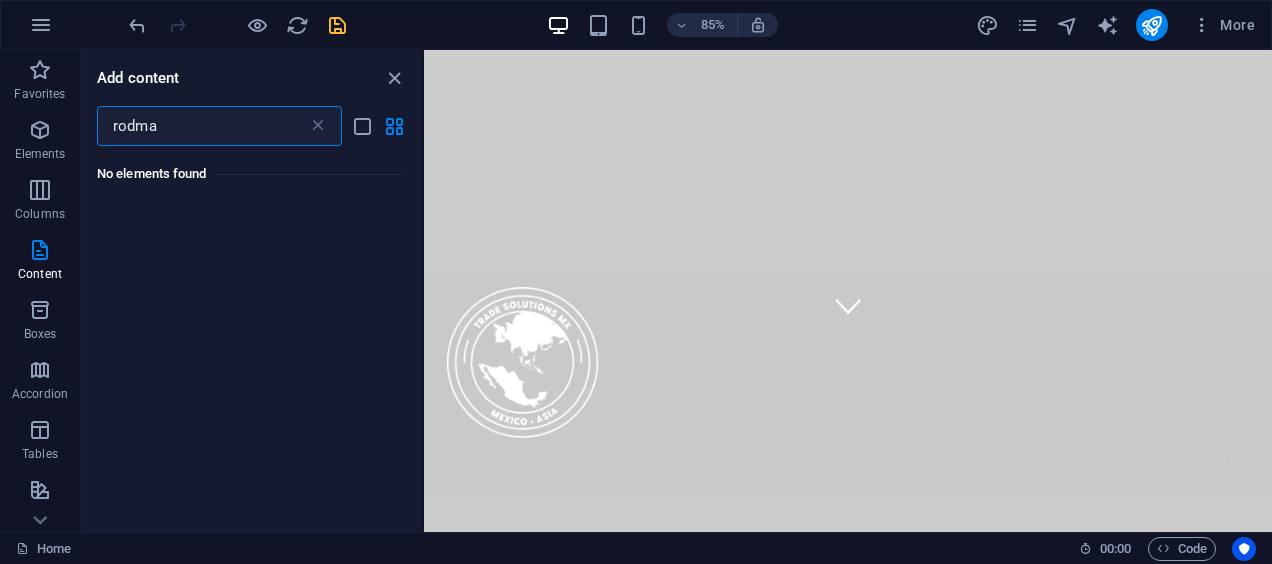scroll, scrollTop: 0, scrollLeft: 0, axis: both 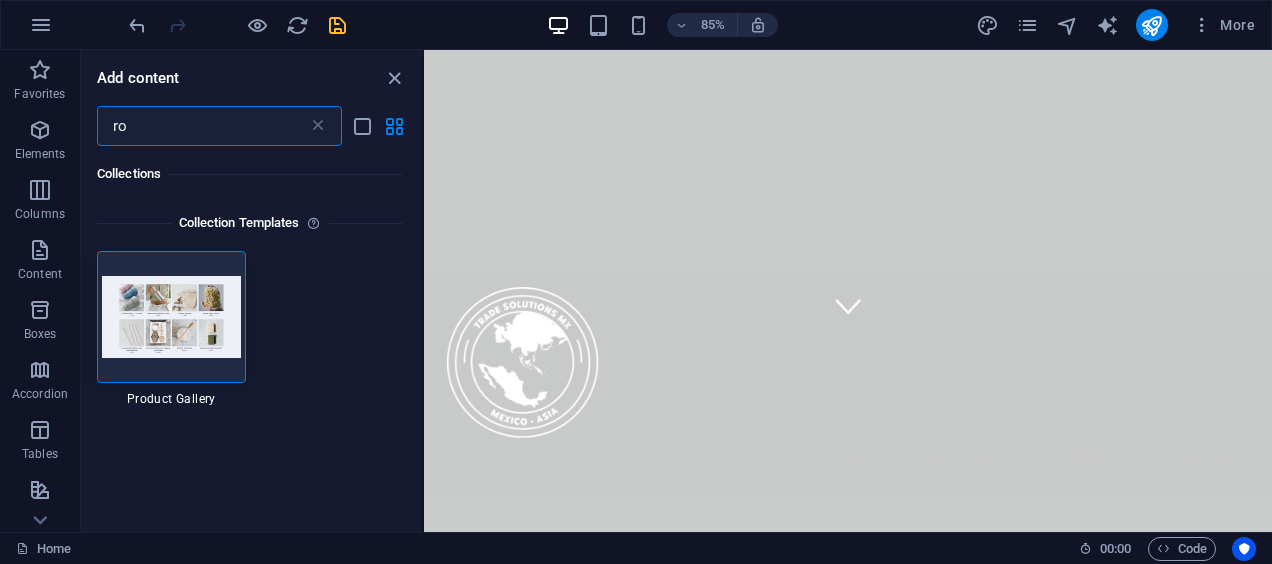 type on "r" 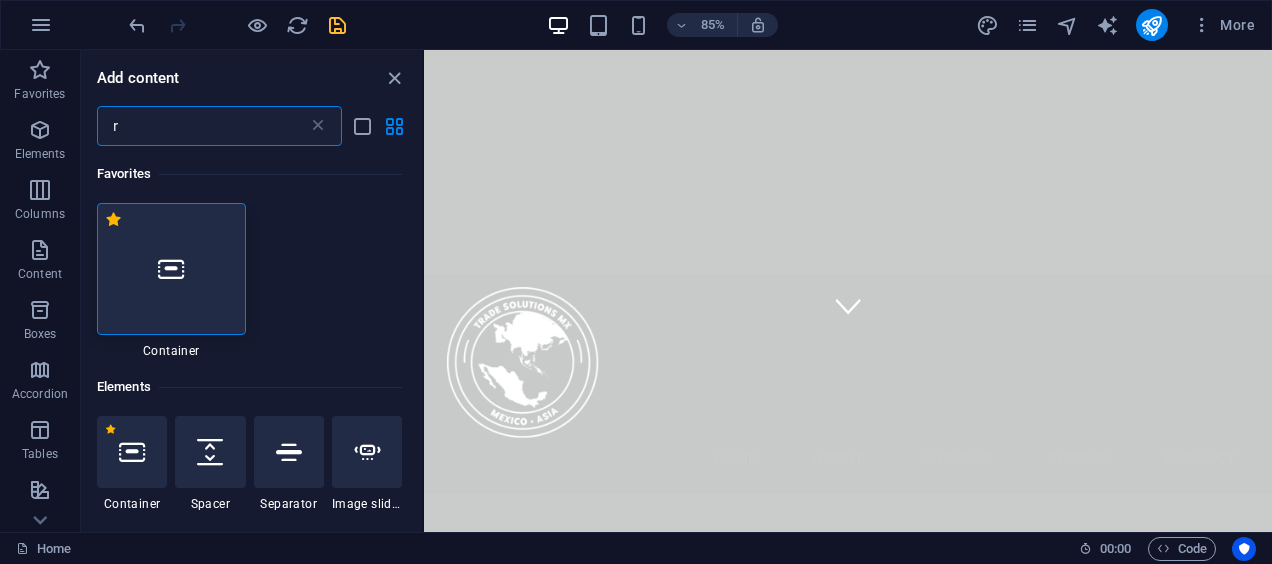 type 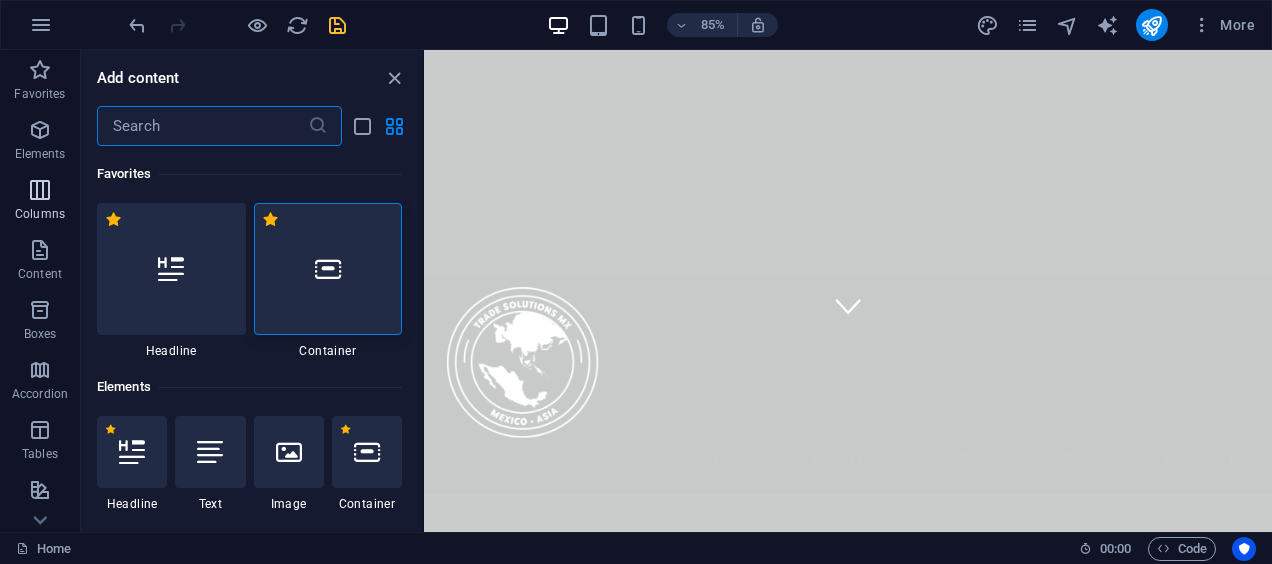 click on "Columns" at bounding box center (40, 202) 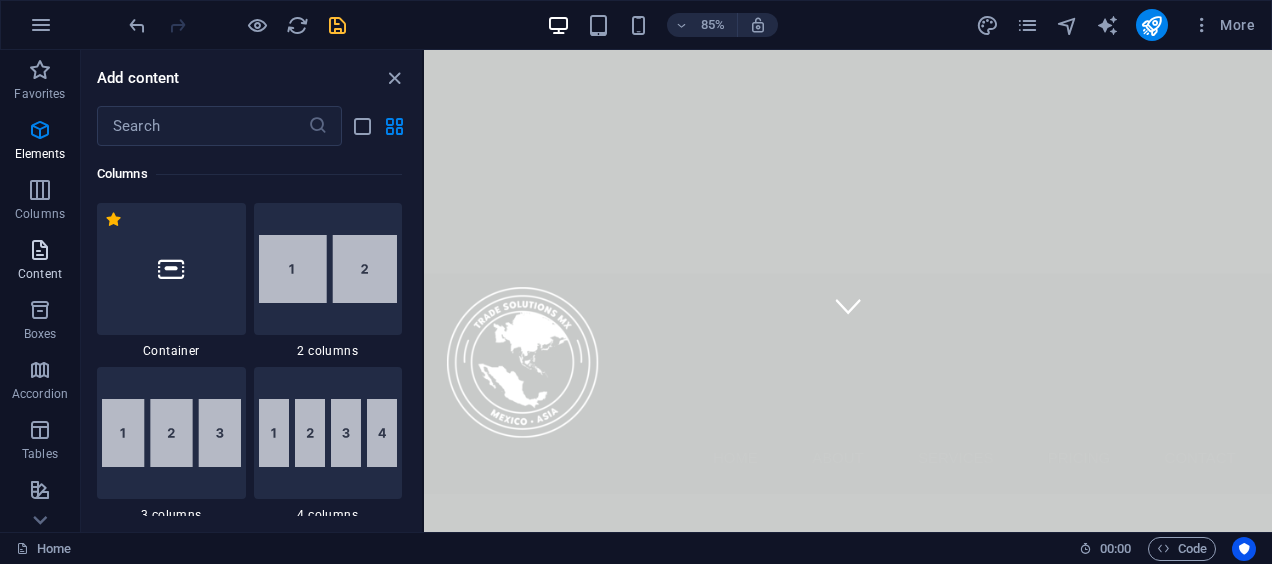 click at bounding box center (40, 250) 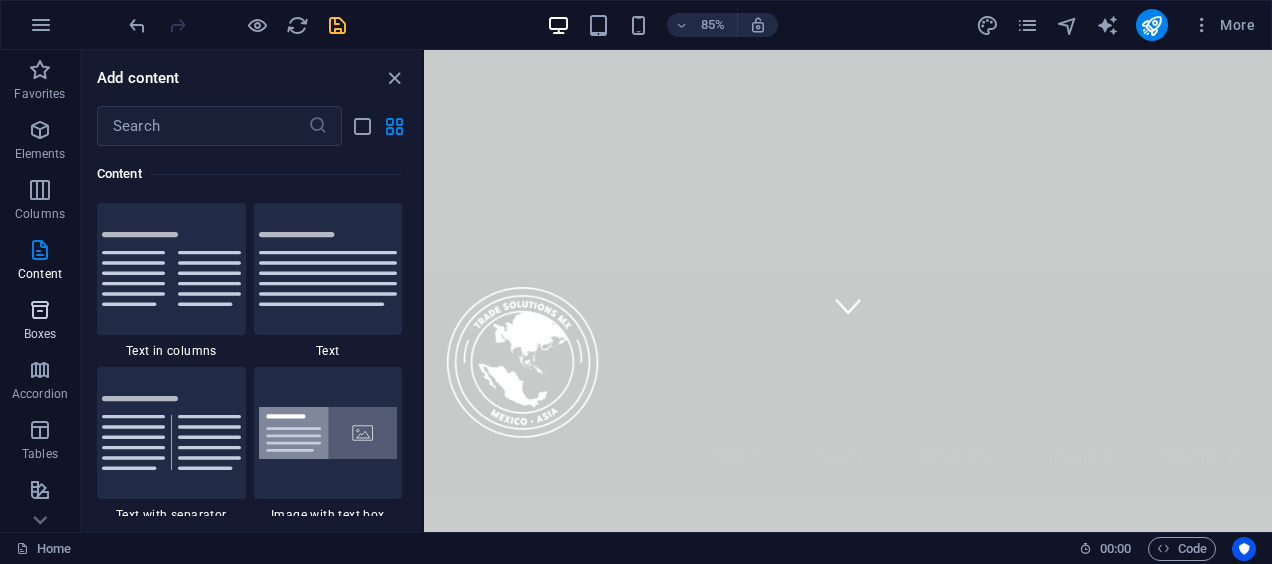 click at bounding box center [40, 310] 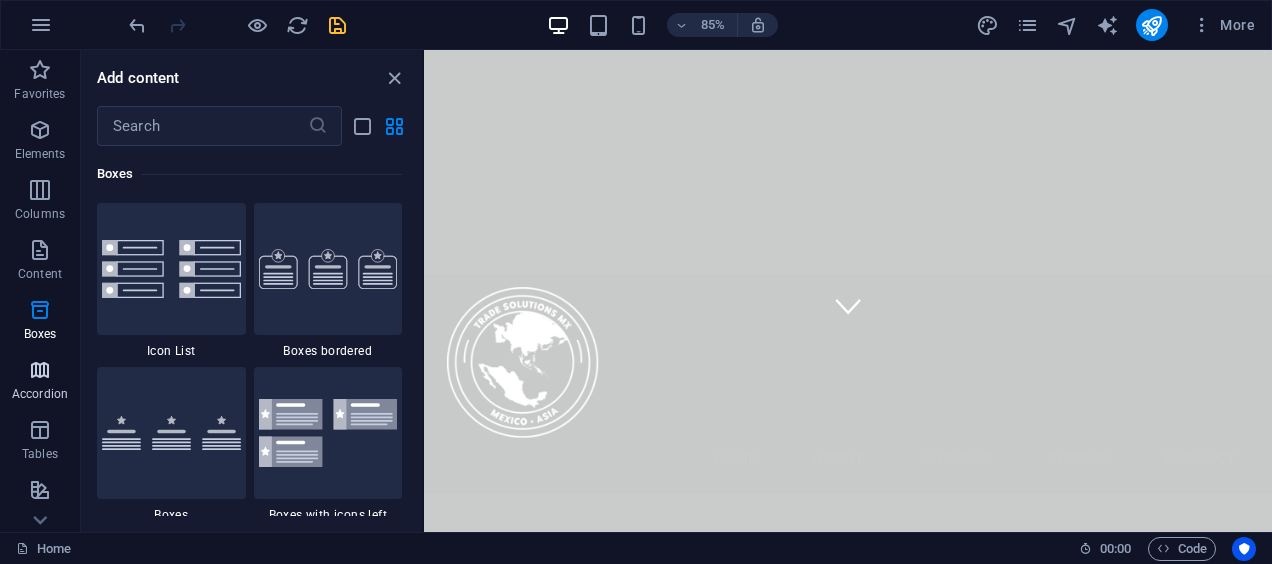 click at bounding box center (40, 370) 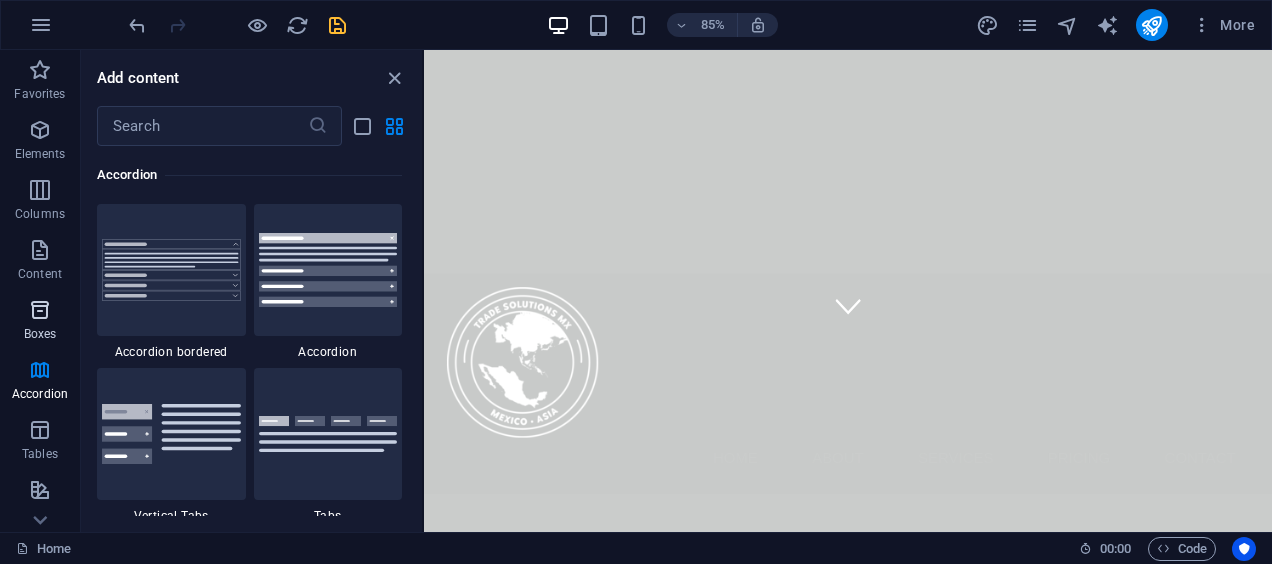 click at bounding box center (40, 310) 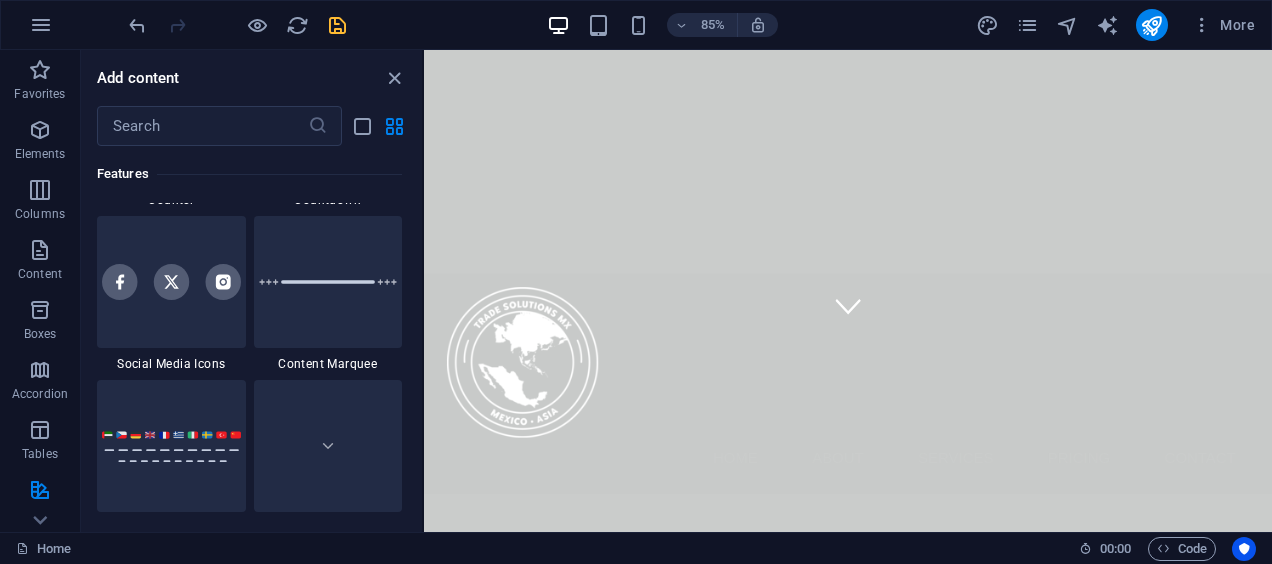 scroll, scrollTop: 9116, scrollLeft: 0, axis: vertical 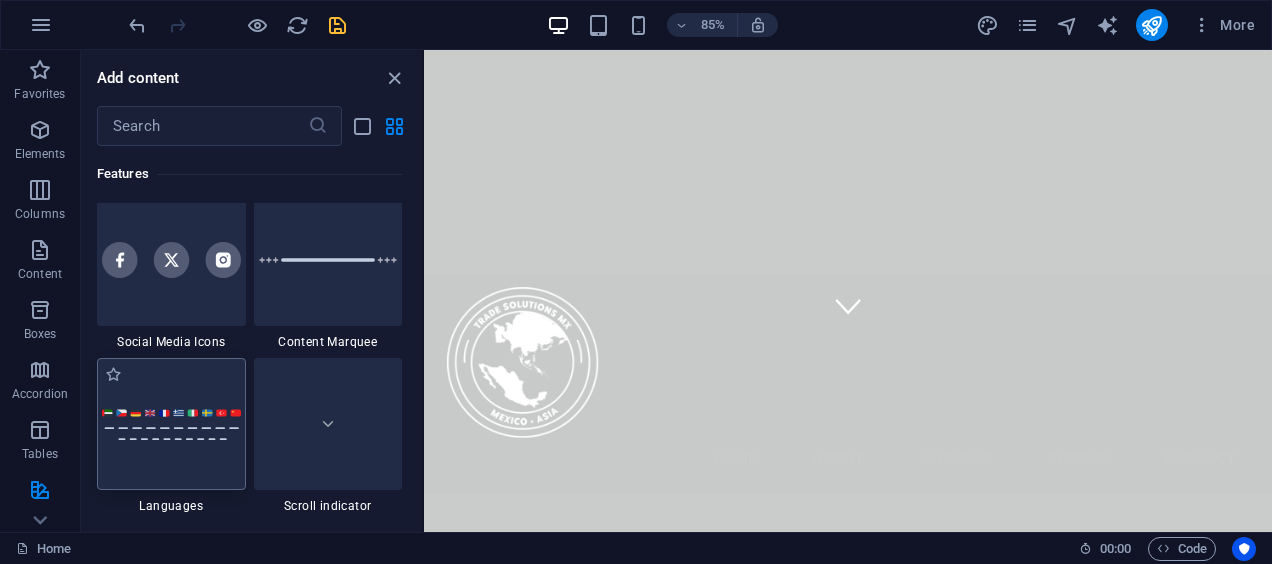 click at bounding box center (171, 424) 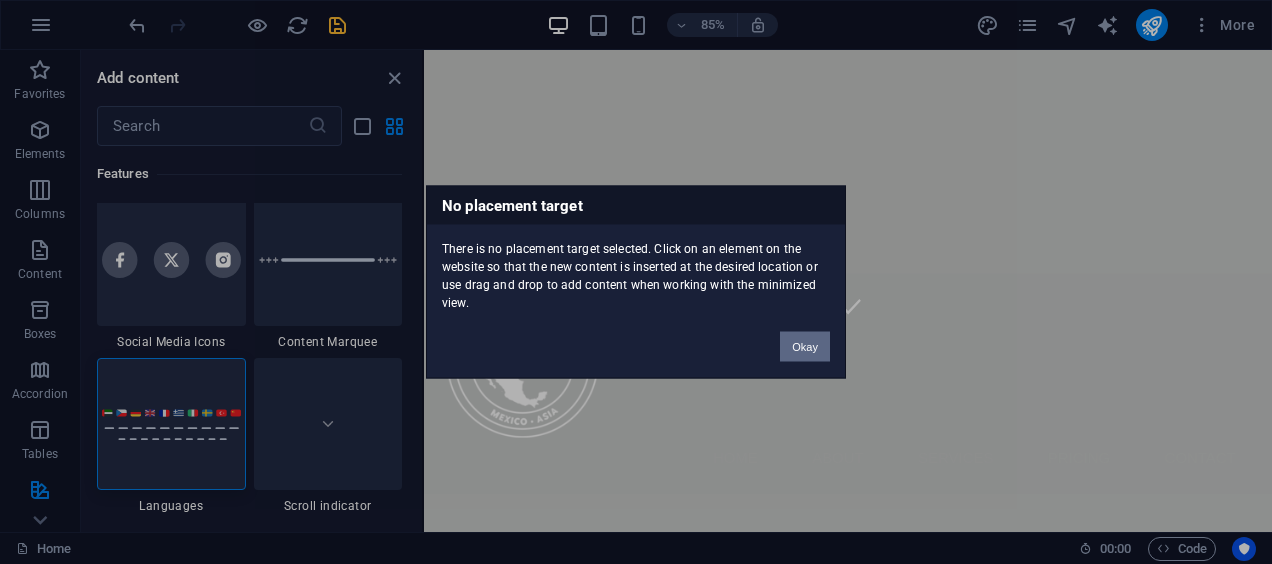 click on "Okay" at bounding box center (805, 347) 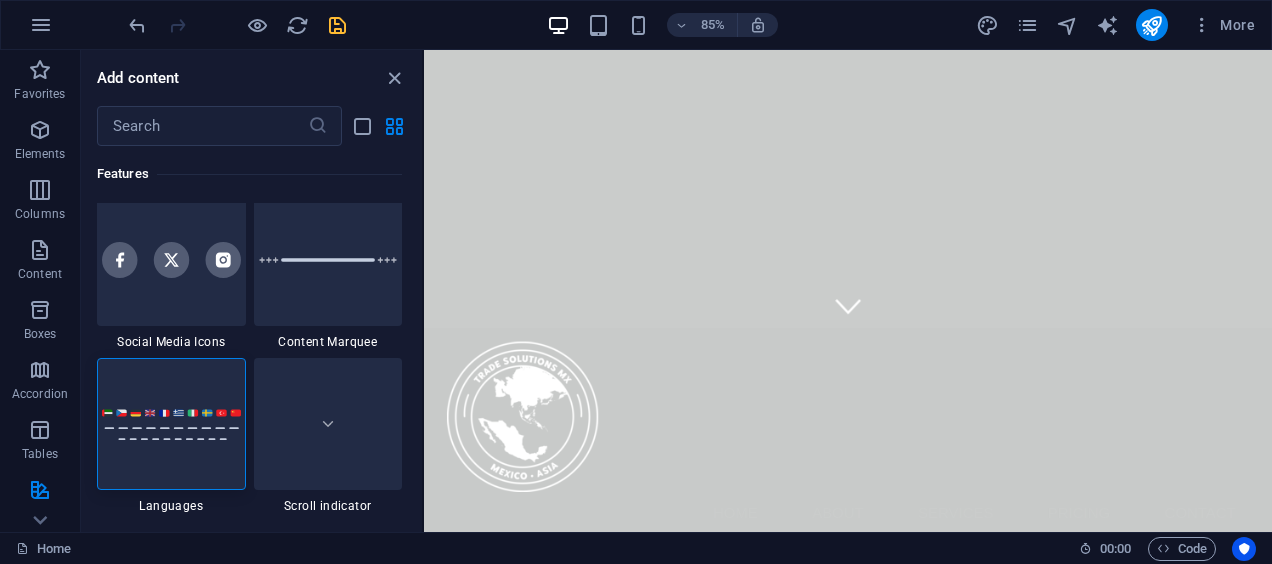 scroll, scrollTop: 9316, scrollLeft: 0, axis: vertical 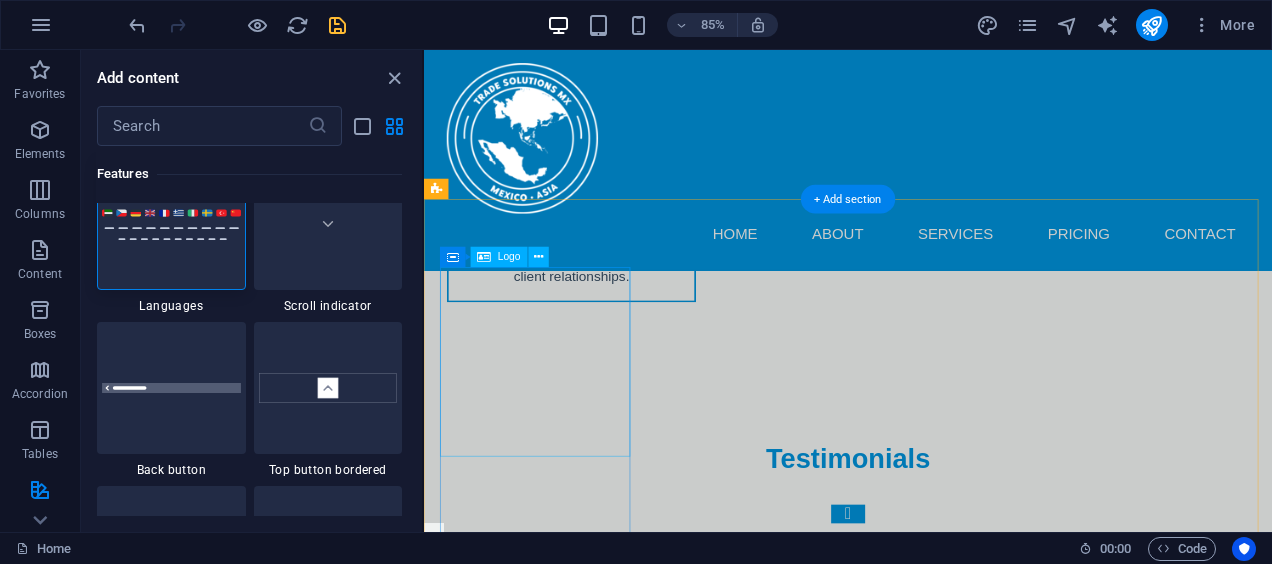 click at bounding box center [552, 5810] 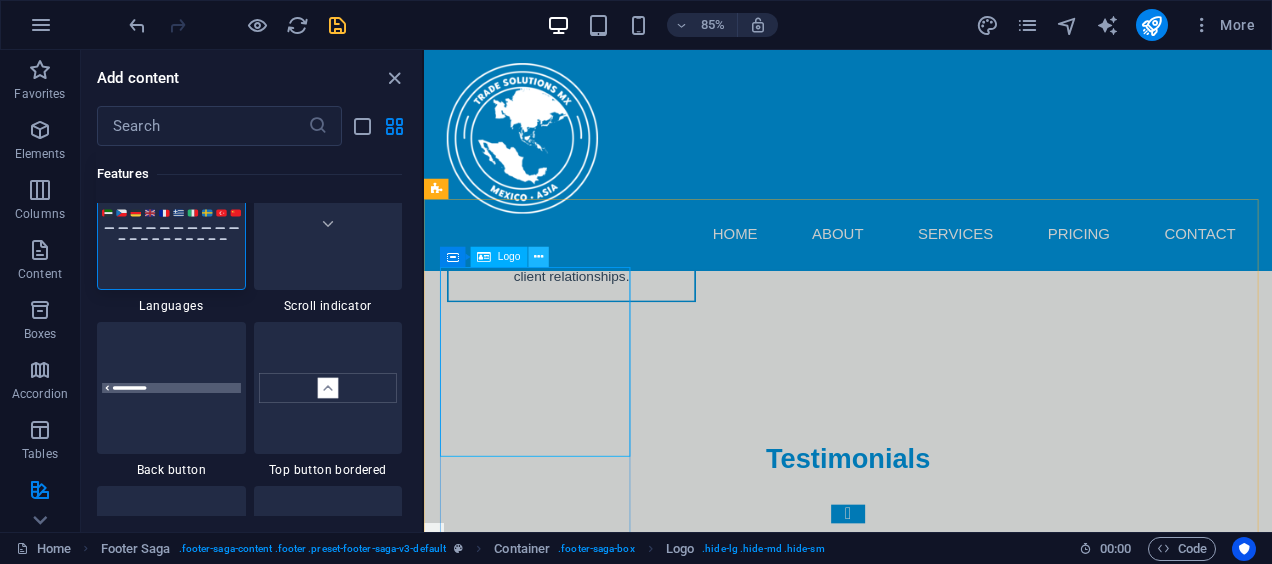 click at bounding box center [538, 258] 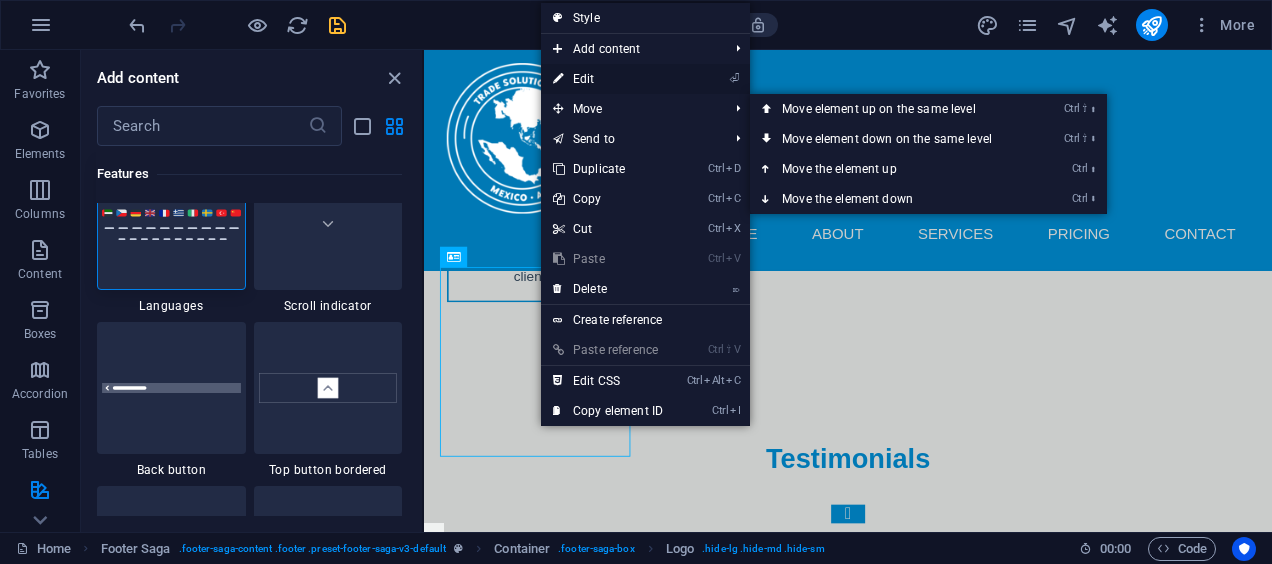 click on "⏎  Edit" at bounding box center (608, 79) 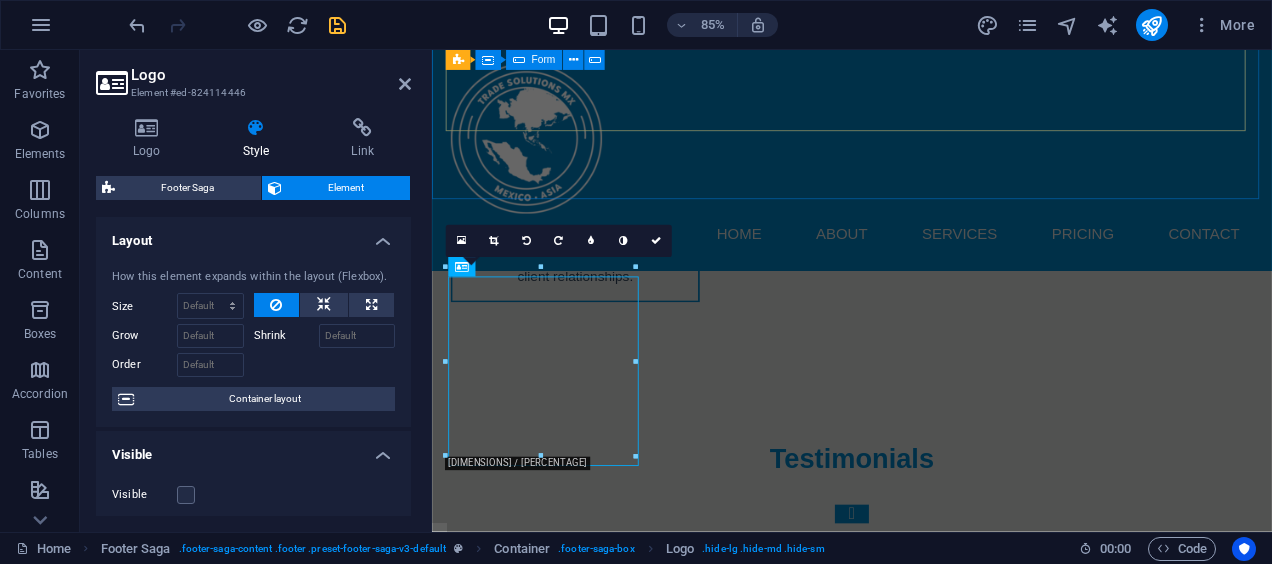 scroll, scrollTop: 10262, scrollLeft: 0, axis: vertical 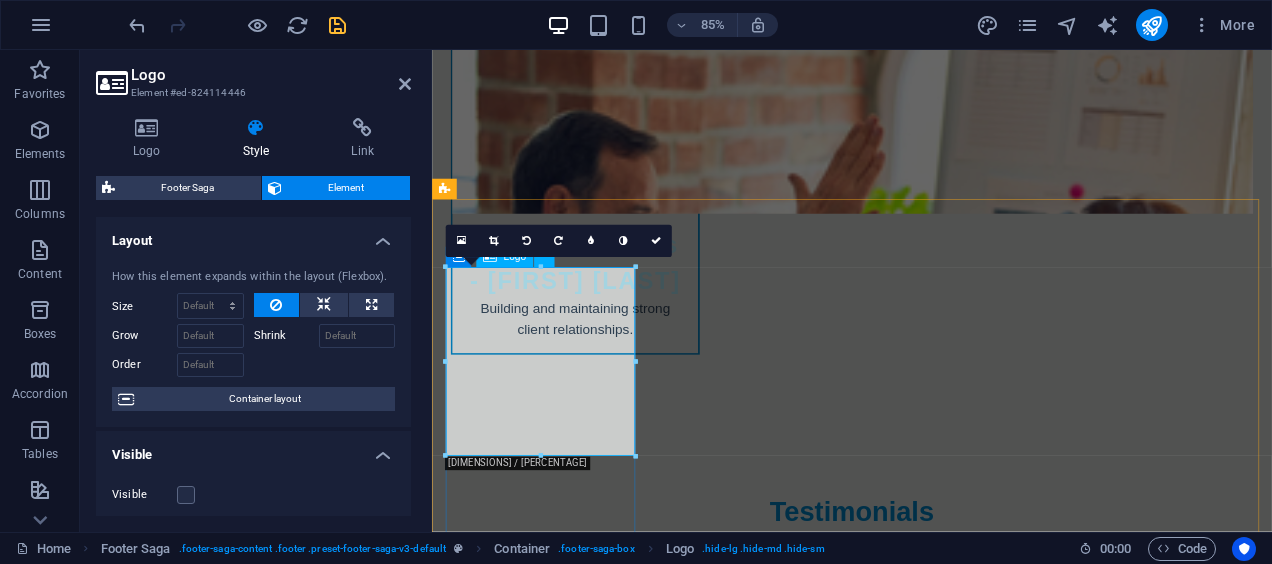 click at bounding box center (560, 5854) 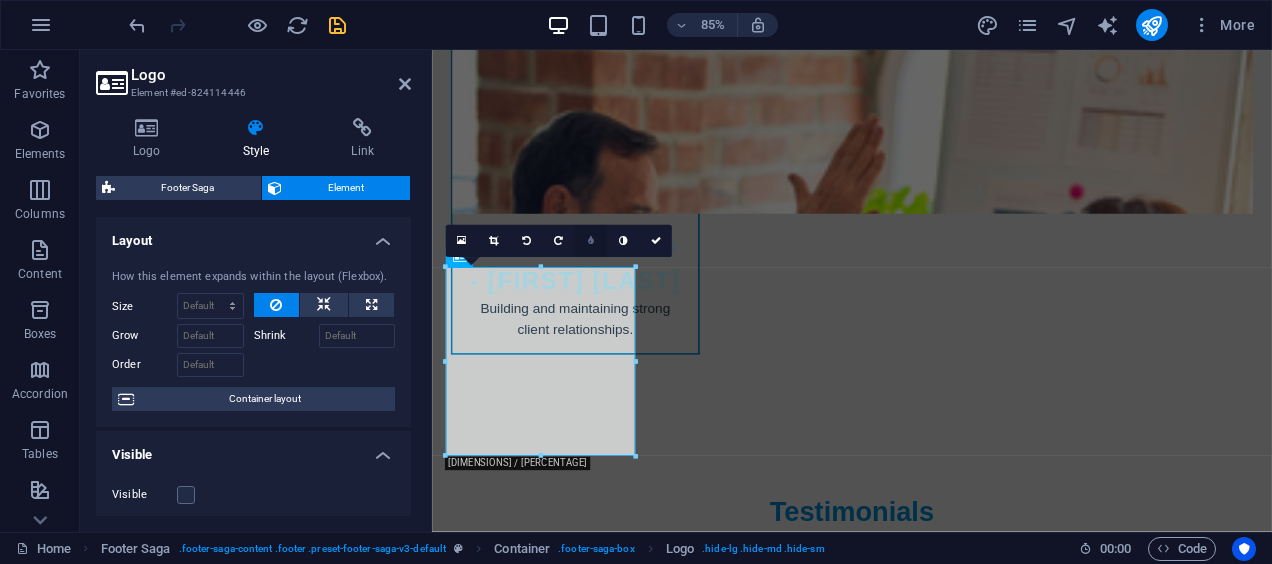click at bounding box center [591, 241] 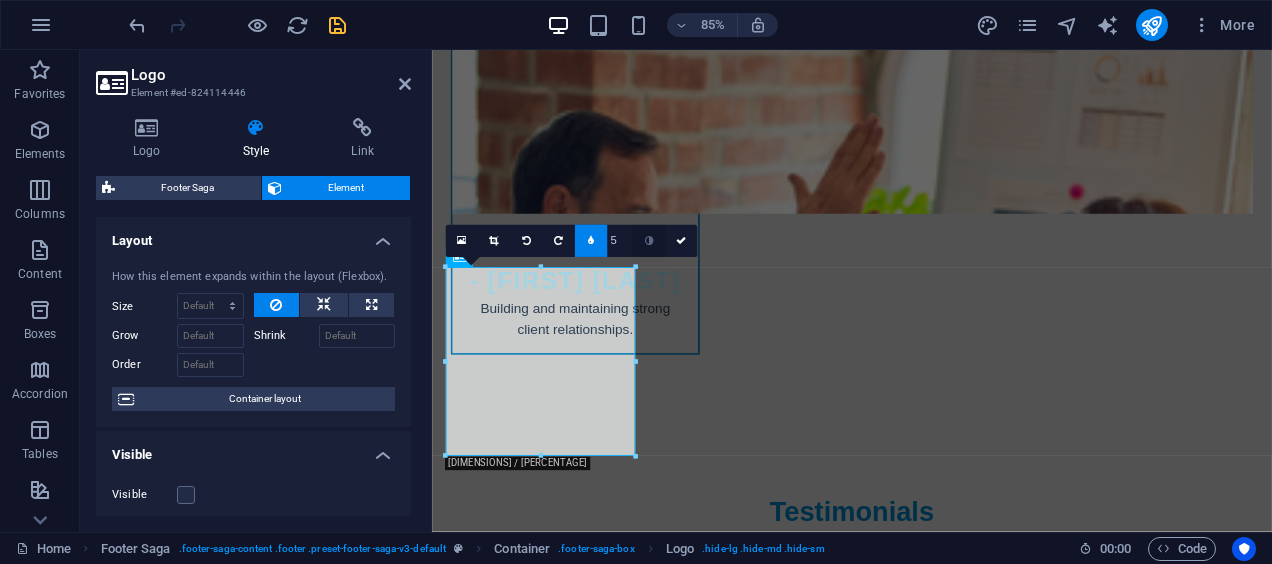 click at bounding box center (648, 241) 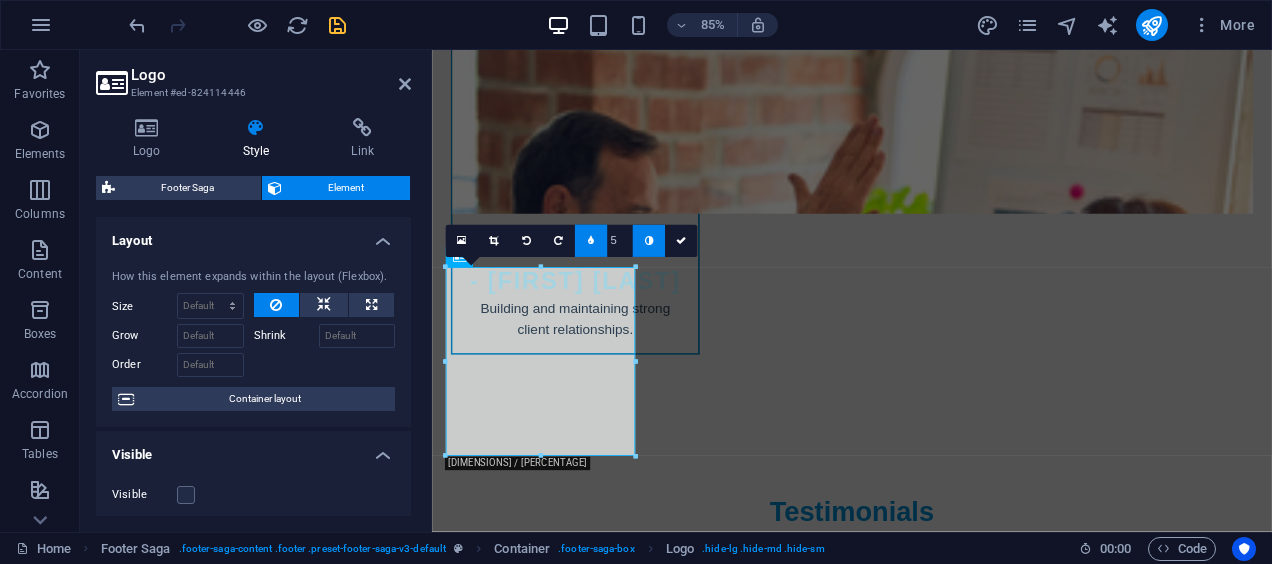 click at bounding box center [591, 241] 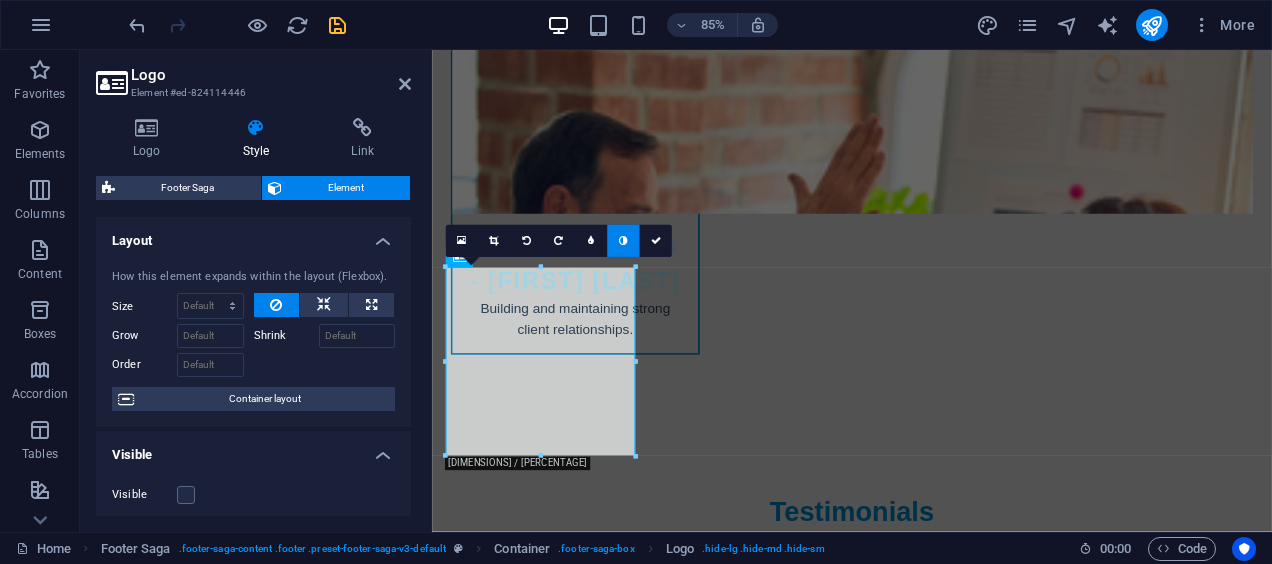 click at bounding box center (623, 241) 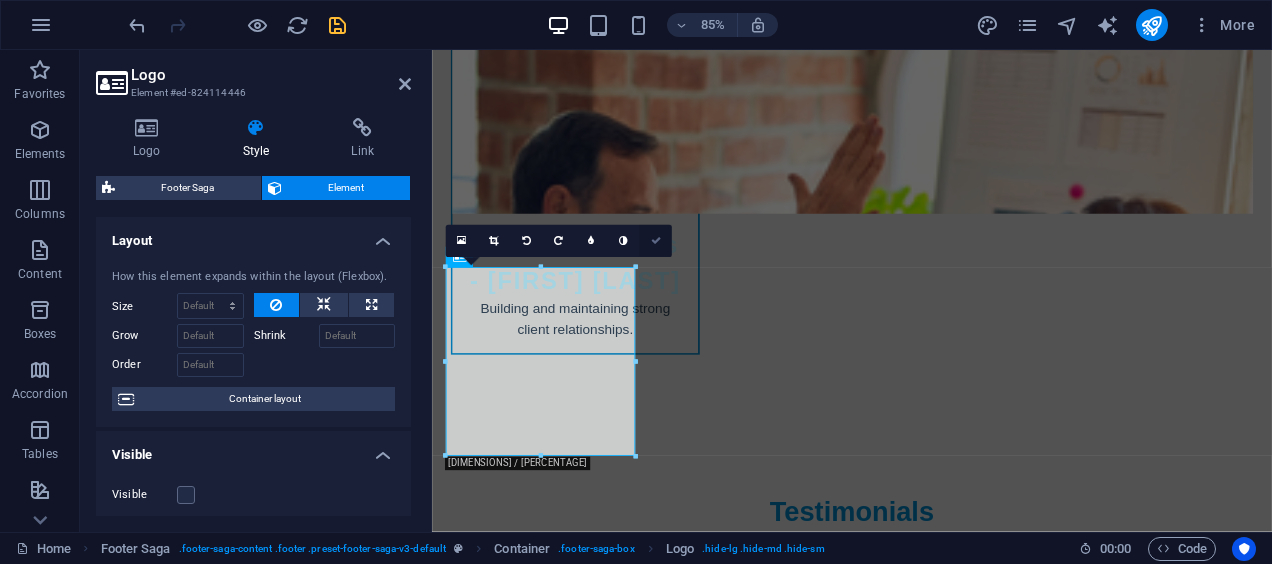 click at bounding box center (655, 241) 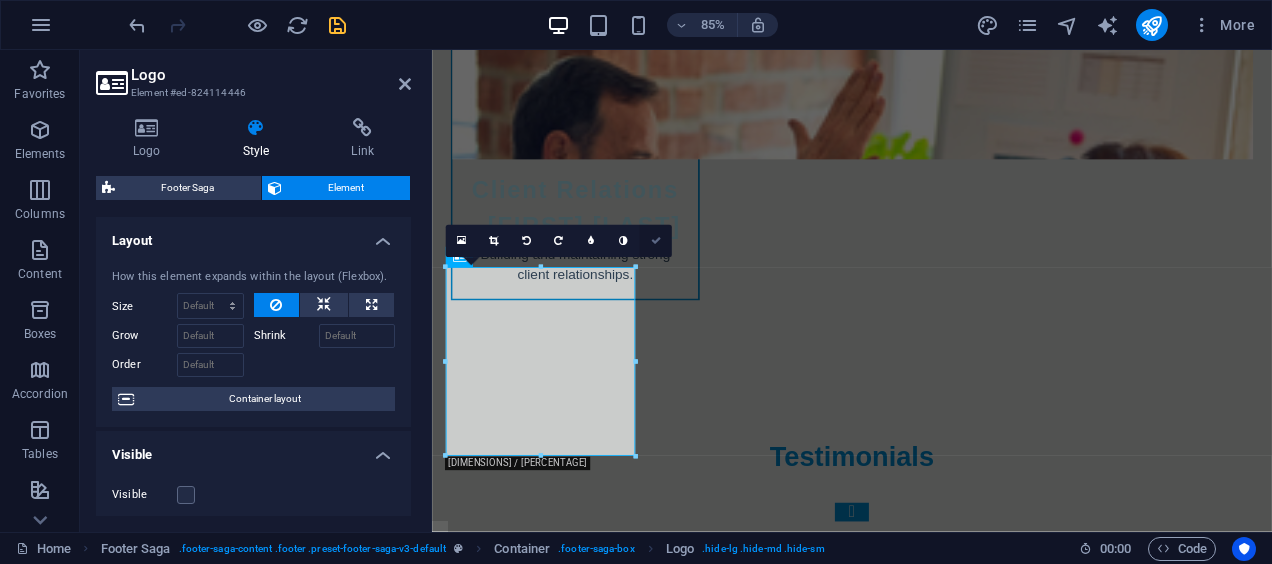 scroll, scrollTop: 10439, scrollLeft: 0, axis: vertical 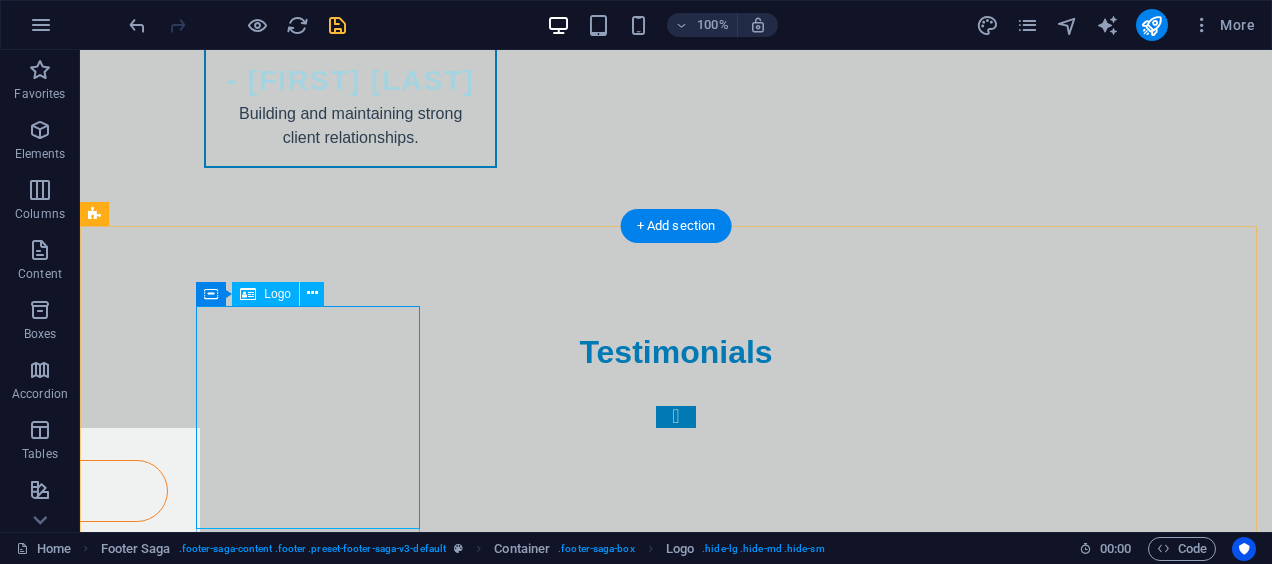 click at bounding box center [208, 5956] 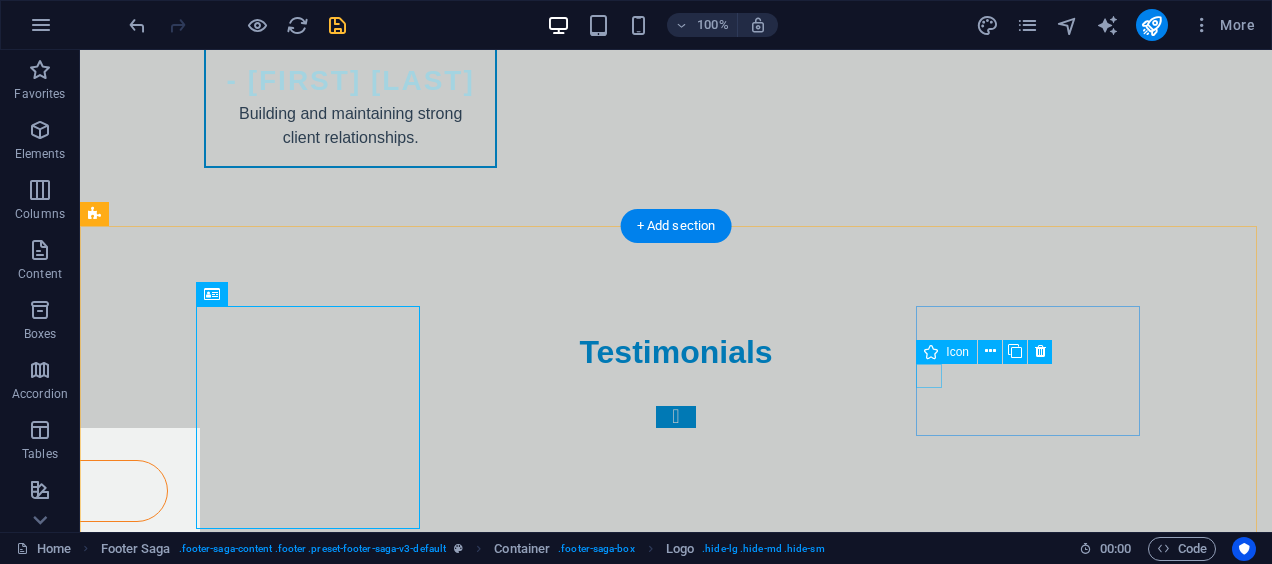 click at bounding box center (208, 7303) 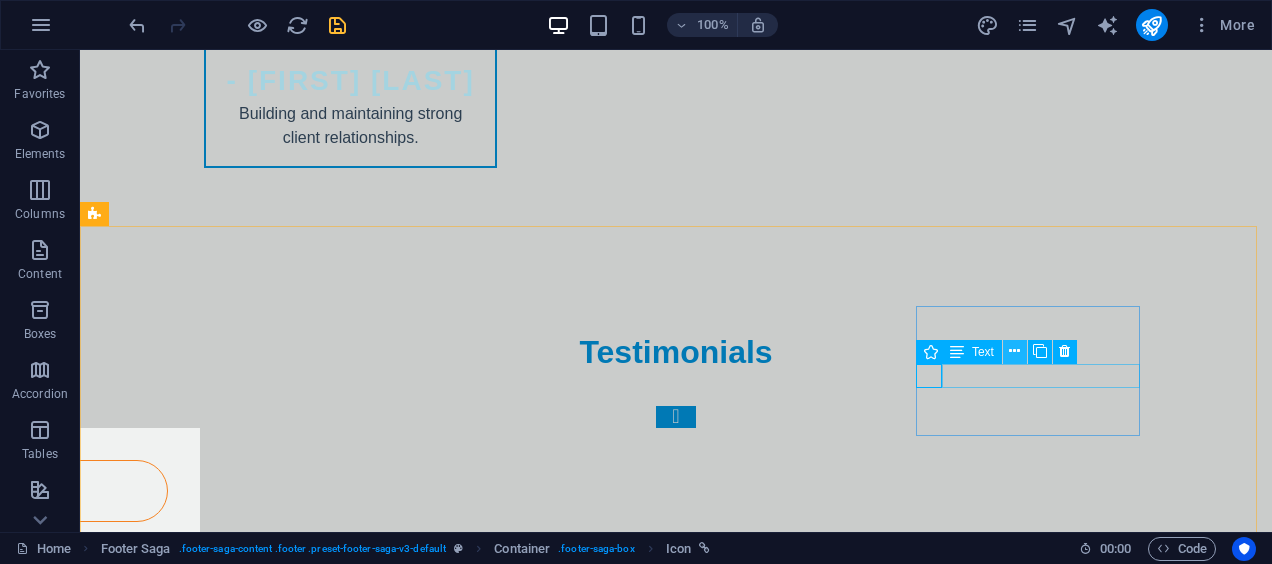 click at bounding box center (1014, 351) 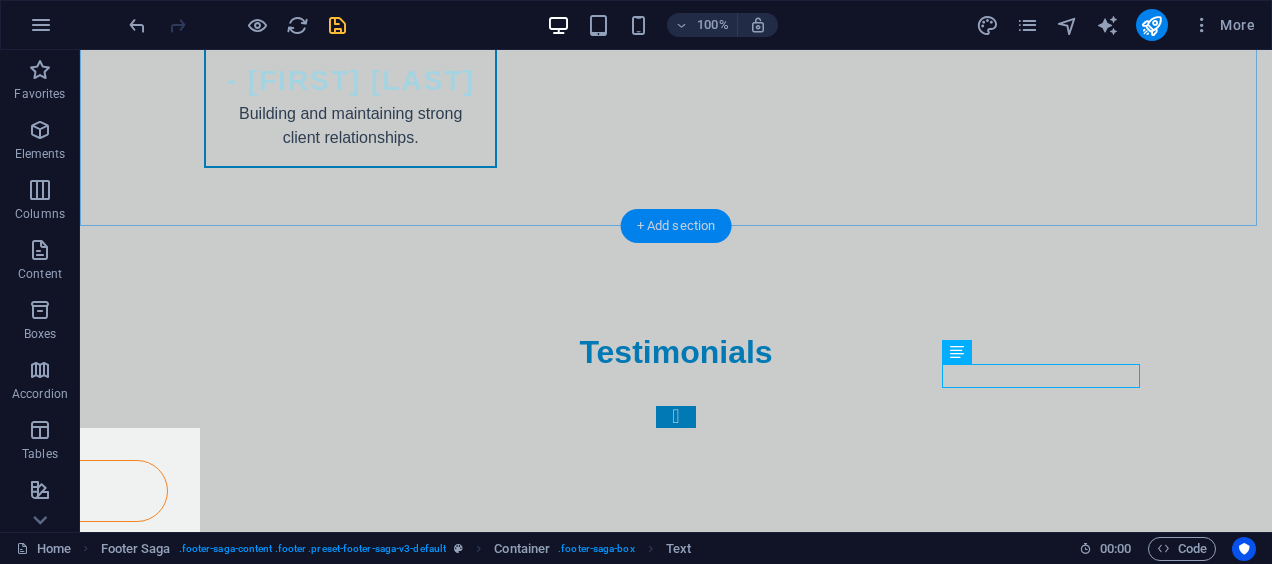 click on "+ Add section" at bounding box center (676, 226) 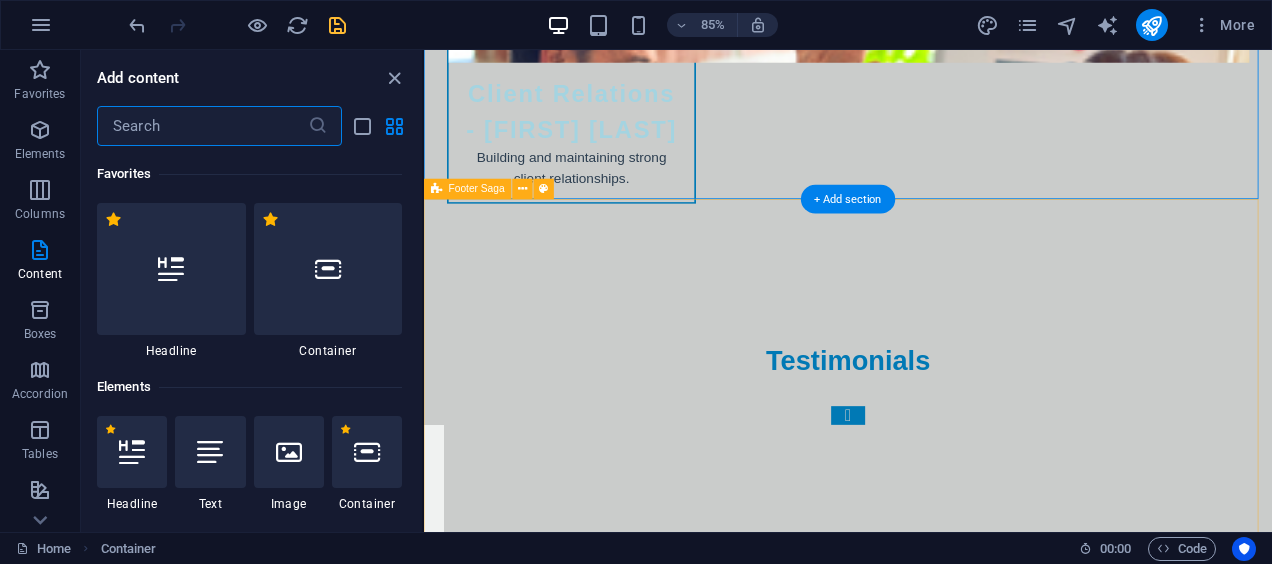 scroll, scrollTop: 10273, scrollLeft: 0, axis: vertical 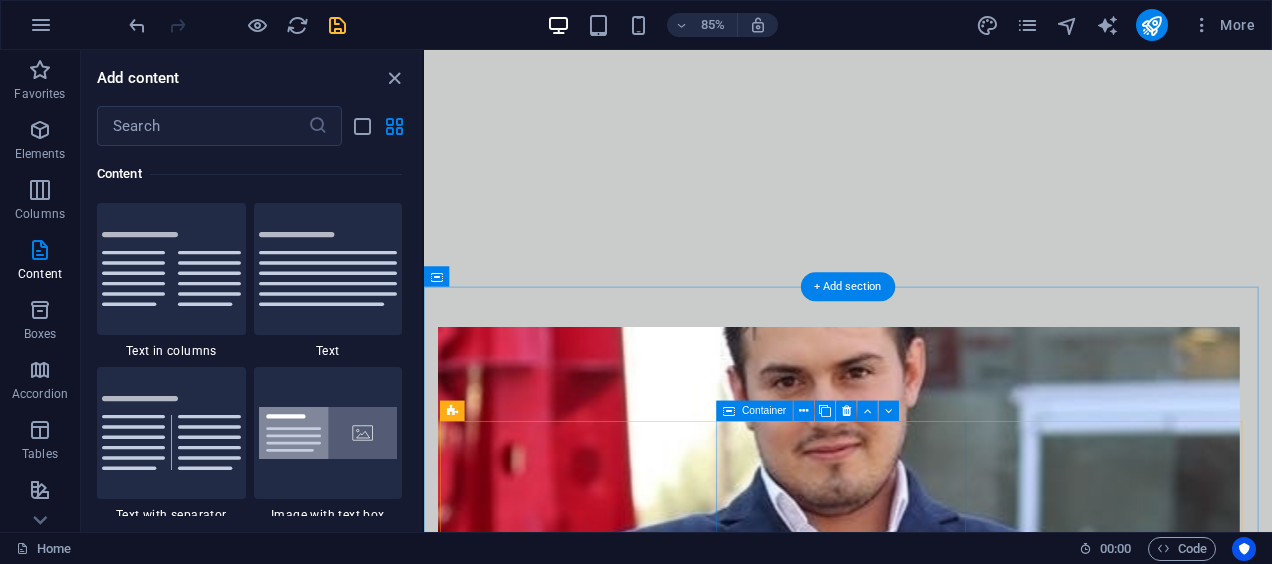 click on "Collaboration We believe in working together to achieve shared goals." at bounding box center [597, 1769] 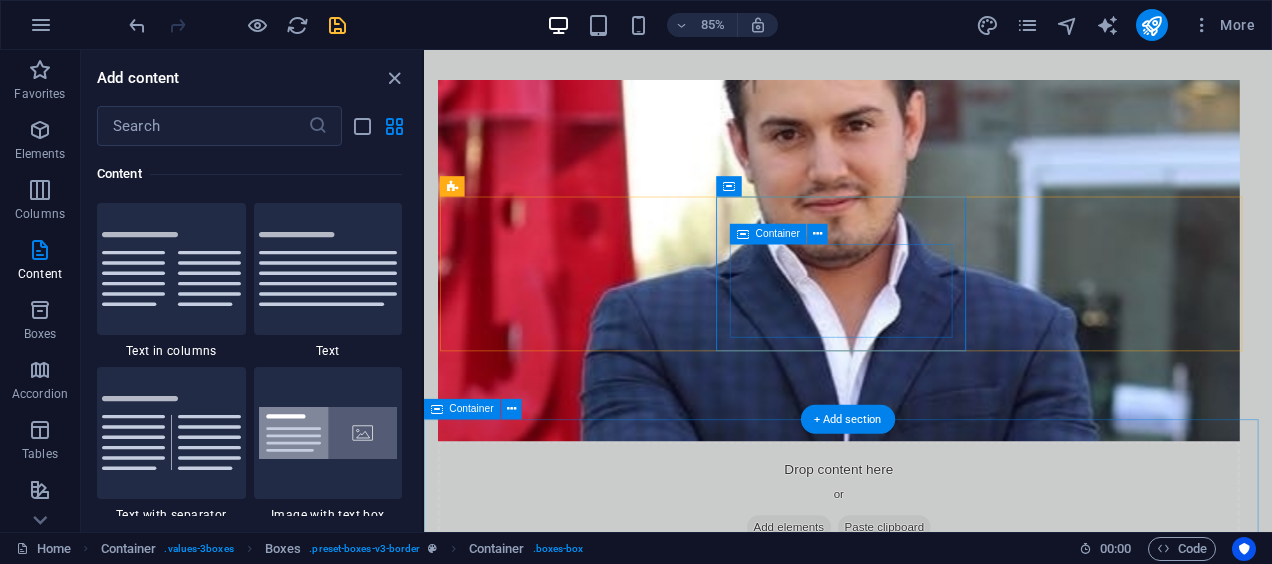 scroll, scrollTop: 1173, scrollLeft: 0, axis: vertical 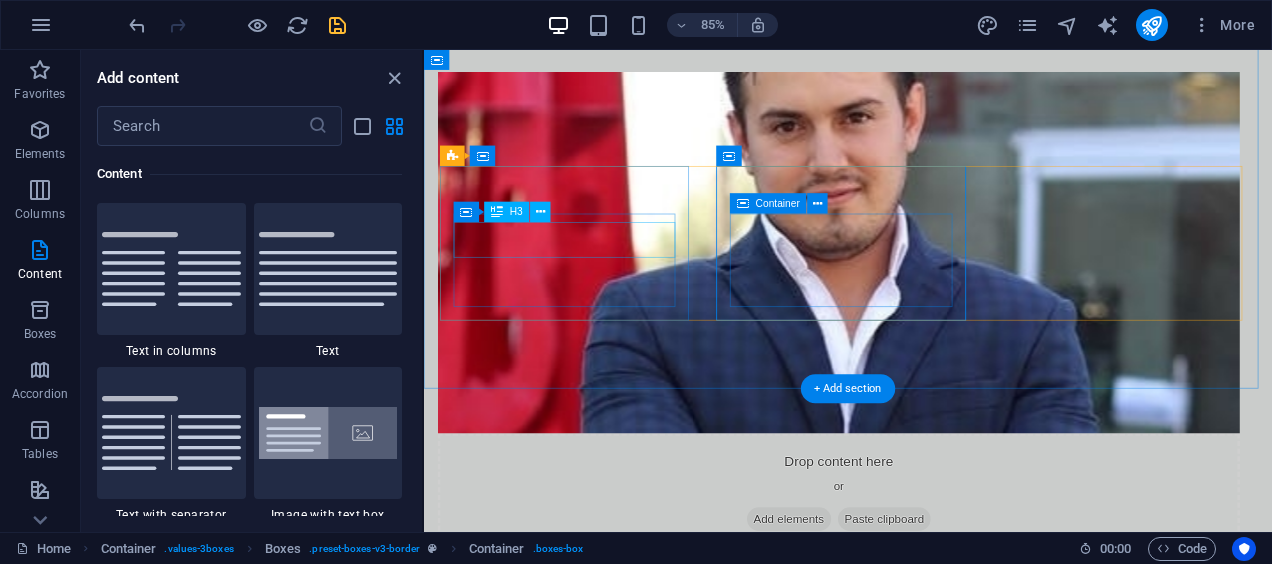 click on "Integrity" at bounding box center (597, 1267) 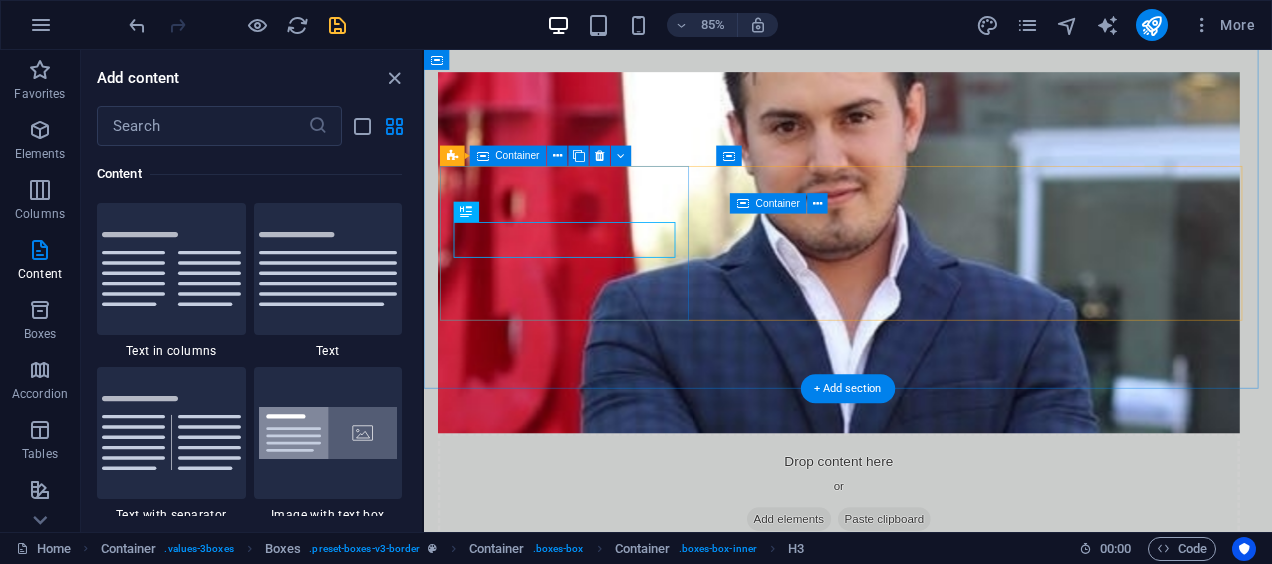 click on "Integrity We uphold the highest ethical standards in all our dealings." at bounding box center [597, 1271] 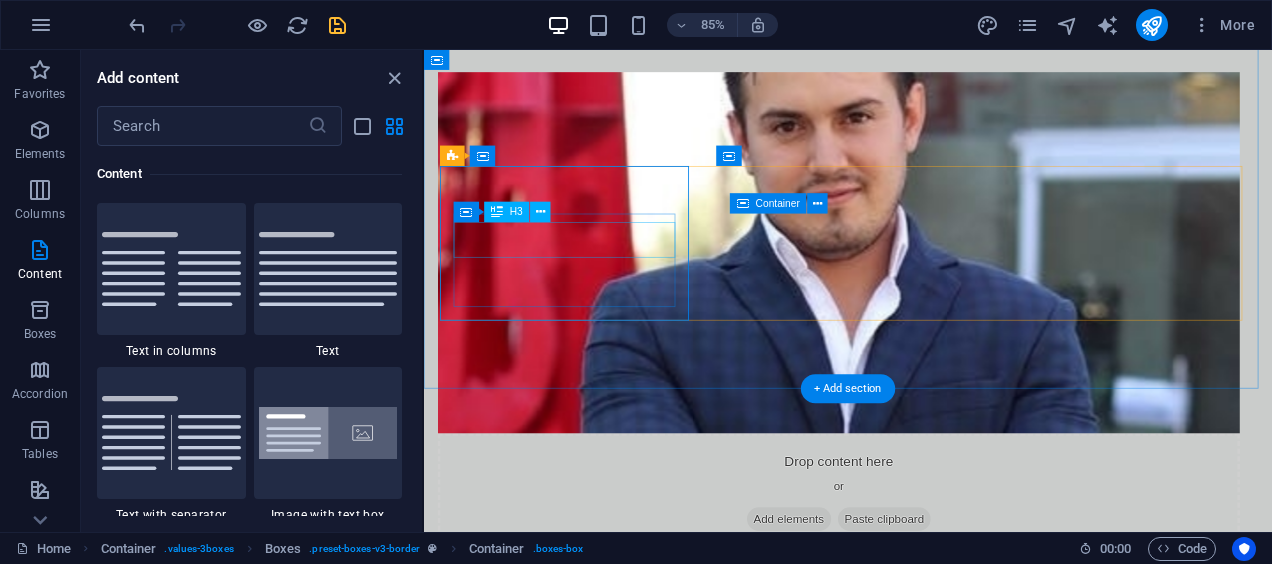 click on "Integrity" at bounding box center [597, 1267] 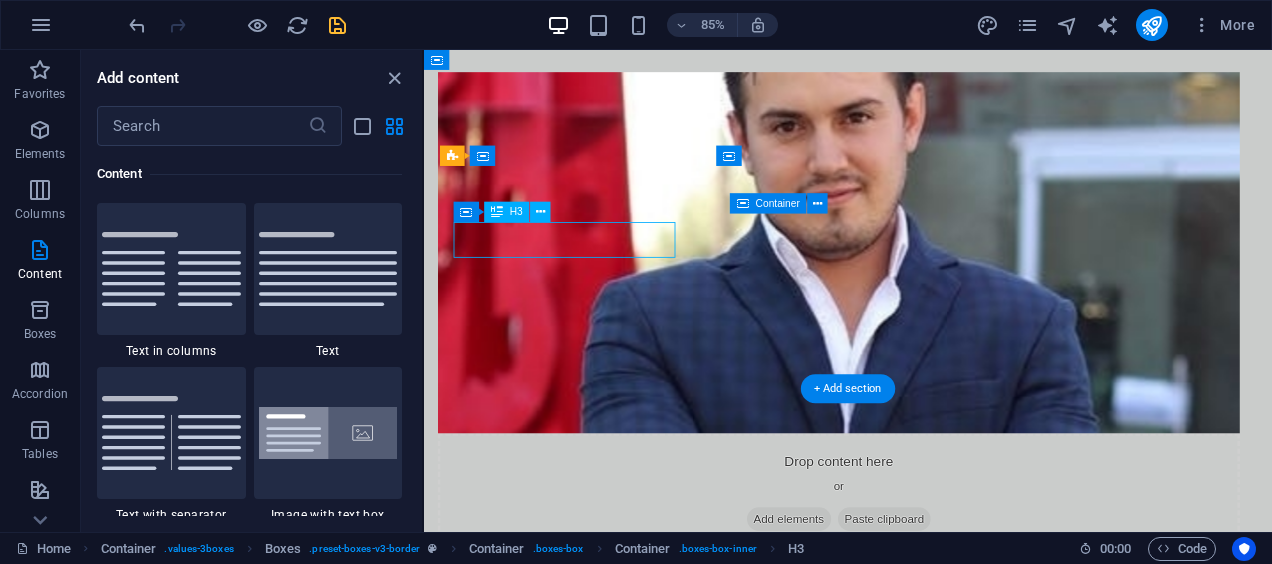 click on "Integrity" at bounding box center [597, 1267] 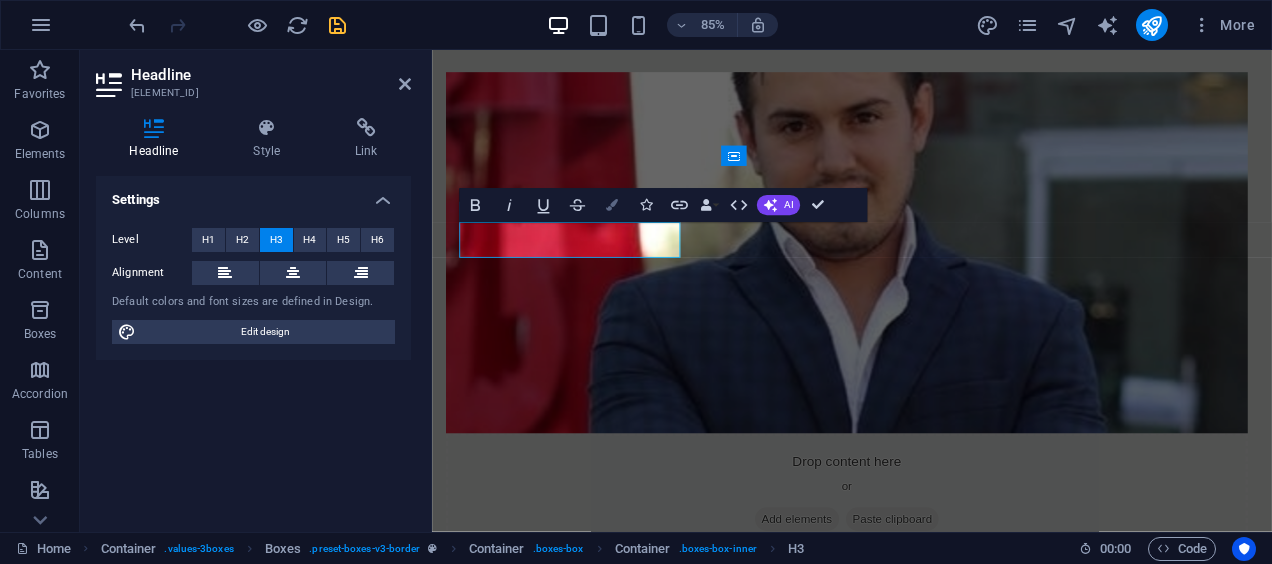click at bounding box center (611, 206) 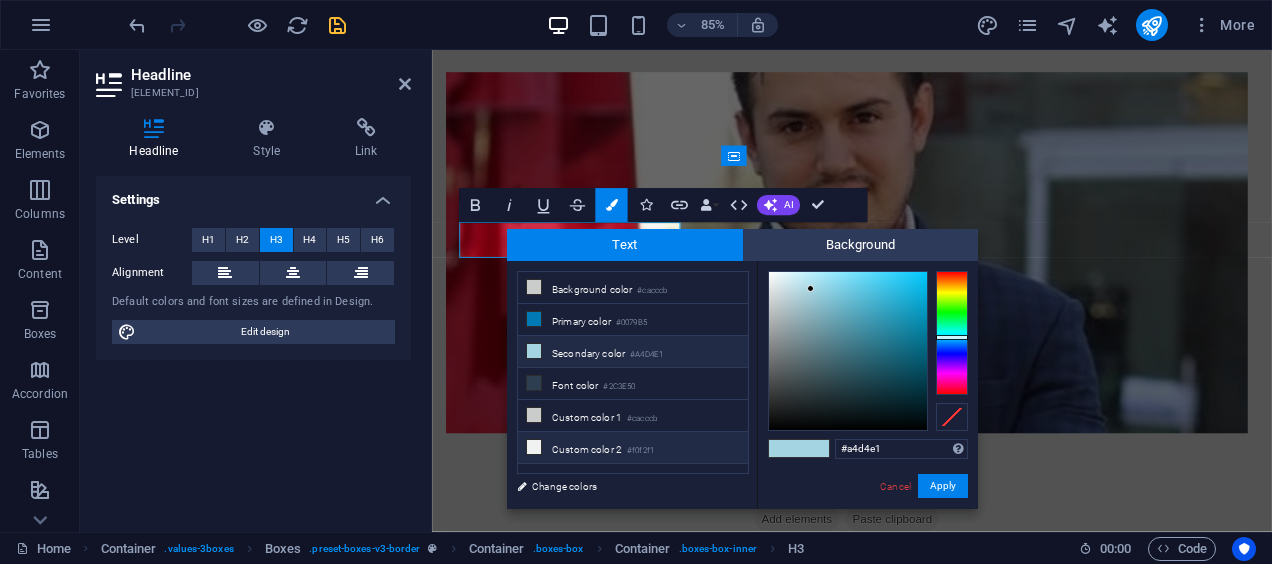 click on "Custom color 2
#f0f2f1" at bounding box center [633, 448] 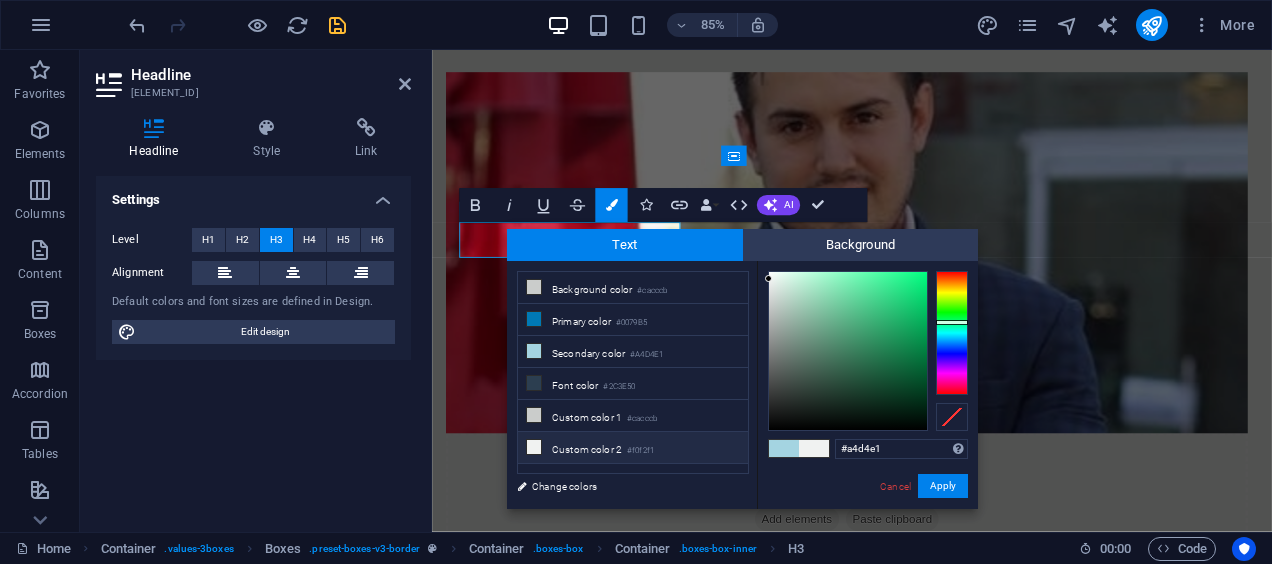 type on "#f0f2f1" 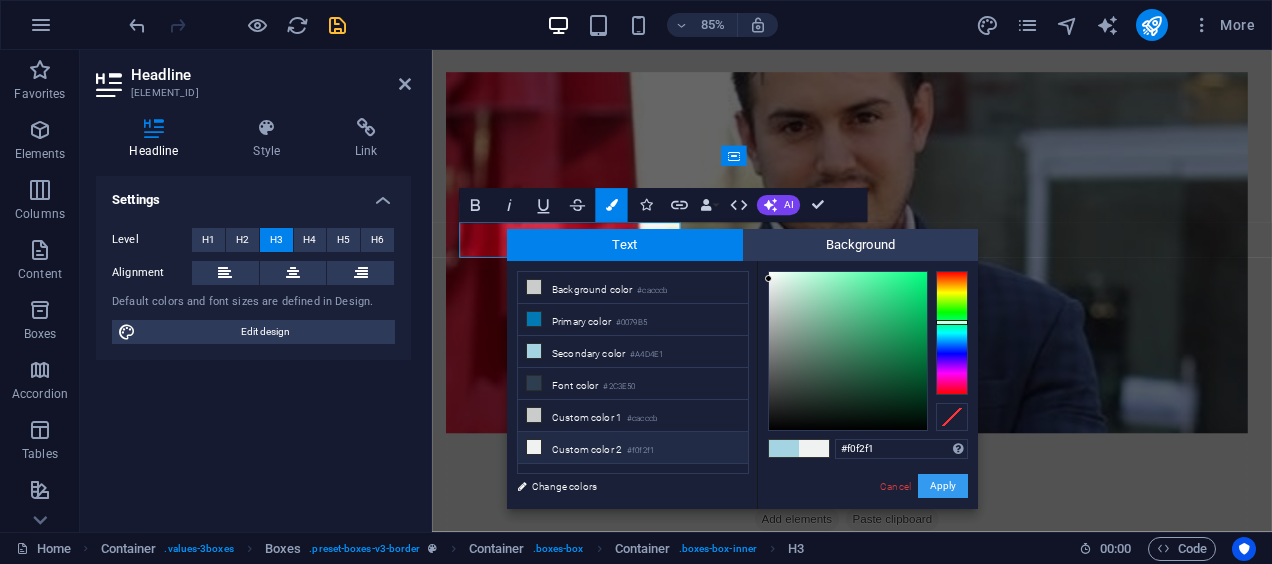 click on "Apply" at bounding box center (943, 486) 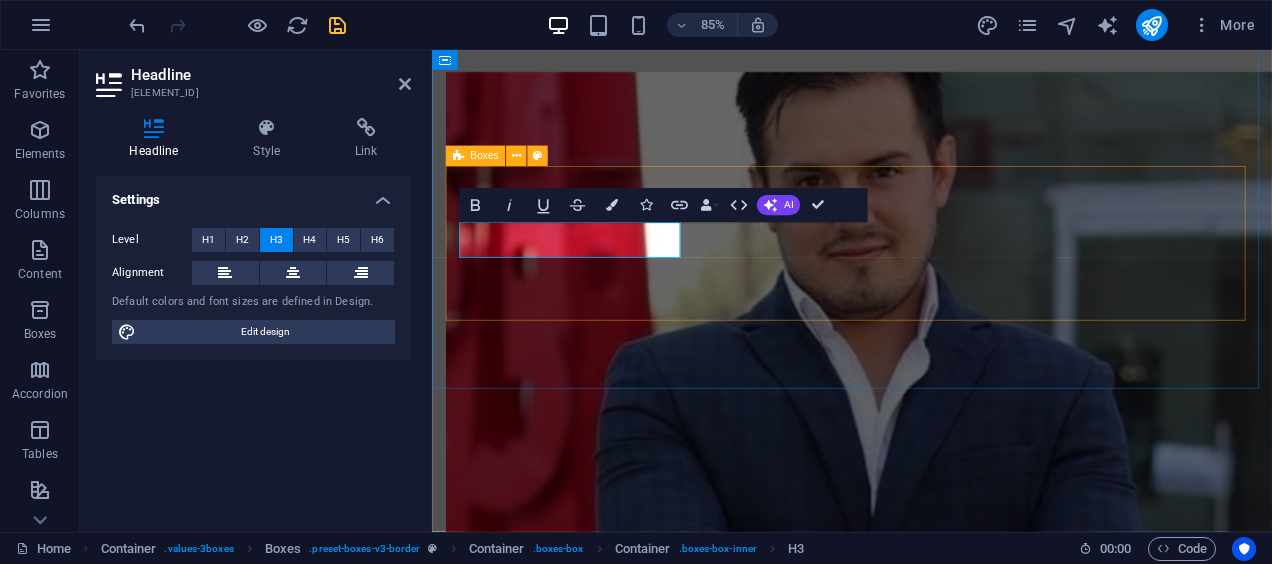 click on "Integrity We uphold the highest ethical standards in all our dealings. Collaboration We believe in working together to achieve shared goals. Innovation We embrace new ideas to drive business success." at bounding box center [926, 1469] 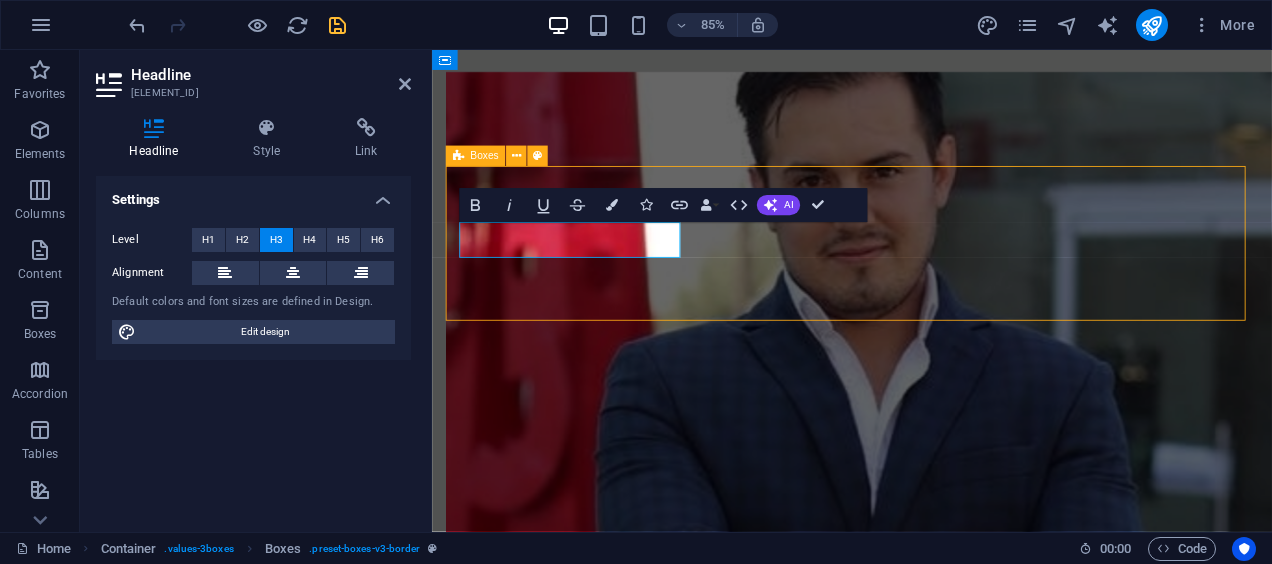 scroll, scrollTop: 1109, scrollLeft: 0, axis: vertical 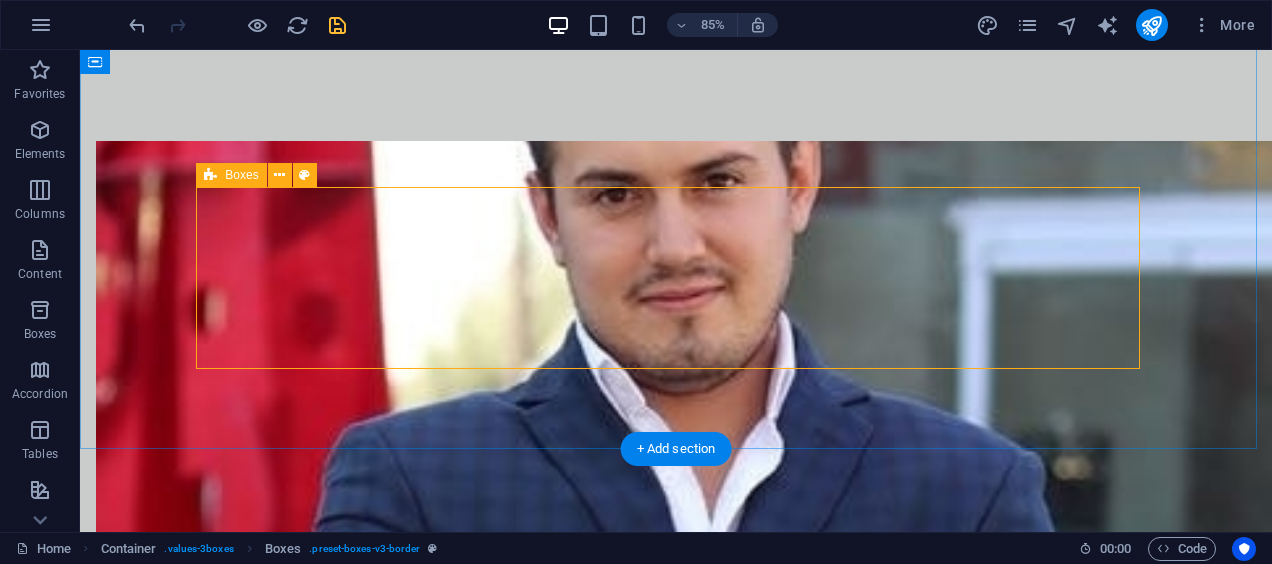 click on "Integrity We uphold the highest ethical standards in all our dealings. Collaboration We believe in working together to achieve shared goals. Innovation We embrace new ideas to drive business success." at bounding box center (676, 1533) 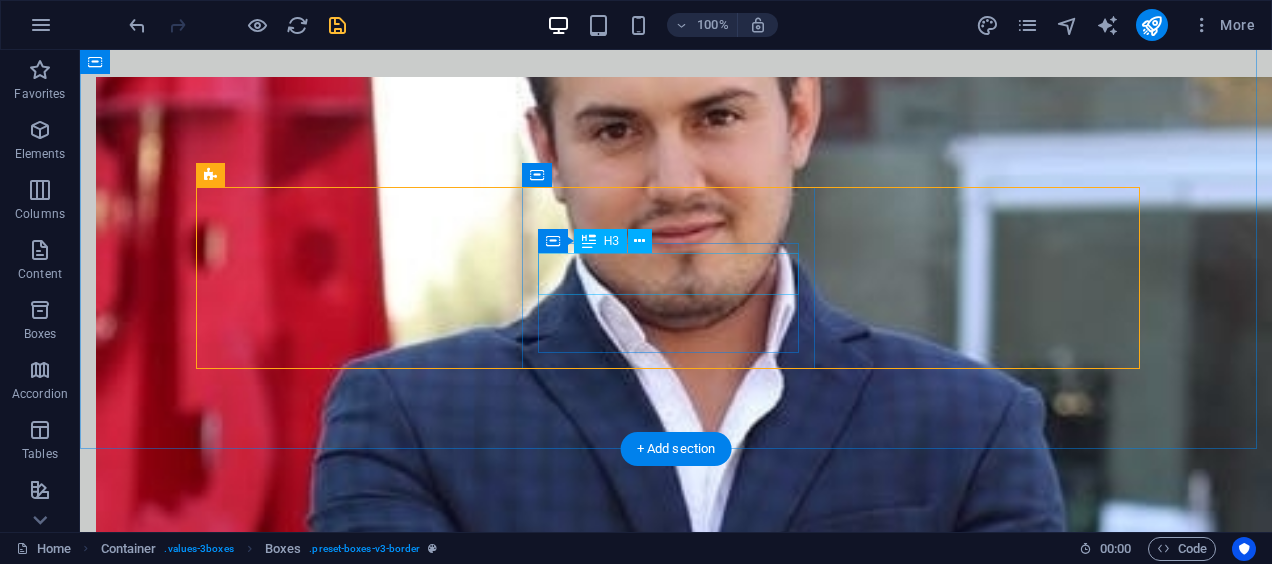 click on "Collaboration" at bounding box center [350, 1465] 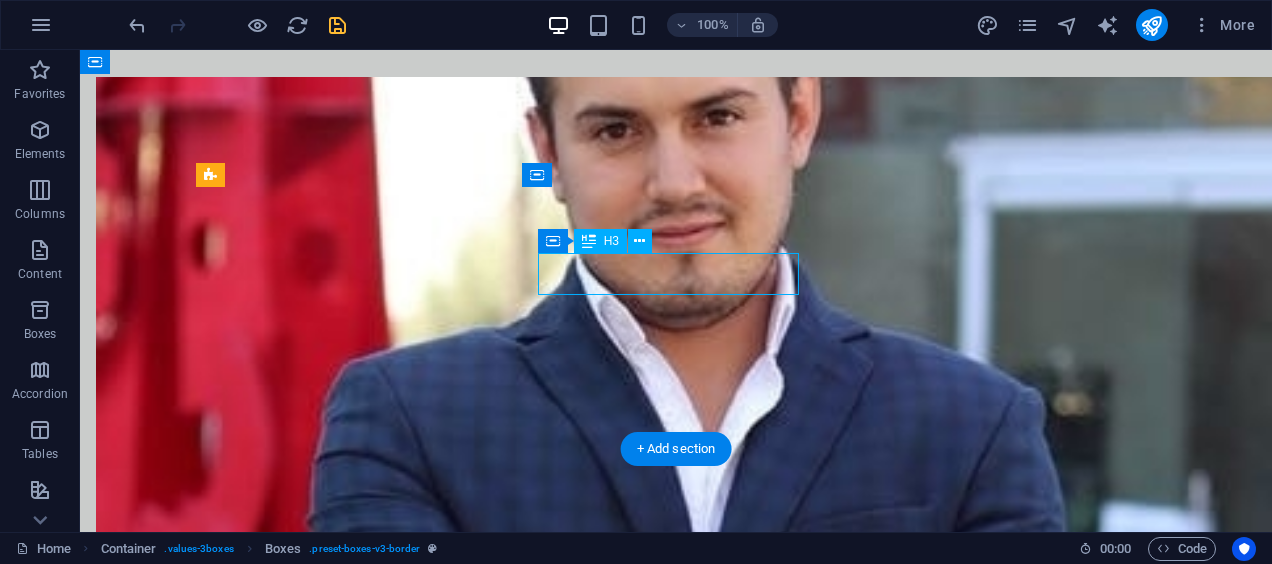 click on "Collaboration" at bounding box center (350, 1465) 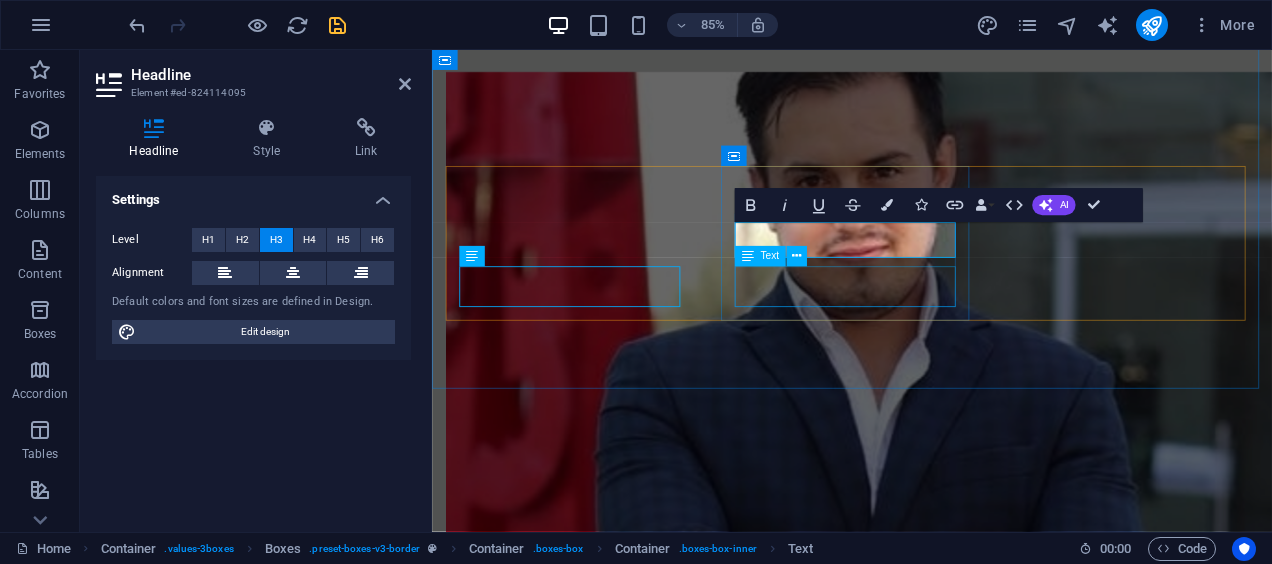 scroll, scrollTop: 1109, scrollLeft: 0, axis: vertical 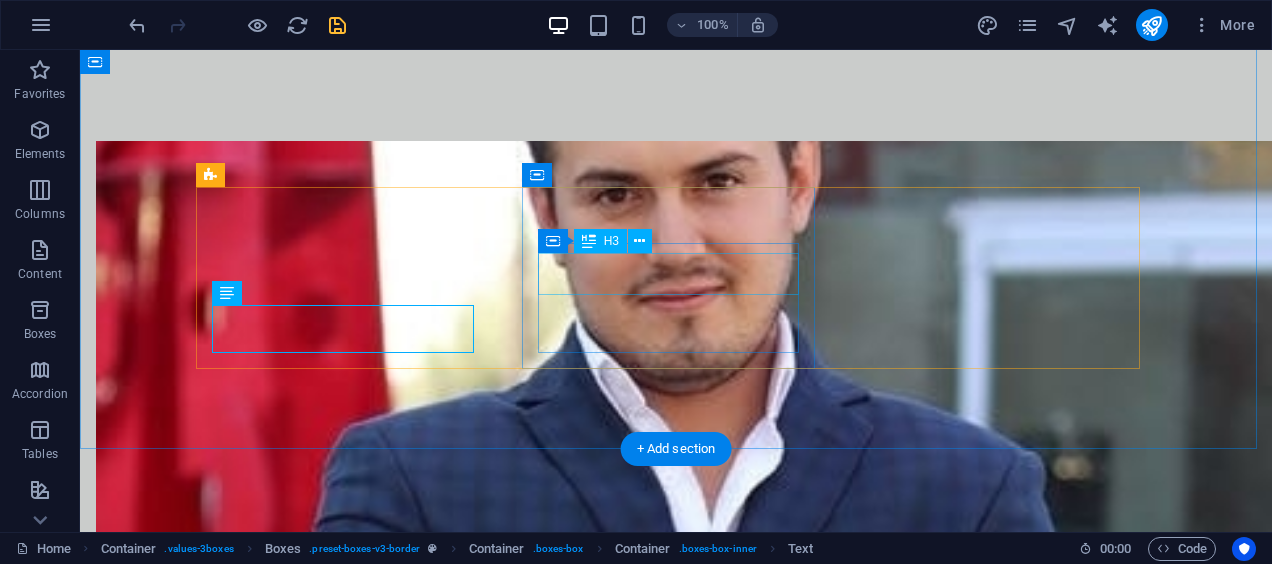 click on "Collaboration" at bounding box center (350, 1529) 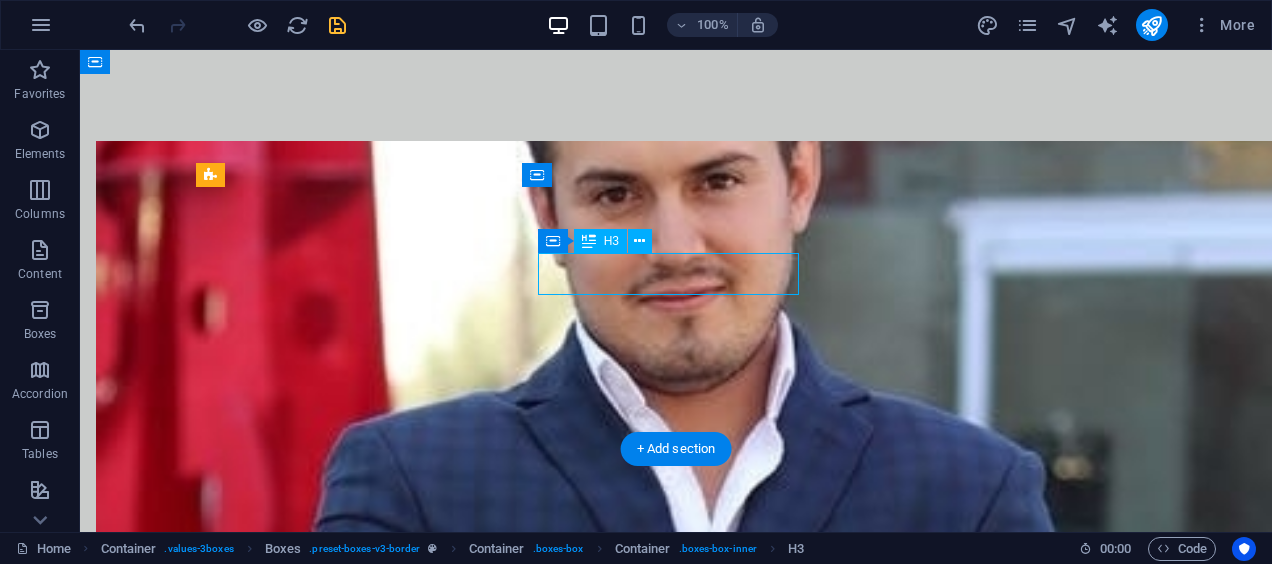 click on "Collaboration" at bounding box center [350, 1529] 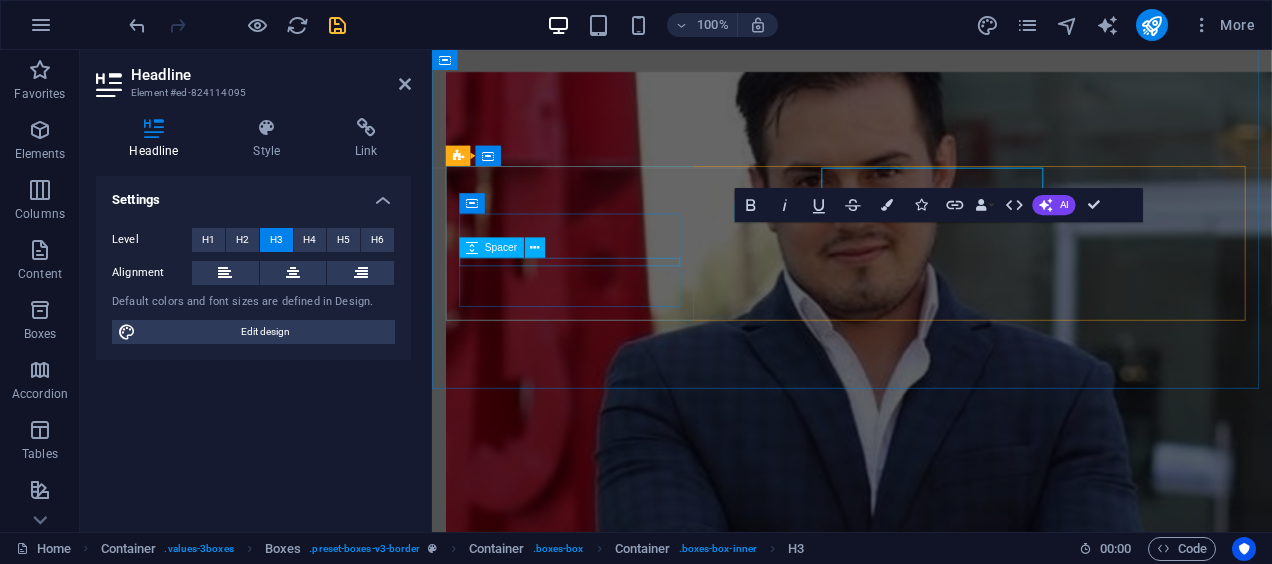 click on "We uphold the highest ethical standards in all our dealings." at bounding box center [600, 1322] 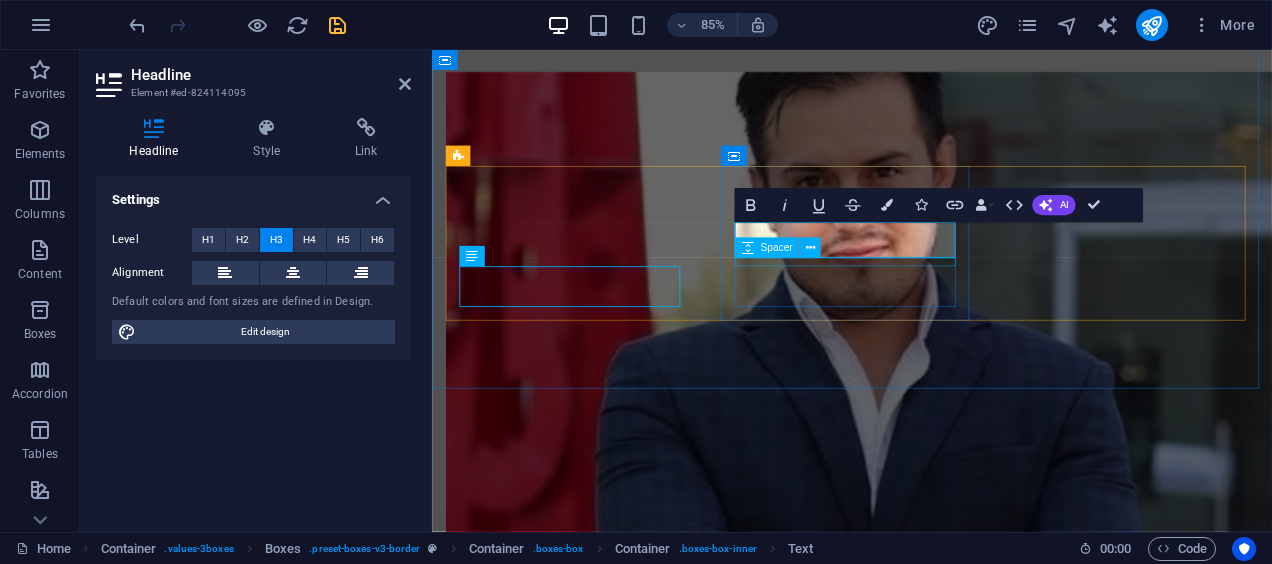 scroll, scrollTop: 1109, scrollLeft: 0, axis: vertical 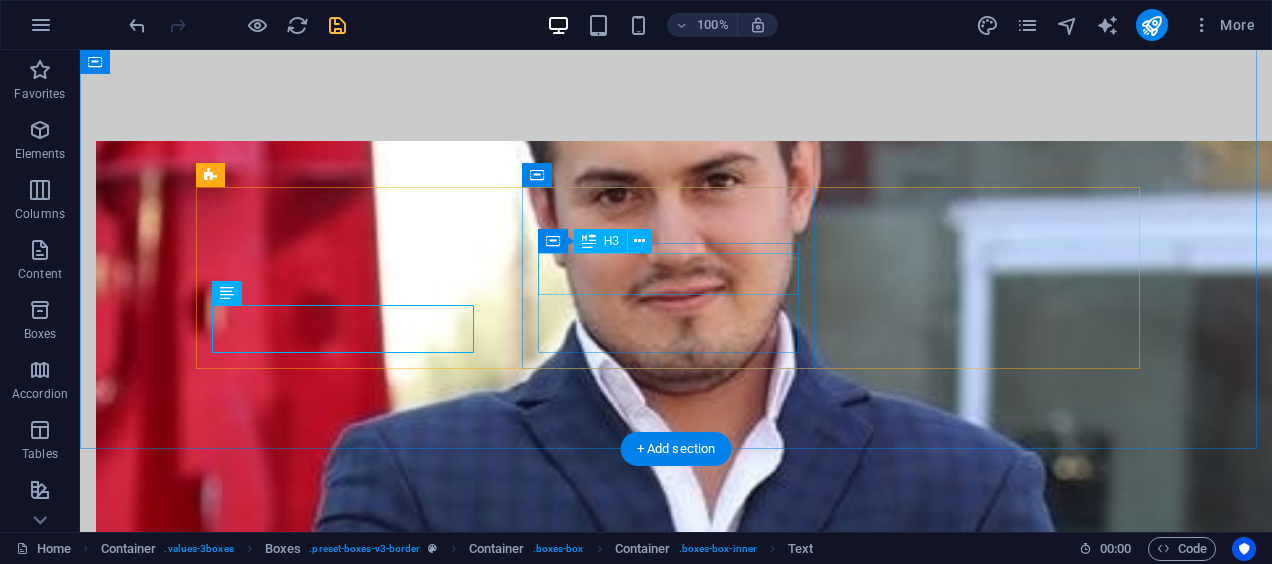 click on "Collaboration" at bounding box center [350, 1529] 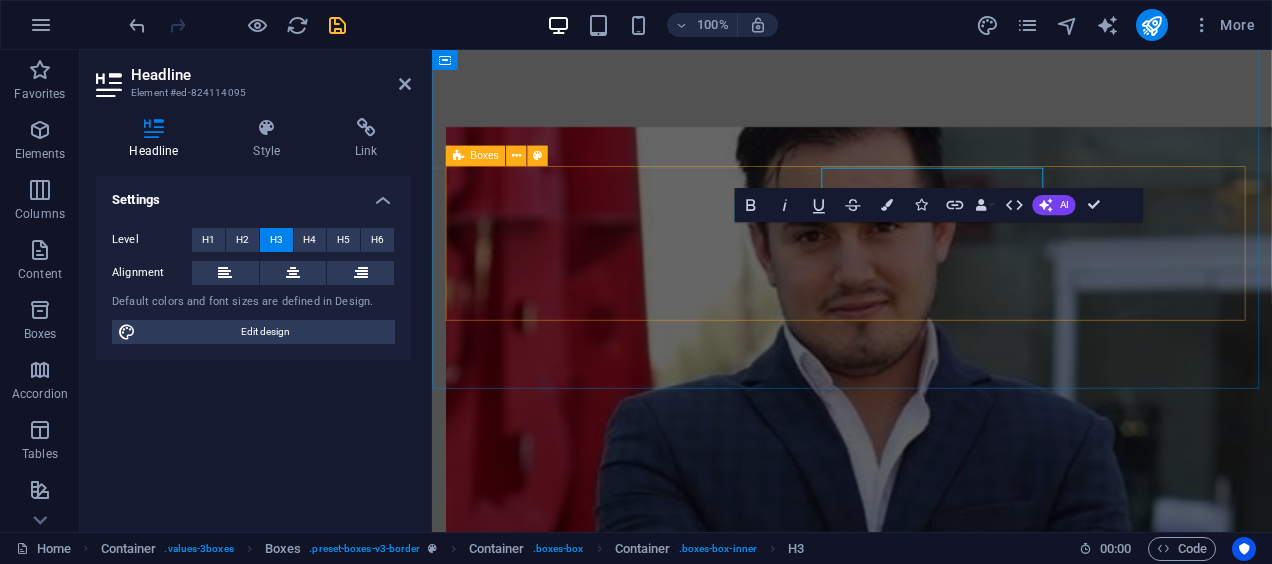 scroll, scrollTop: 1173, scrollLeft: 0, axis: vertical 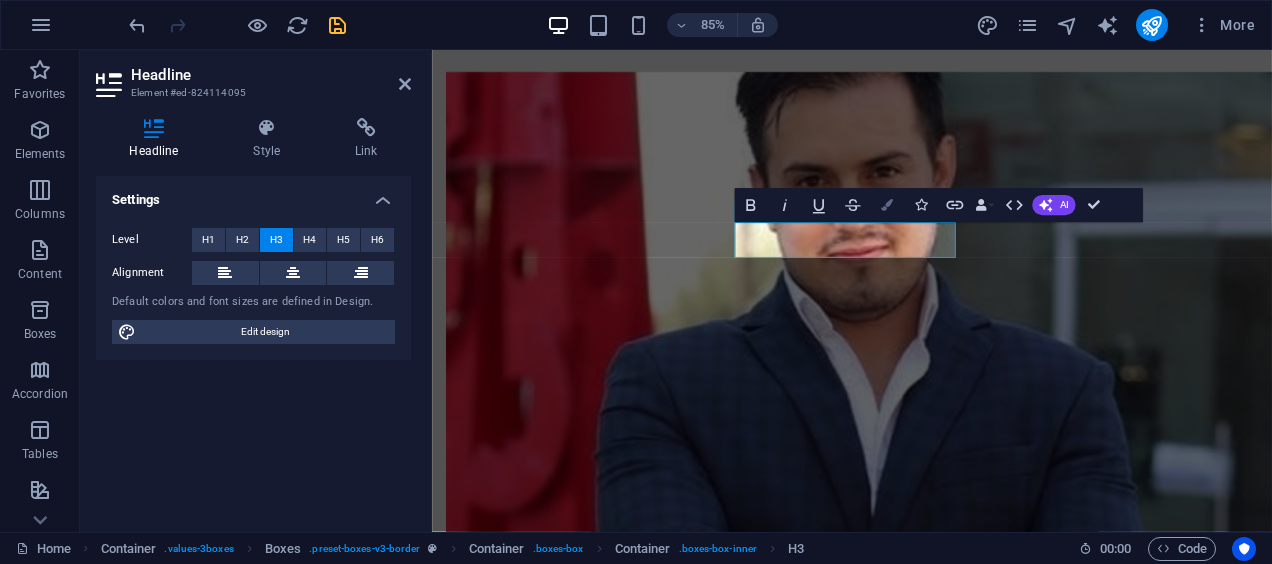 click on "Colors" at bounding box center (887, 206) 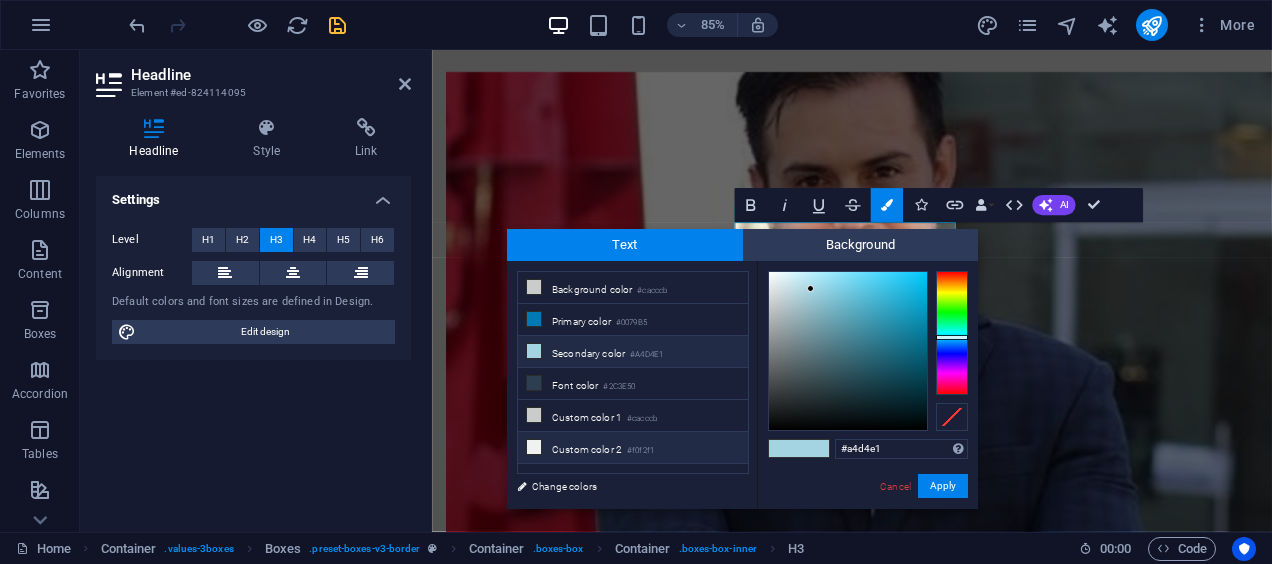 click on "Custom color 2
#f0f2f1" at bounding box center [633, 448] 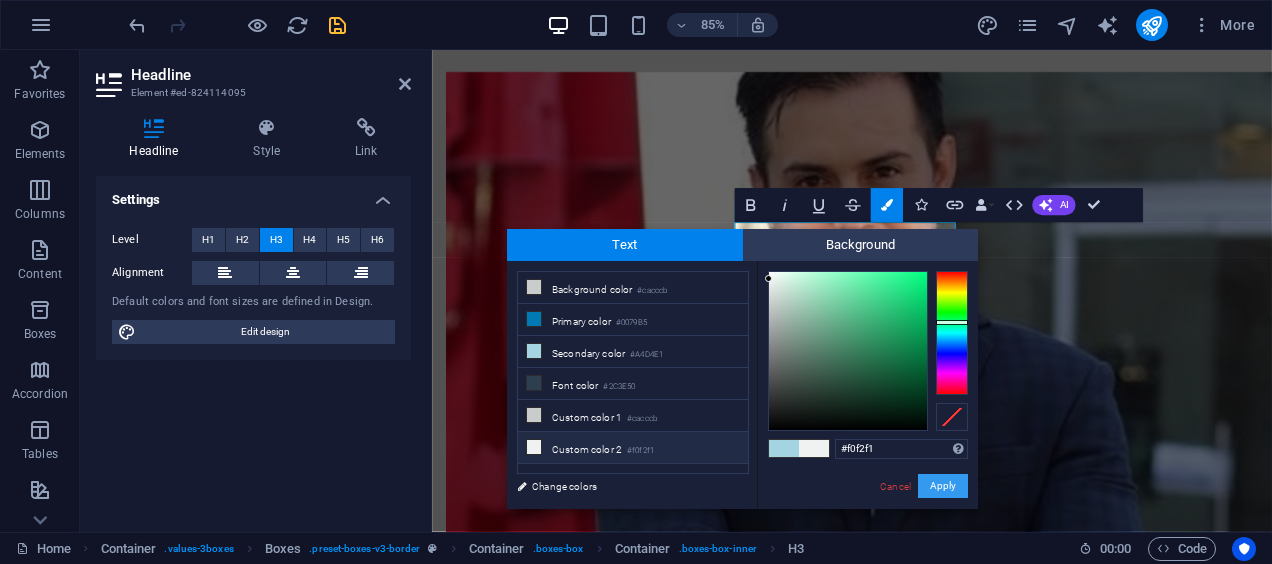 click on "Apply" at bounding box center [943, 486] 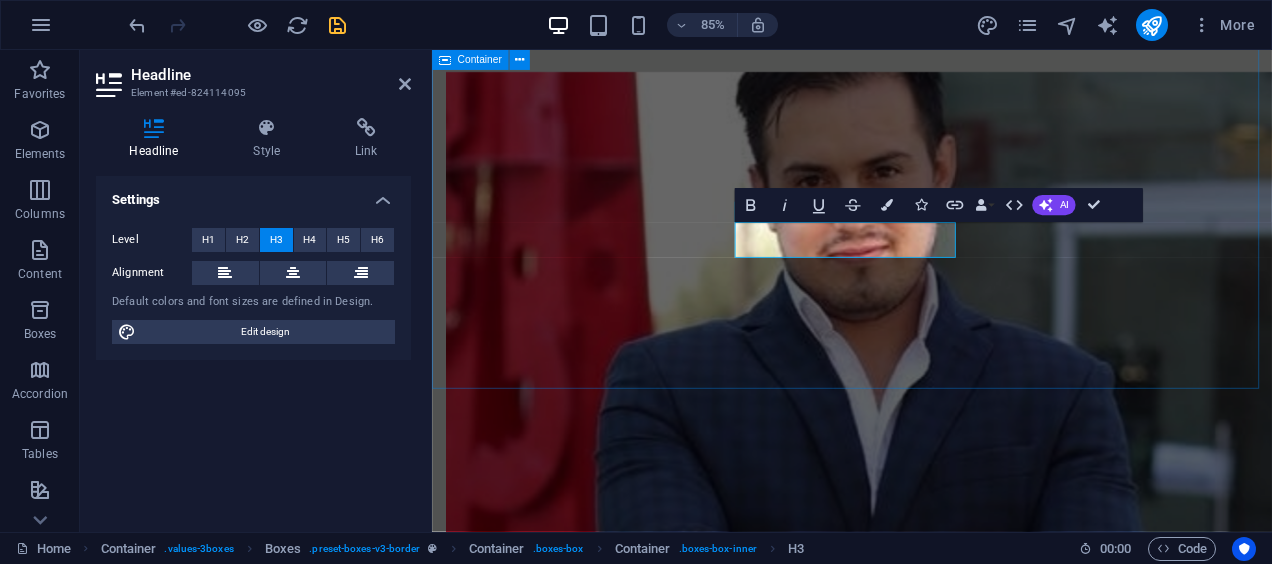 click on "Our Values Integrity We uphold the highest ethical standards in all our dealings. Collaboration We believe in working together to achieve shared goals. Innovation We embrace new ideas to drive business success." at bounding box center [926, 1430] 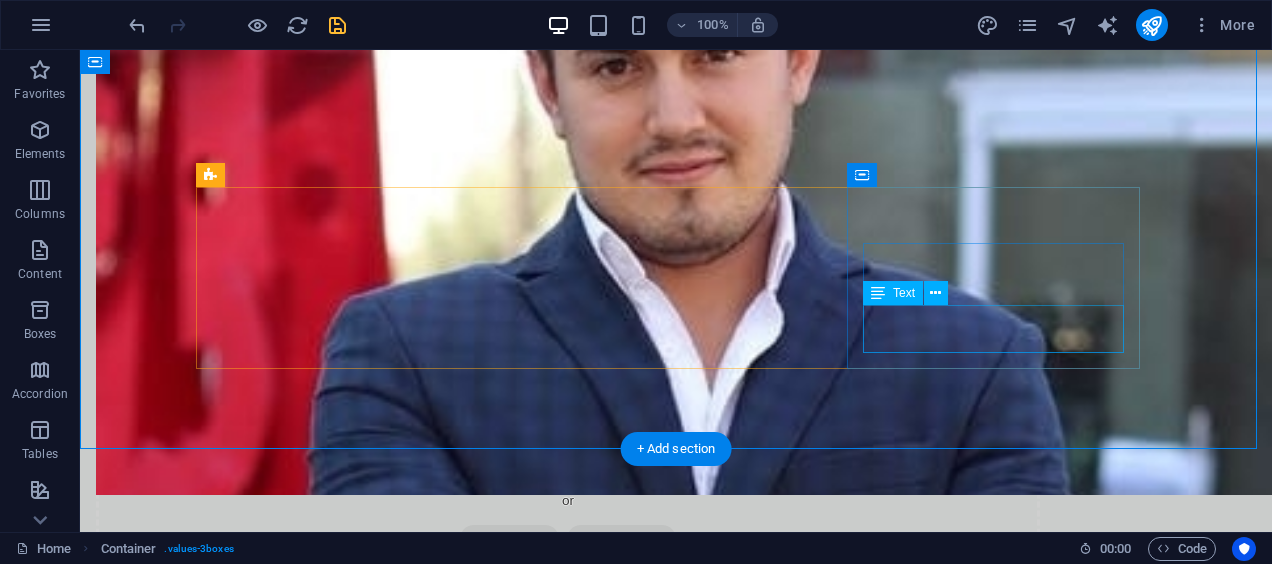 scroll, scrollTop: 1109, scrollLeft: 0, axis: vertical 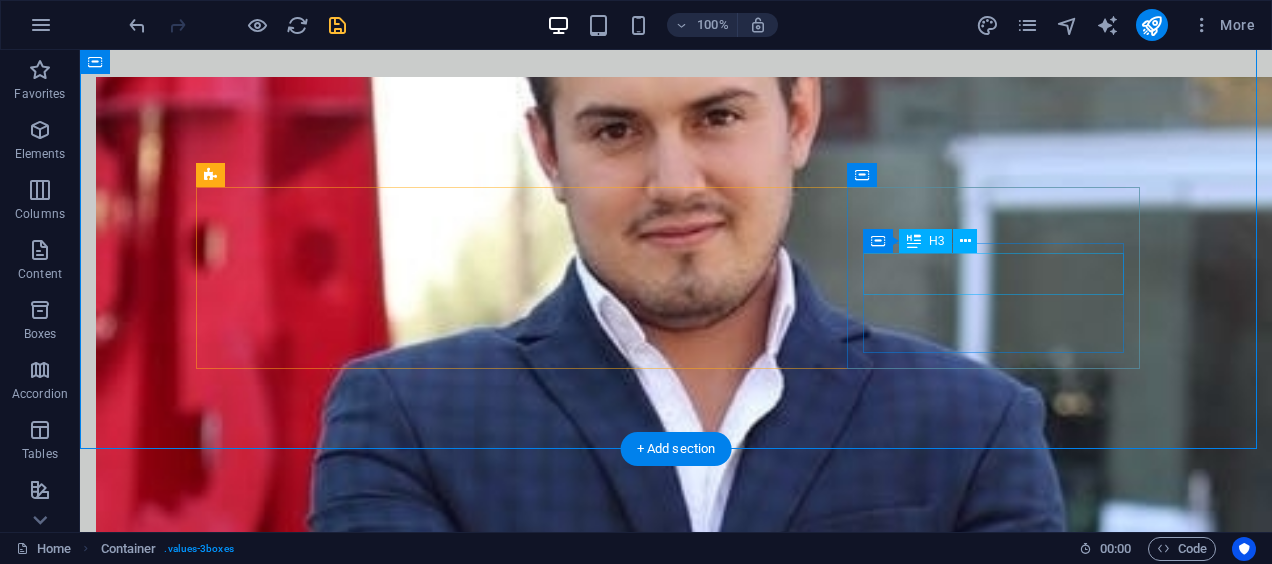 click on "Innovation" at bounding box center [350, 1663] 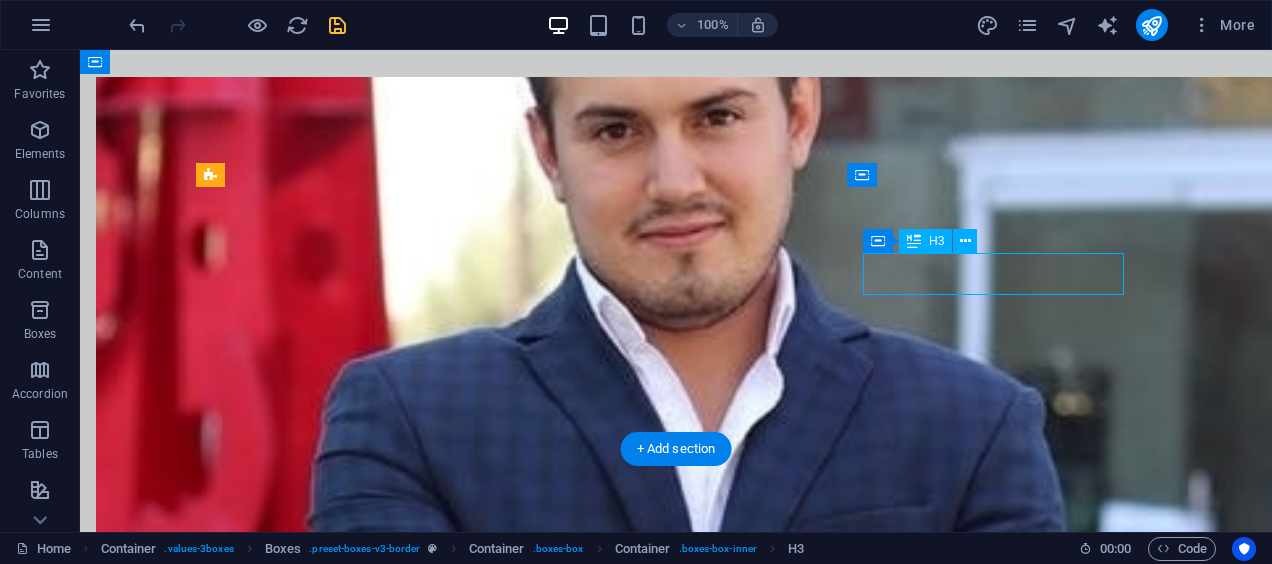 click on "Innovation" at bounding box center (350, 1663) 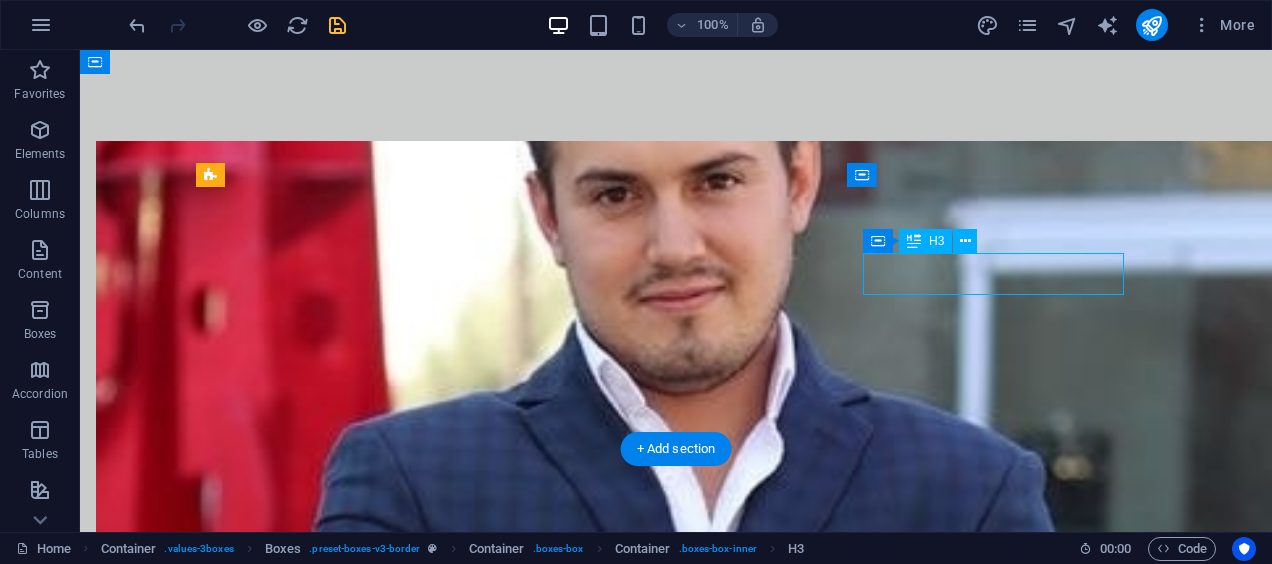 click on "Integrity We uphold the highest ethical standards in all our dealings. Collaboration We believe in working together to achieve shared goals. Innovation We embrace new ideas to drive business success." at bounding box center [676, 1533] 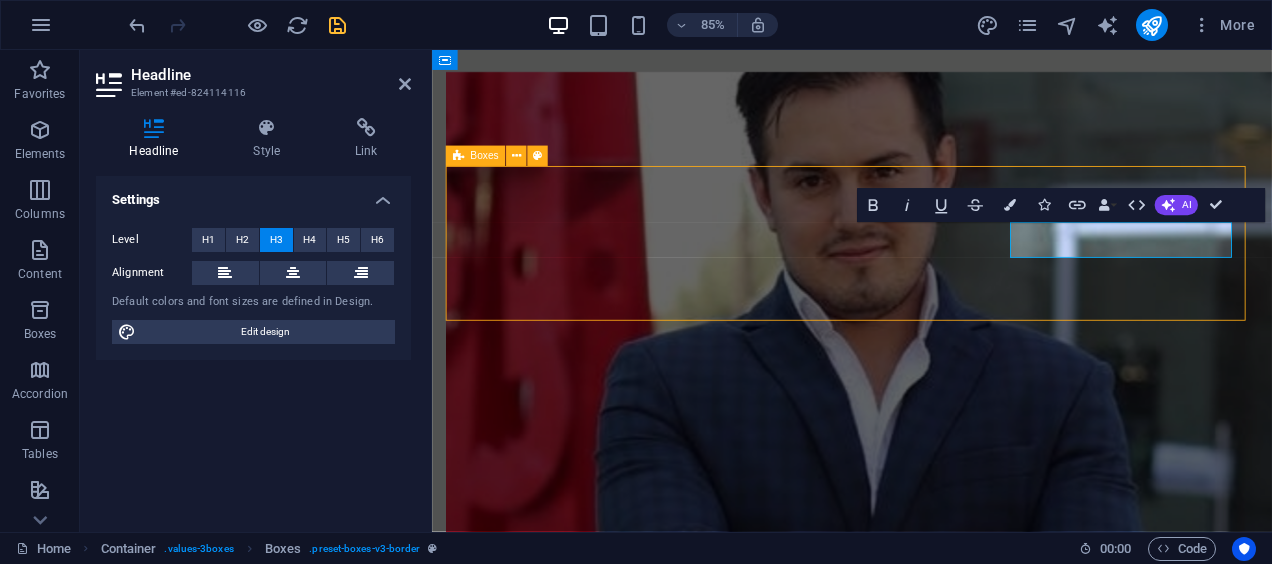 scroll, scrollTop: 1109, scrollLeft: 0, axis: vertical 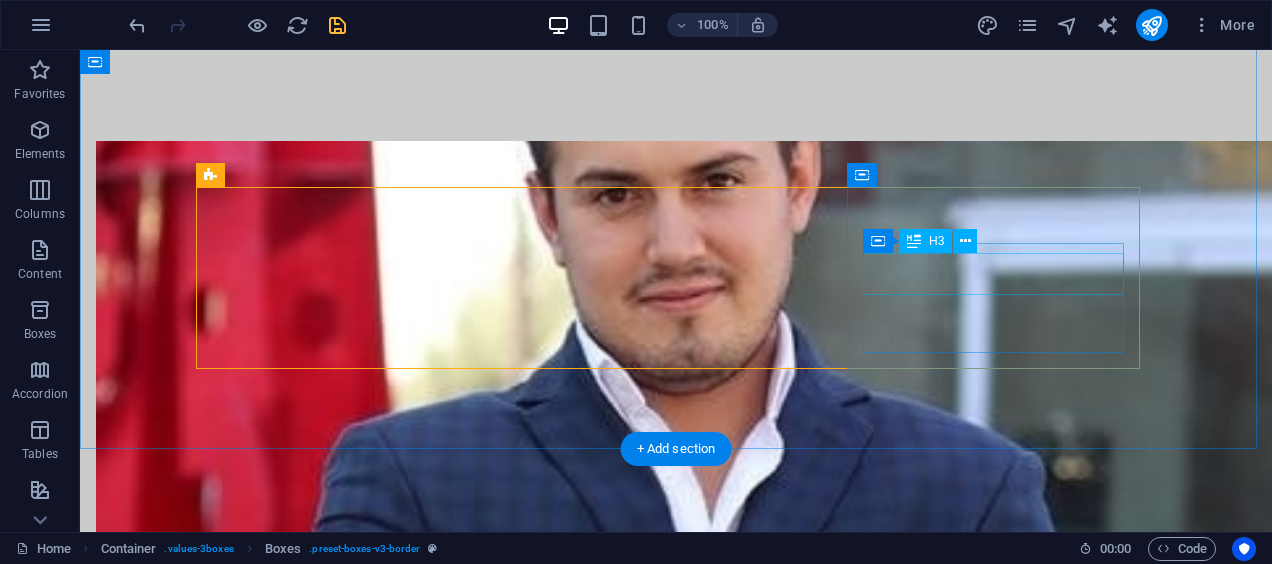 click on "Innovation" at bounding box center (350, 1727) 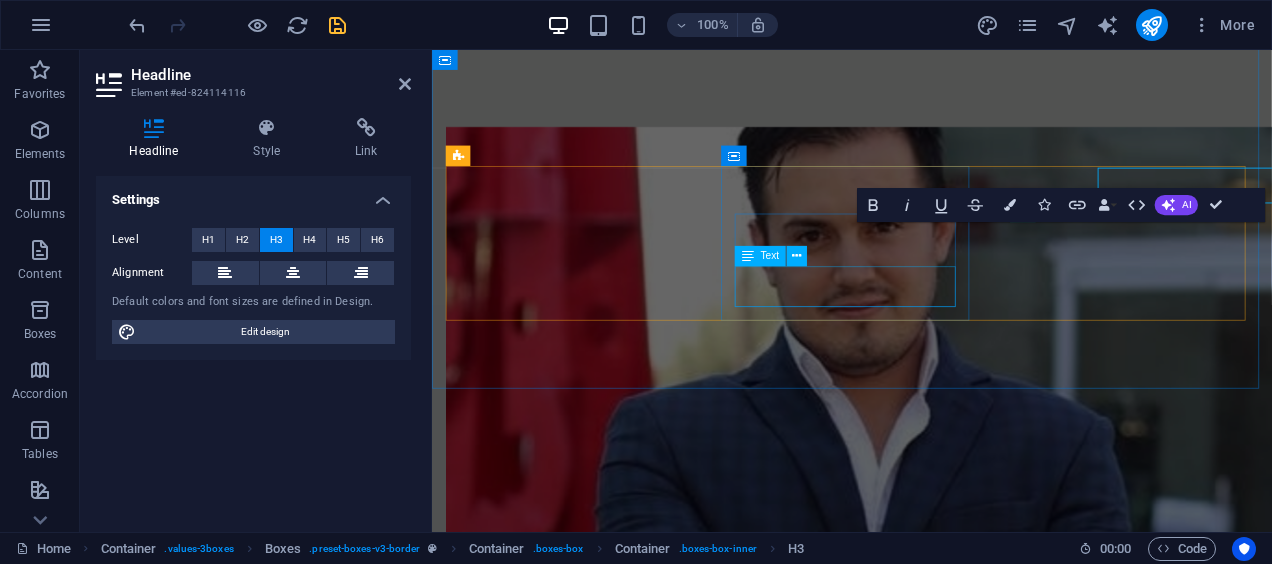 scroll, scrollTop: 1173, scrollLeft: 0, axis: vertical 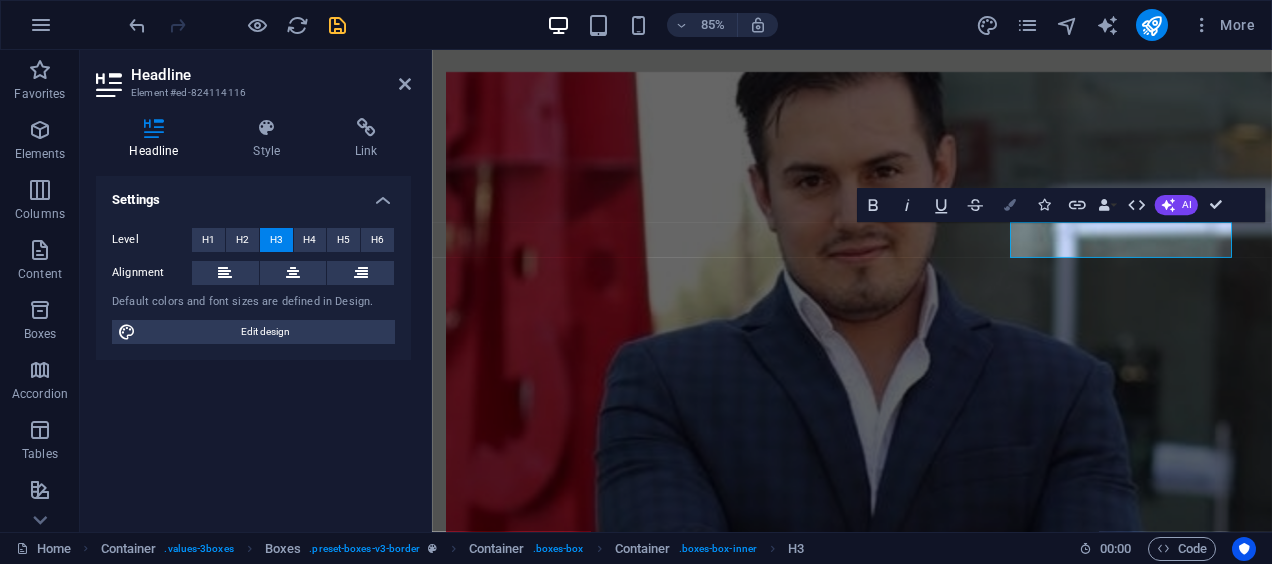 click on "Colors" at bounding box center (1009, 206) 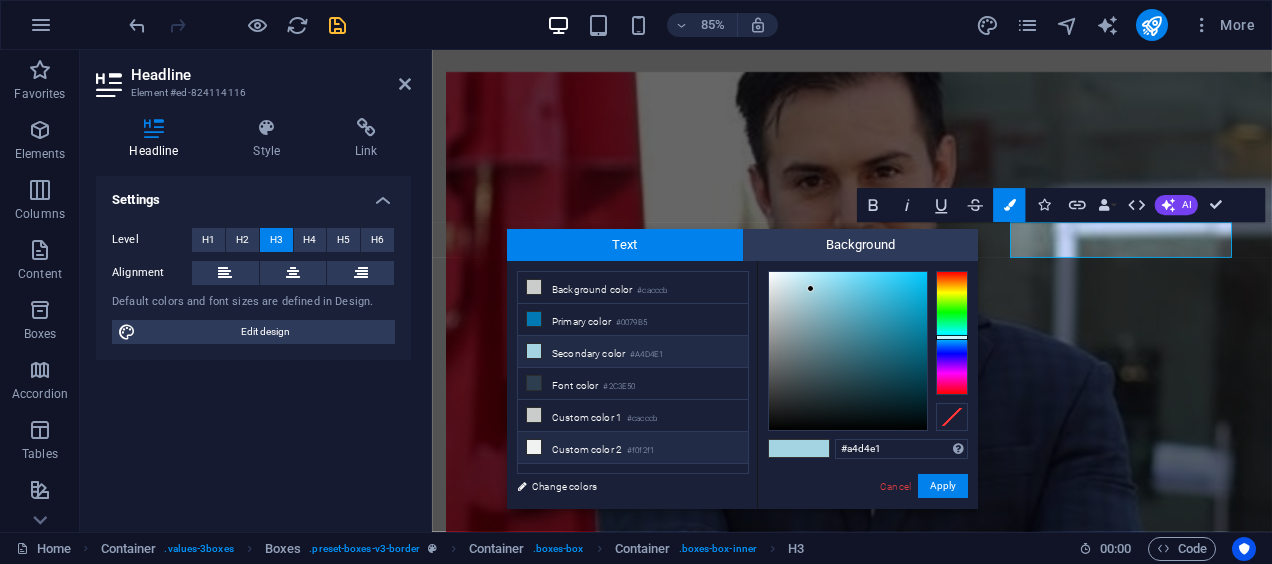 click on "Custom color 2
#f0f2f1" at bounding box center (633, 448) 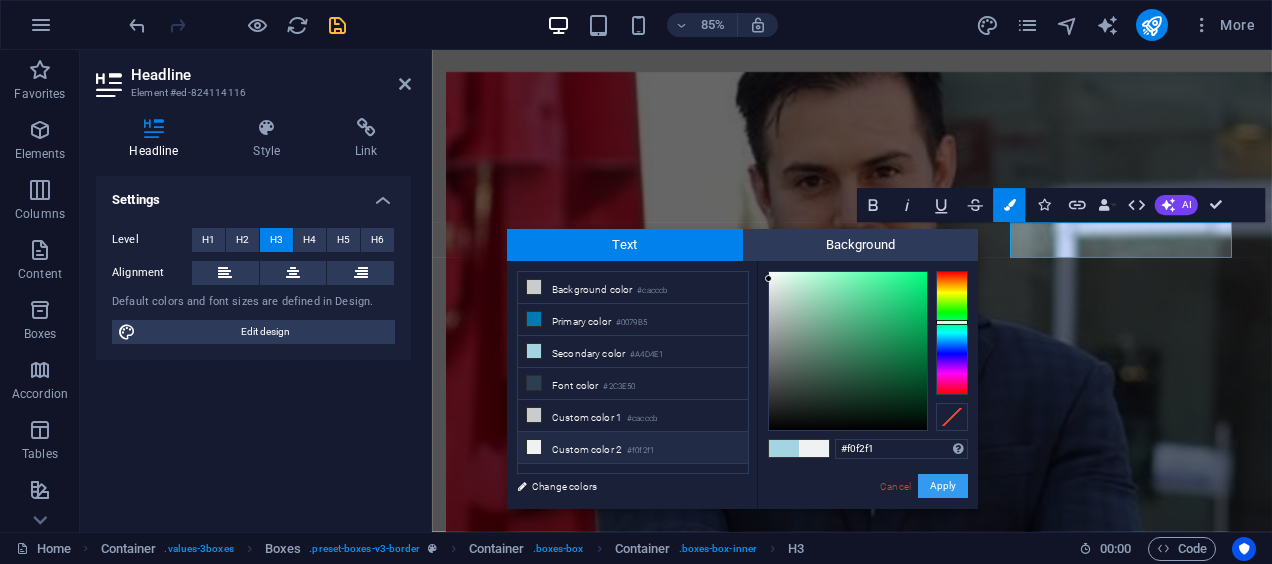 click on "Apply" at bounding box center (943, 486) 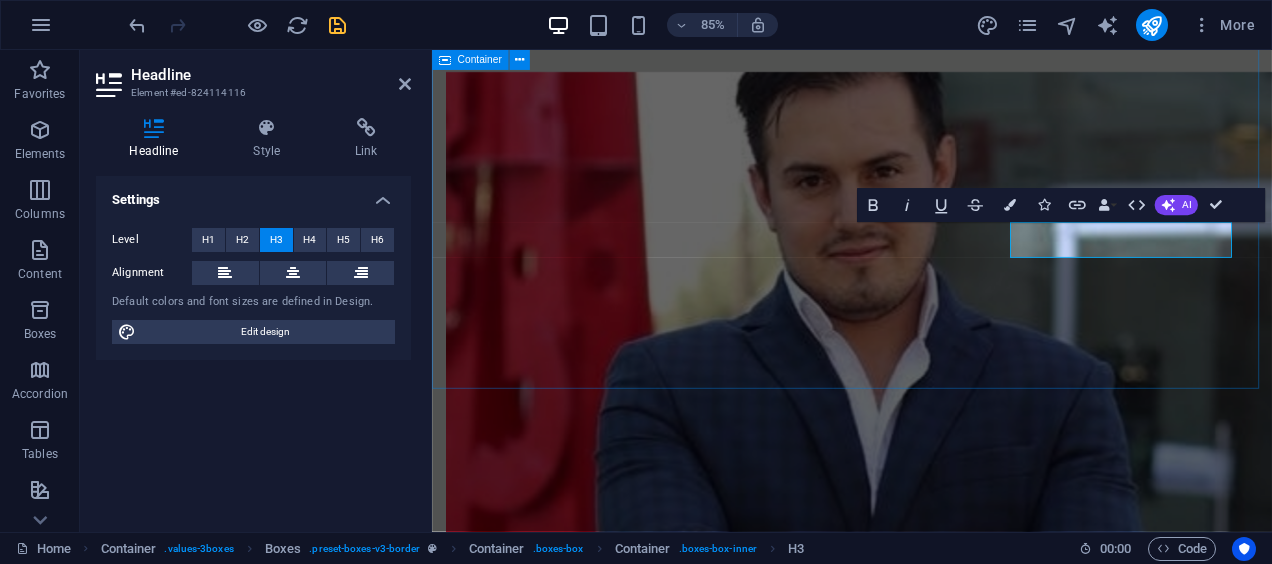 click on "Our Values Integrity We uphold the highest ethical standards in all our dealings. Collaboration We believe in working together to achieve shared goals. Innovation We embrace new ideas to drive business success." at bounding box center (926, 1430) 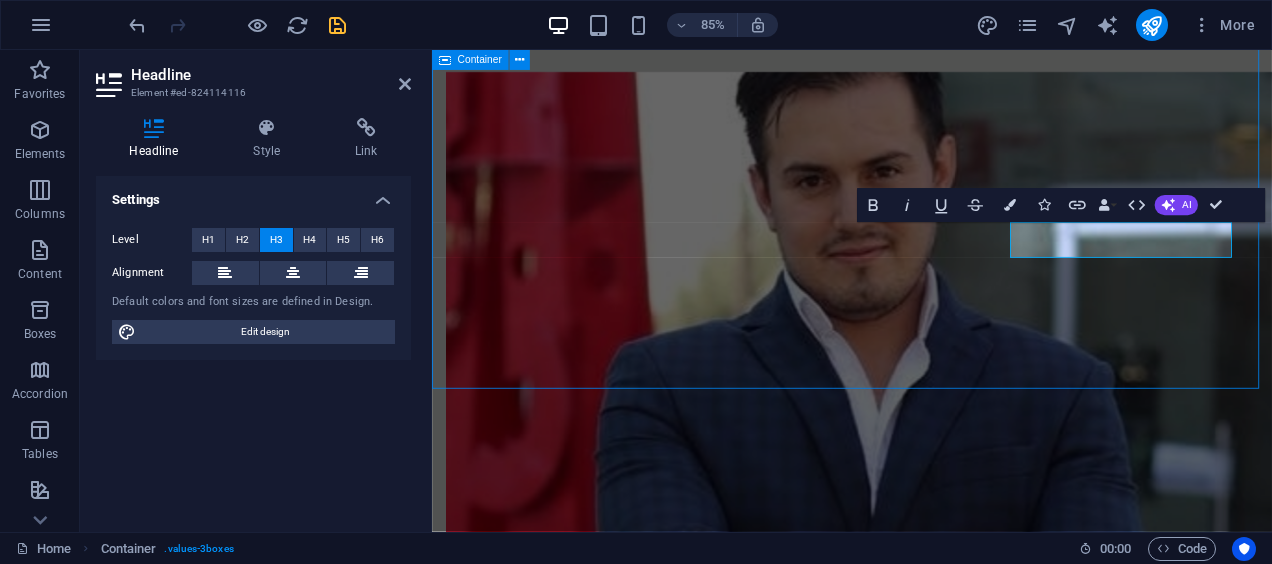 scroll, scrollTop: 1109, scrollLeft: 0, axis: vertical 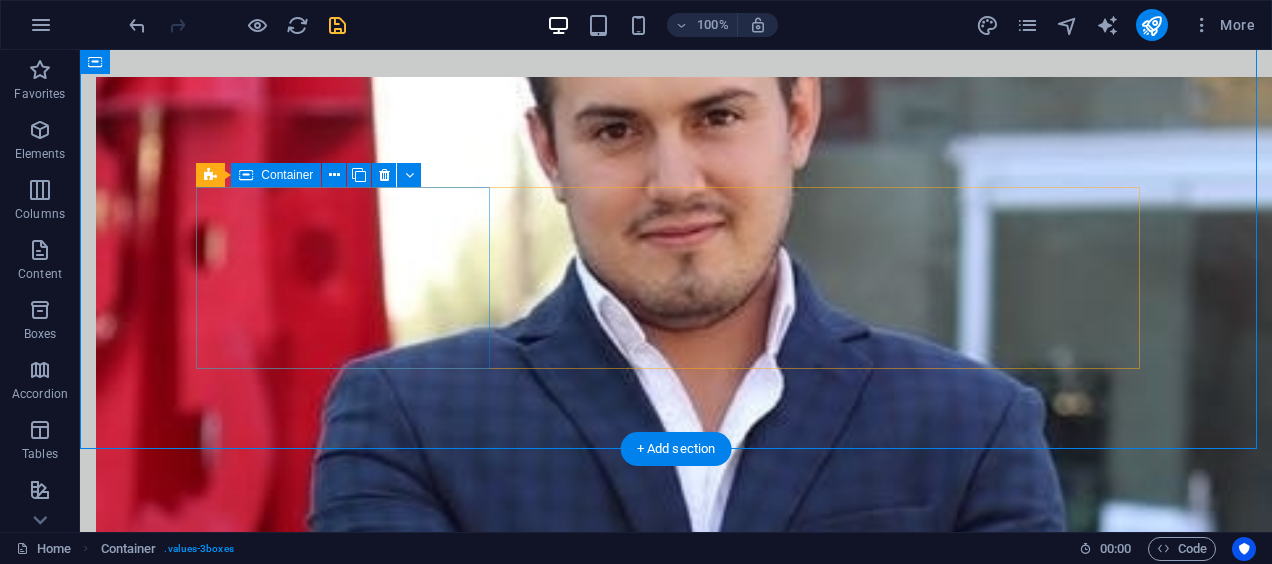 click on "Integrity We uphold the highest ethical standards in all our dealings." at bounding box center (350, 1271) 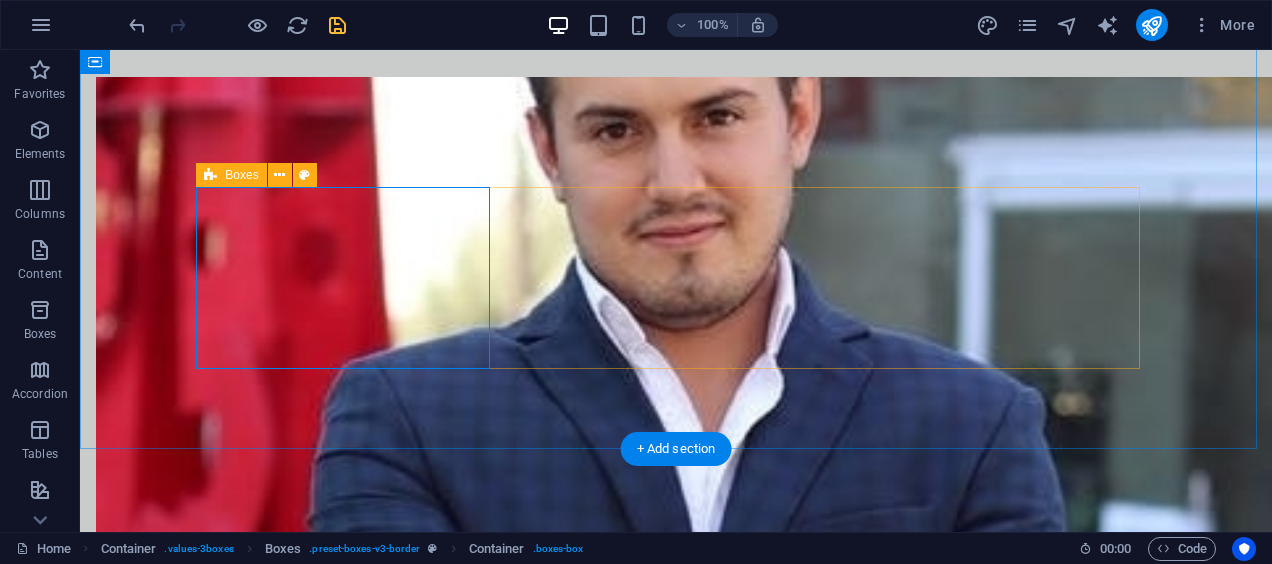 click on "Integrity We uphold the highest ethical standards in all our dealings. Collaboration We believe in working together to achieve shared goals. Innovation We embrace new ideas to drive business success." at bounding box center (676, 1469) 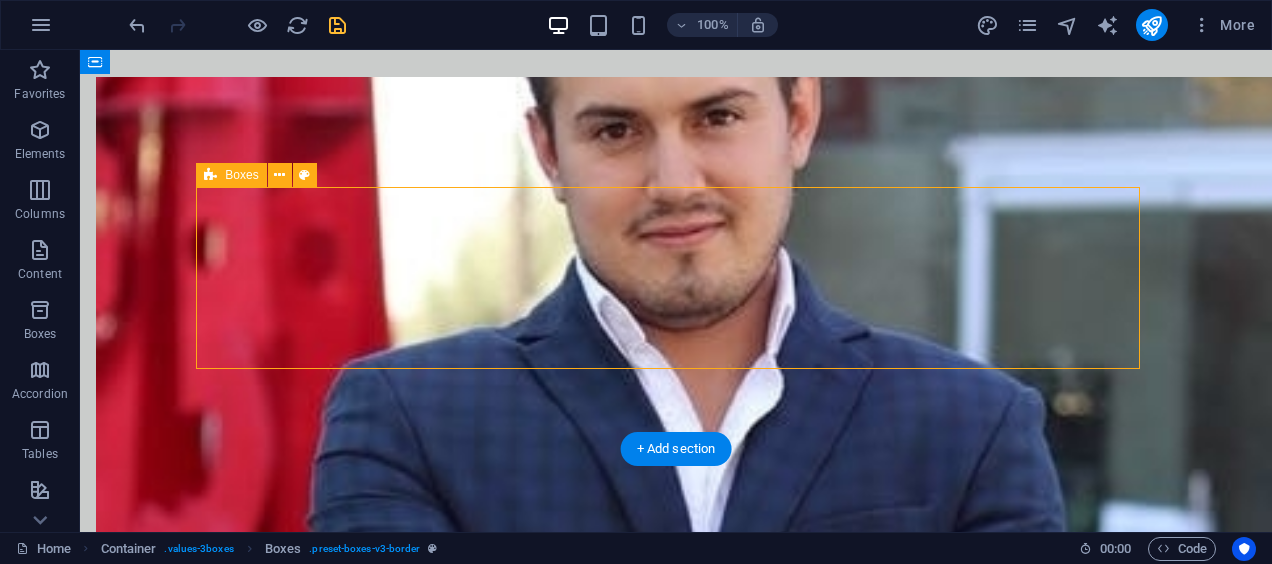 click on "Integrity We uphold the highest ethical standards in all our dealings. Collaboration We believe in working together to achieve shared goals. Innovation We embrace new ideas to drive business success." at bounding box center [676, 1469] 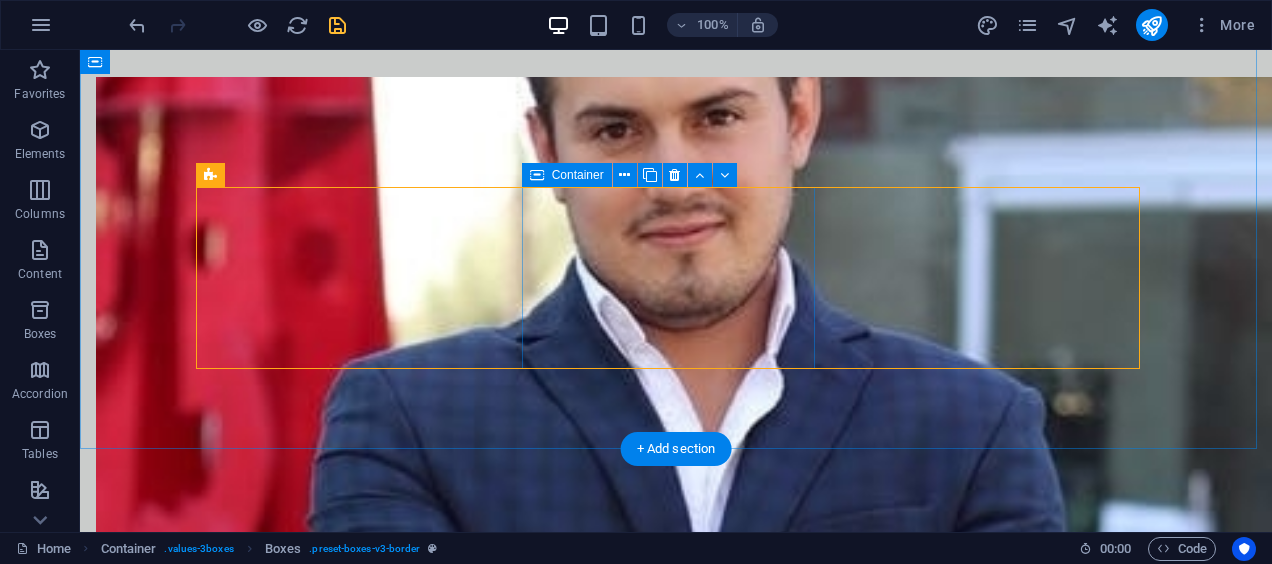click on "Collaboration We believe in working together to achieve shared goals." at bounding box center (350, 1469) 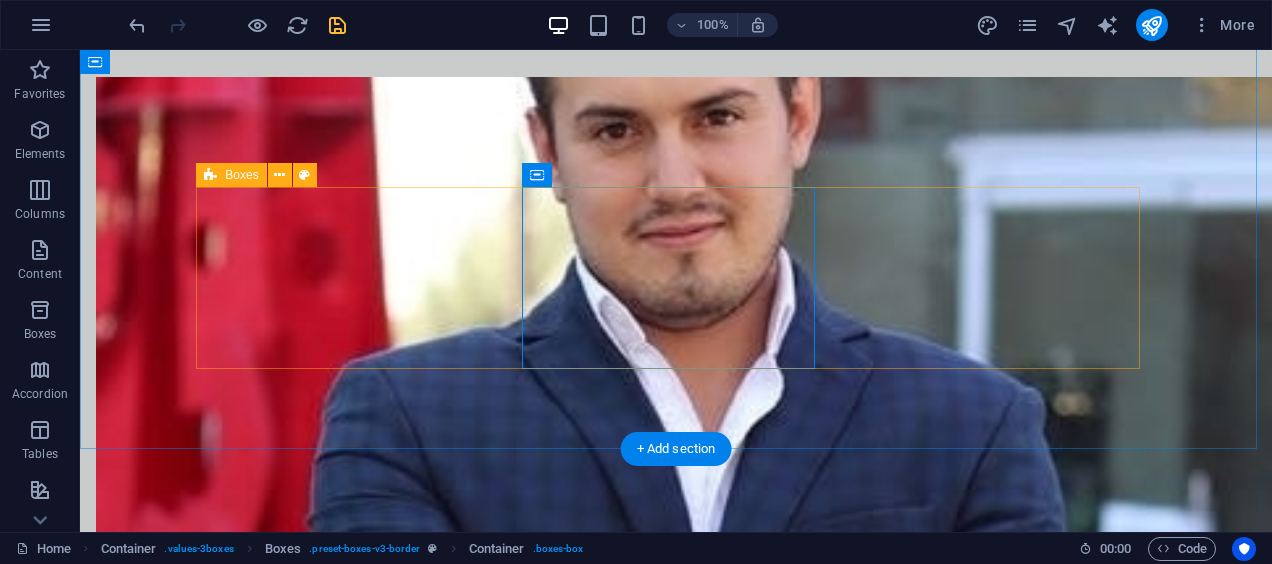 click on "Integrity We uphold the highest ethical standards in all our dealings. Collaboration We believe in working together to achieve shared goals. Innovation We embrace new ideas to drive business success." at bounding box center (676, 1469) 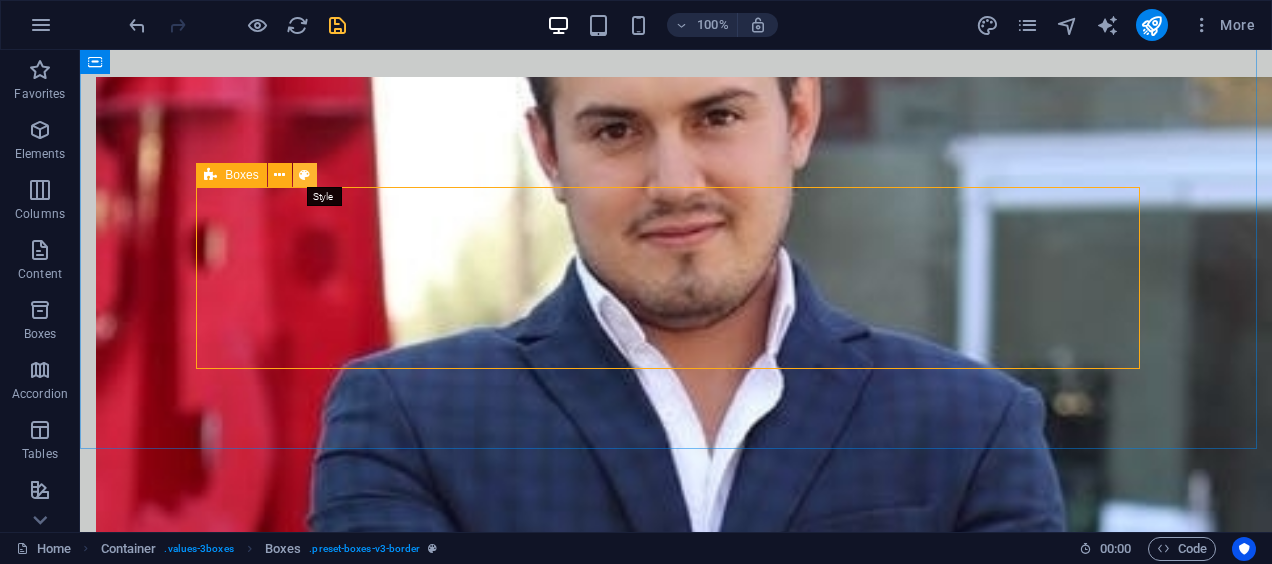 click at bounding box center (304, 175) 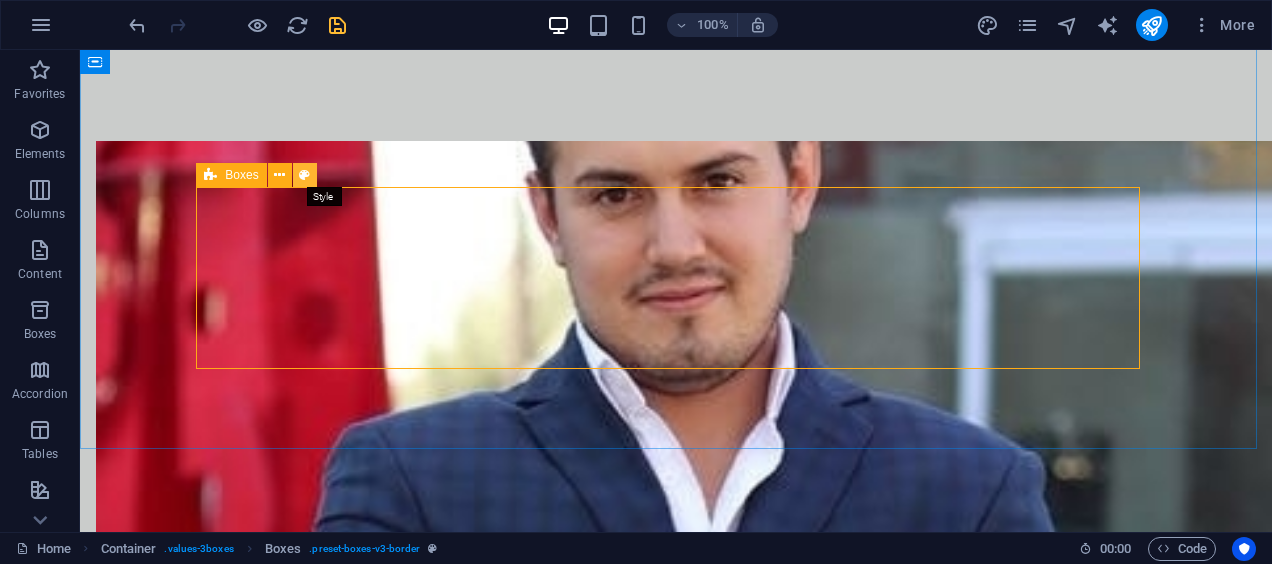 select on "rem" 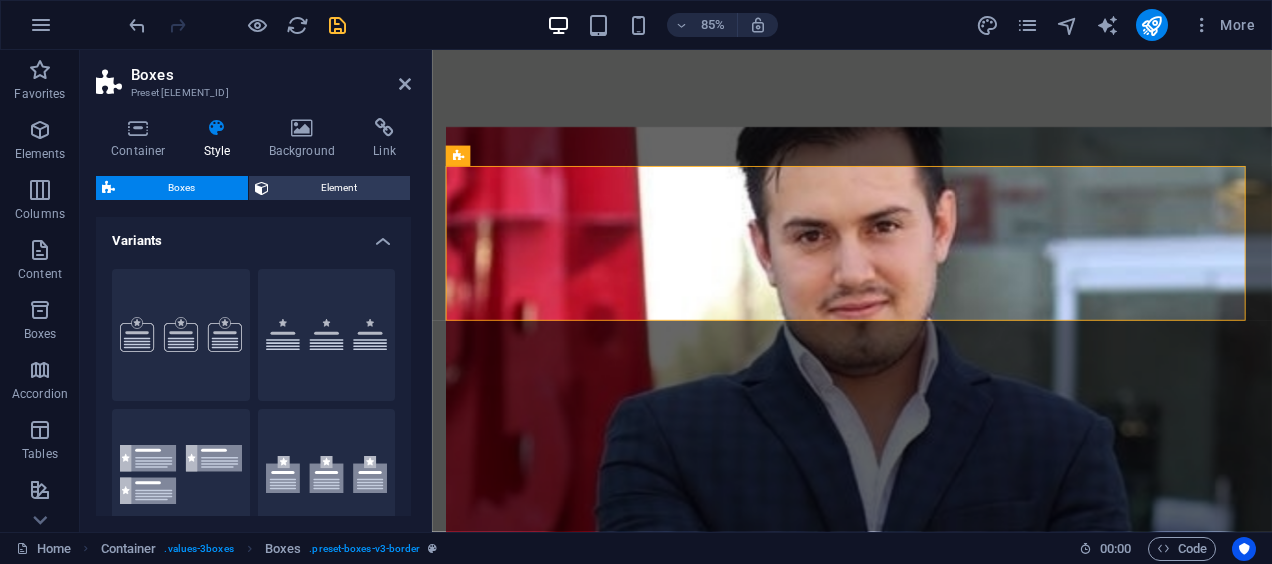 scroll, scrollTop: 1173, scrollLeft: 0, axis: vertical 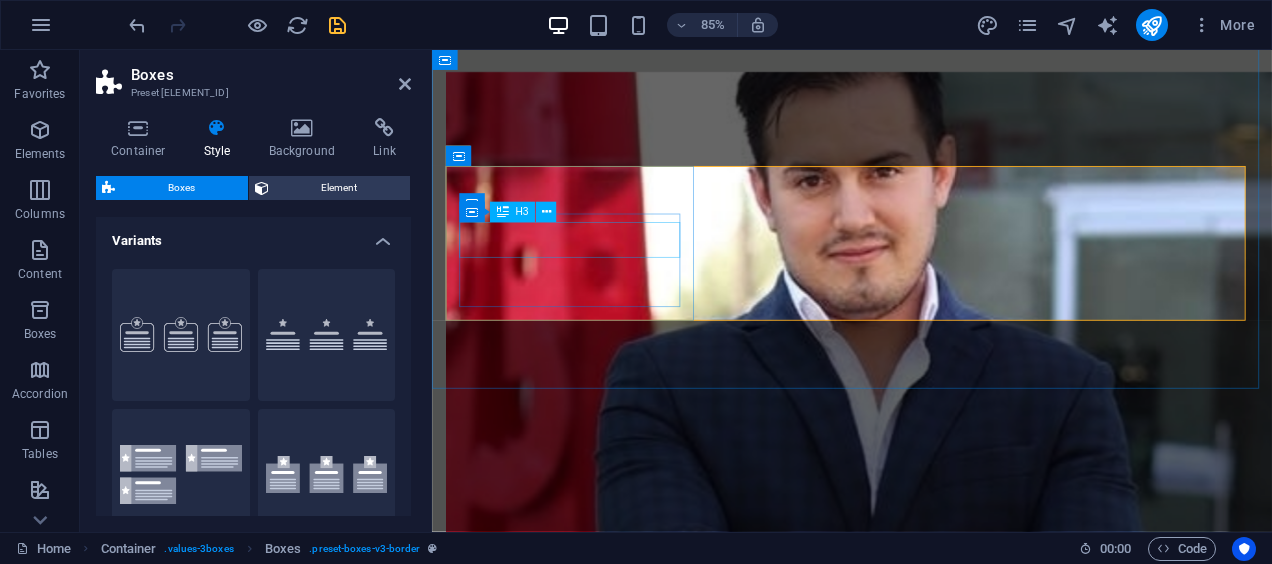 click on "Integrity" at bounding box center (600, 1267) 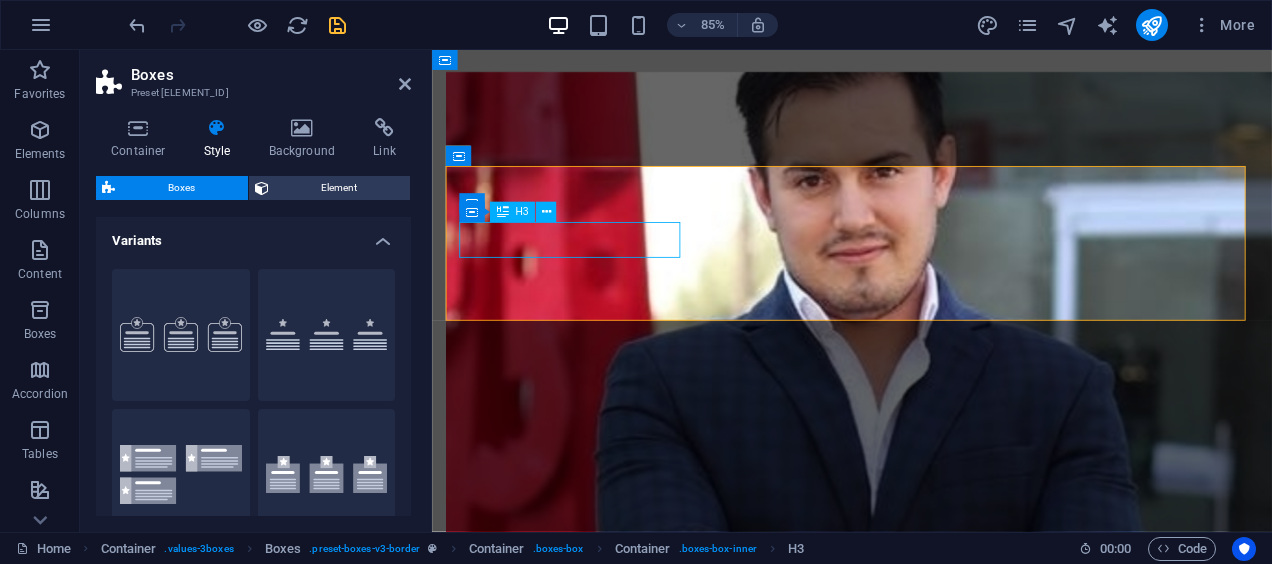 click on "Integrity" at bounding box center (600, 1267) 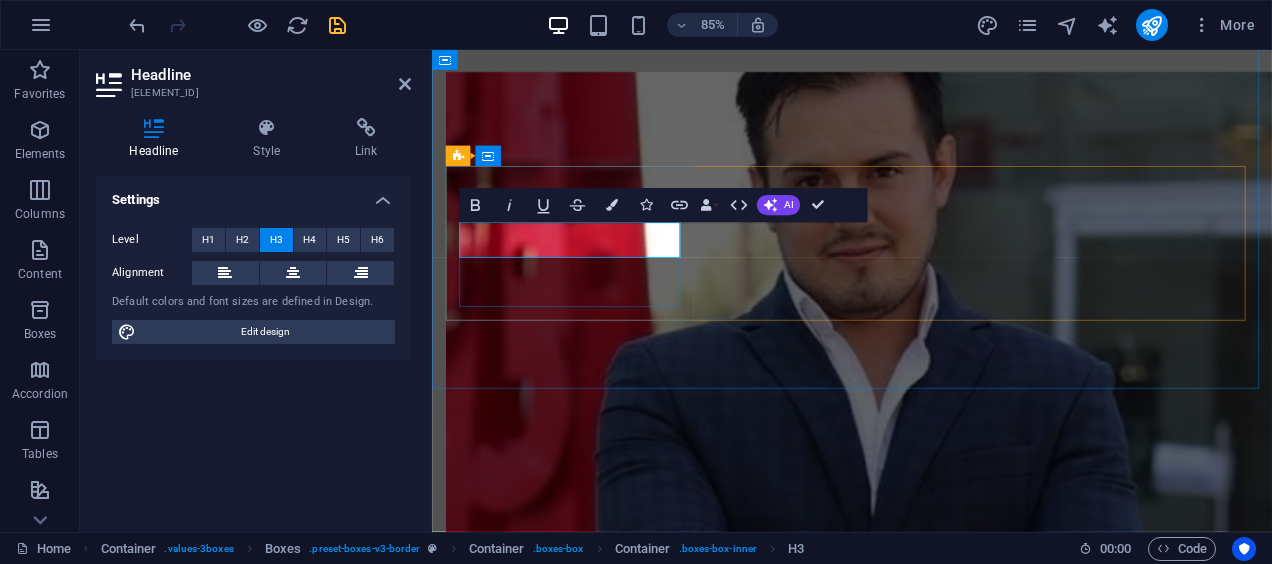 click on "Integrity We uphold the highest ethical standards in all our dealings." at bounding box center (600, 1291) 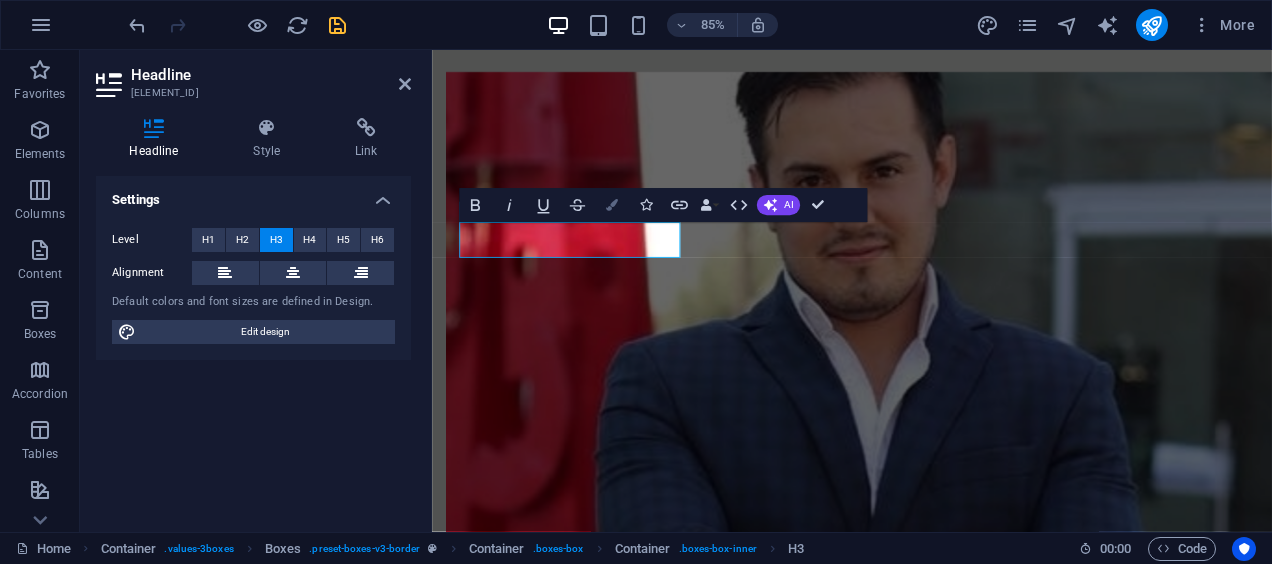 click on "Colors" at bounding box center (611, 206) 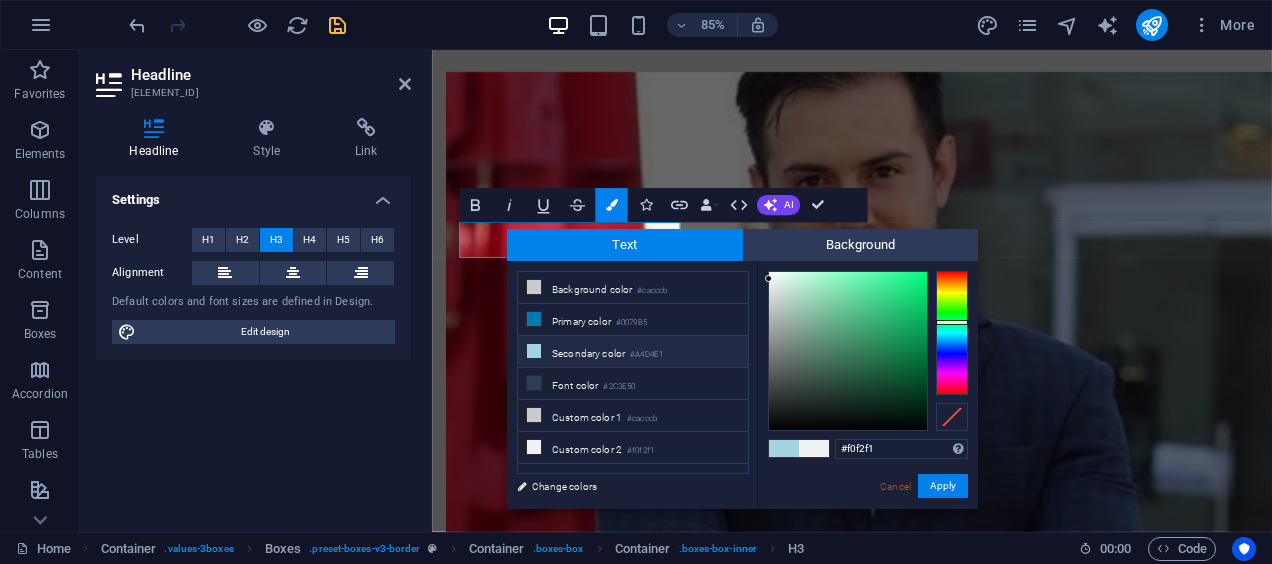click on "#f0f2f1 Supported formats #0852ed rgb(8, 82, 237) rgba(8, 82, 237, 90%) hsv(221,97,93) hsl(221, 93%, 48%) Cancel Apply" at bounding box center (867, 530) 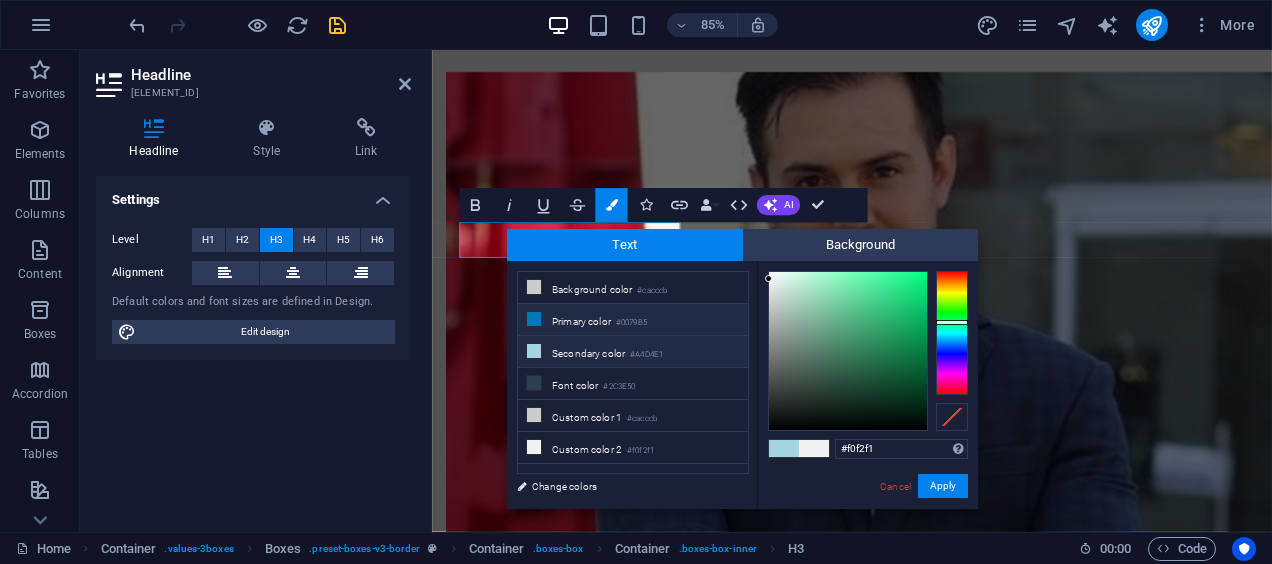 click on "Primary color
#0079B5" at bounding box center (633, 320) 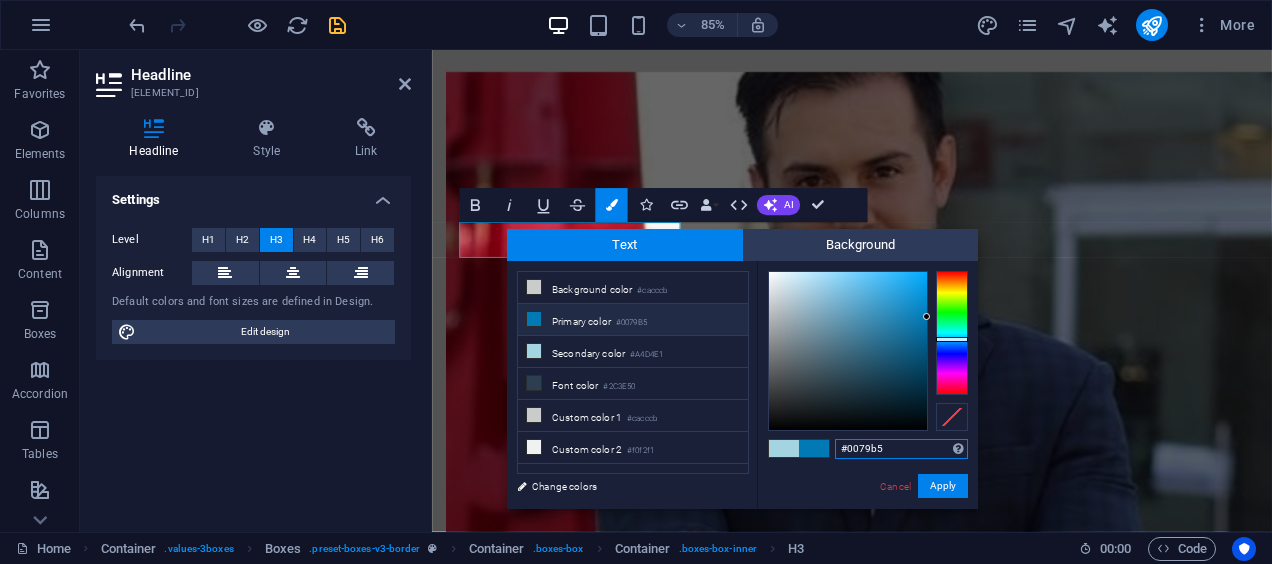 click on "#0079b5" at bounding box center [901, 449] 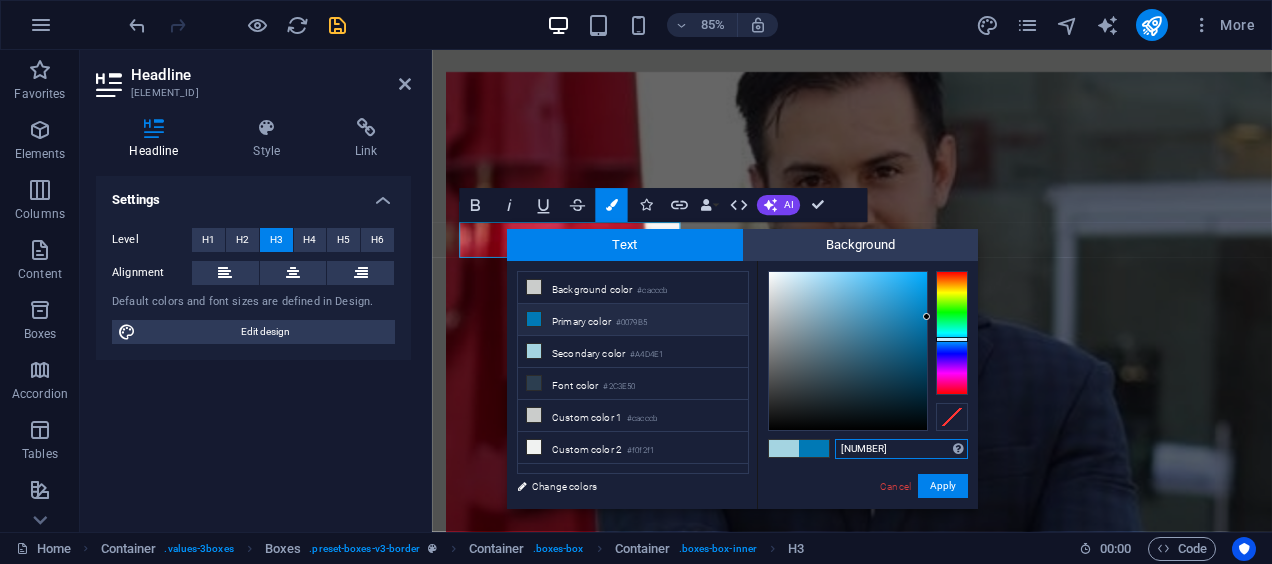 type on "#034659" 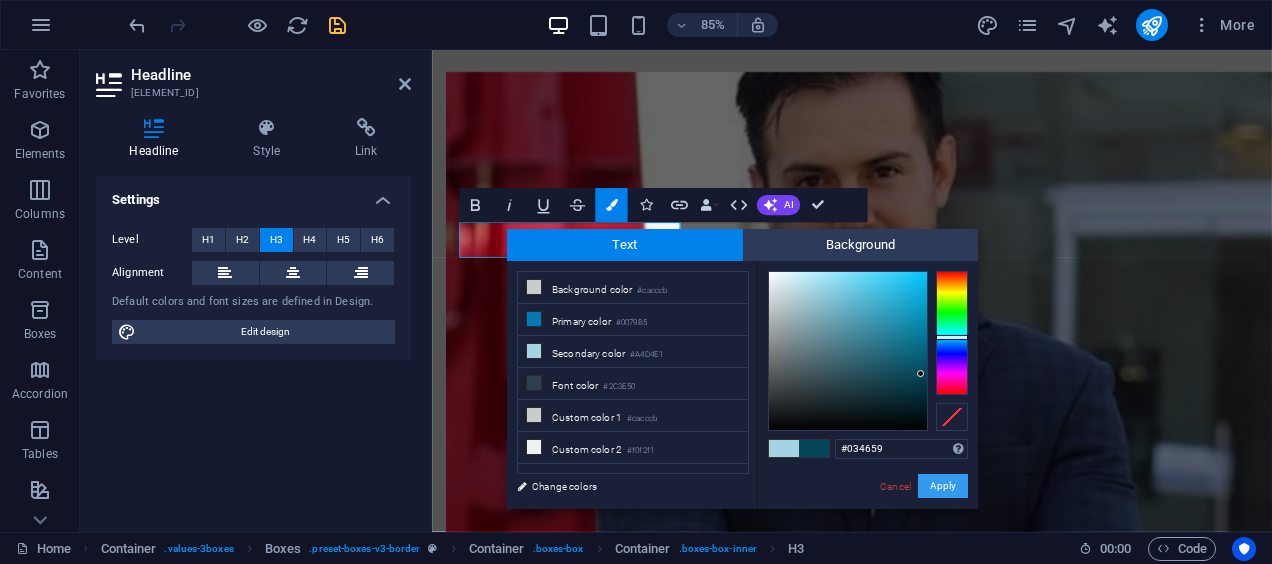 click on "Apply" at bounding box center [943, 486] 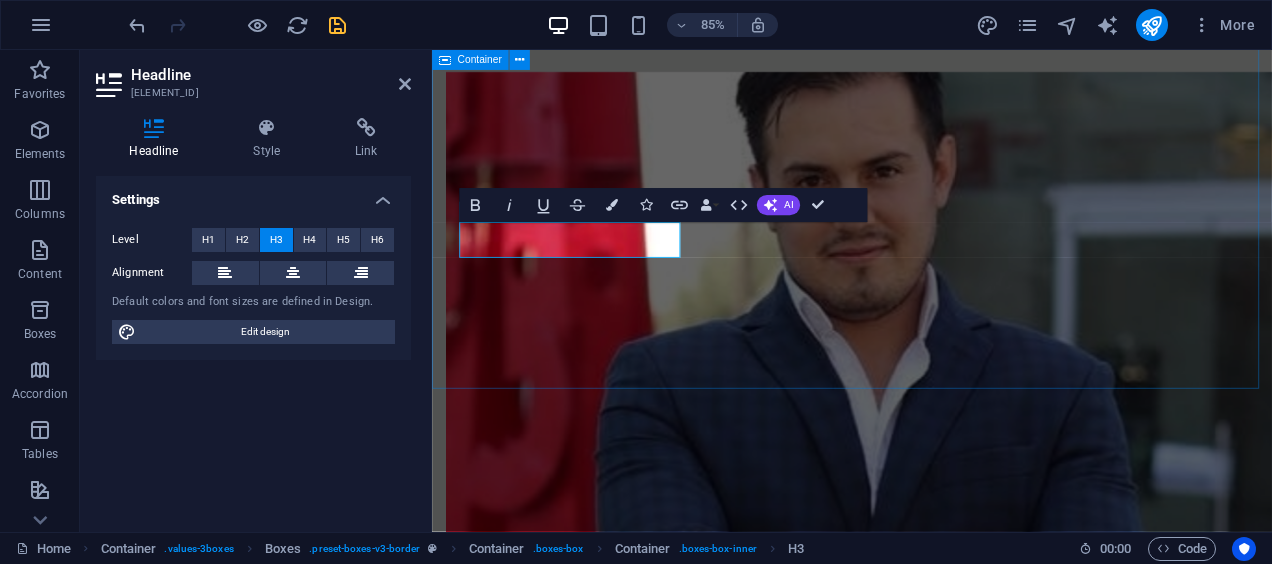 click on "Our Values Integrity We uphold the highest ethical standards in all our dealings. Collaboration We believe in working together to achieve shared goals. Innovation We embrace new ideas to drive business success." at bounding box center (926, 1430) 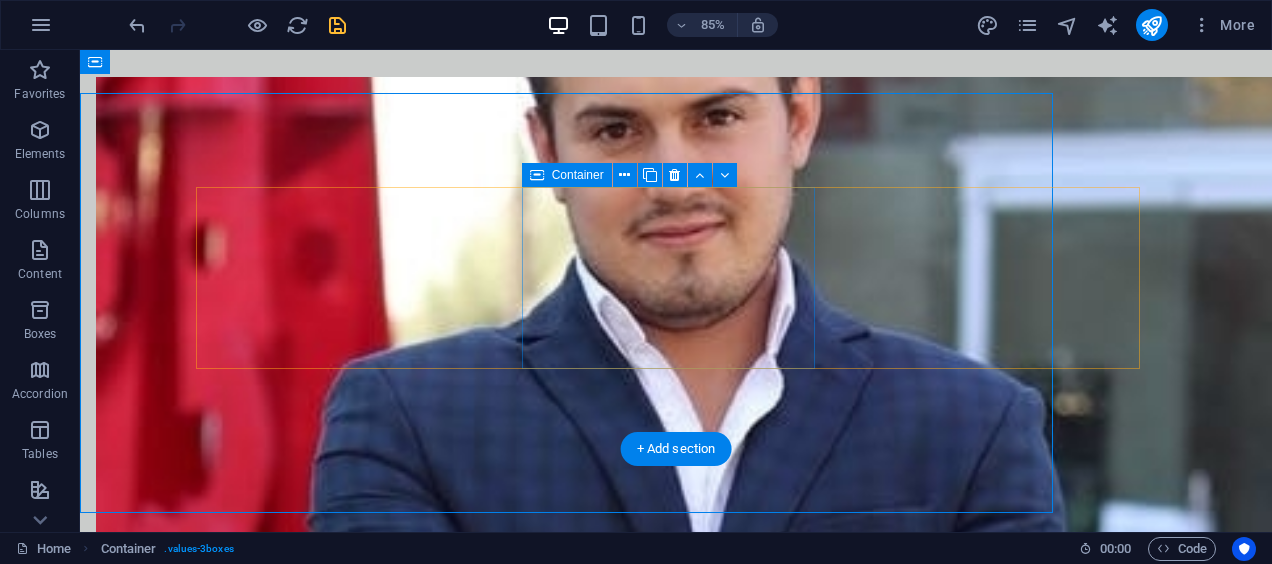 click on "We believe in working together to achieve shared goals." at bounding box center [350, 1520] 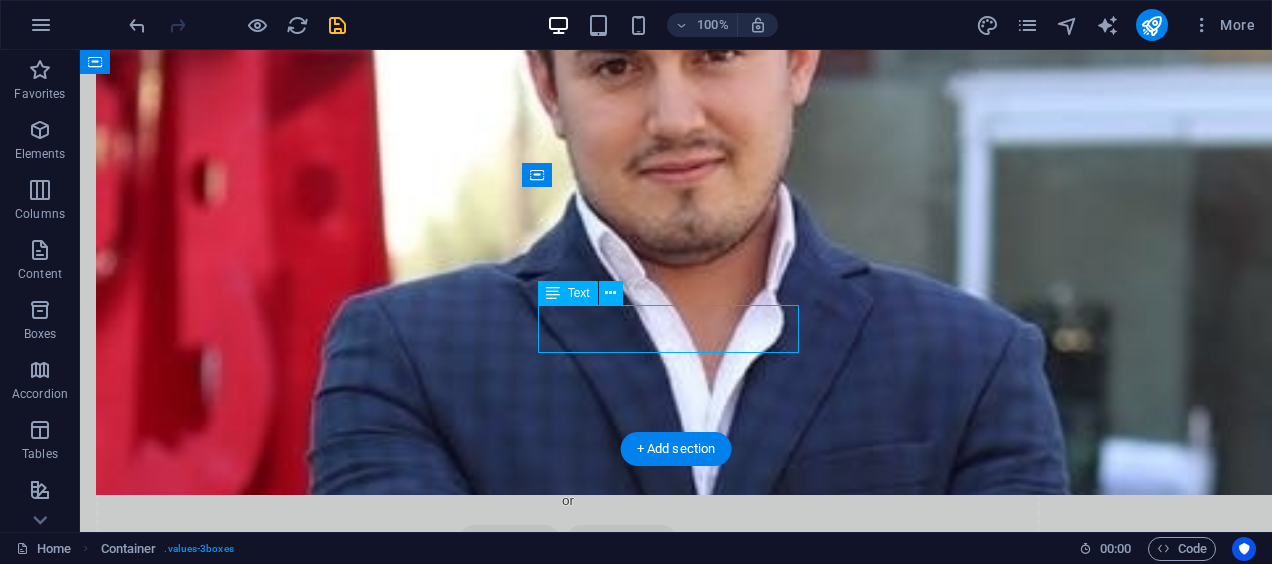 scroll, scrollTop: 1109, scrollLeft: 0, axis: vertical 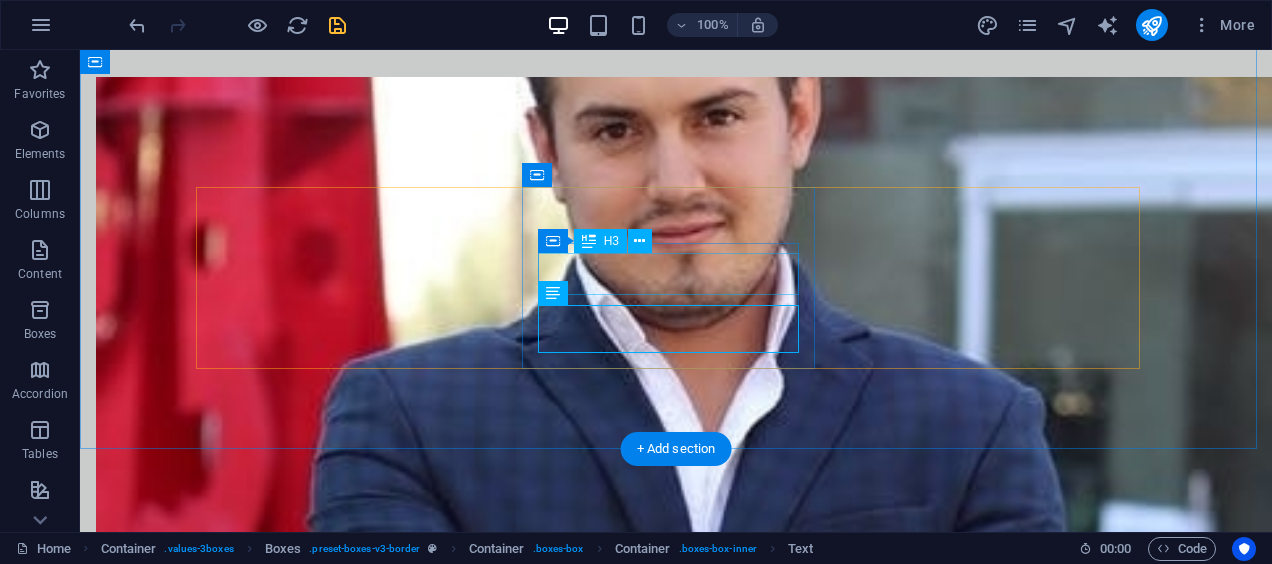 click on "Collaboration" at bounding box center (350, 1465) 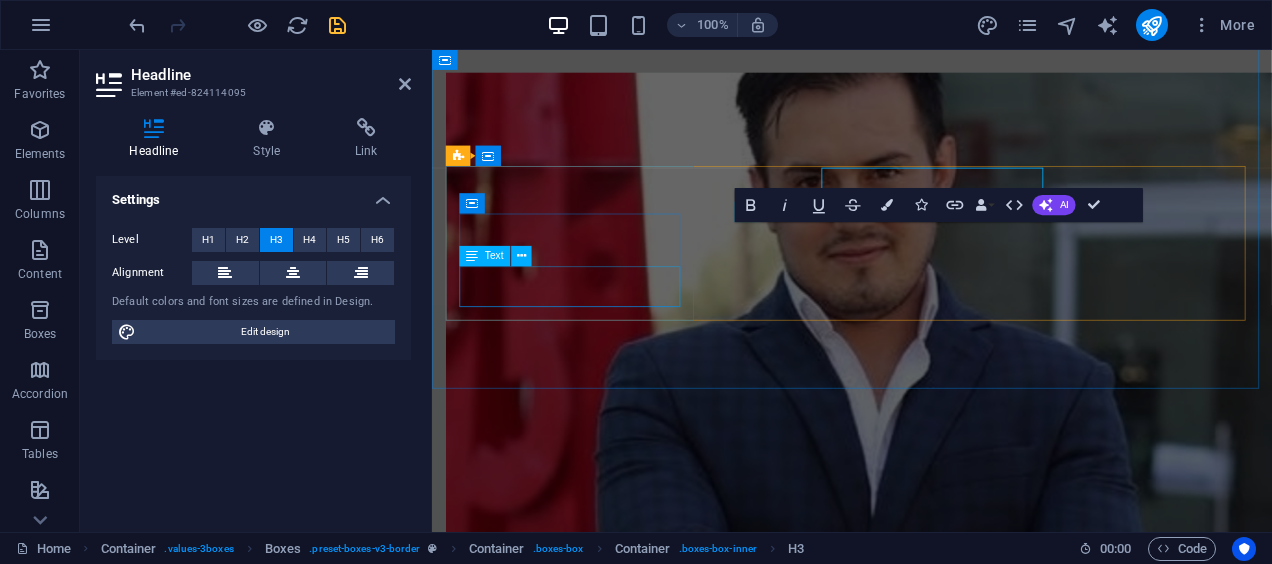 click on "We uphold the highest ethical standards in all our dealings." at bounding box center [600, 1322] 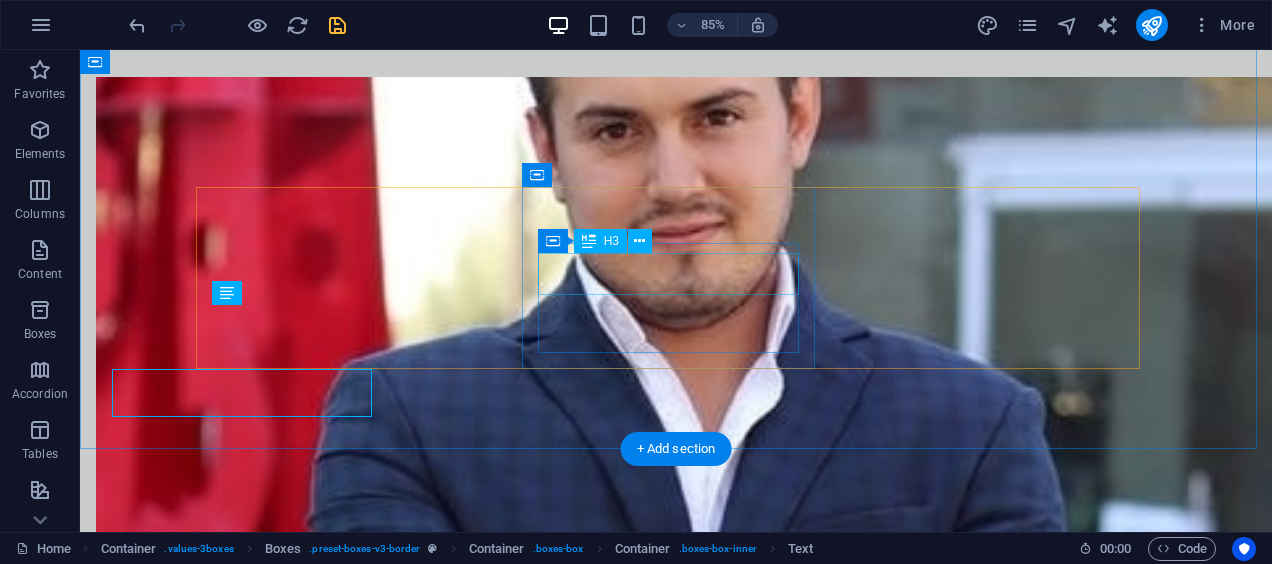 scroll, scrollTop: 1109, scrollLeft: 0, axis: vertical 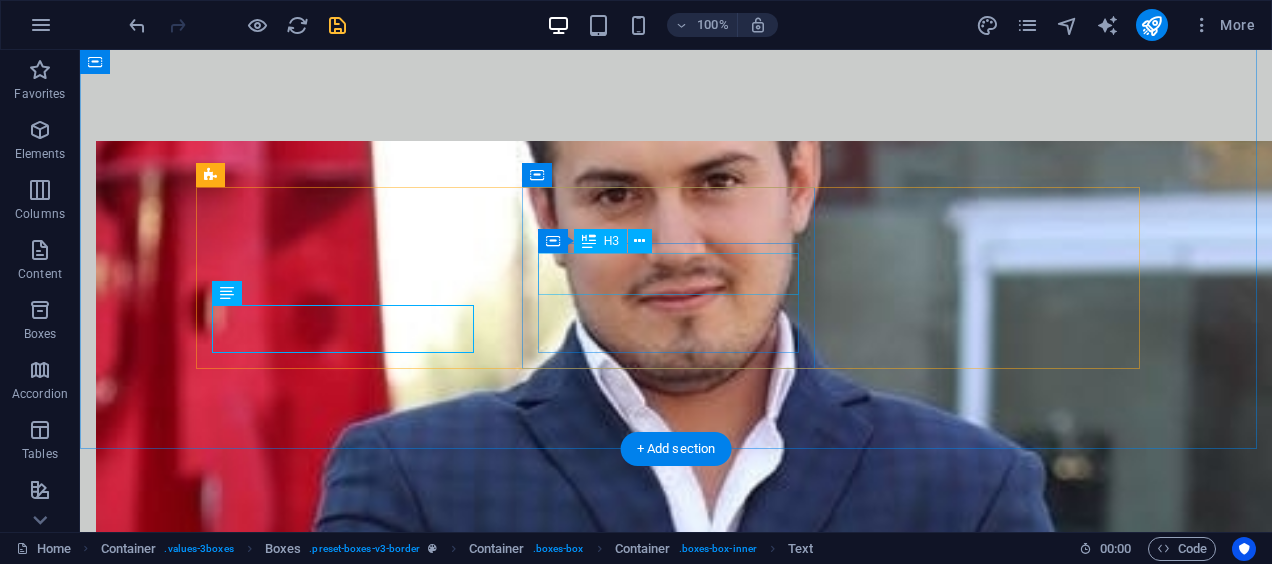 click on "Collaboration" at bounding box center (350, 1529) 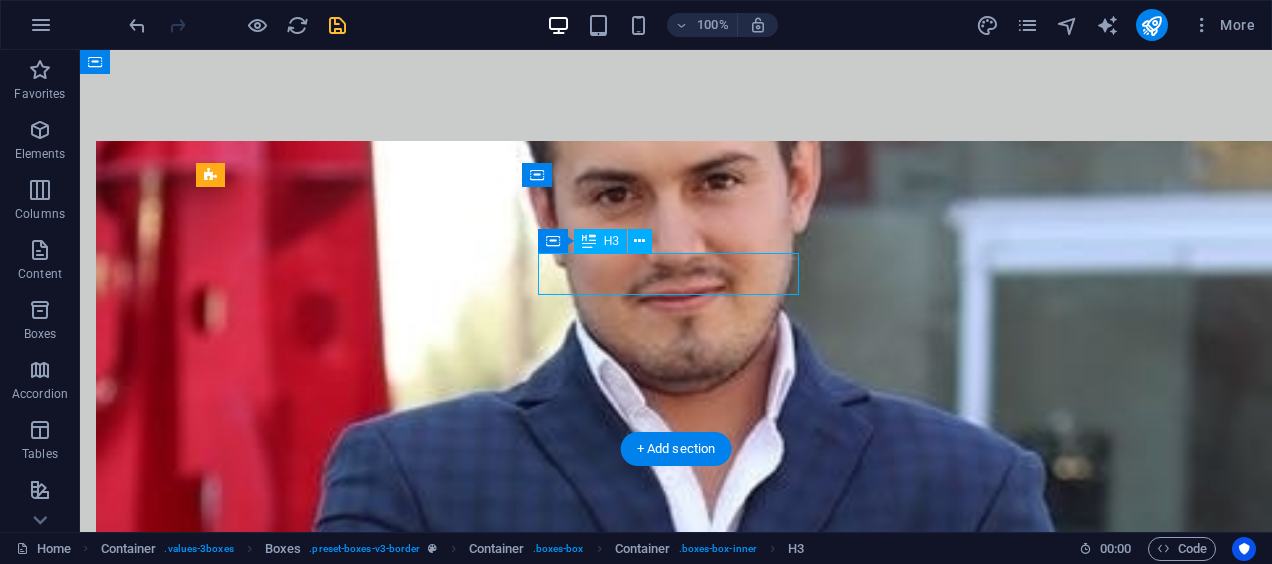 click on "Collaboration" at bounding box center [350, 1529] 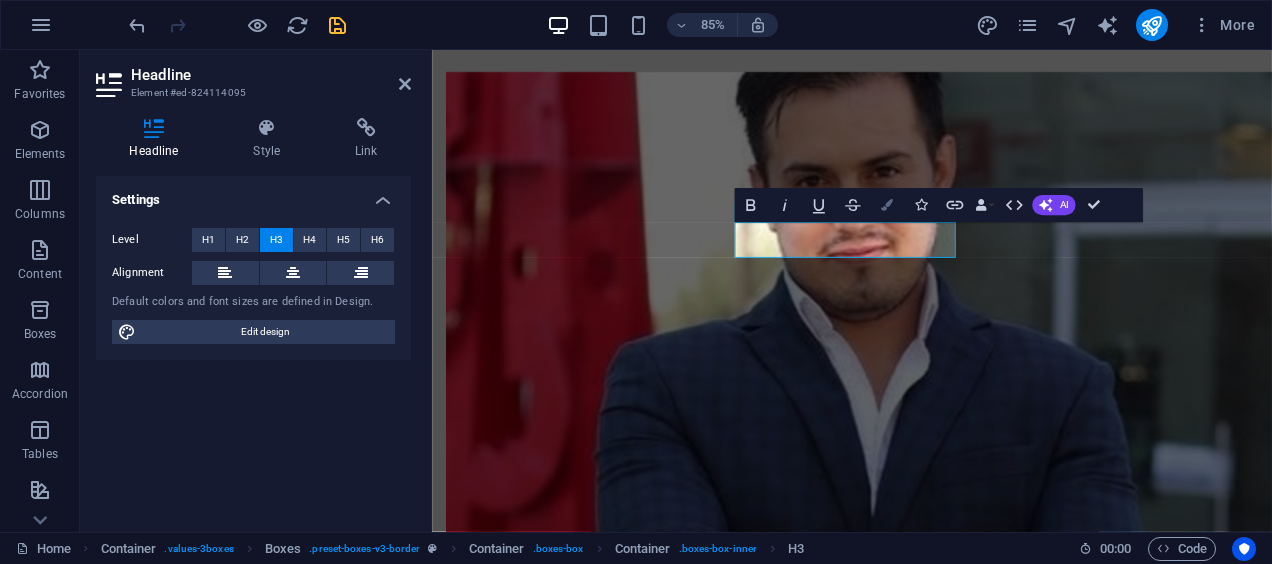 click at bounding box center (887, 206) 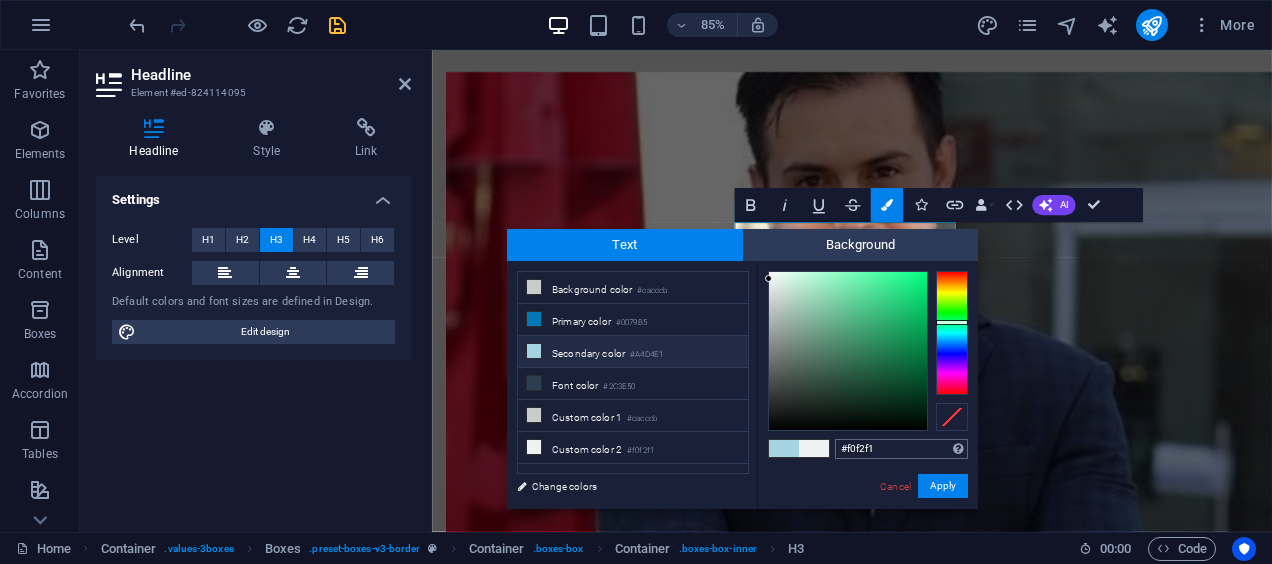 click on "#f0f2f1" at bounding box center [901, 449] 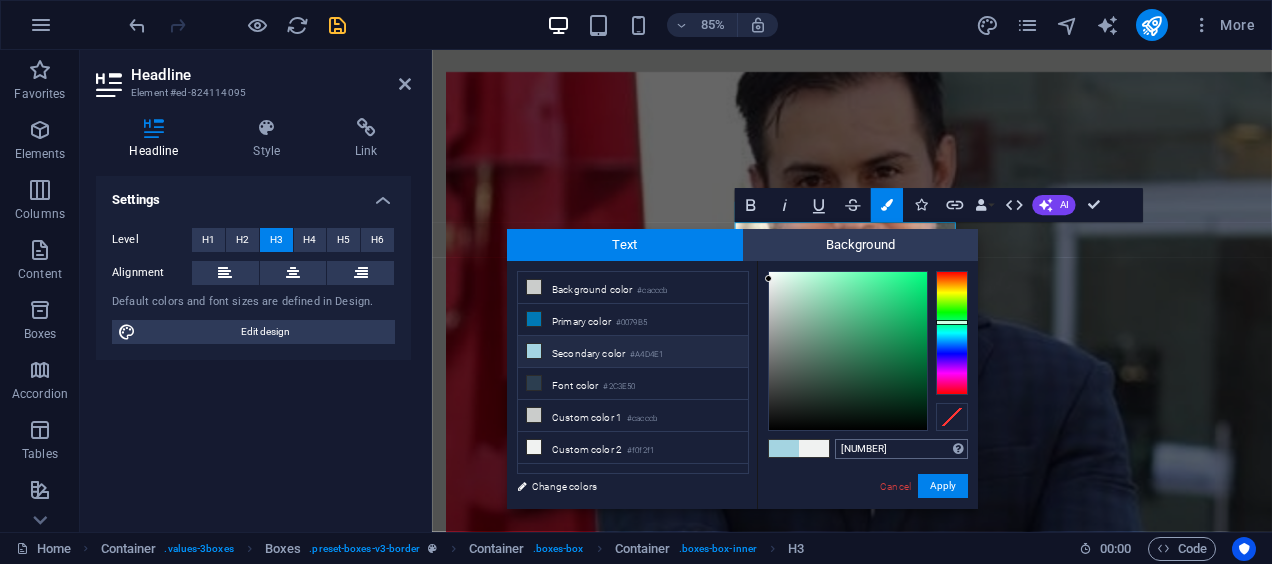 type on "#034659" 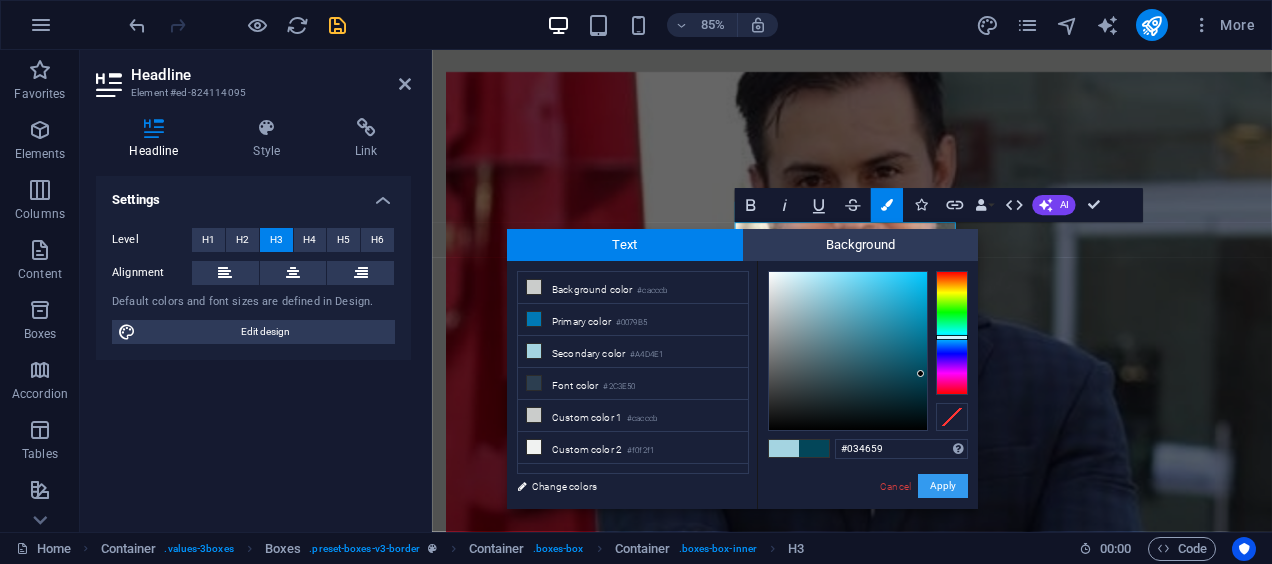 click on "Apply" at bounding box center [943, 486] 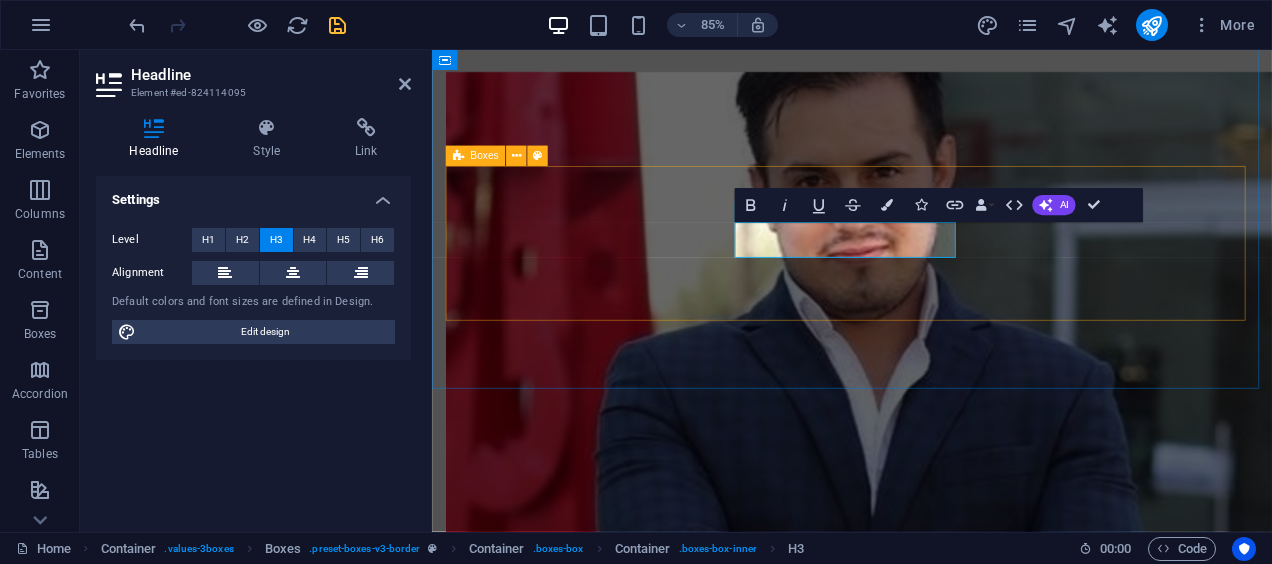 click on "Integrity We uphold the highest ethical standards in all our dealings. Collaboration We believe in working together to achieve shared goals. Innovation We embrace new ideas to drive business success." at bounding box center [926, 1469] 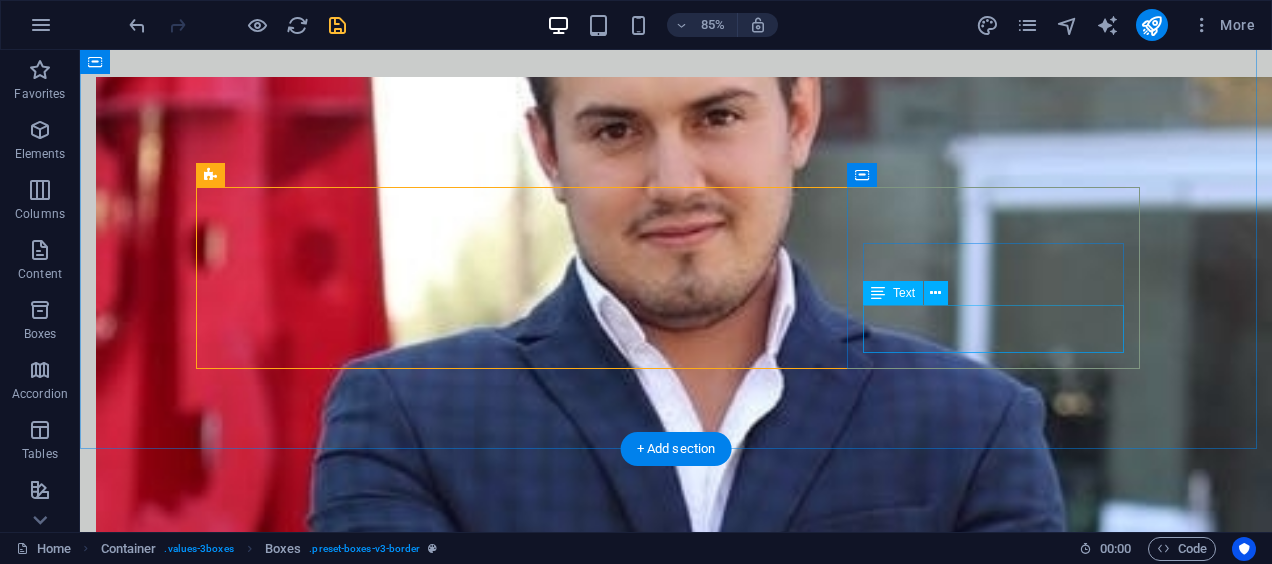 scroll, scrollTop: 1109, scrollLeft: 0, axis: vertical 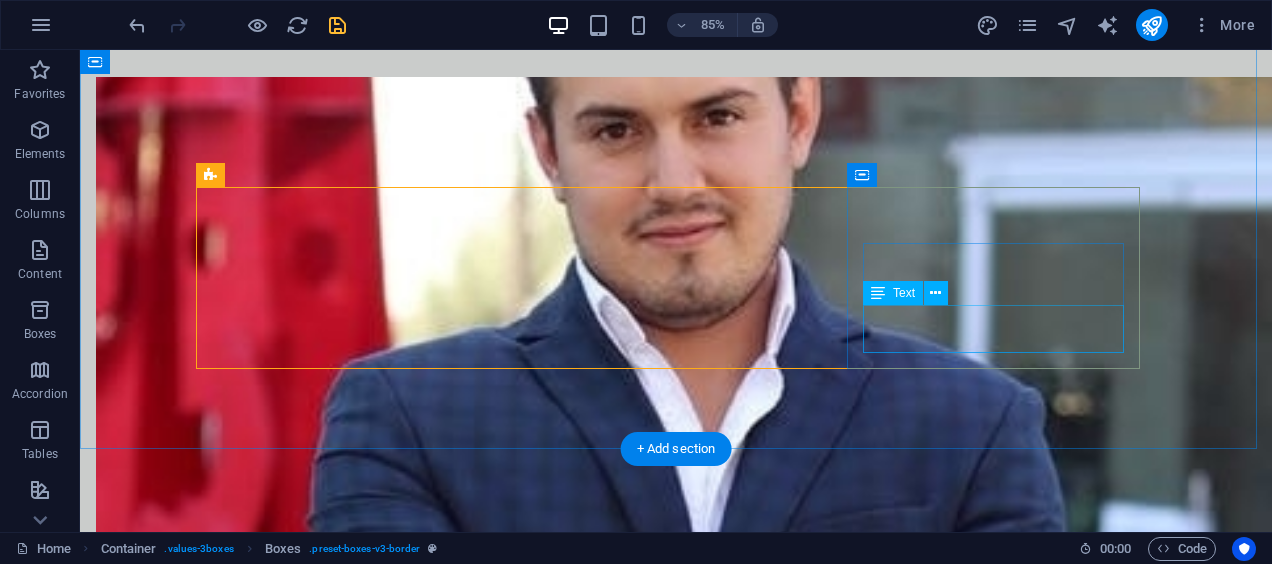 click on "We embrace new ideas to drive business success." at bounding box center [350, 1718] 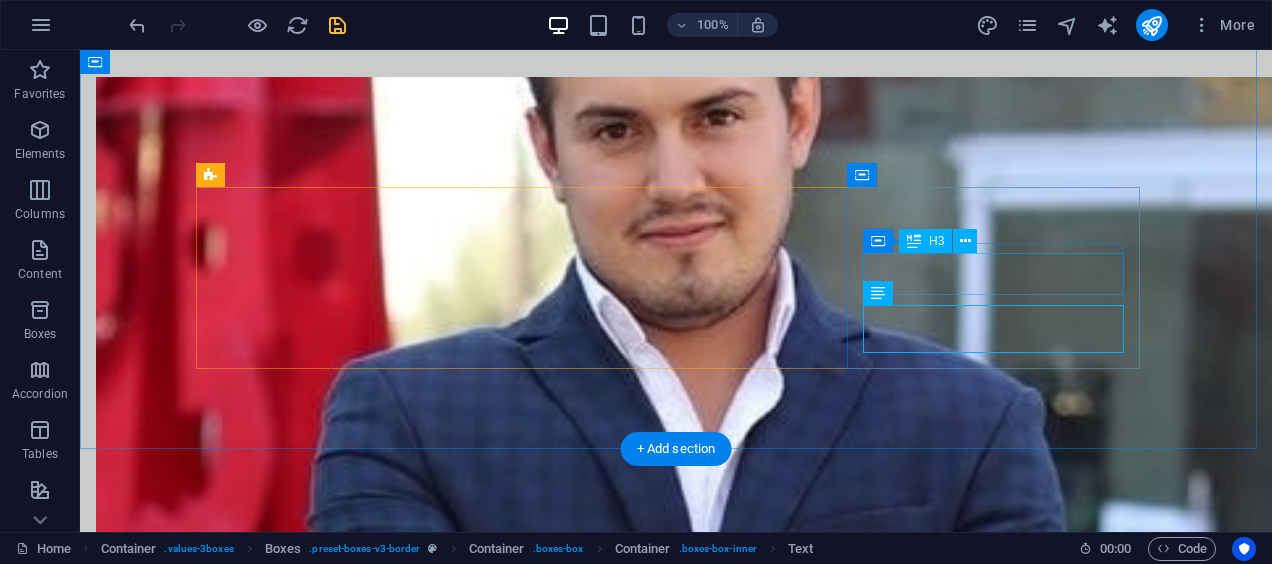 click on "Innovation" at bounding box center (350, 1663) 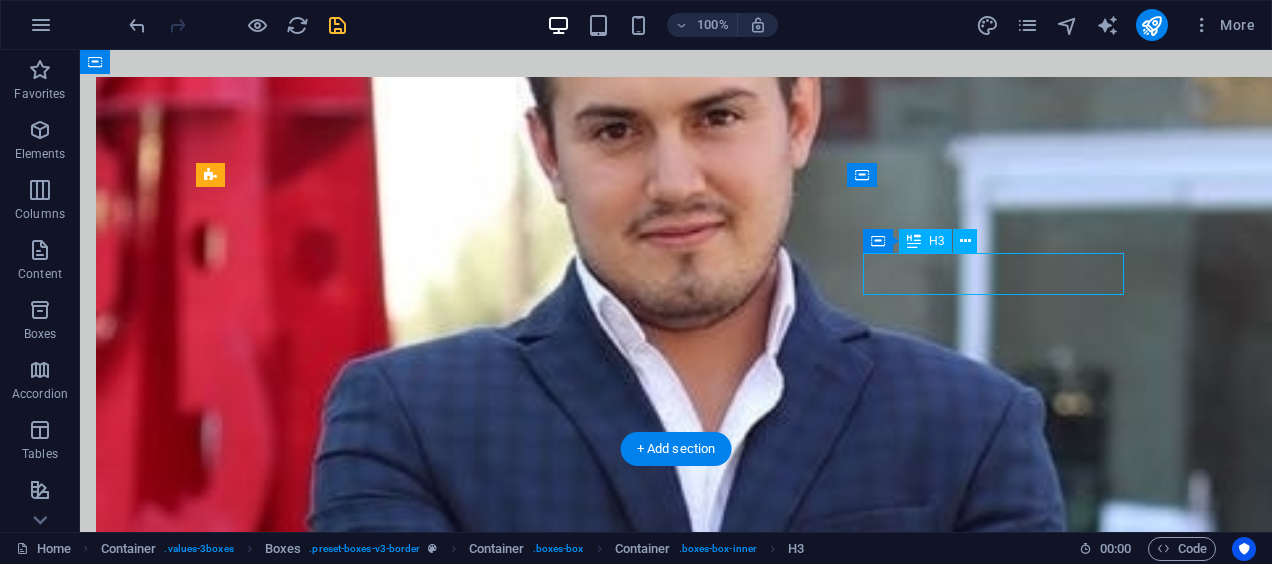 click on "Innovation" at bounding box center (350, 1663) 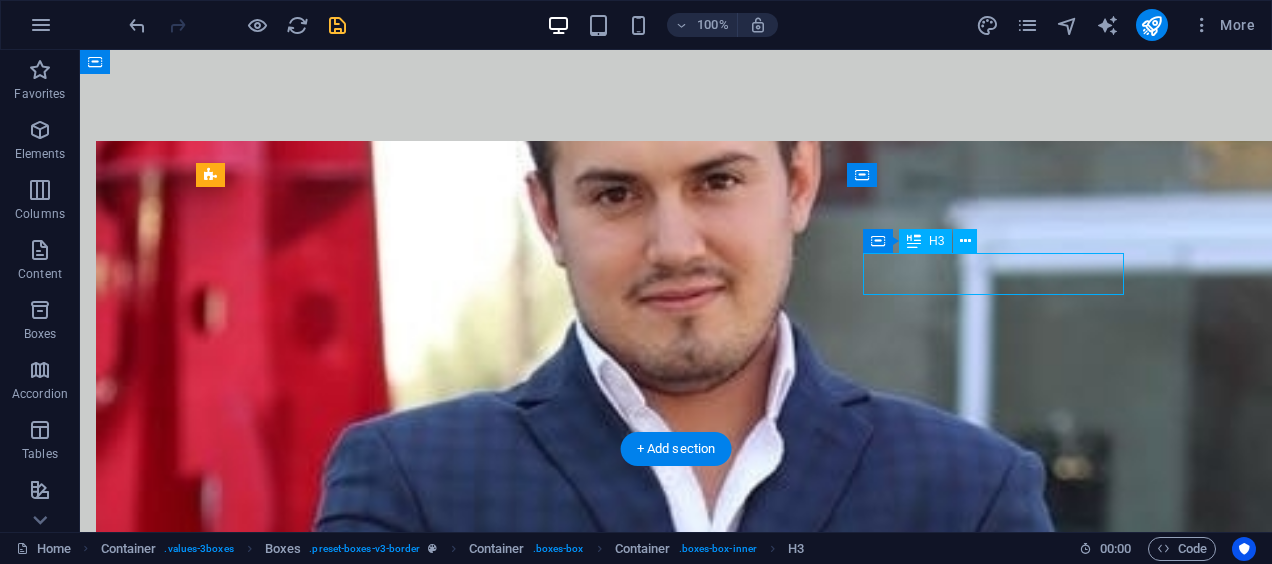 click on "Integrity We uphold the highest ethical standards in all our dealings. Collaboration We believe in working together to achieve shared goals. Innovation We embrace new ideas to drive business success." at bounding box center [676, 1533] 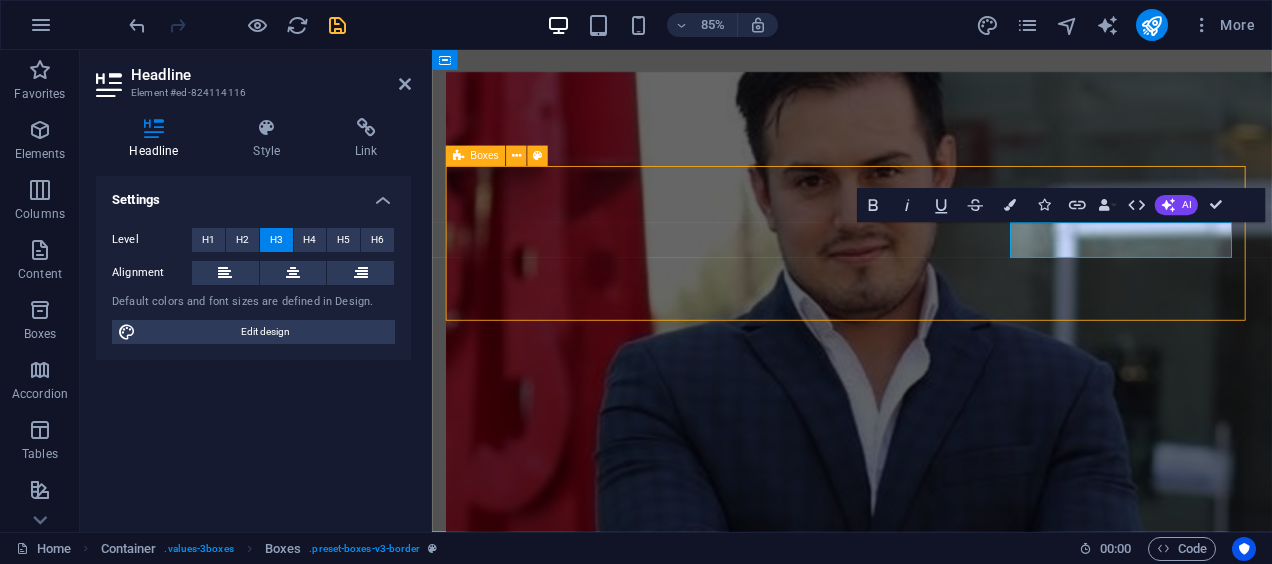 scroll, scrollTop: 1109, scrollLeft: 0, axis: vertical 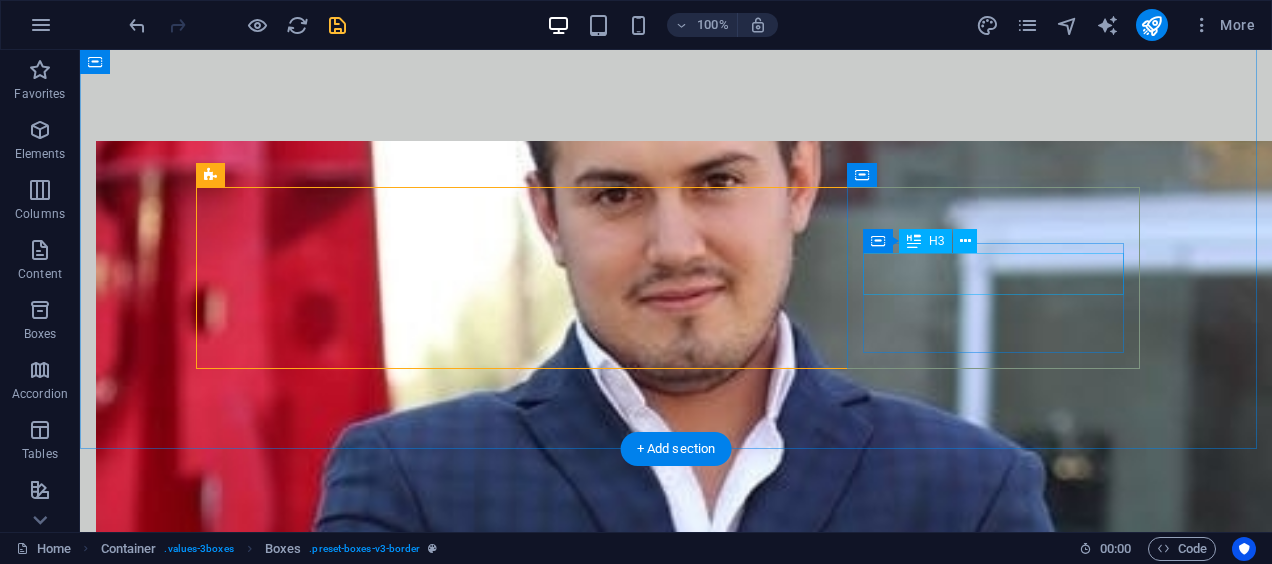 click on "Innovation" at bounding box center [350, 1727] 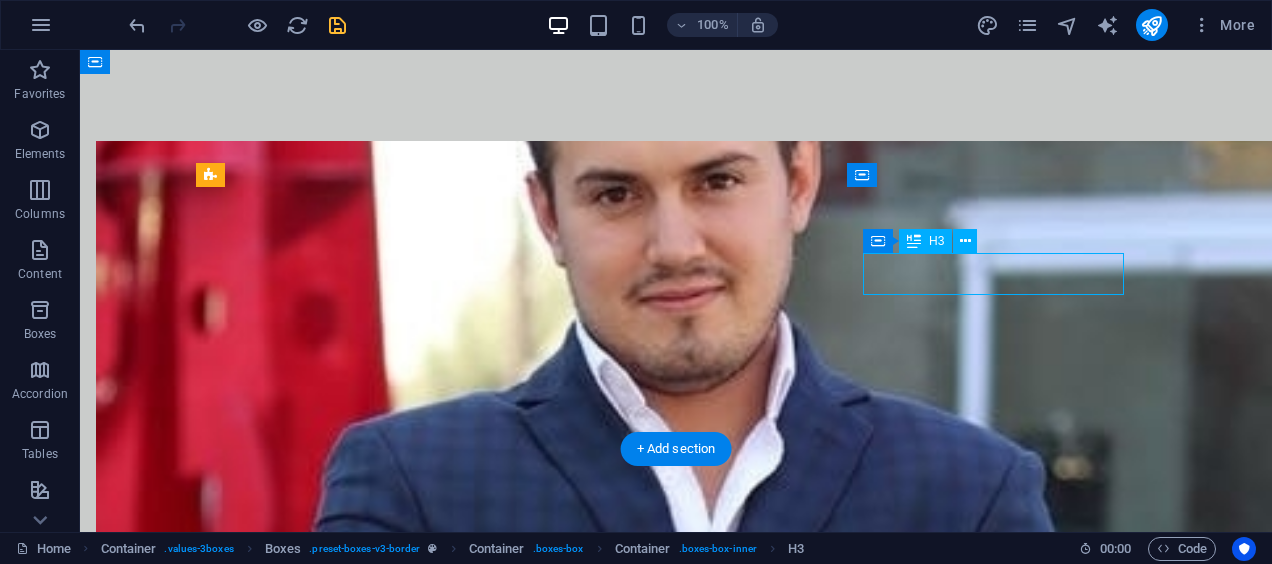 click on "Innovation" at bounding box center (350, 1727) 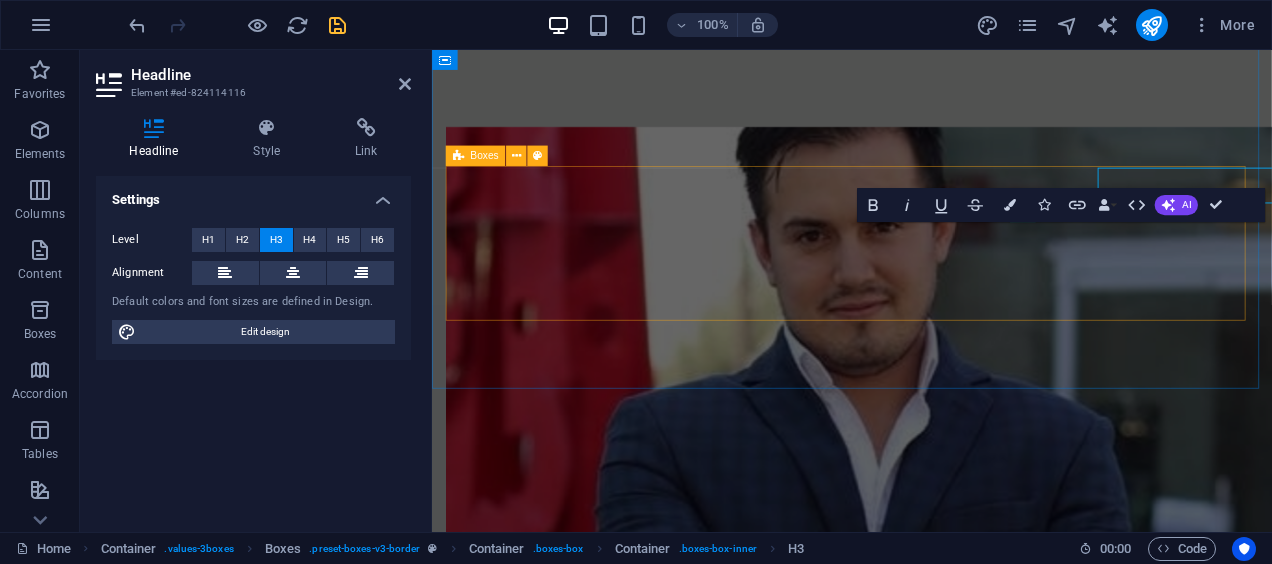 scroll, scrollTop: 1173, scrollLeft: 0, axis: vertical 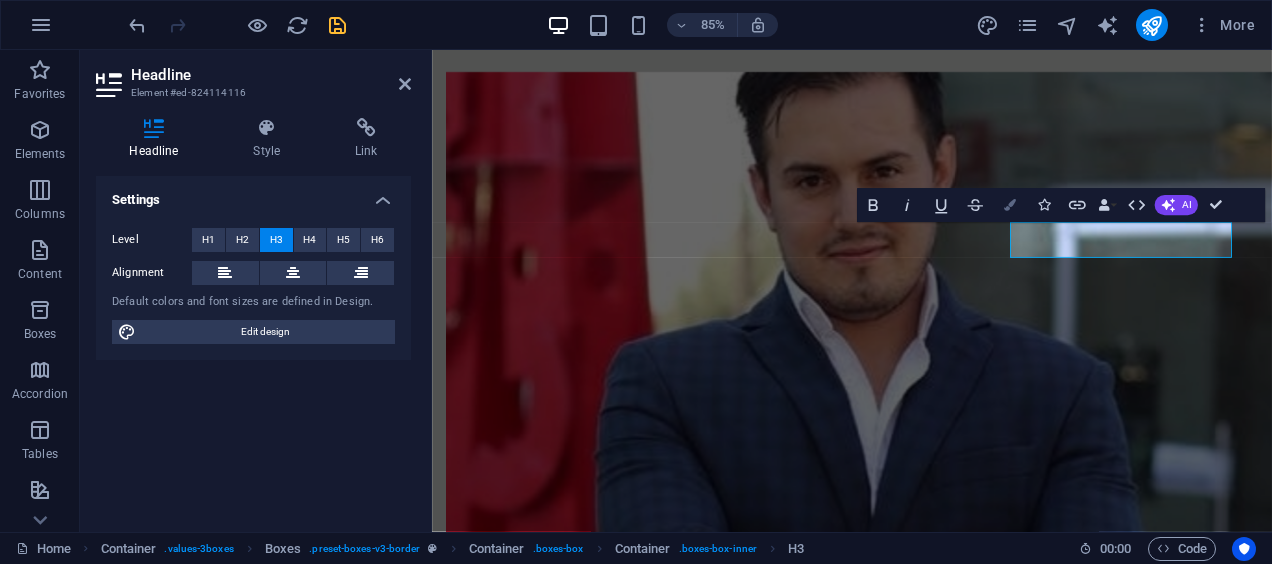 click on "Colors" at bounding box center (1009, 206) 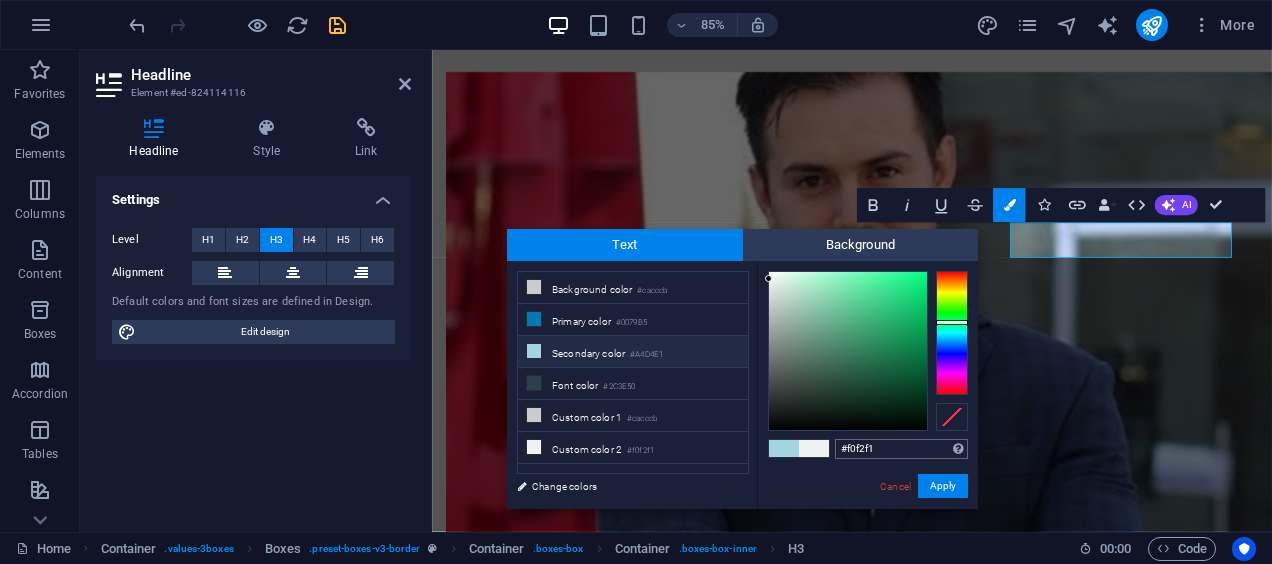 click on "#f0f2f1" at bounding box center (901, 449) 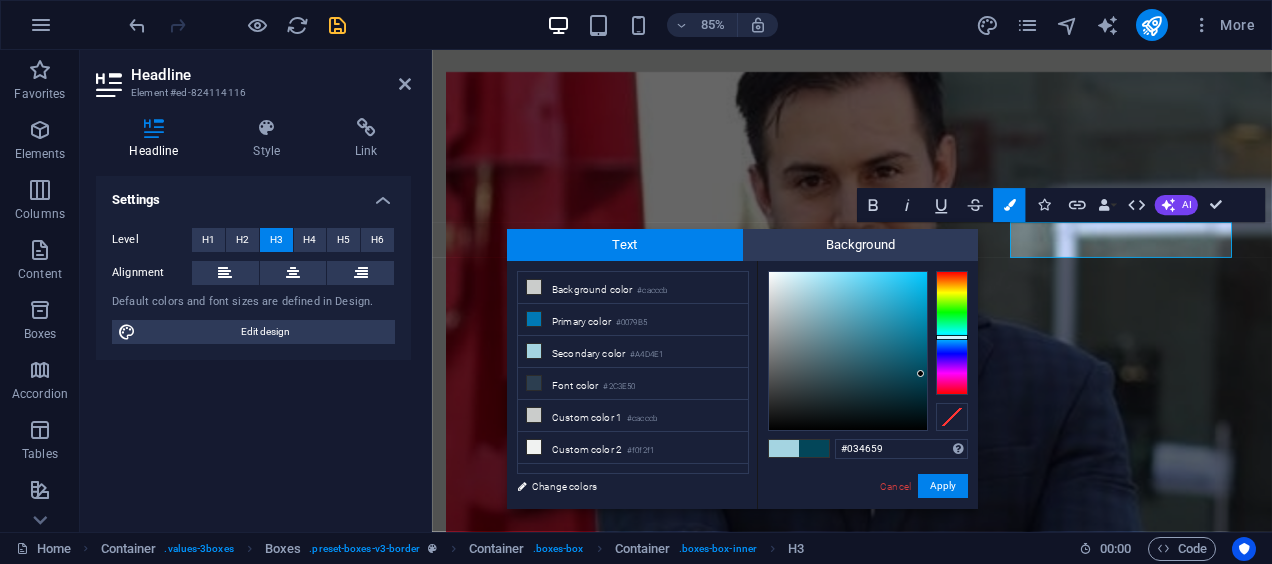type on "#034659" 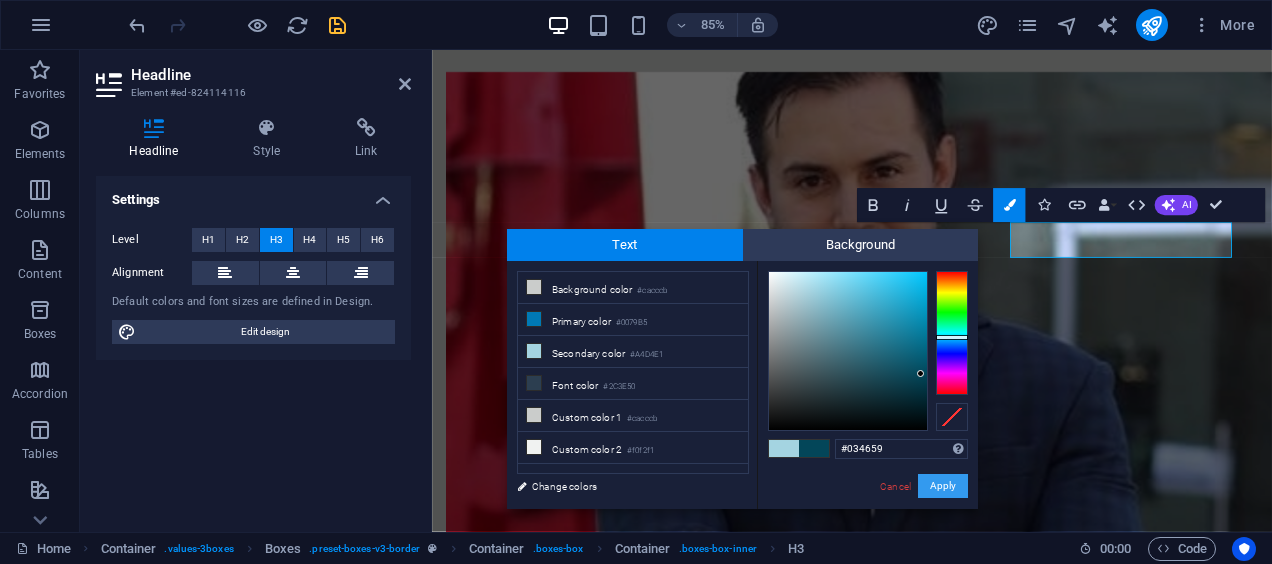click on "Apply" at bounding box center (943, 486) 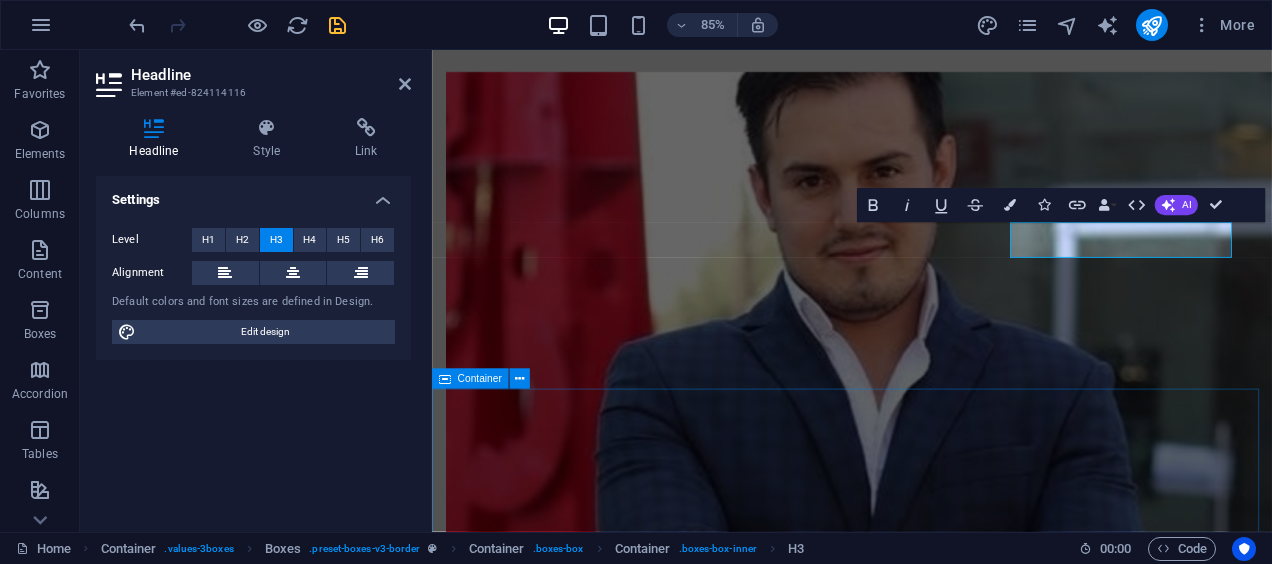 click on "Our Services .fa-secondary{opacity:.4} Market Entry Strategies We provide comprehensive market research and analysis to help you understand foreign markets and devise effective entry strategies. Foreign Direct Investment Advisory Our experts guide you through the complexities of foreign direct investment, ensuring compliance and maximizing your return on investment. Business Networking Solutions We facilitate connections with key stakeholders in your target markets, enhancing your business network for optimal growth. Trade Compliance Consulting Navigate the regulatory landscape with our trade compliance consulting services, ensuring your business adheres to local laws. Export and Import Services Streamline your import and export processes with our support, making international trade simple and efficient. Customs Clearance Assistance Our team provides tailored customs clearance services, reducing delays and ensuring smooth international shipments." at bounding box center (926, 2975) 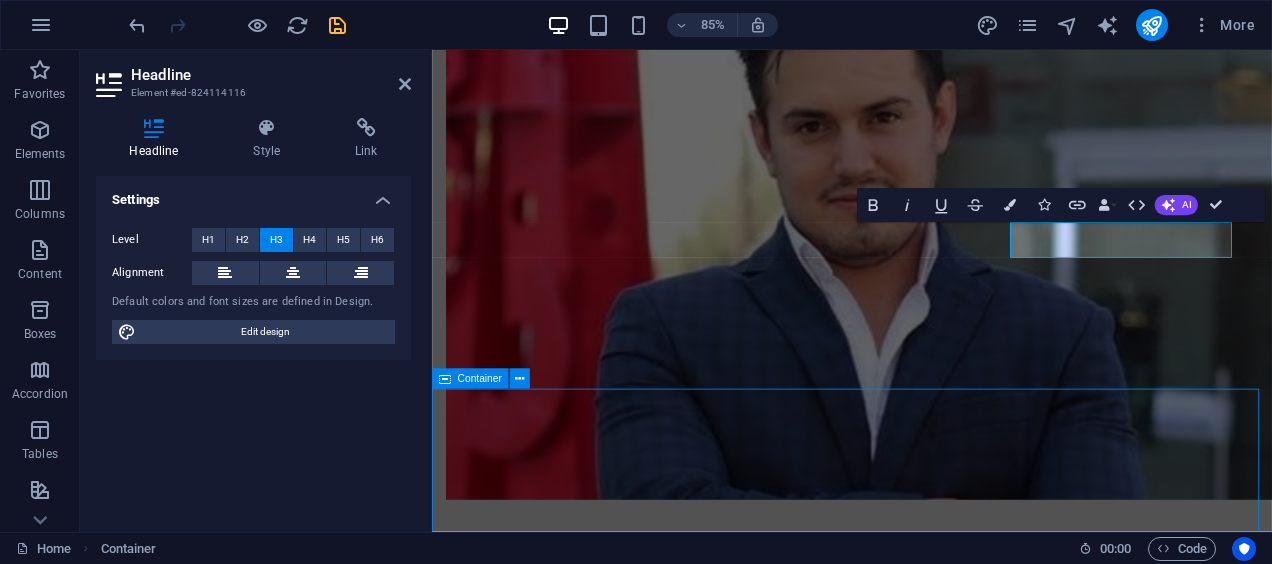 click on "Innovation We embrace new ideas to drive business success." at bounding box center [600, 1603] 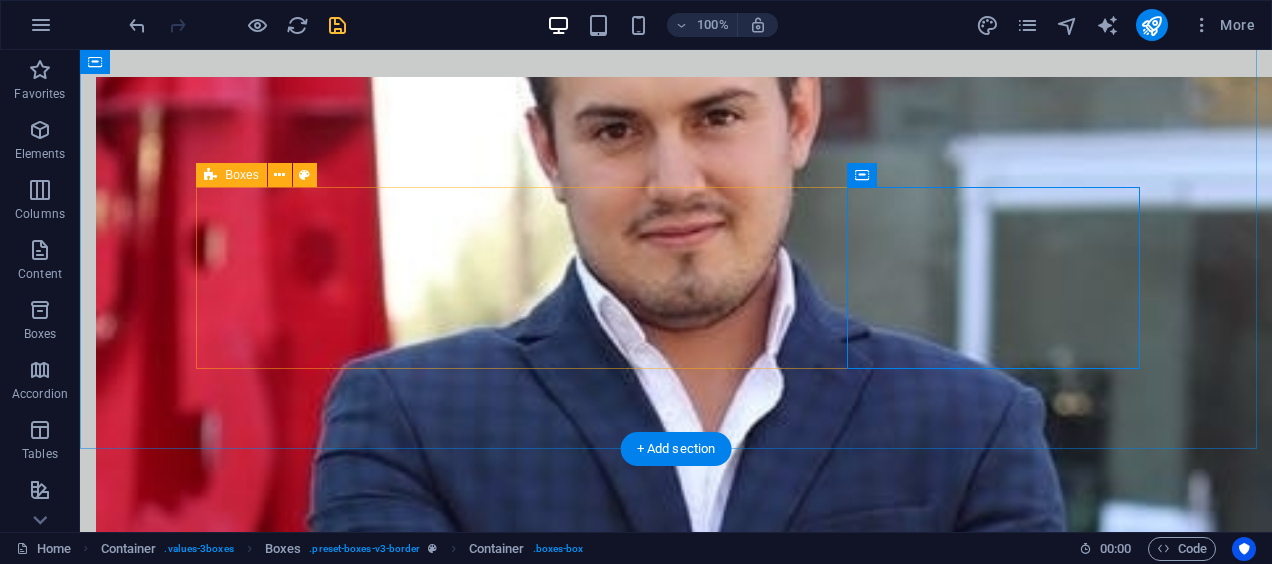 click on "Integrity We uphold the highest ethical standards in all our dealings. Collaboration We believe in working together to achieve shared goals. Innovation We embrace new ideas to drive business success." at bounding box center [676, 1469] 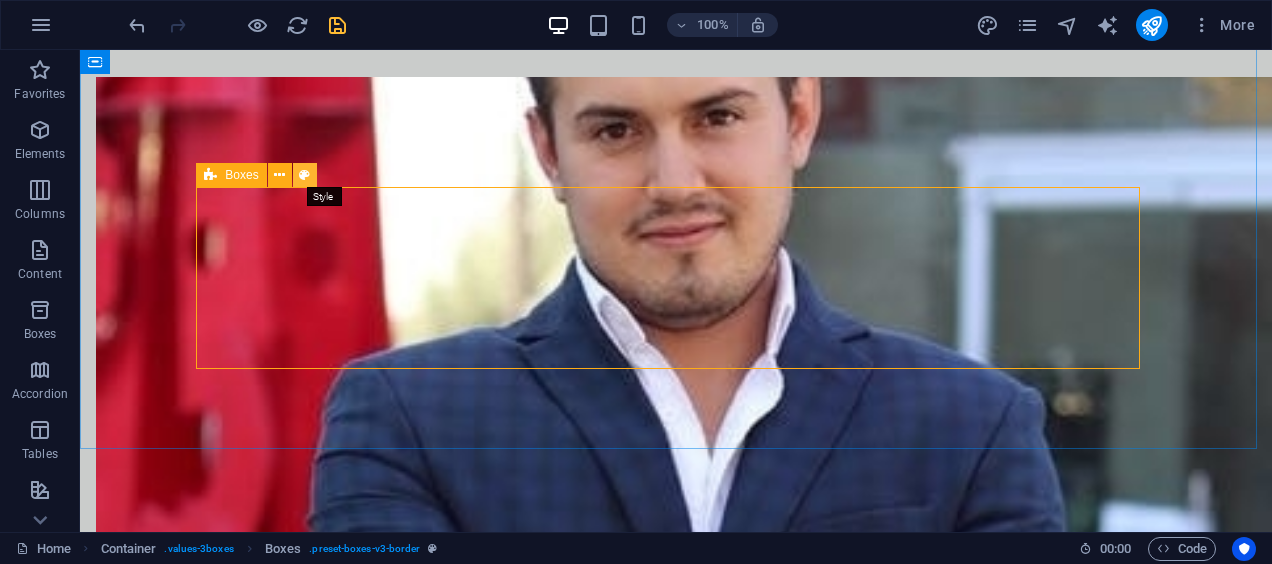 click at bounding box center (304, 175) 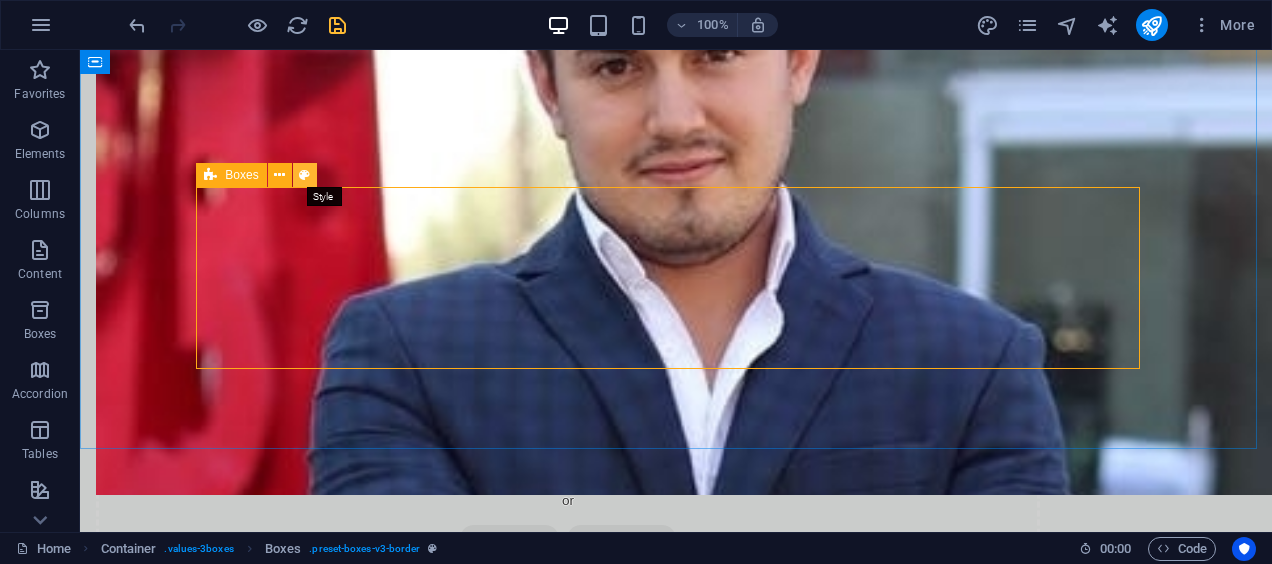select on "rem" 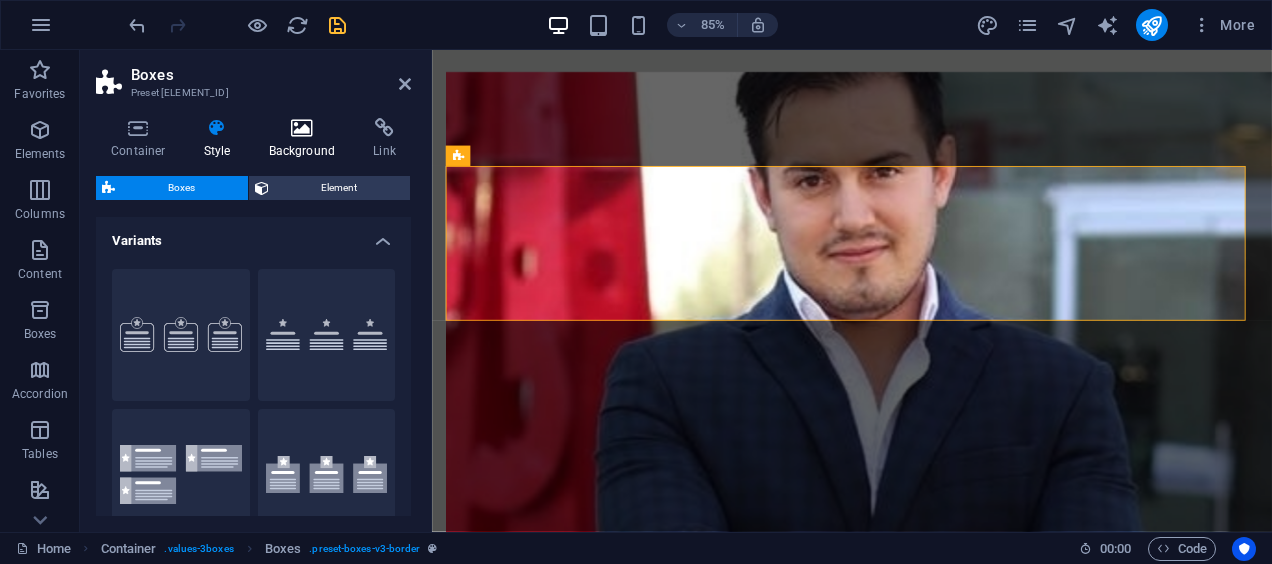 click on "Background" at bounding box center [306, 139] 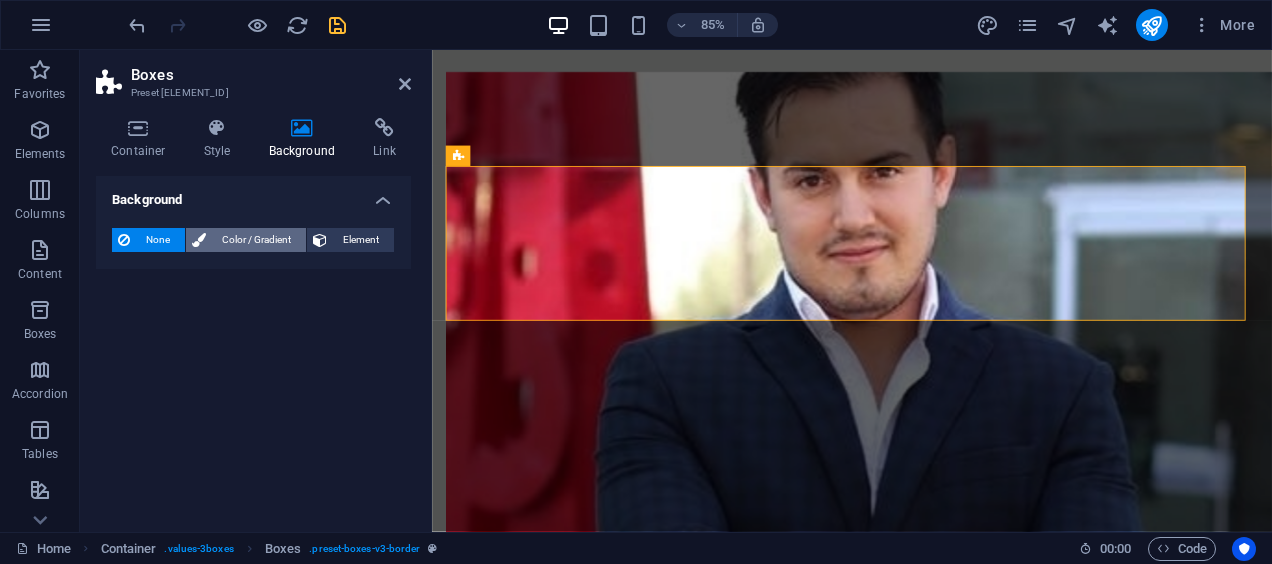 click on "Color / Gradient" at bounding box center [256, 240] 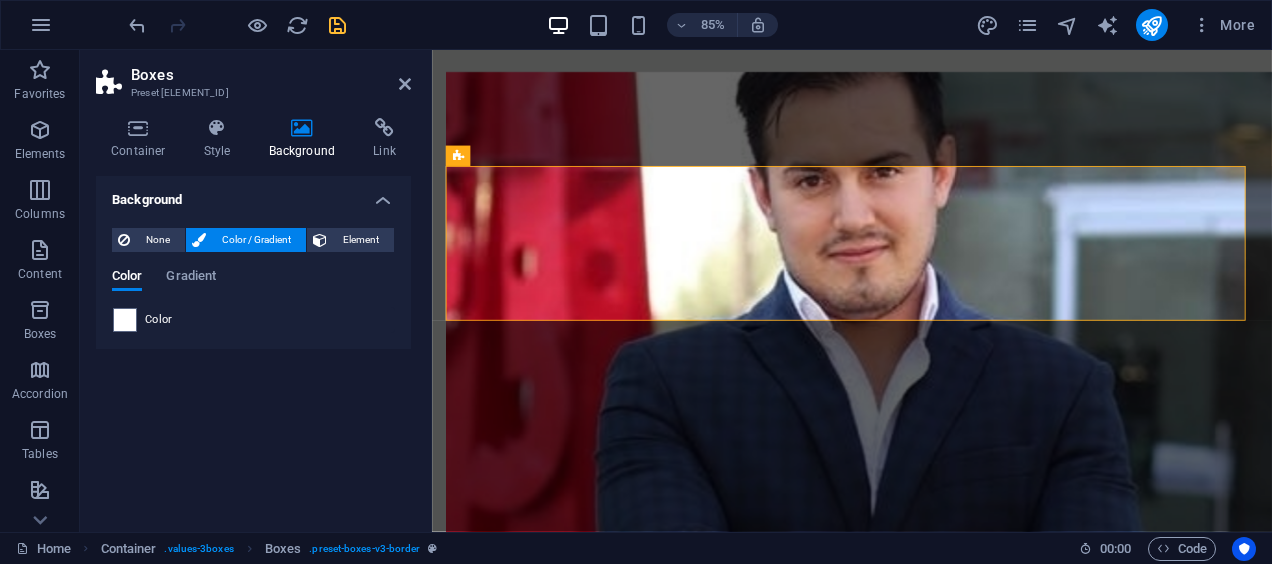click on "Color" at bounding box center (159, 320) 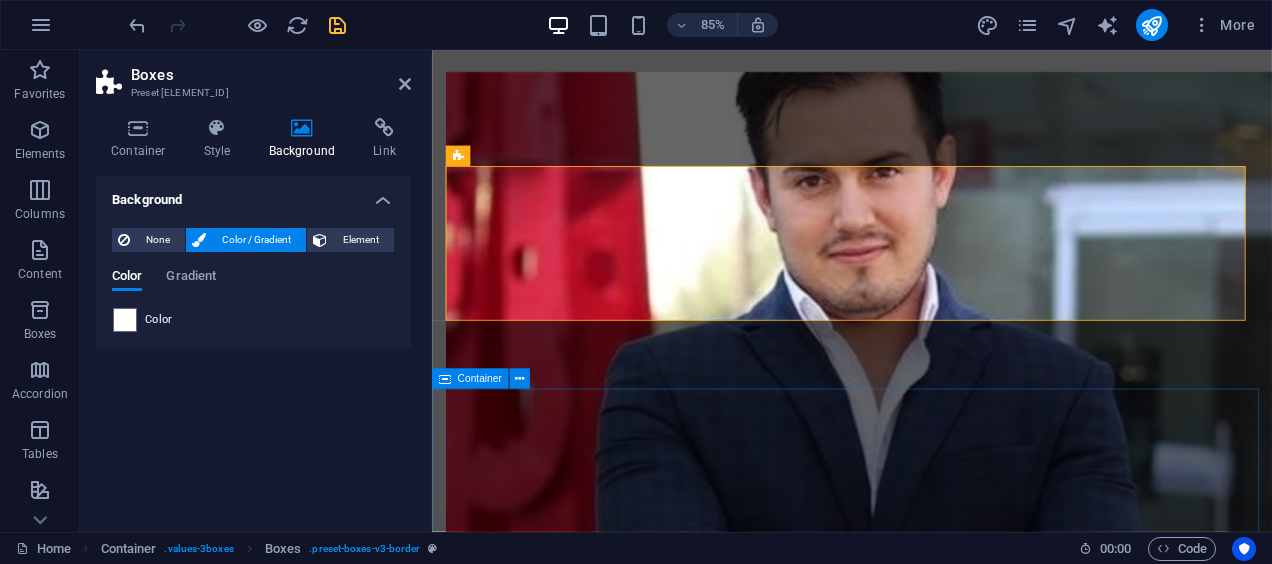 click on "Our Services .fa-secondary{opacity:.4} Market Entry Strategies We provide comprehensive market research and analysis to help you understand foreign markets and devise effective entry strategies. Foreign Direct Investment Advisory Our experts guide you through the complexities of foreign direct investment, ensuring compliance and maximizing your return on investment. Business Networking Solutions We facilitate connections with key stakeholders in your target markets, enhancing your business network for optimal growth. Trade Compliance Consulting Navigate the regulatory landscape with our trade compliance consulting services, ensuring your business adheres to local laws. Export and Import Services Streamline your import and export processes with our support, making international trade simple and efficient. Customs Clearance Assistance Our team provides tailored customs clearance services, reducing delays and ensuring smooth international shipments." at bounding box center [926, 2975] 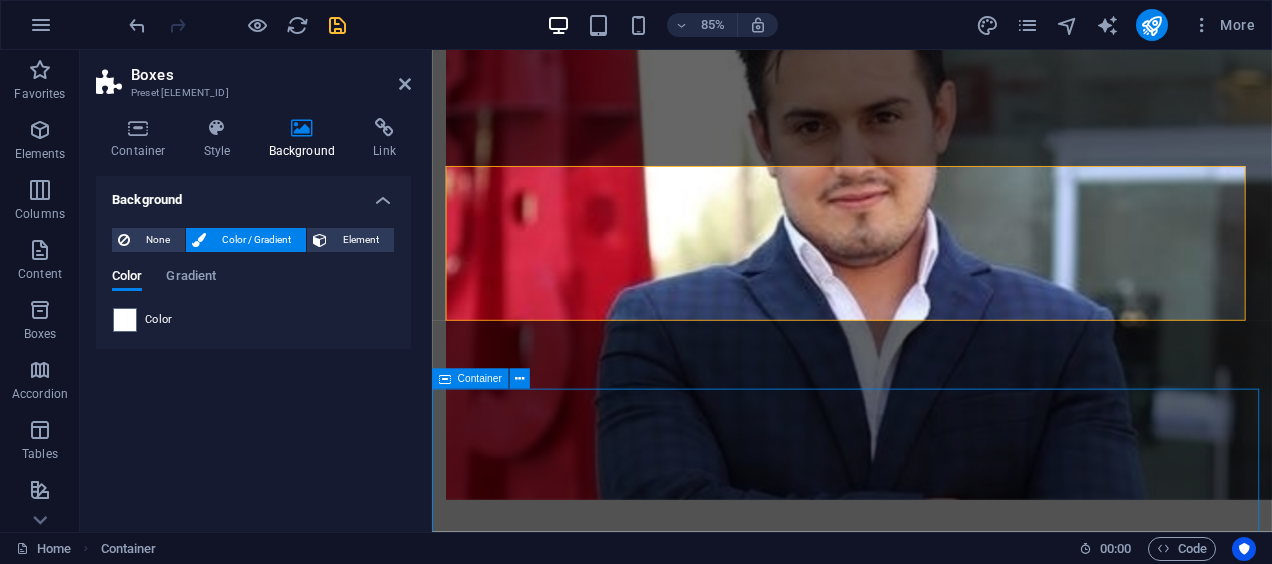 scroll, scrollTop: 1109, scrollLeft: 0, axis: vertical 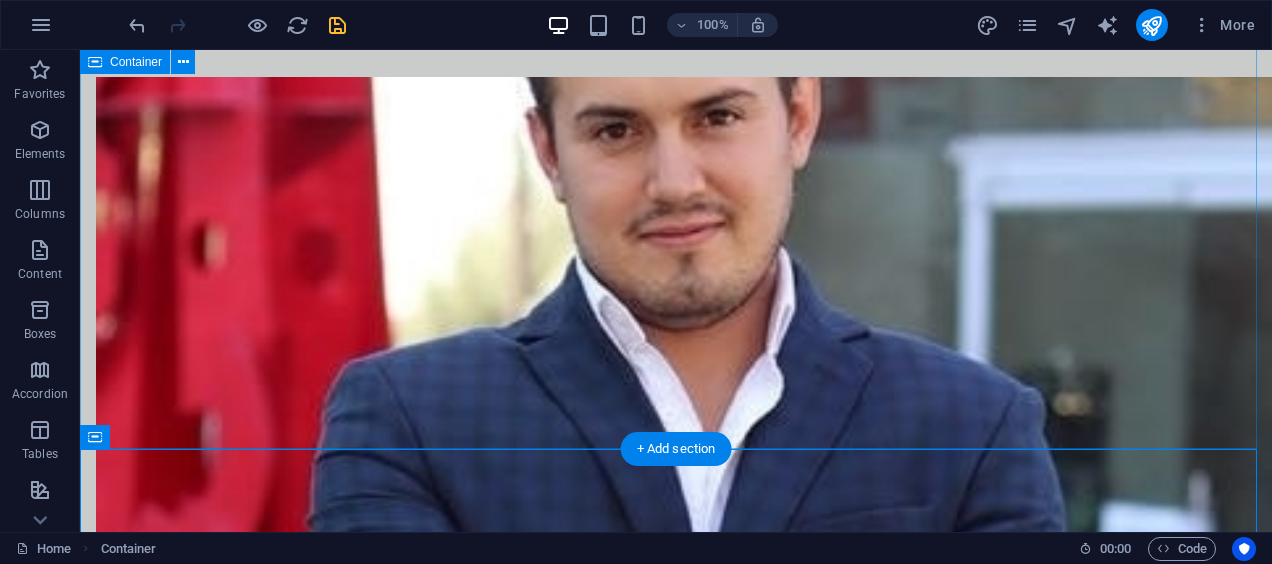 click on "Our Values Integrity We uphold the highest ethical standards in all our dealings. Collaboration We believe in working together to achieve shared goals. Innovation We embrace new ideas to drive business success." at bounding box center (676, 1430) 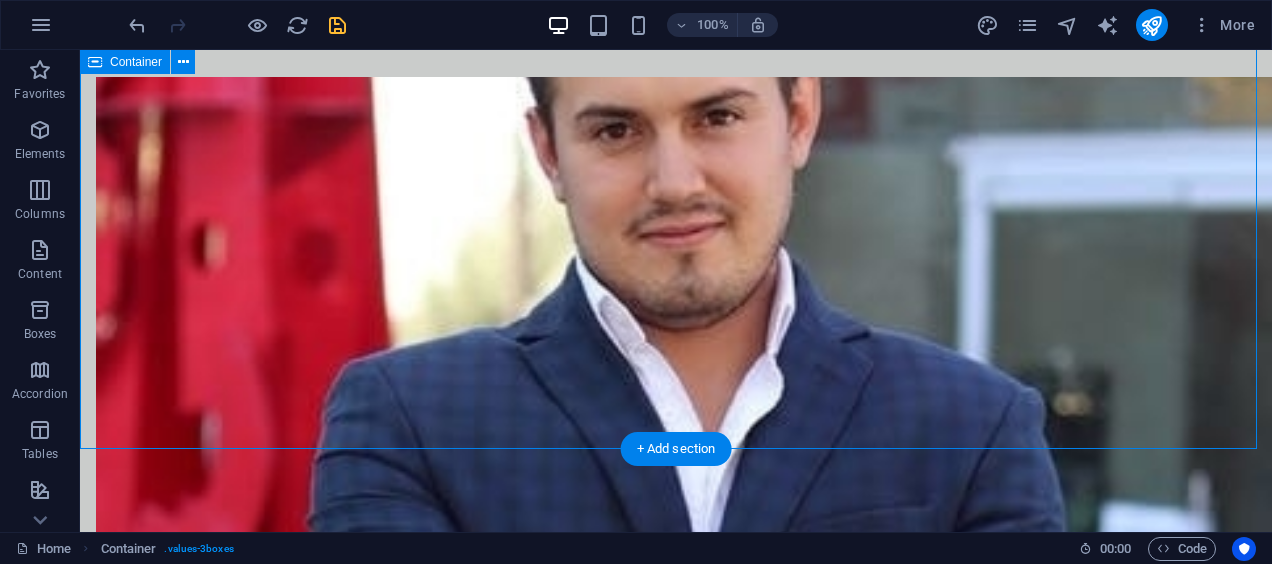 click on "Our Values Integrity We uphold the highest ethical standards in all our dealings. Collaboration We believe in working together to achieve shared goals. Innovation We embrace new ideas to drive business success." at bounding box center (676, 1430) 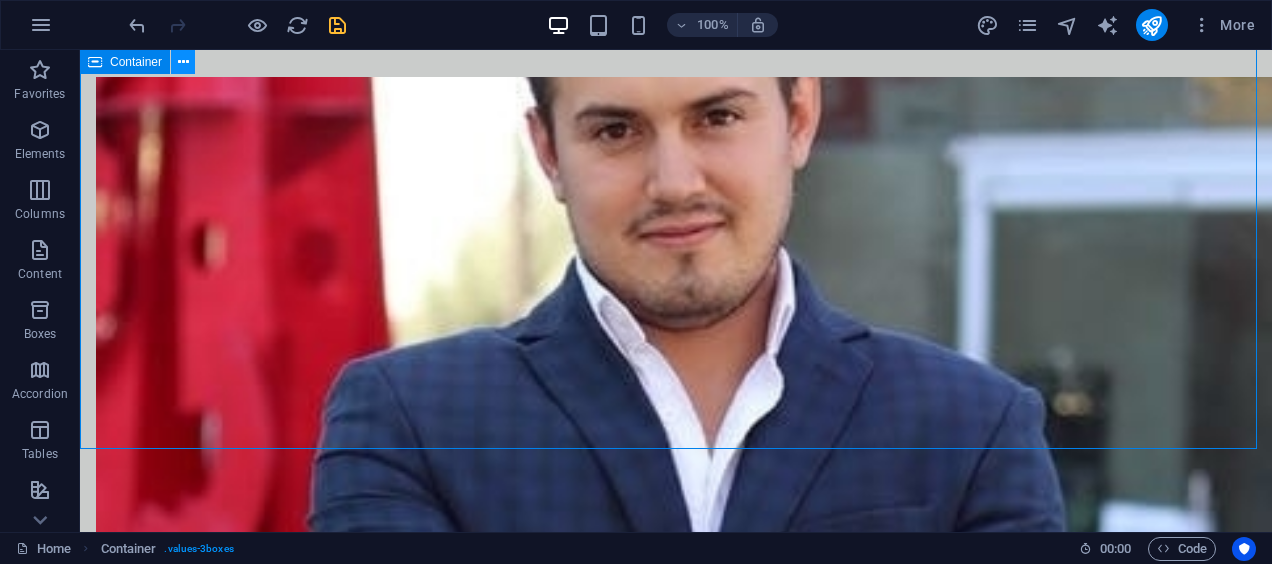 click at bounding box center [183, 62] 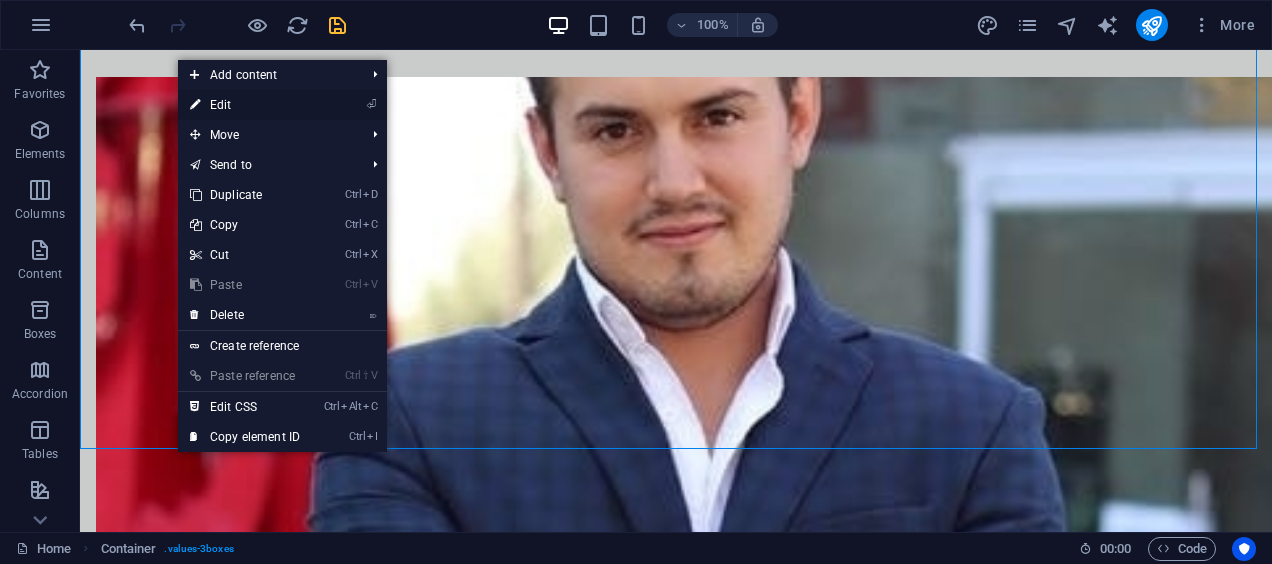 click on "⏎  Edit" at bounding box center [245, 105] 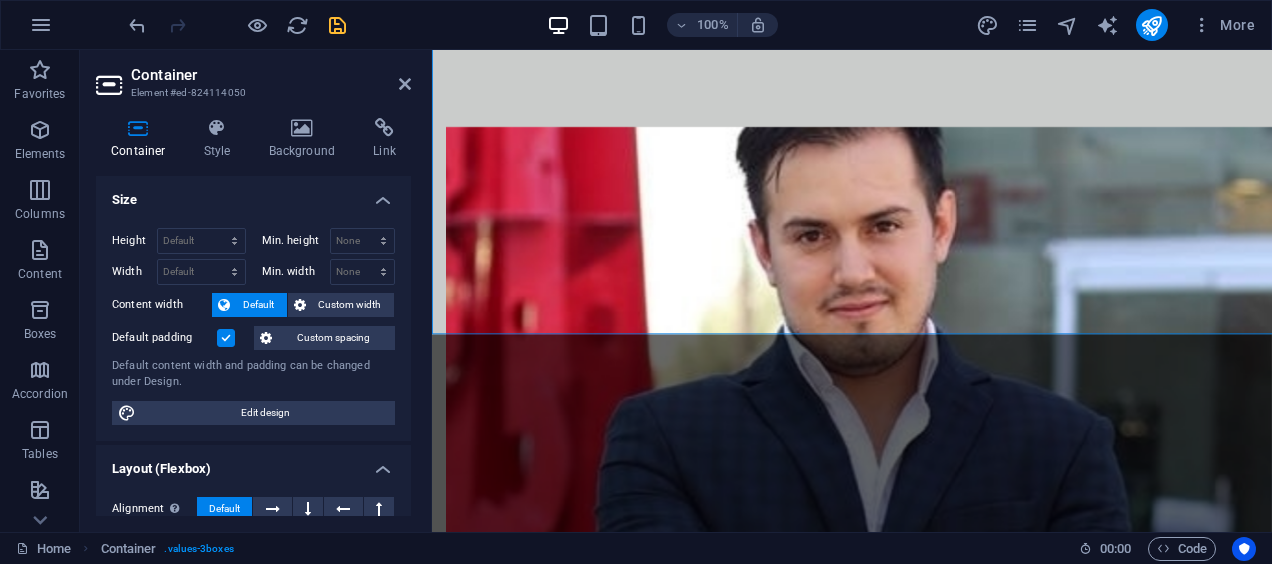 scroll, scrollTop: 1173, scrollLeft: 0, axis: vertical 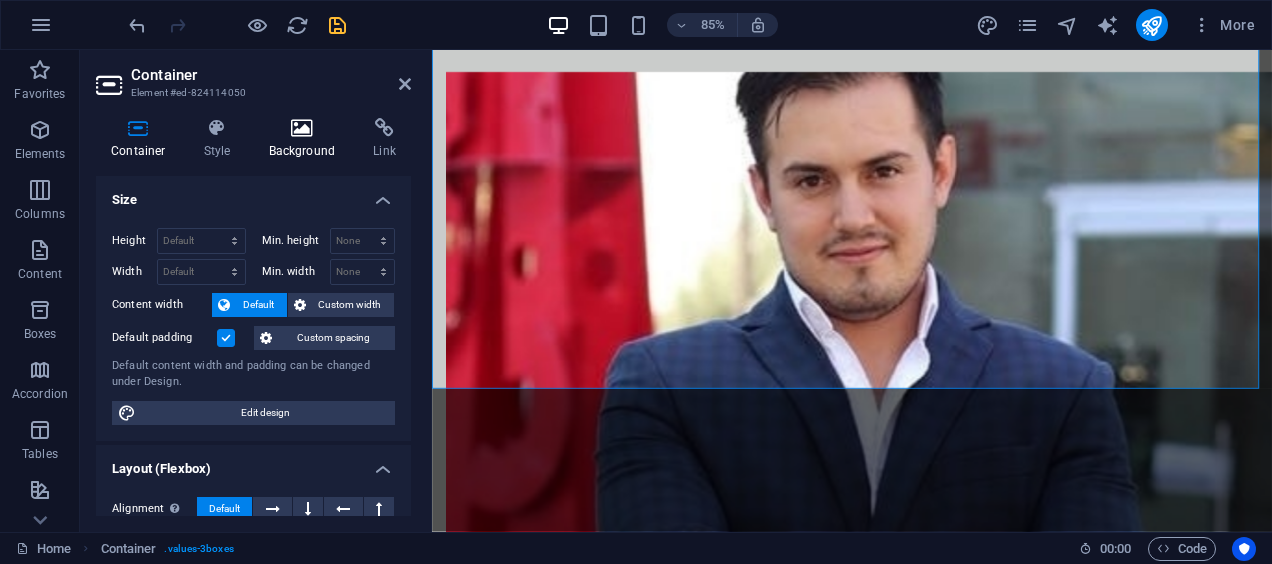 click at bounding box center (302, 128) 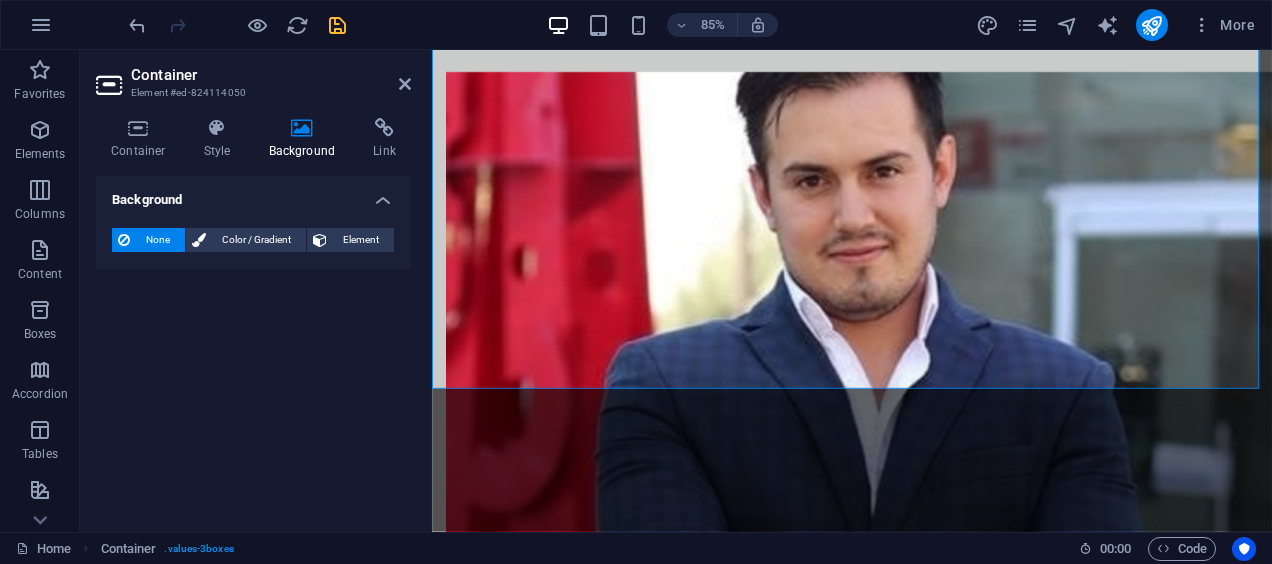 click on "None Color / Gradient Element Stretch background to full-width Color overlay Places an overlay over the background to colorize it Parallax 0 % Image Image slider Map Video YouTube Vimeo HTML Color Gradient Color A parent element contains a background. Edit background on parent element" at bounding box center (253, 240) 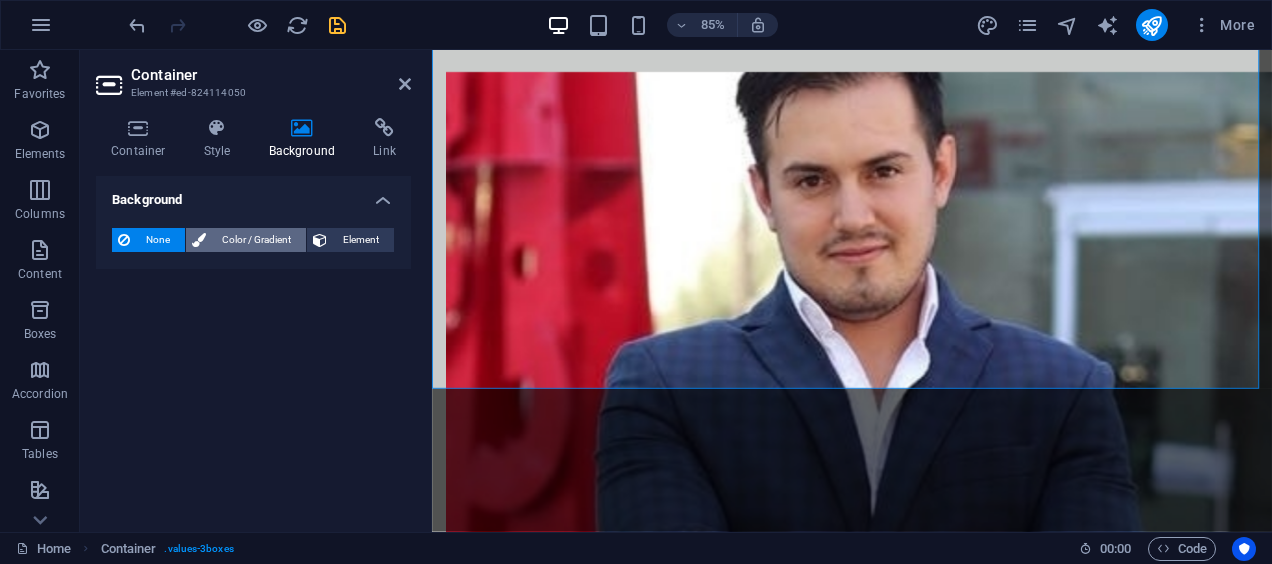 click on "Color / Gradient" at bounding box center [256, 240] 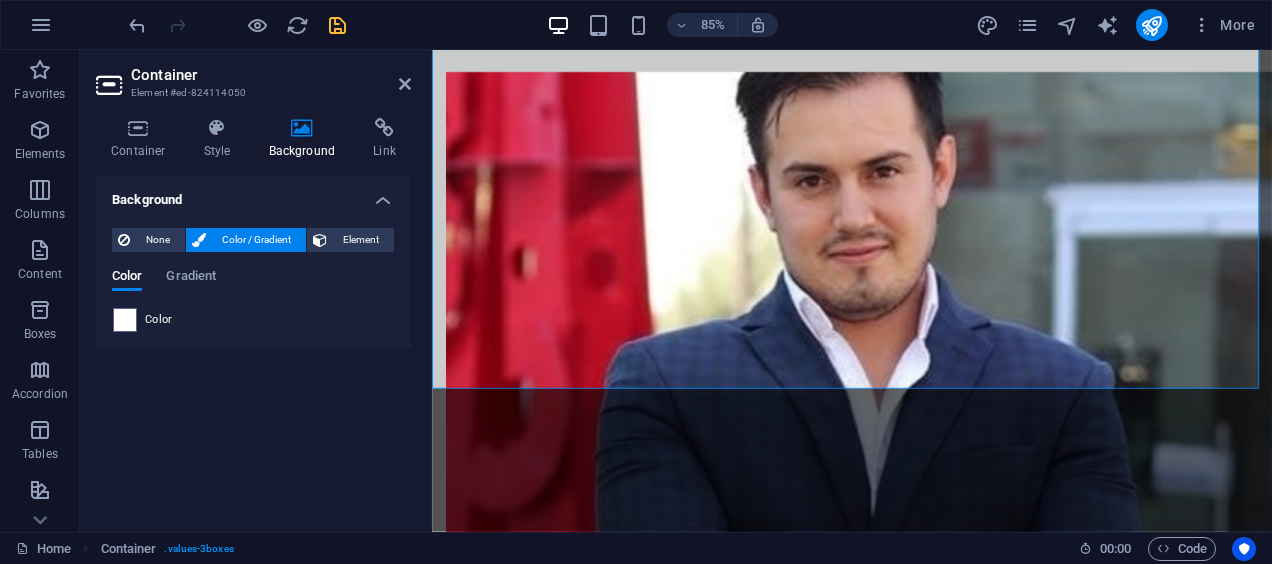 click on "Color" at bounding box center [253, 320] 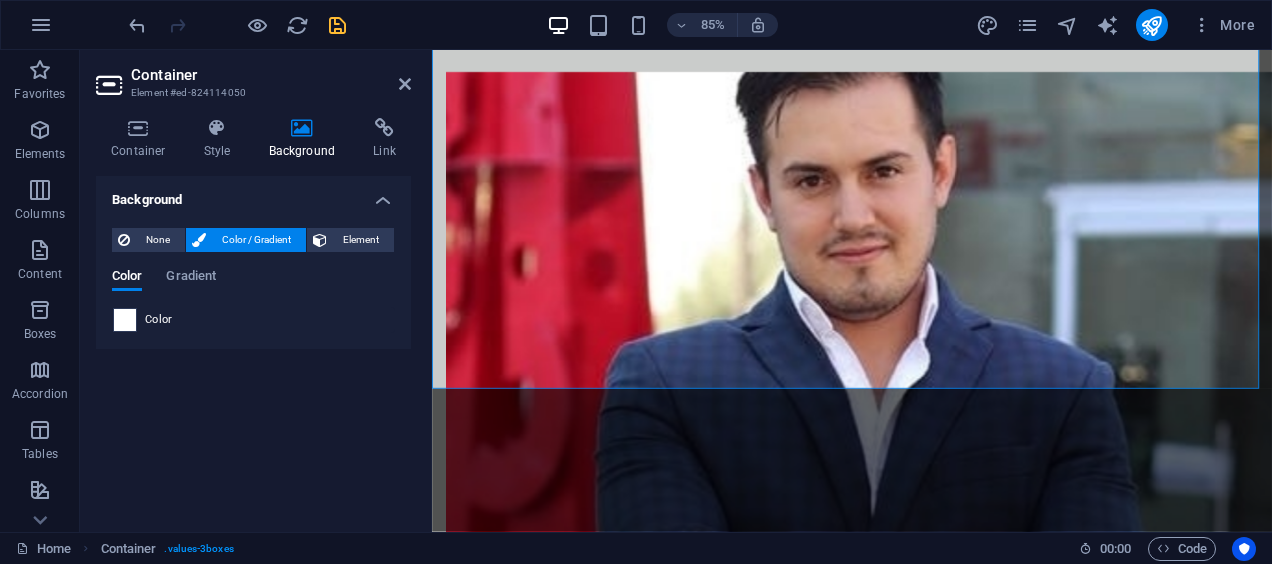 click at bounding box center (125, 320) 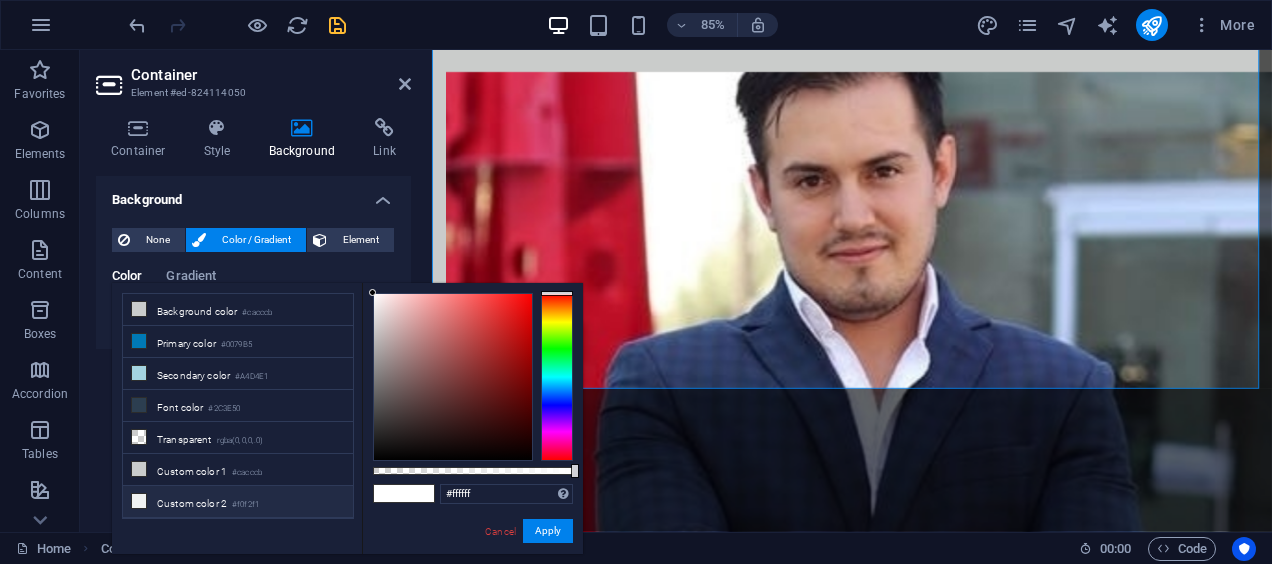 click on "Custom color 2
#f0f2f1" at bounding box center [238, 502] 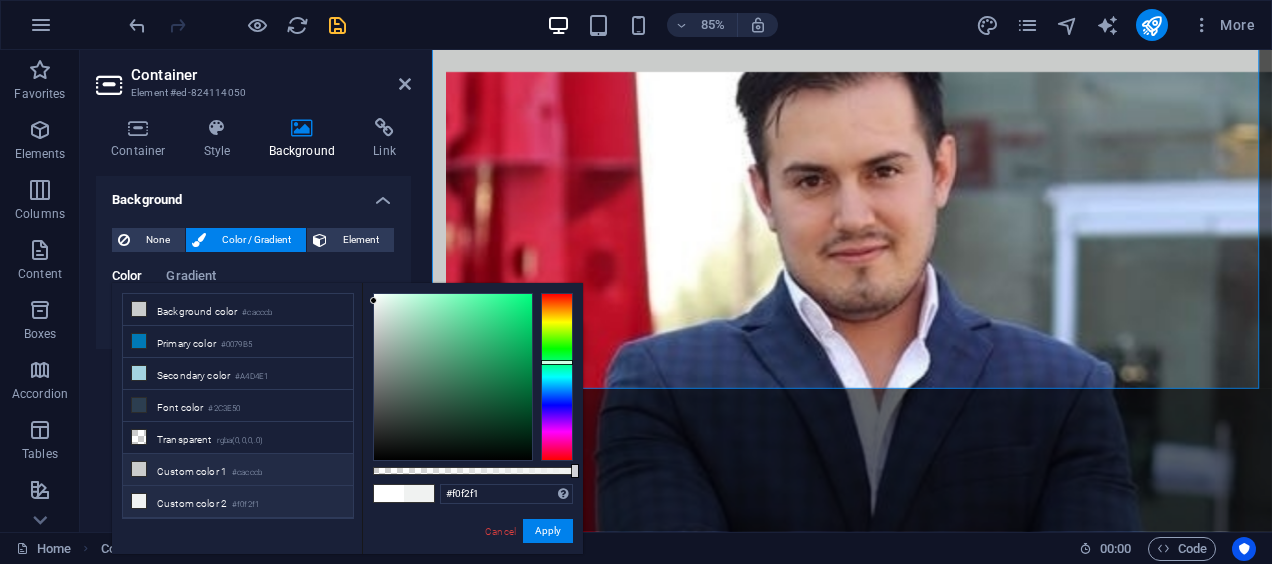 click on "Custom color 1
#cacccb" at bounding box center (238, 470) 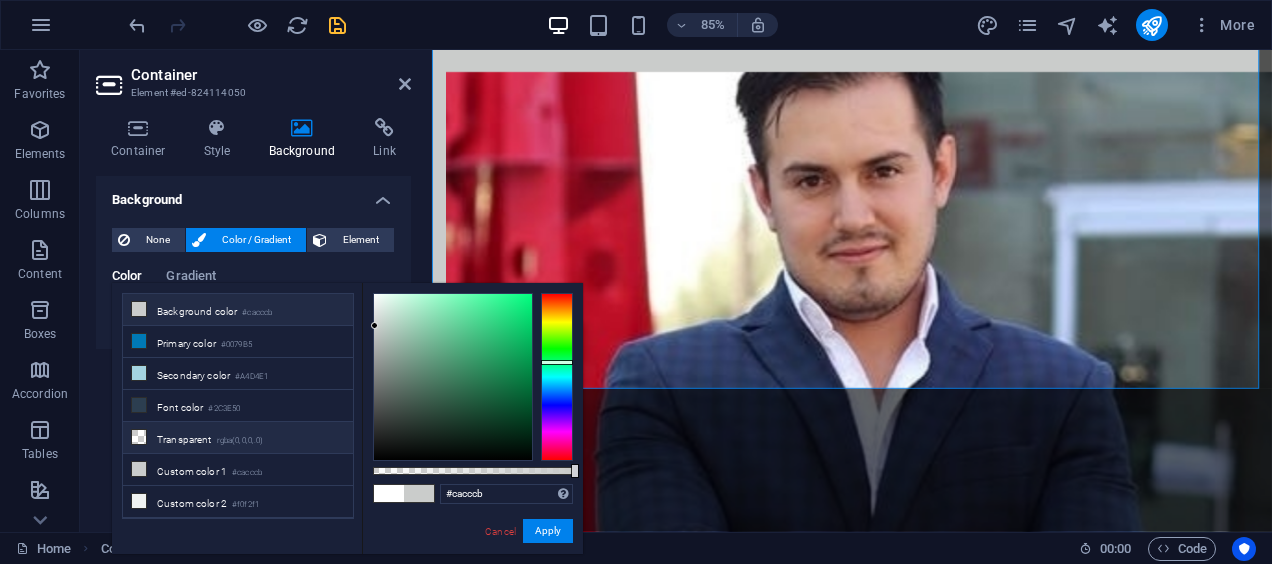 click on "Transparent
rgba(0,0,0,.0)" at bounding box center [238, 438] 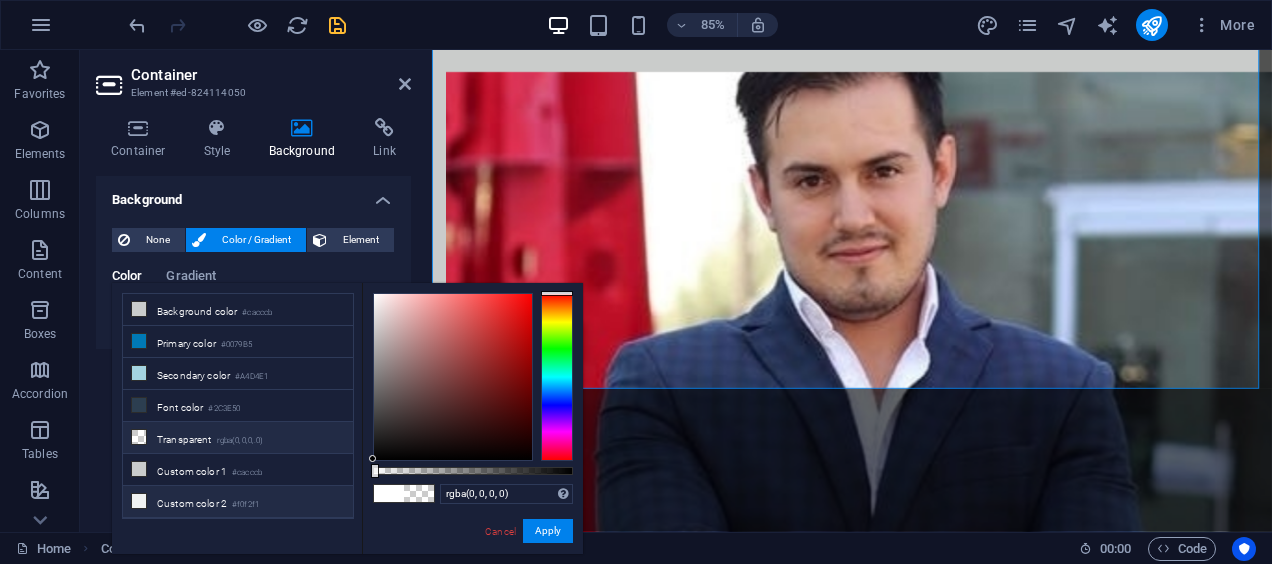 click on "Custom color 2
#f0f2f1" at bounding box center (238, 502) 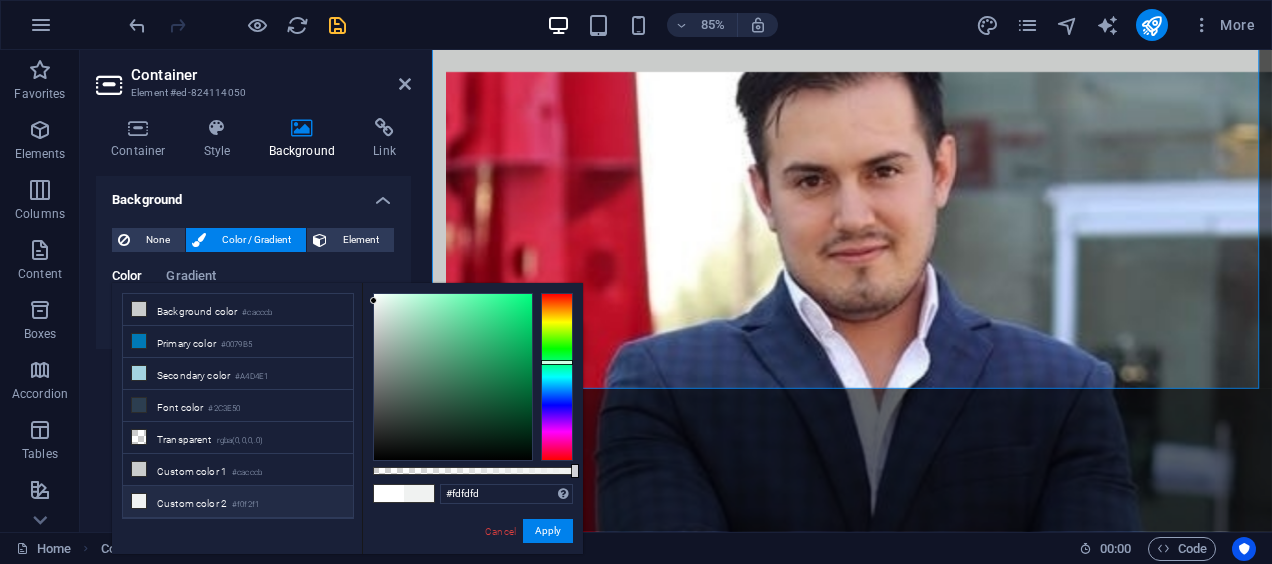 type on "#ffffff" 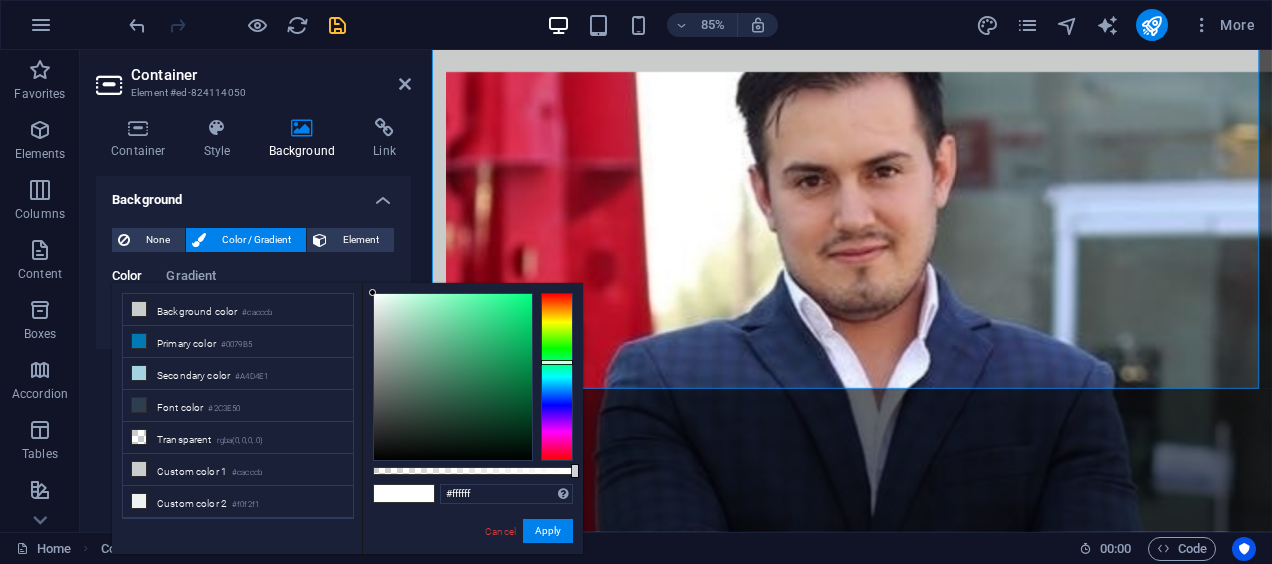 drag, startPoint x: 372, startPoint y: 301, endPoint x: 358, endPoint y: 280, distance: 25.23886 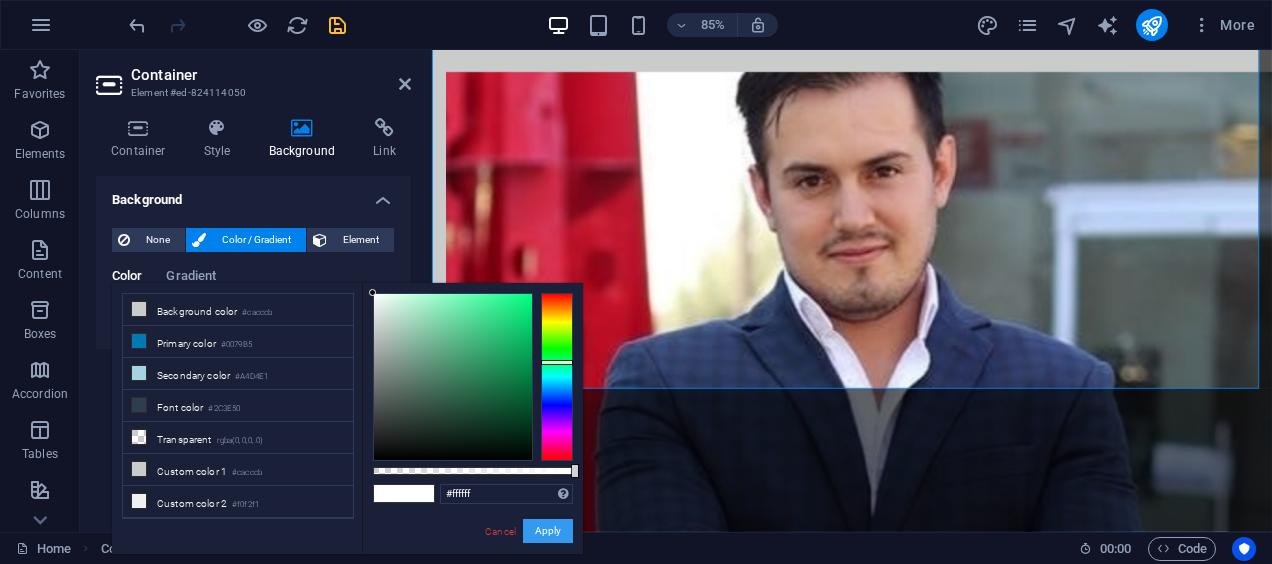 click on "Apply" at bounding box center (548, 531) 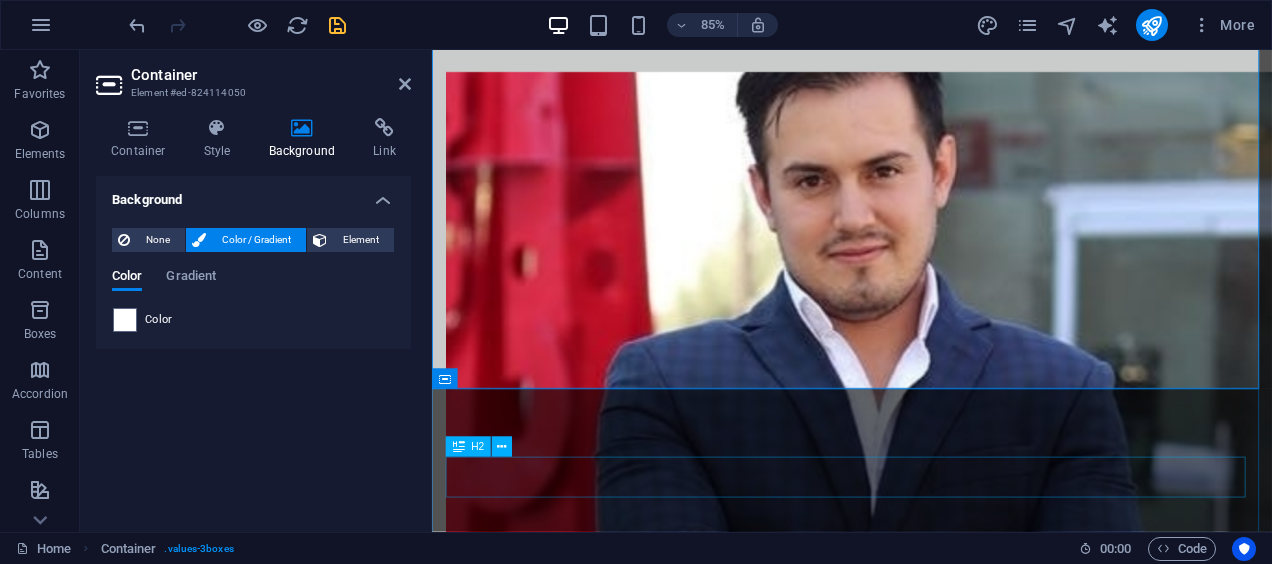 click on "Our Services .fa-secondary{opacity:.4} Market Entry Strategies We provide comprehensive market research and analysis to help you understand foreign markets and devise effective entry strategies. Foreign Direct Investment Advisory Our experts guide you through the complexities of foreign direct investment, ensuring compliance and maximizing your return on investment. Business Networking Solutions We facilitate connections with key stakeholders in your target markets, enhancing your business network for optimal growth. Trade Compliance Consulting Navigate the regulatory landscape with our trade compliance consulting services, ensuring your business adheres to local laws. Export and Import Services Streamline your import and export processes with our support, making international trade simple and efficient. Customs Clearance Assistance Our team provides tailored customs clearance services, reducing delays and ensuring smooth international shipments." at bounding box center (926, 2975) 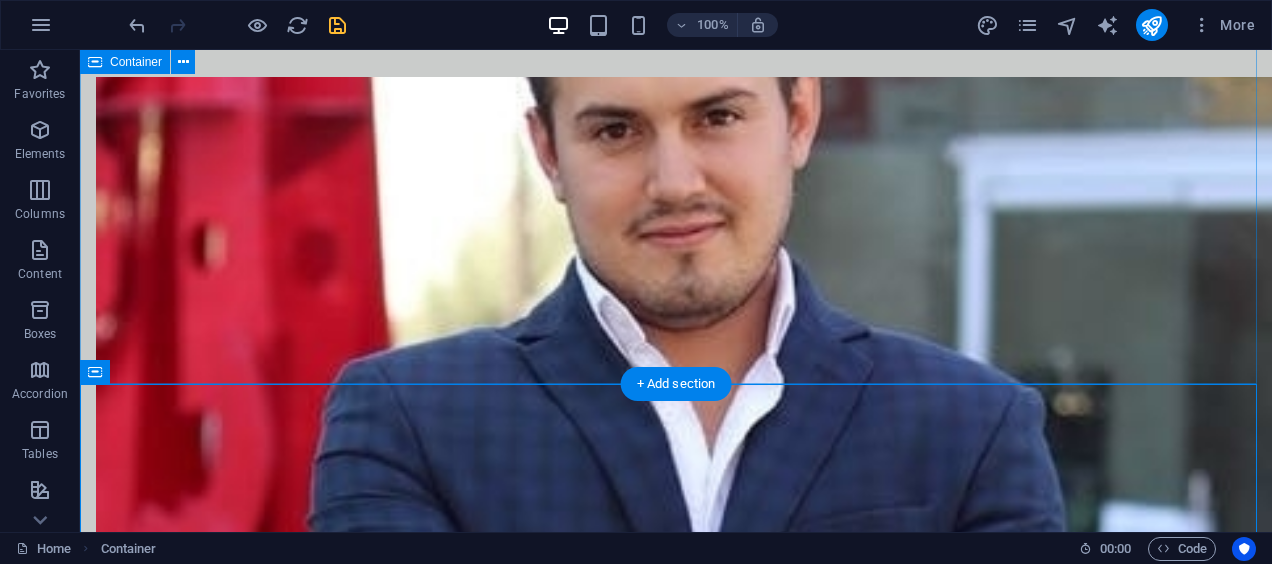 scroll, scrollTop: 1509, scrollLeft: 0, axis: vertical 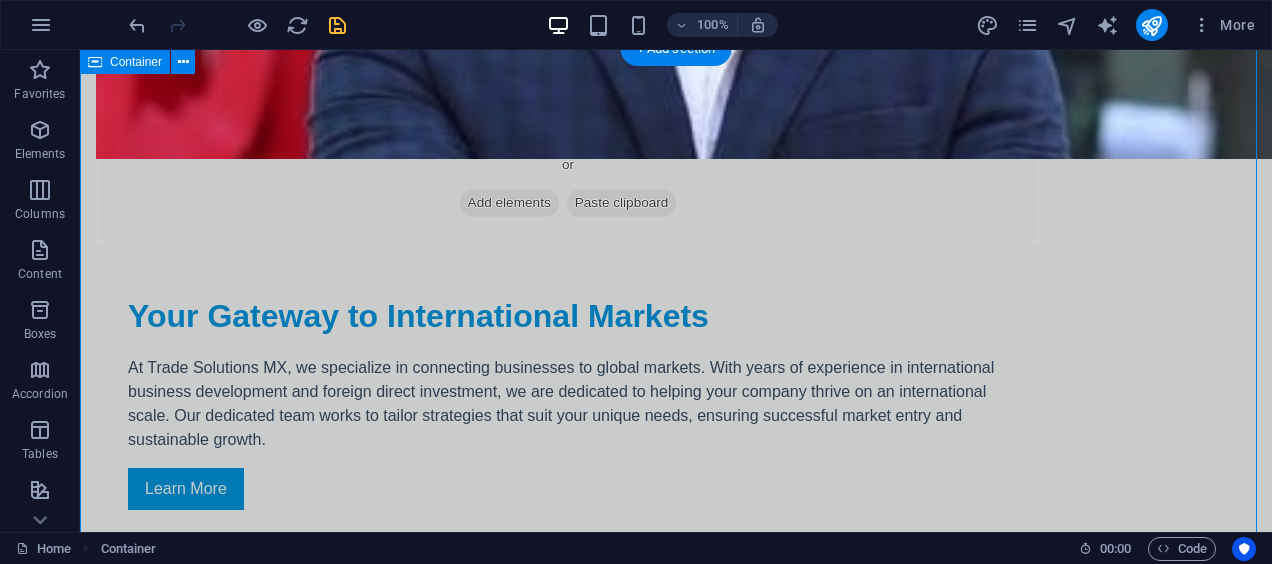 click on "Our Services .fa-secondary{opacity:.4} Market Entry Strategies We provide comprehensive market research and analysis to help you understand foreign markets and devise effective entry strategies. Foreign Direct Investment Advisory Our experts guide you through the complexities of foreign direct investment, ensuring compliance and maximizing your return on investment. Business Networking Solutions We facilitate connections with key stakeholders in your target markets, enhancing your business network for optimal growth. Trade Compliance Consulting Navigate the regulatory landscape with our trade compliance consulting services, ensuring your business adheres to local laws. Export and Import Services Streamline your import and export processes with our support, making international trade simple and efficient. Customs Clearance Assistance Our team provides tailored customs clearance services, reducing delays and ensuring smooth international shipments." at bounding box center (676, 2575) 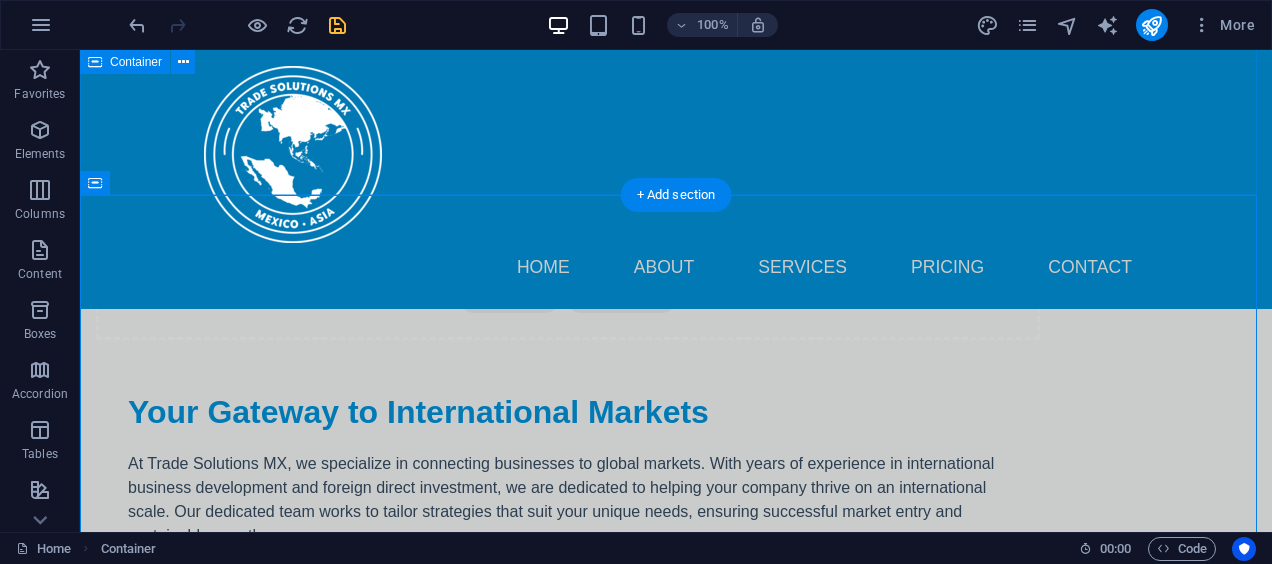 scroll, scrollTop: 1309, scrollLeft: 0, axis: vertical 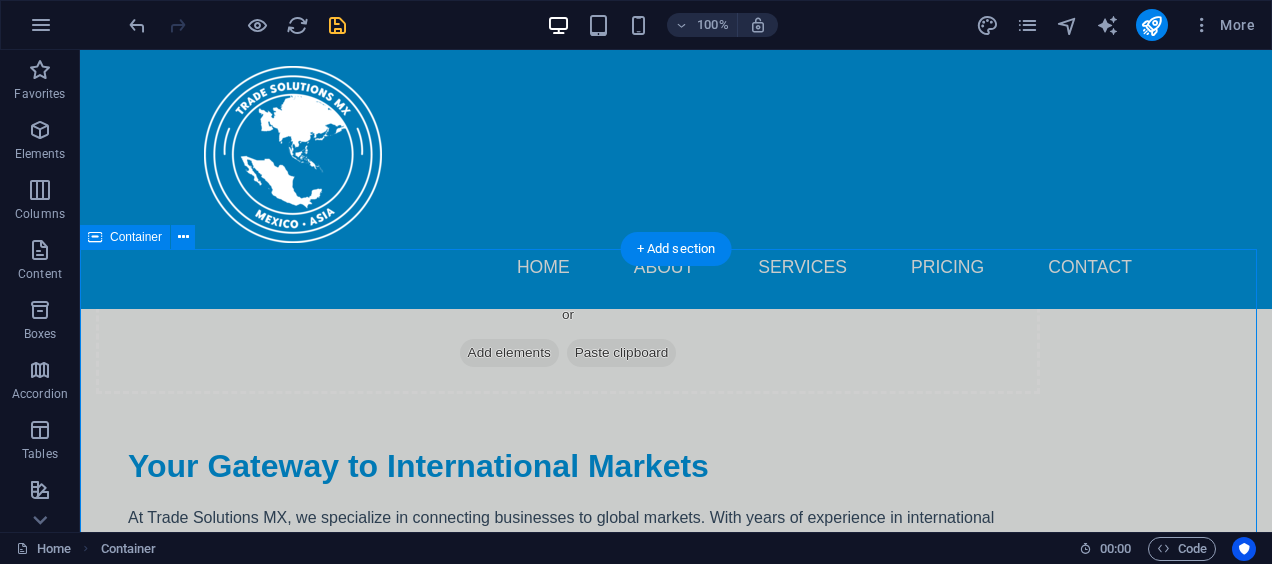 click on "Our Services .fa-secondary{opacity:.4} Market Entry Strategies We provide comprehensive market research and analysis to help you understand foreign markets and devise effective entry strategies. Foreign Direct Investment Advisory Our experts guide you through the complexities of foreign direct investment, ensuring compliance and maximizing your return on investment. Business Networking Solutions We facilitate connections with key stakeholders in your target markets, enhancing your business network for optimal growth. Trade Compliance Consulting Navigate the regulatory landscape with our trade compliance consulting services, ensuring your business adheres to local laws. Export and Import Services Streamline your import and export processes with our support, making international trade simple and efficient. Customs Clearance Assistance Our team provides tailored customs clearance services, reducing delays and ensuring smooth international shipments." at bounding box center [676, 2725] 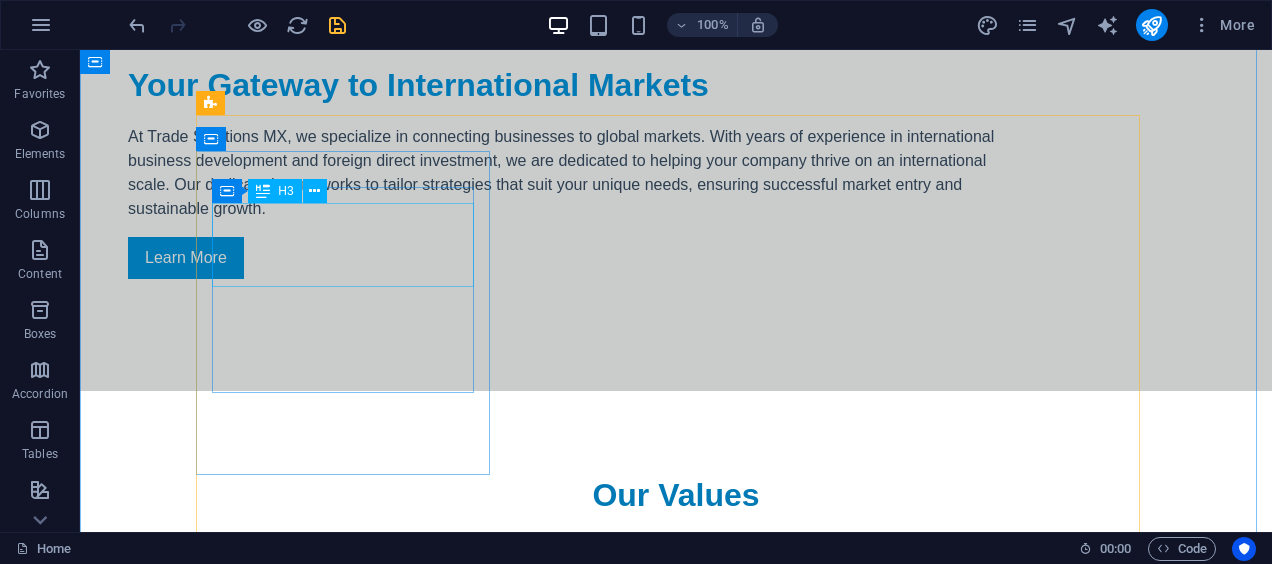 scroll, scrollTop: 1800, scrollLeft: 0, axis: vertical 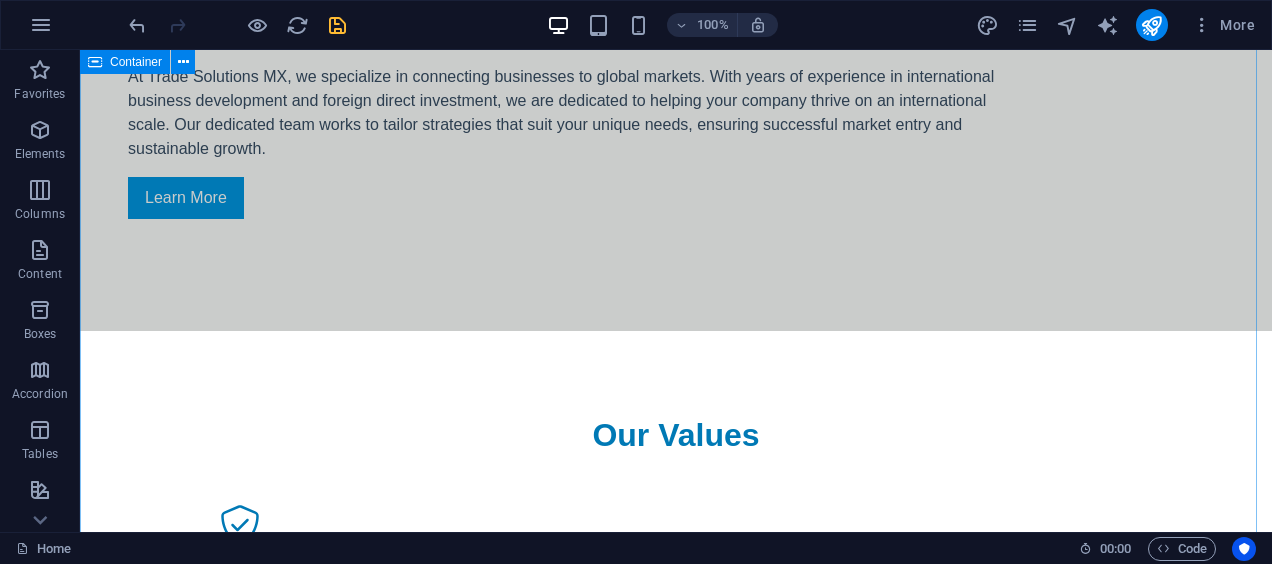 click on "Our Services .fa-secondary{opacity:.4} Market Entry Strategies We provide comprehensive market research and analysis to help you understand foreign markets and devise effective entry strategies. Foreign Direct Investment Advisory Our experts guide you through the complexities of foreign direct investment, ensuring compliance and maximizing your return on investment. Business Networking Solutions We facilitate connections with key stakeholders in your target markets, enhancing your business network for optimal growth. Trade Compliance Consulting Navigate the regulatory landscape with our trade compliance consulting services, ensuring your business adheres to local laws. Export and Import Services Streamline your import and export processes with our support, making international trade simple and efficient. Customs Clearance Assistance Our team provides tailored customs clearance services, reducing delays and ensuring smooth international shipments." at bounding box center (676, 2284) 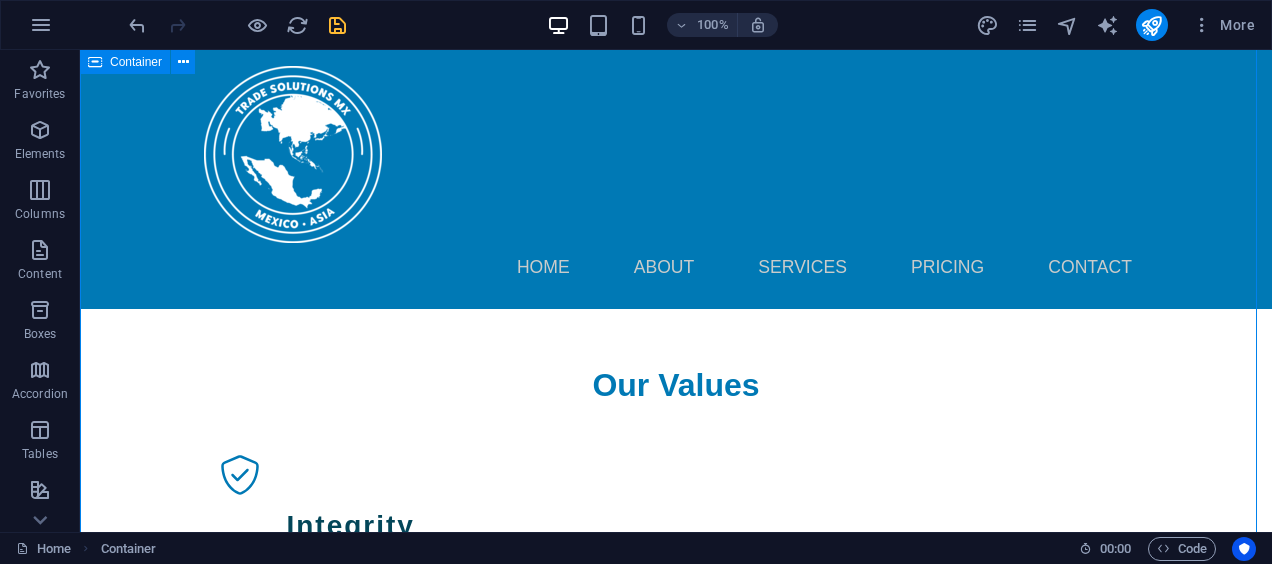 scroll, scrollTop: 1500, scrollLeft: 0, axis: vertical 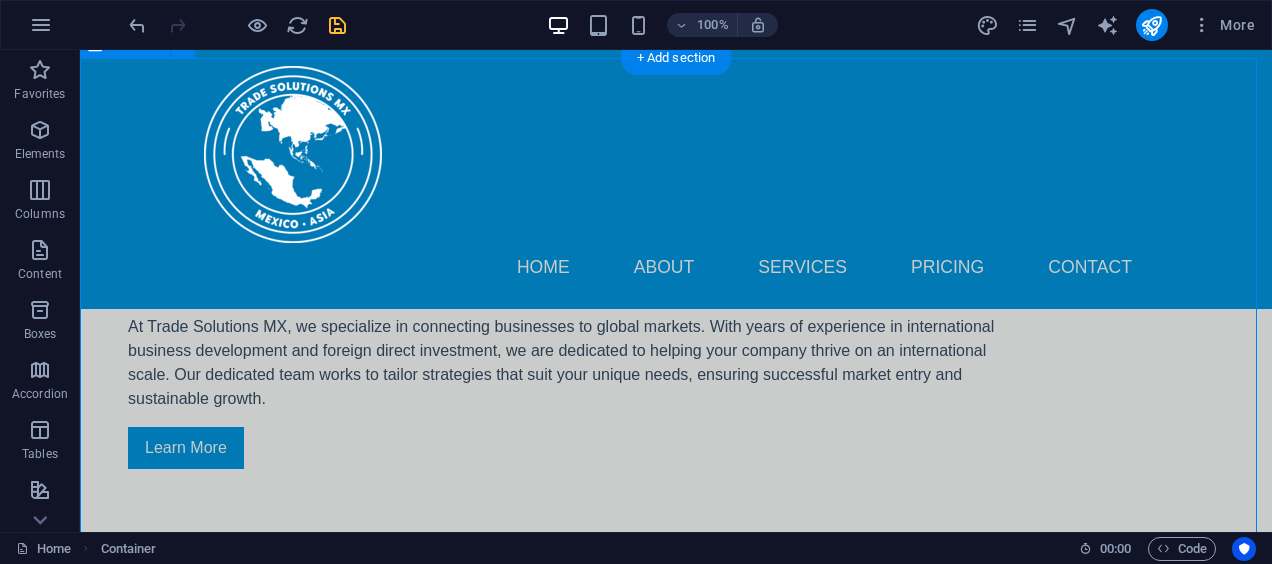 click on "Our Services .fa-secondary{opacity:.4} Market Entry Strategies We provide comprehensive market research and analysis to help you understand foreign markets and devise effective entry strategies. Foreign Direct Investment Advisory Our experts guide you through the complexities of foreign direct investment, ensuring compliance and maximizing your return on investment. Business Networking Solutions We facilitate connections with key stakeholders in your target markets, enhancing your business network for optimal growth. Trade Compliance Consulting Navigate the regulatory landscape with our trade compliance consulting services, ensuring your business adheres to local laws. Export and Import Services Streamline your import and export processes with our support, making international trade simple and efficient. Customs Clearance Assistance Our team provides tailored customs clearance services, reducing delays and ensuring smooth international shipments." at bounding box center [676, 2534] 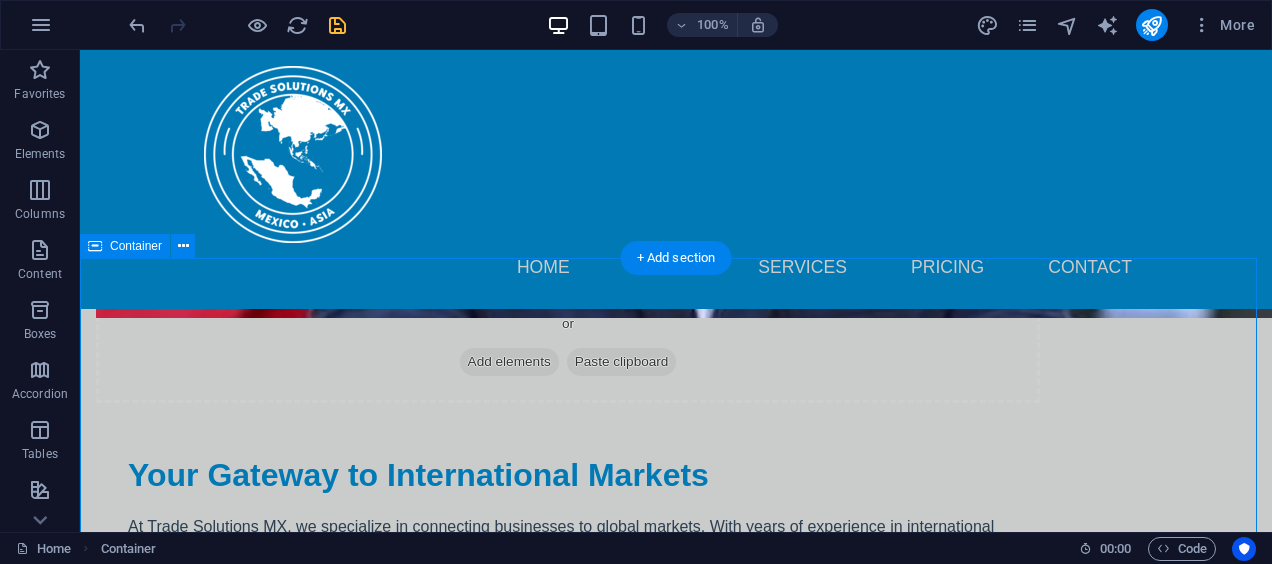 scroll, scrollTop: 1200, scrollLeft: 0, axis: vertical 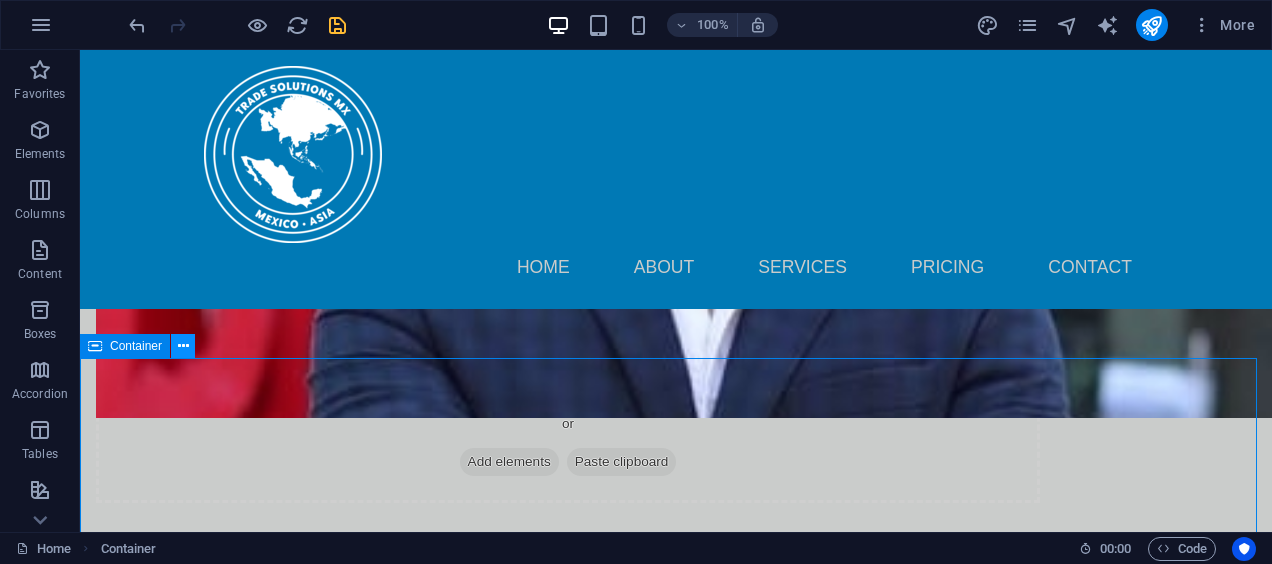 click at bounding box center (183, 346) 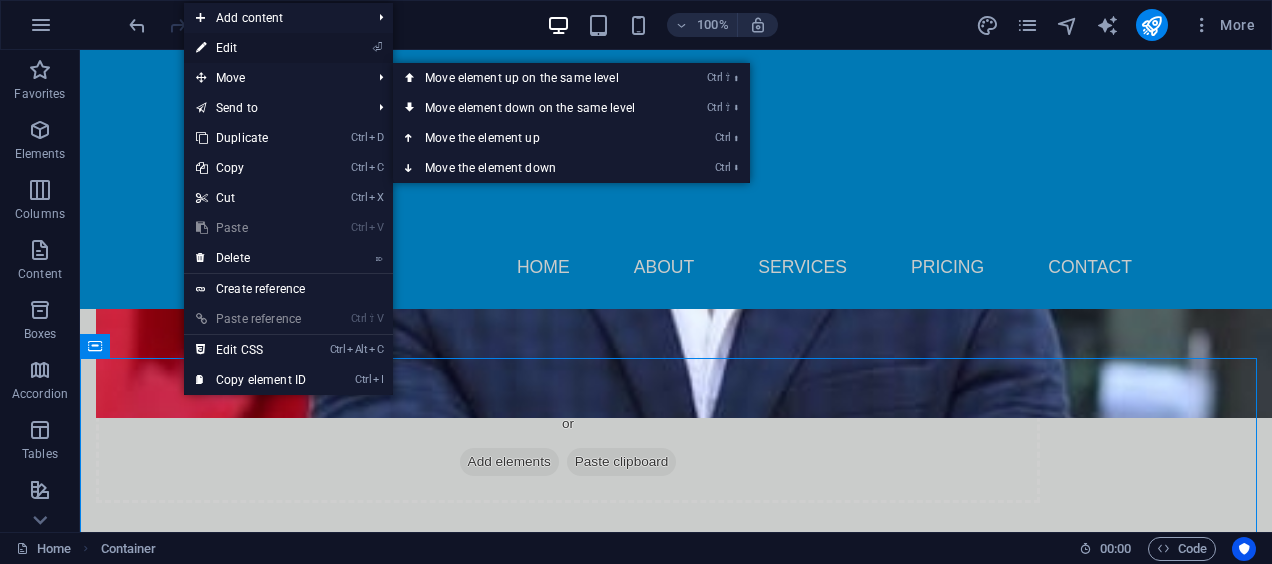 click on "⏎  Edit" at bounding box center (251, 48) 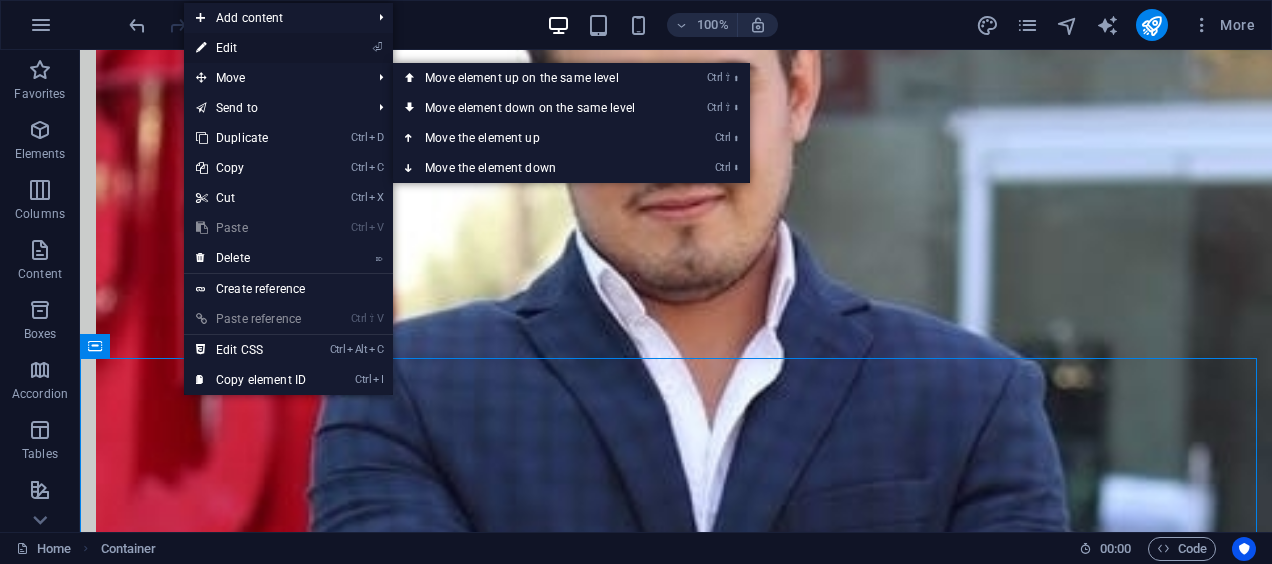 scroll, scrollTop: 1264, scrollLeft: 0, axis: vertical 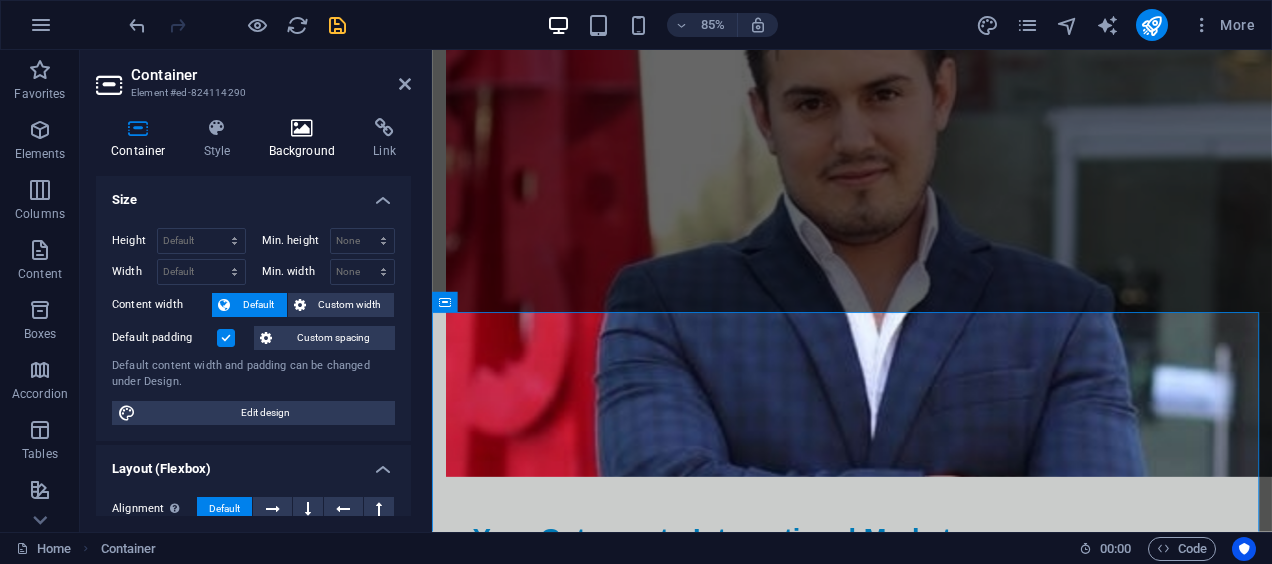 click on "Background" at bounding box center [306, 139] 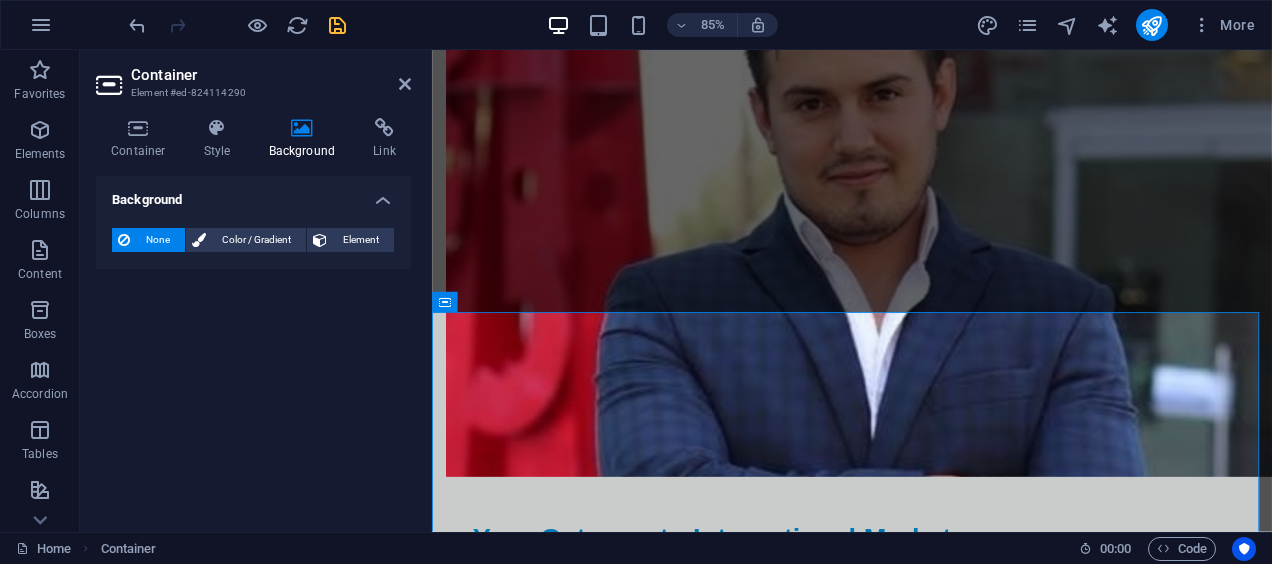 click on "None Color / Gradient Element Stretch background to full-width Color overlay Places an overlay over the background to colorize it Parallax 0 % Image Image slider Map Video YouTube Vimeo HTML Color Gradient Color A parent element contains a background. Edit background on parent element" at bounding box center [253, 240] 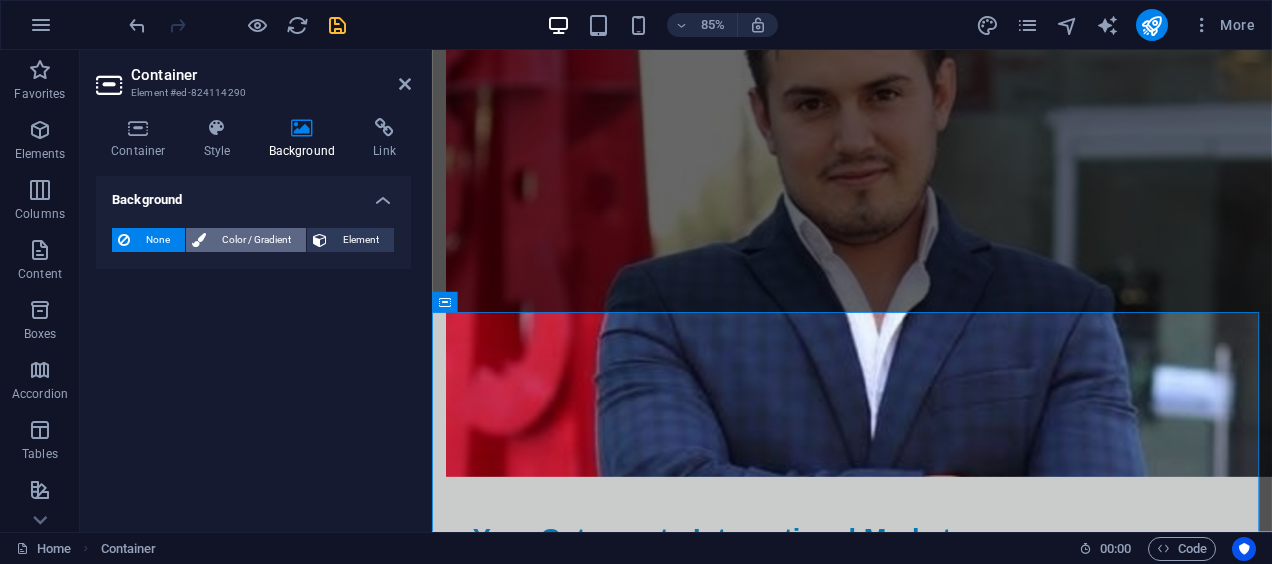 click on "Color / Gradient" at bounding box center (256, 240) 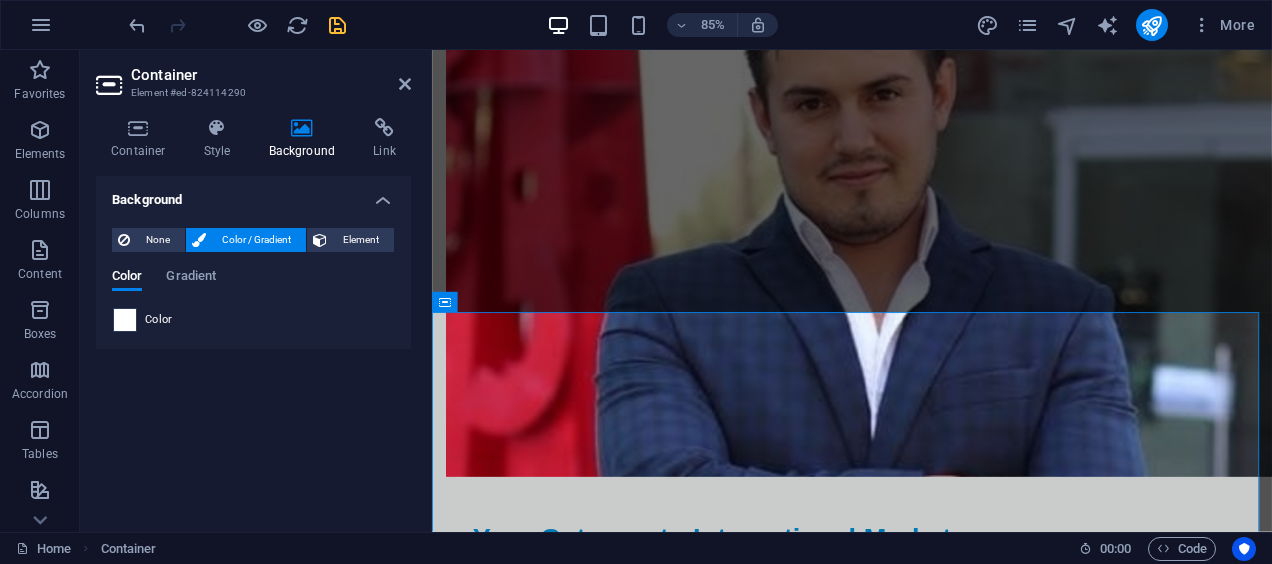 click at bounding box center [125, 320] 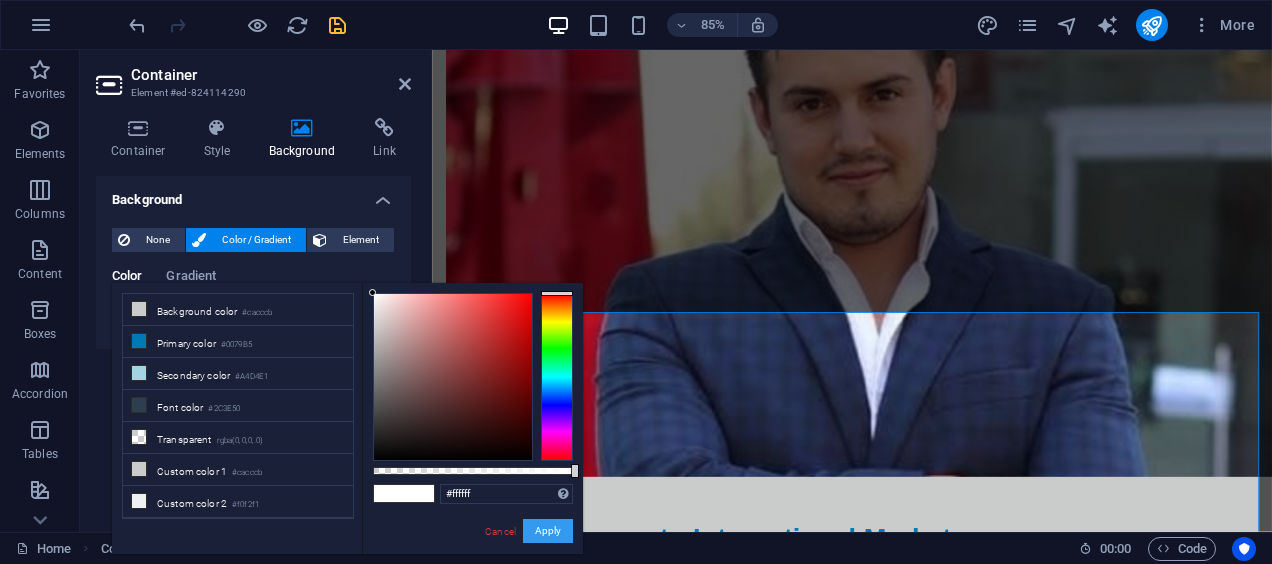 click on "Apply" at bounding box center (548, 531) 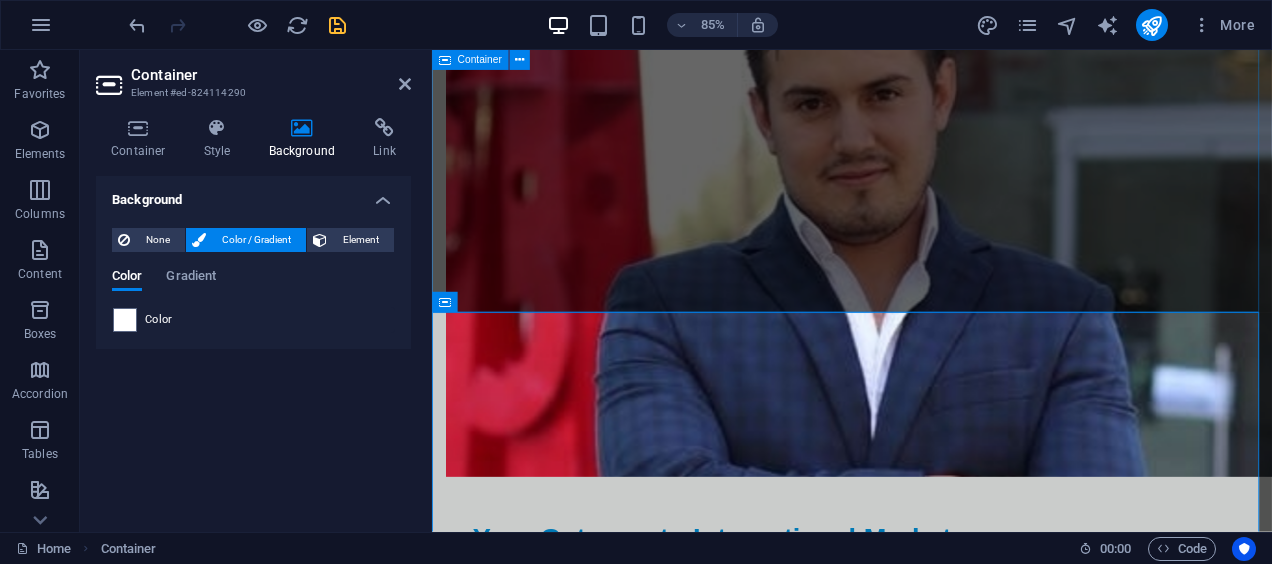 click on "Our Values Integrity We uphold the highest ethical standards in all our dealings. Collaboration We believe in working together to achieve shared goals. Innovation We embrace new ideas to drive business success." at bounding box center [926, 1339] 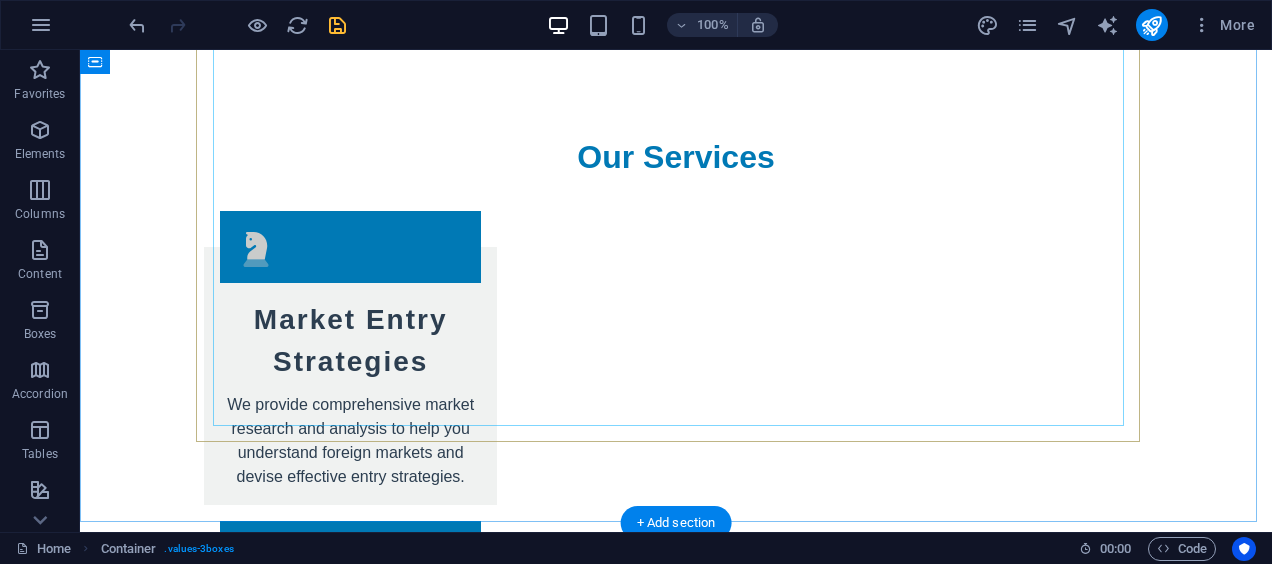 scroll, scrollTop: 3000, scrollLeft: 0, axis: vertical 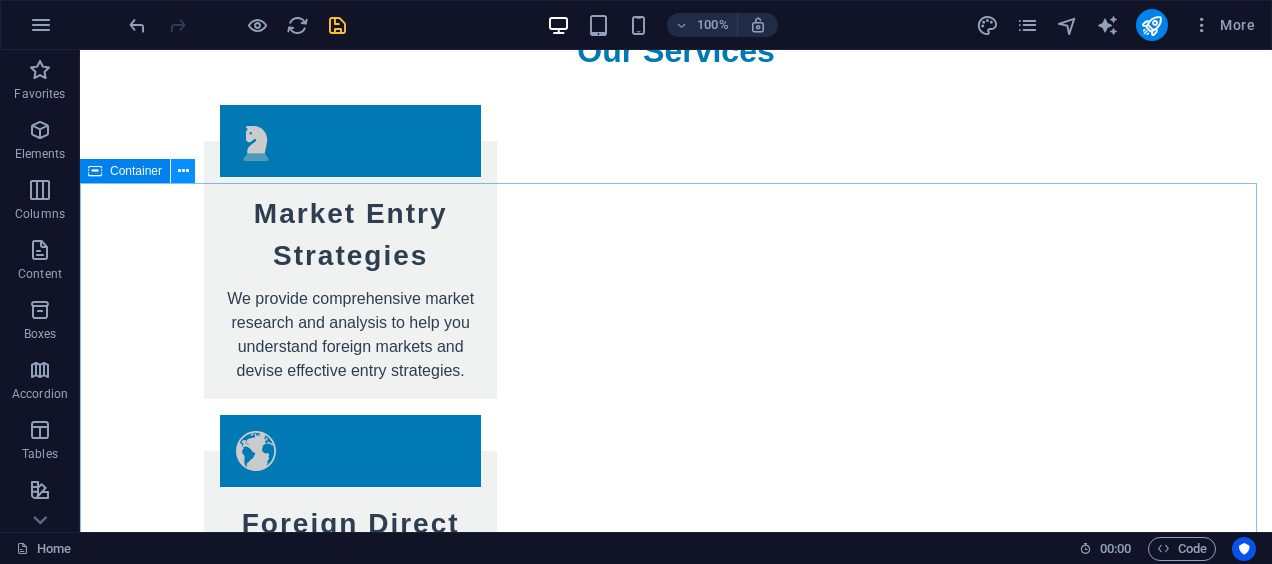 click at bounding box center (183, 171) 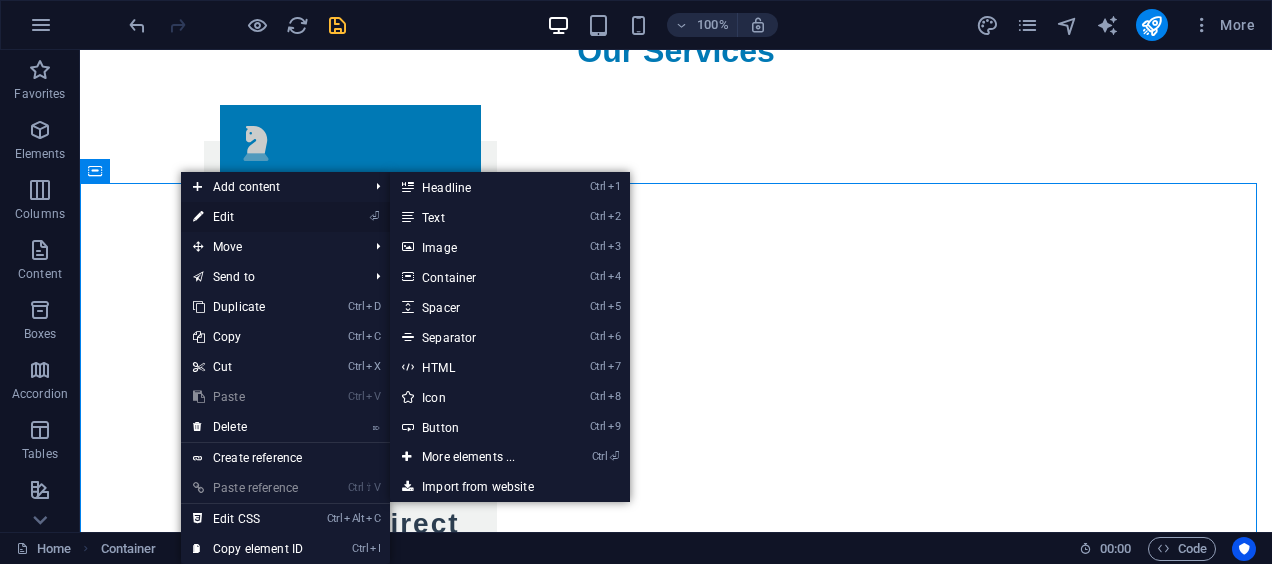 click on "⏎  Edit" at bounding box center (248, 217) 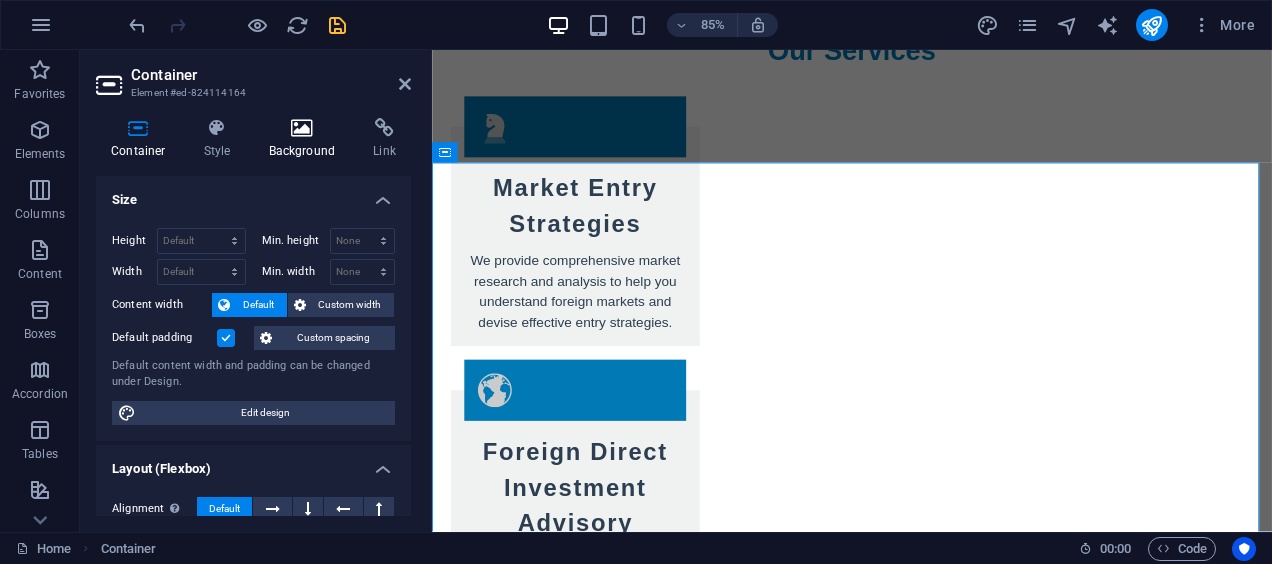click at bounding box center [302, 128] 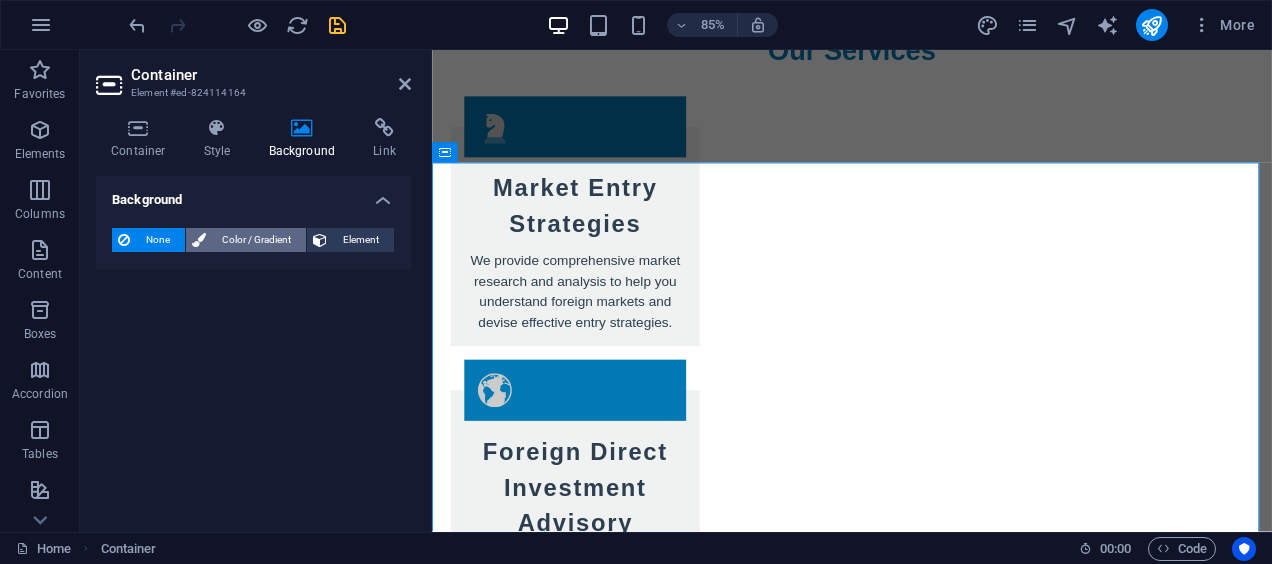 click on "Color / Gradient" at bounding box center [256, 240] 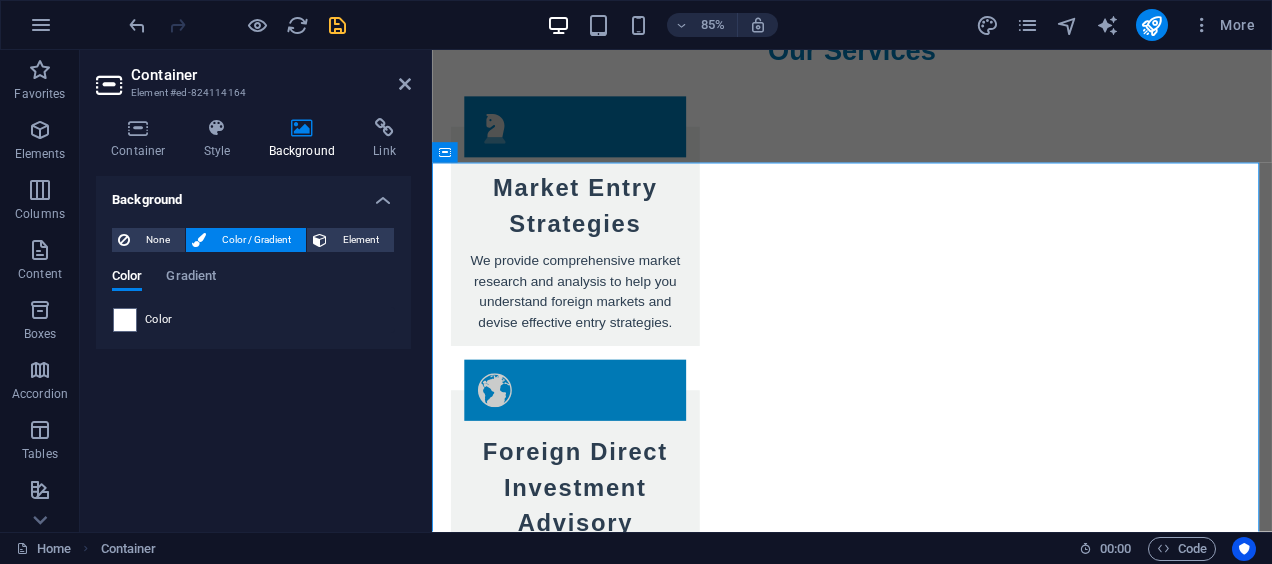click at bounding box center [125, 320] 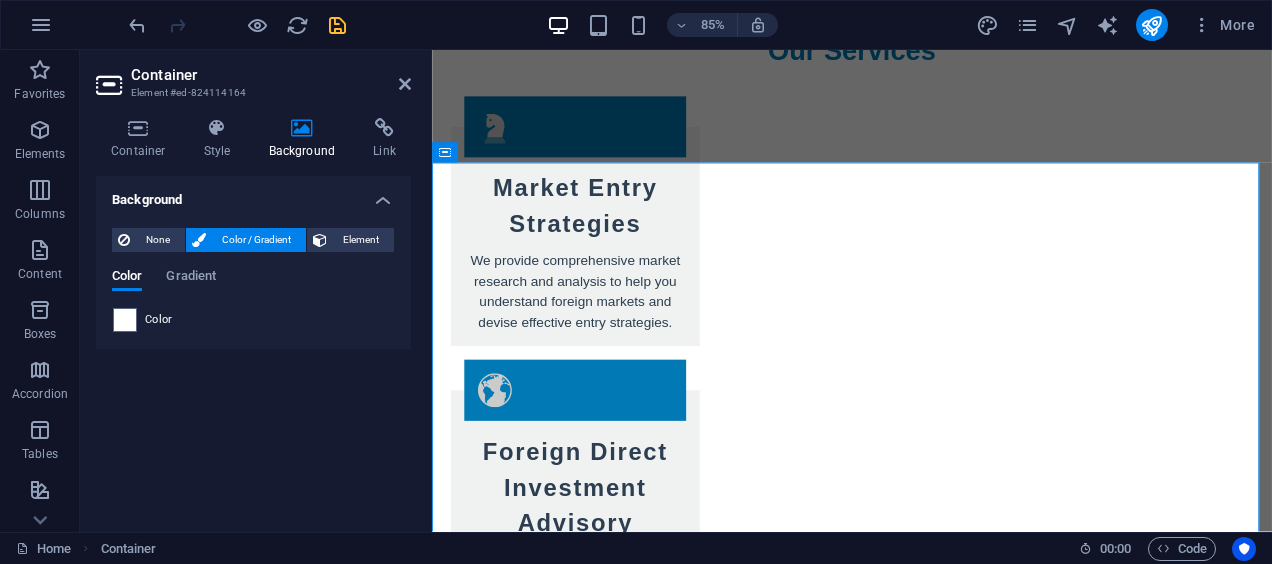 type on "#ffffff" 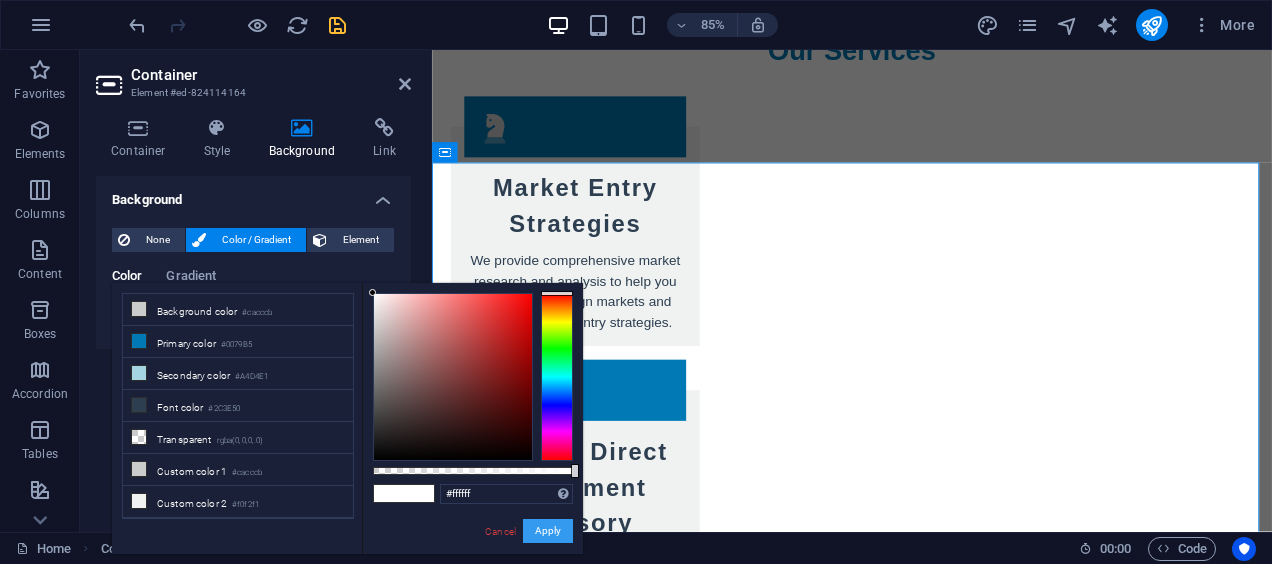 click on "Apply" at bounding box center (548, 531) 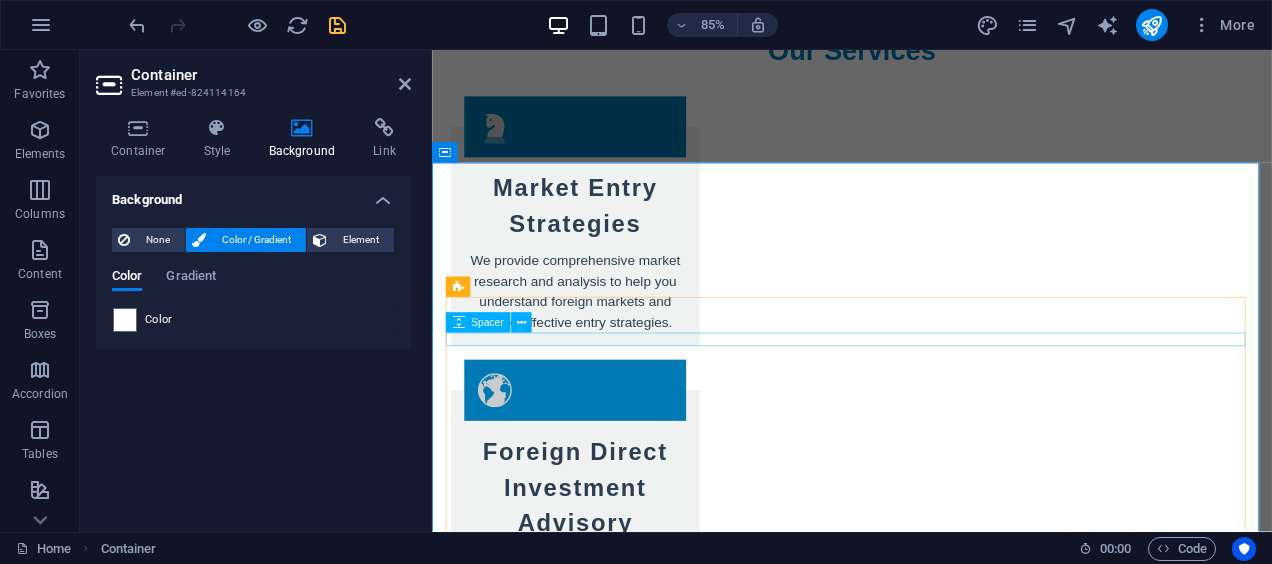click at bounding box center [926, 3090] 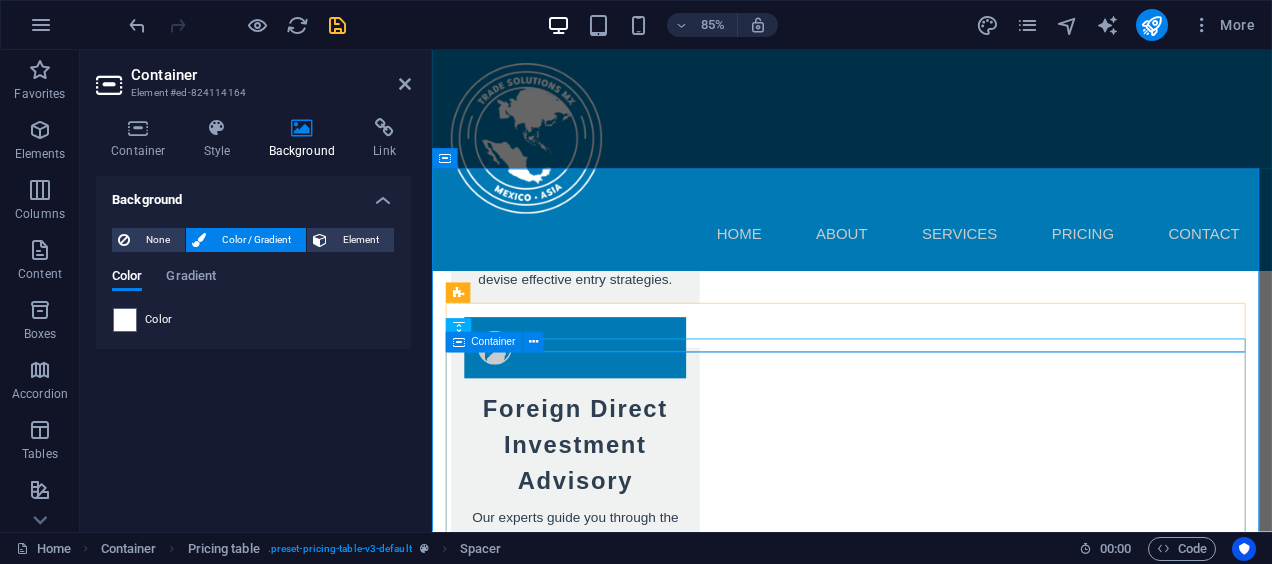 scroll, scrollTop: 2764, scrollLeft: 0, axis: vertical 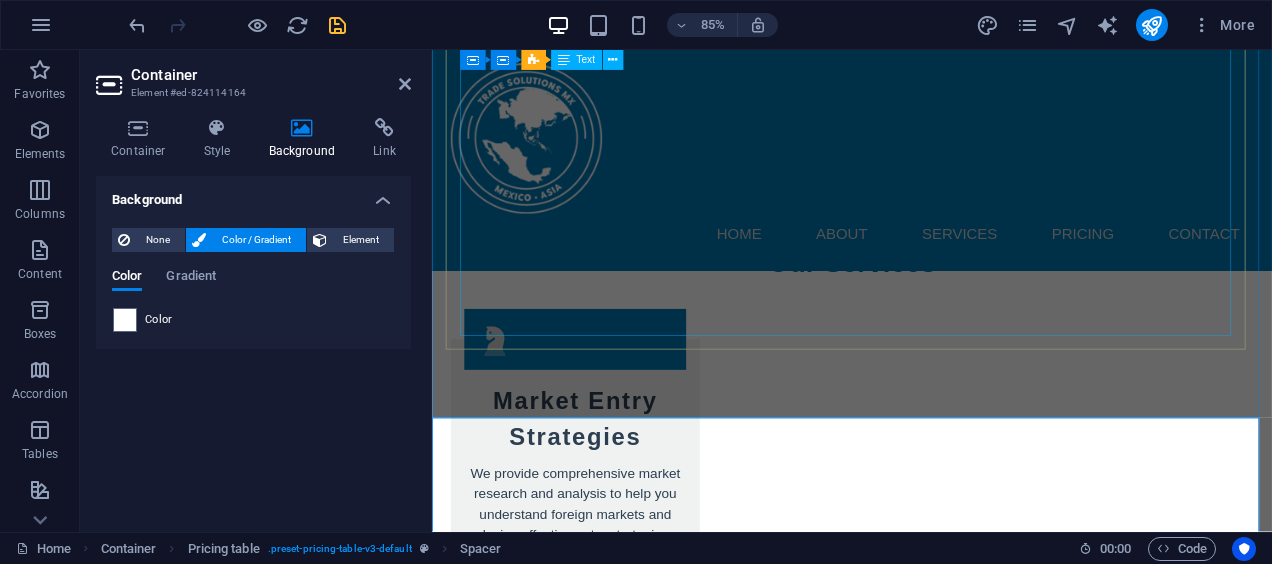 click on "Basic Consultation Startup Business Insights Consultation to discuss your business needs and opportunities.
$[PRICE]
Strategic Market Insight Develop a comprehensive plan for entering new markets.
$[PRICE]
Foreign Direct Investment Report In-depth analysis of potential investment opportunities.
$[PRICE]
Comprehensive Development Solution End-to-end support for your business growth internationally.
$[PRICE]
Tailored Trade Service Personalized strategies to optimize your trade operations.
$[PRICE]
Ongoing Business Support Year-round consultation and support for continuous growth.
$[PRICE]" at bounding box center (926, 2801) 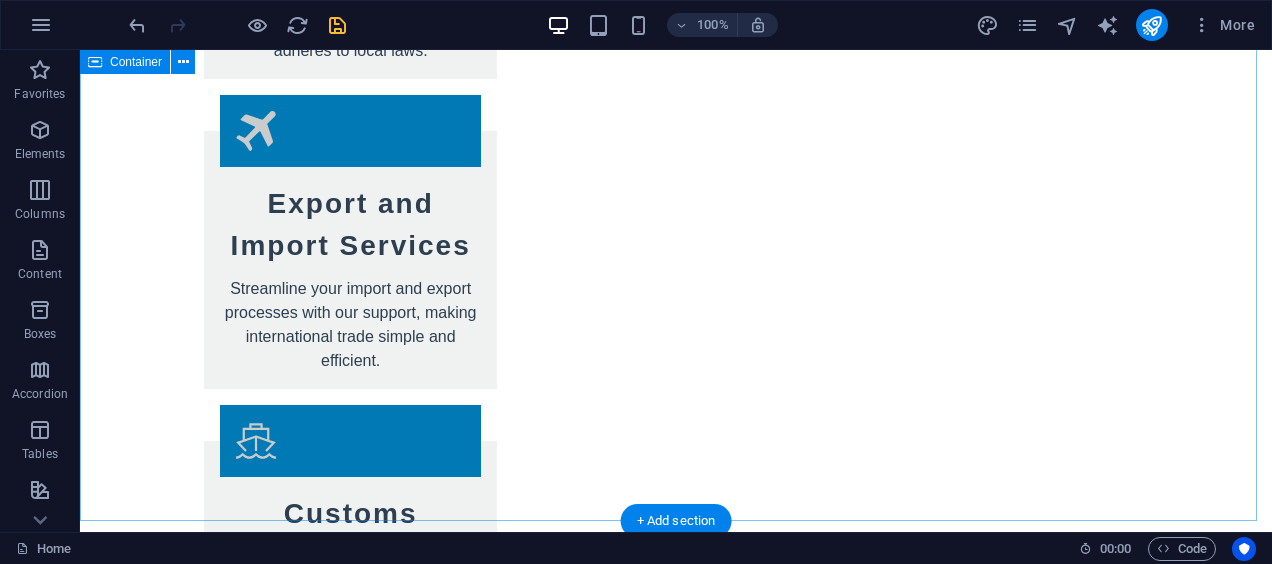 scroll, scrollTop: 4700, scrollLeft: 0, axis: vertical 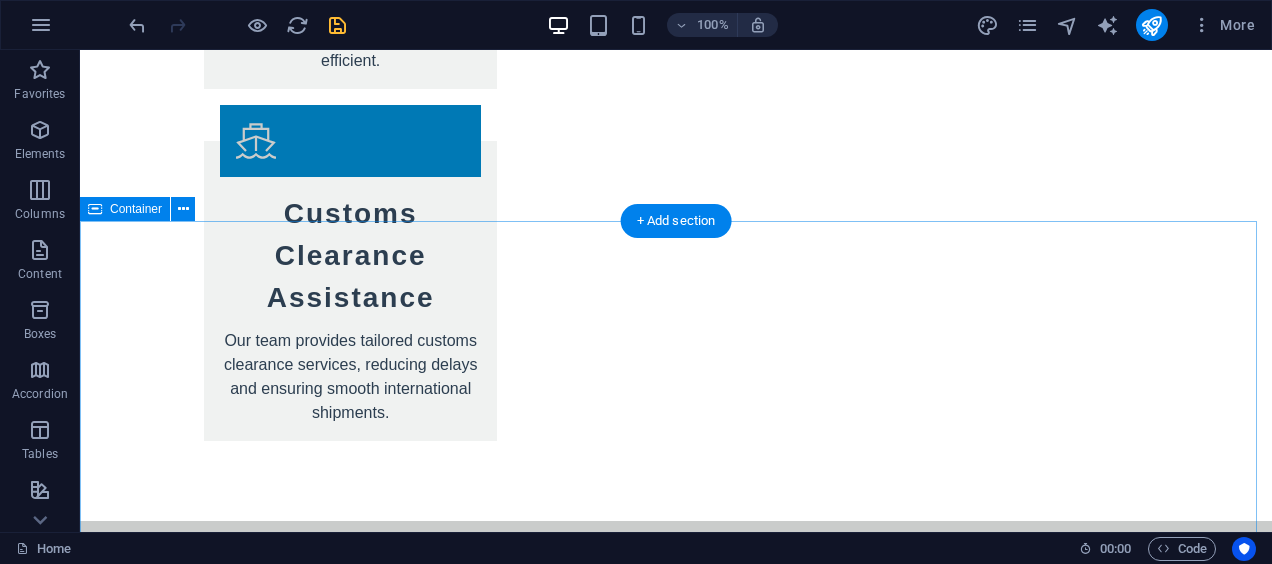 click on "Team CEO - [FIRST] [LAST] A seasoned expert in international business with over 12 years of experience. Business Development Manager - [FIRST] [LAST] Specializing in market strategies and investment opportunities. Financial Analyst - [FIRST] [LAST] Ensuring optimal financial strategies for our clients. Marketing Strategist - [FIRST] [LAST] Driving global marketing initiatives to enhance visibility. Project Coordinator - [FIRST] [LAST] Managing projects to ensure timely execution and satisfaction. Client Relations - [FIRST] [LAST] Building and maintaining strong client relationships." at bounding box center [676, 4457] 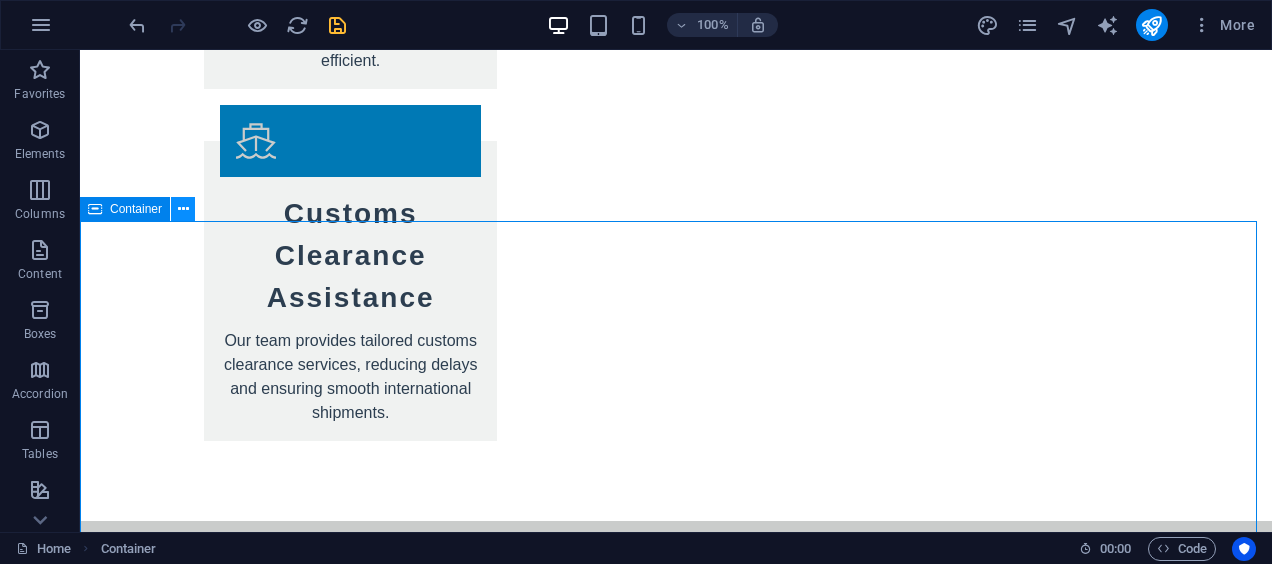 click at bounding box center (183, 209) 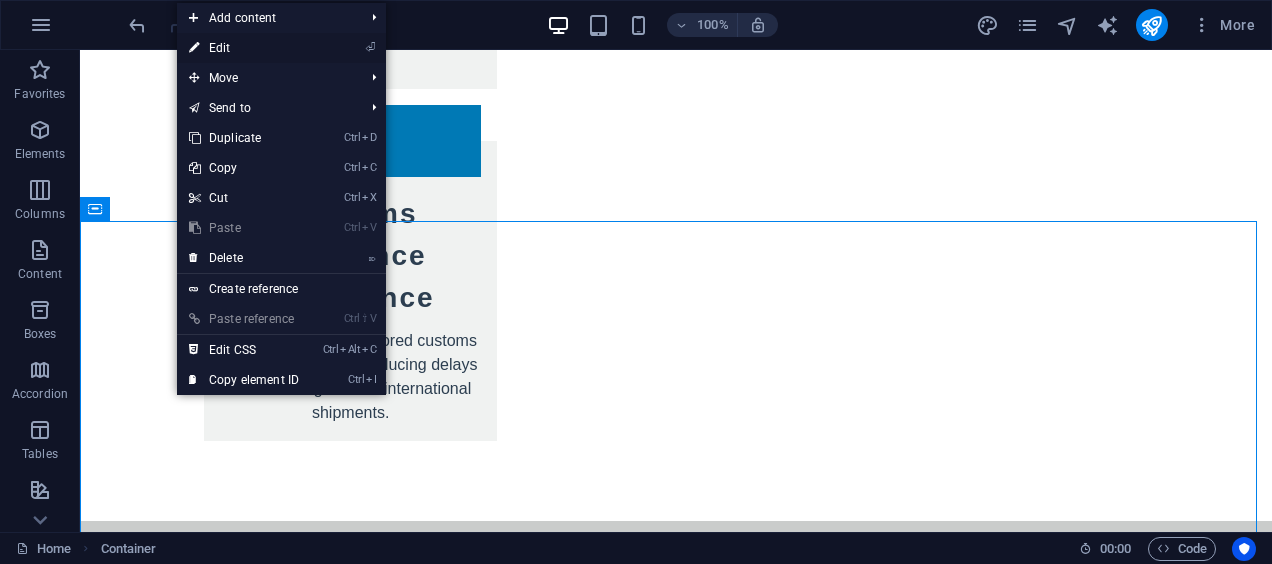 click on "⏎  Edit" at bounding box center [244, 48] 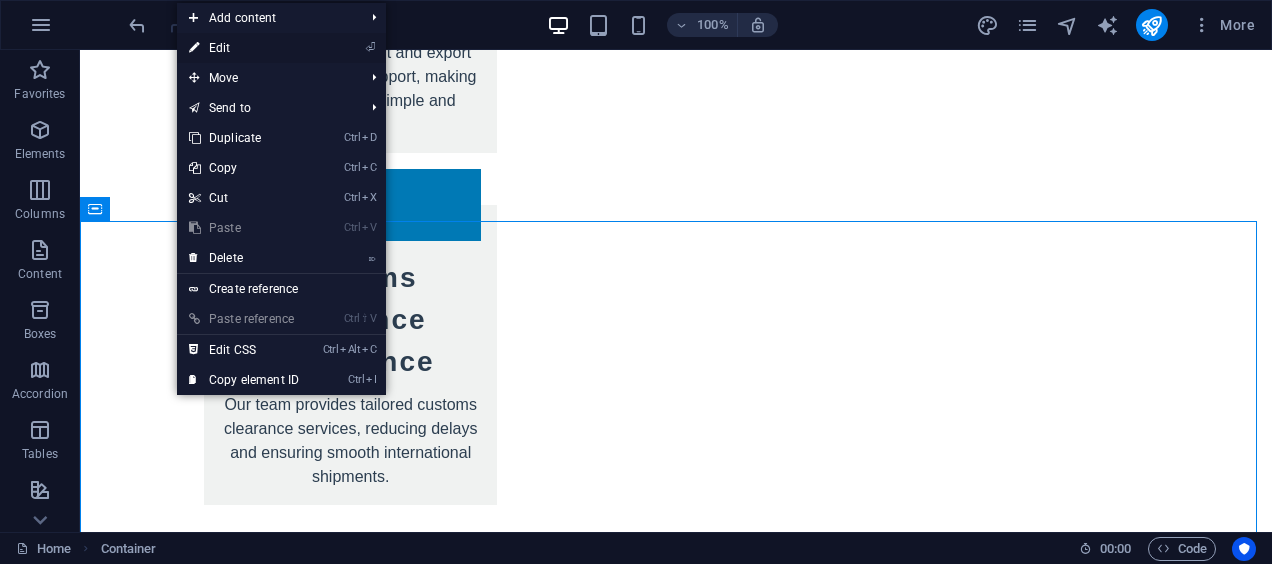 scroll, scrollTop: 4764, scrollLeft: 0, axis: vertical 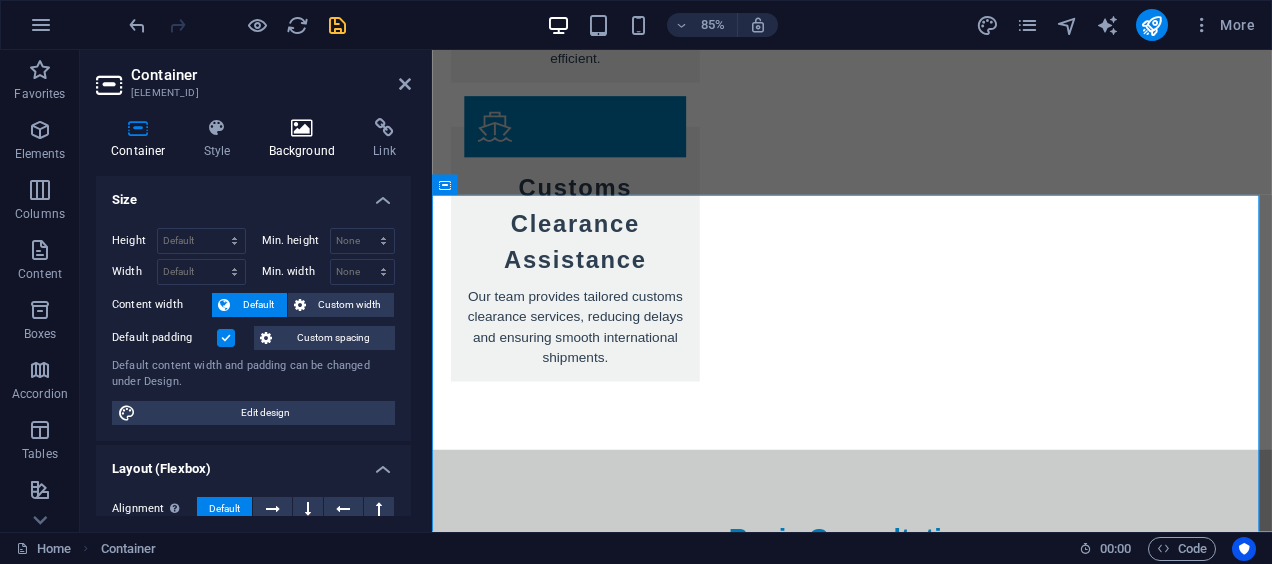 click on "Background" at bounding box center (306, 139) 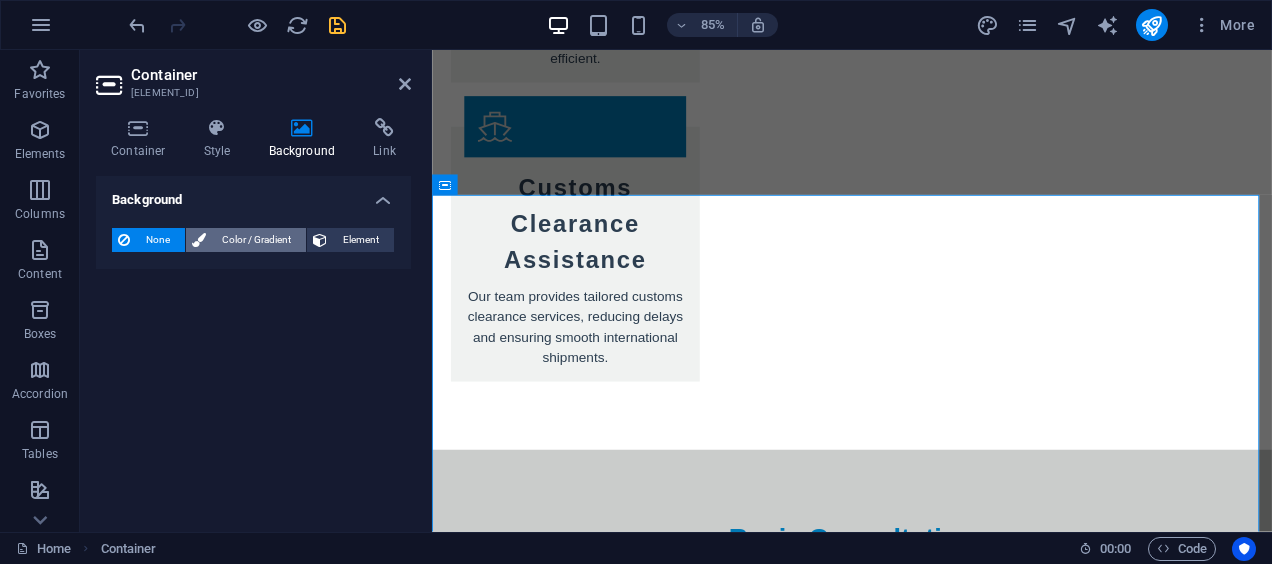 click on "Color / Gradient" at bounding box center (256, 240) 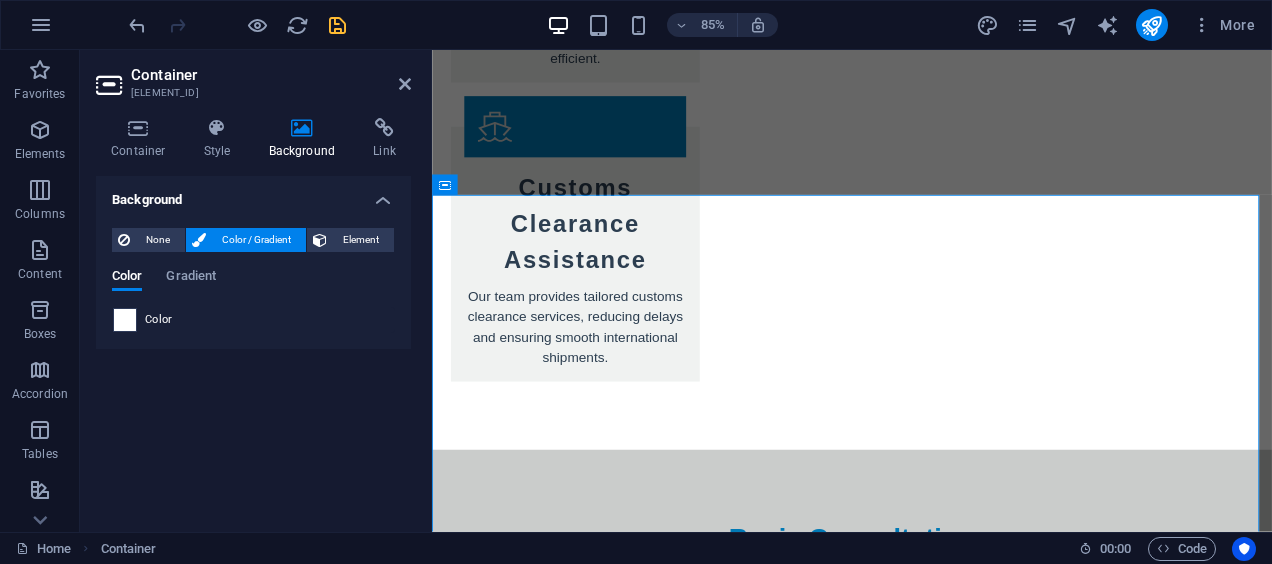 click at bounding box center [125, 320] 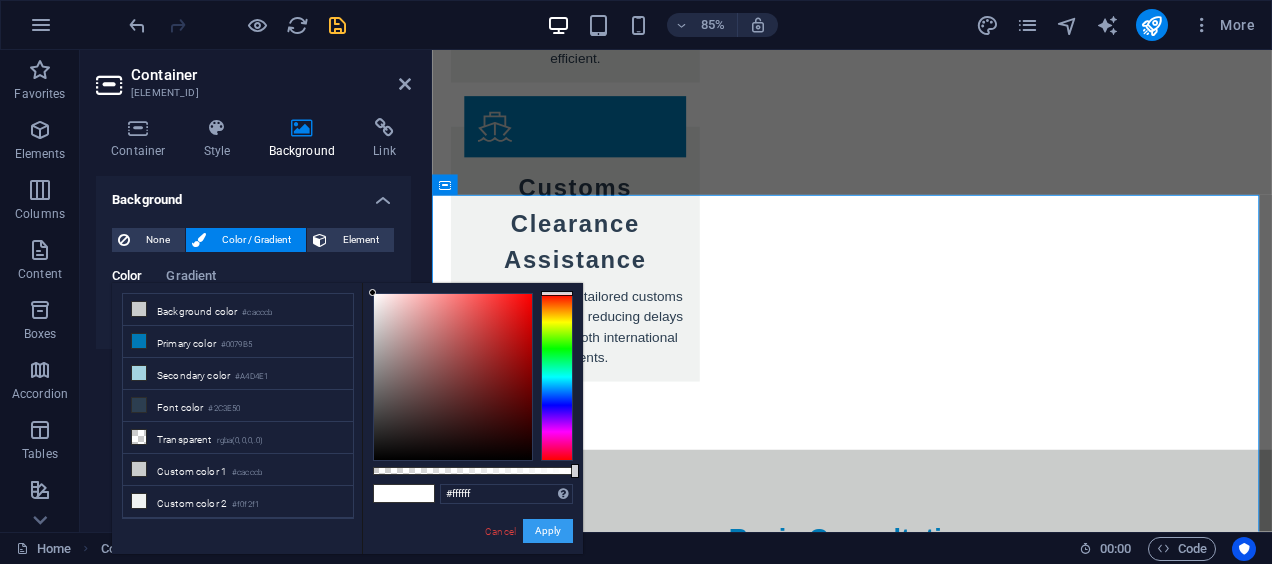 click on "Apply" at bounding box center [548, 531] 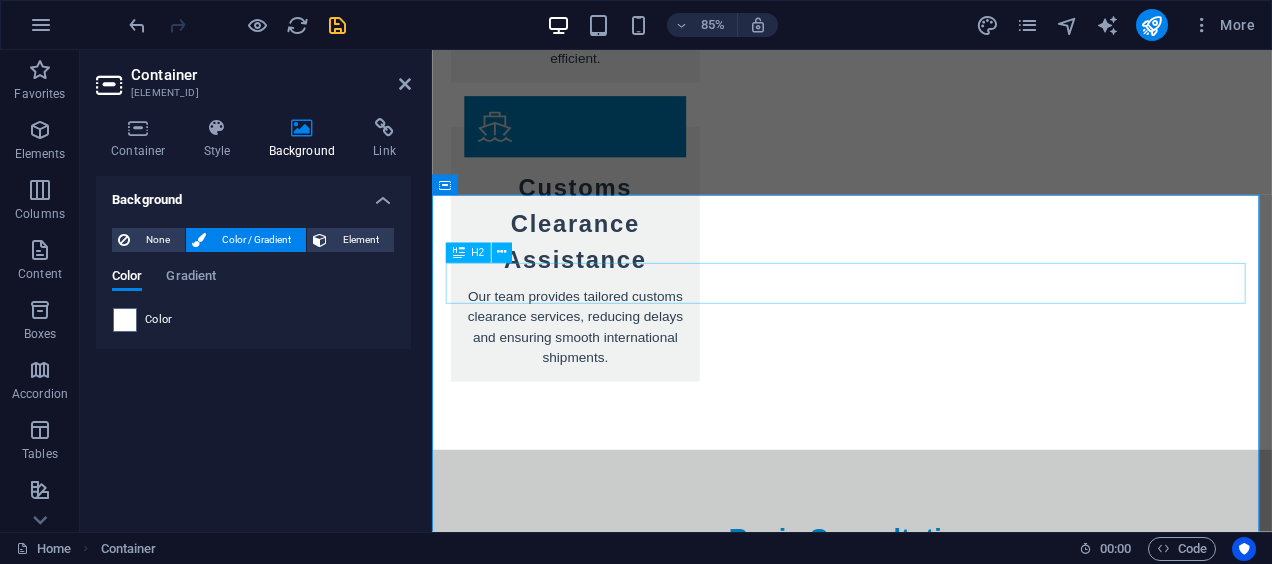 click on "Team" at bounding box center [926, 3031] 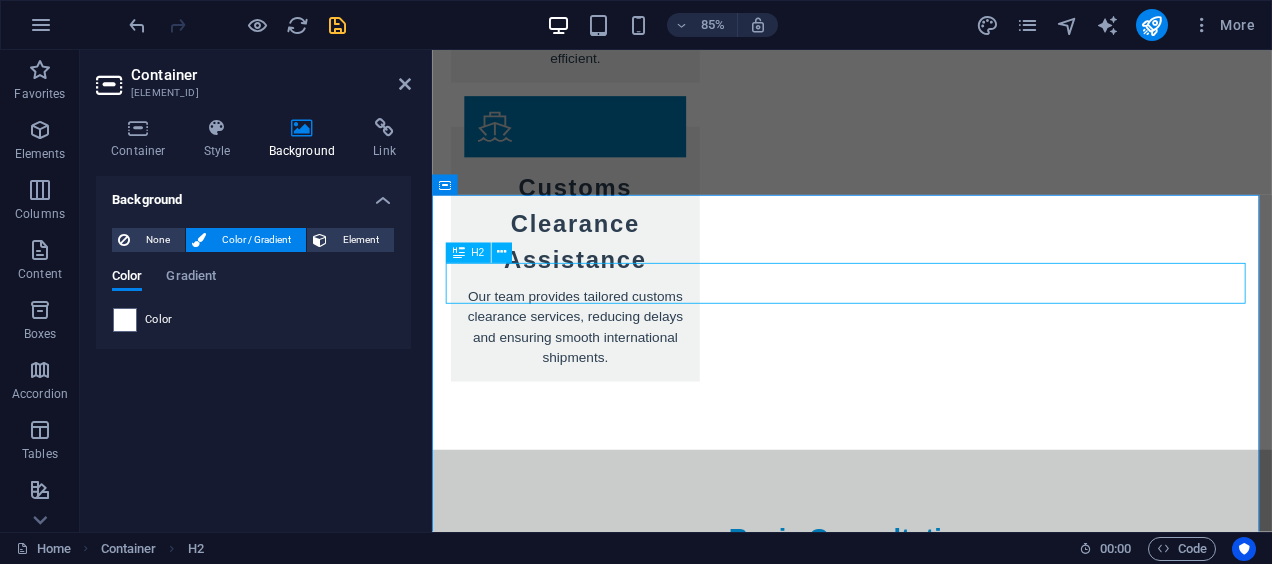 drag, startPoint x: 556, startPoint y: 264, endPoint x: 948, endPoint y: 294, distance: 393.14627 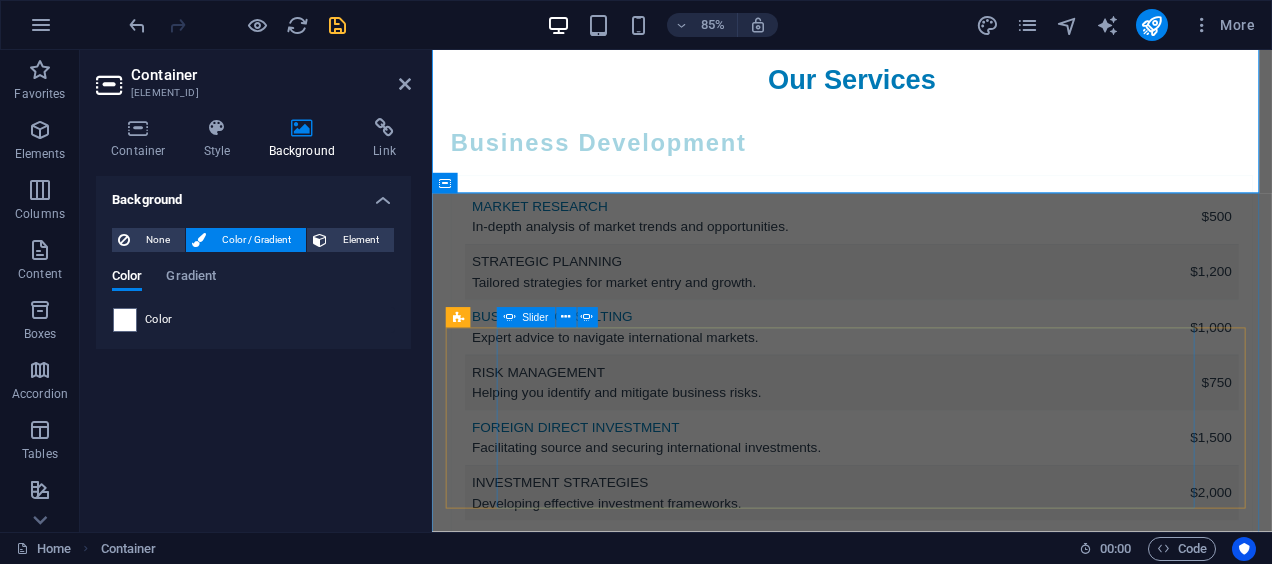 scroll, scrollTop: 6364, scrollLeft: 0, axis: vertical 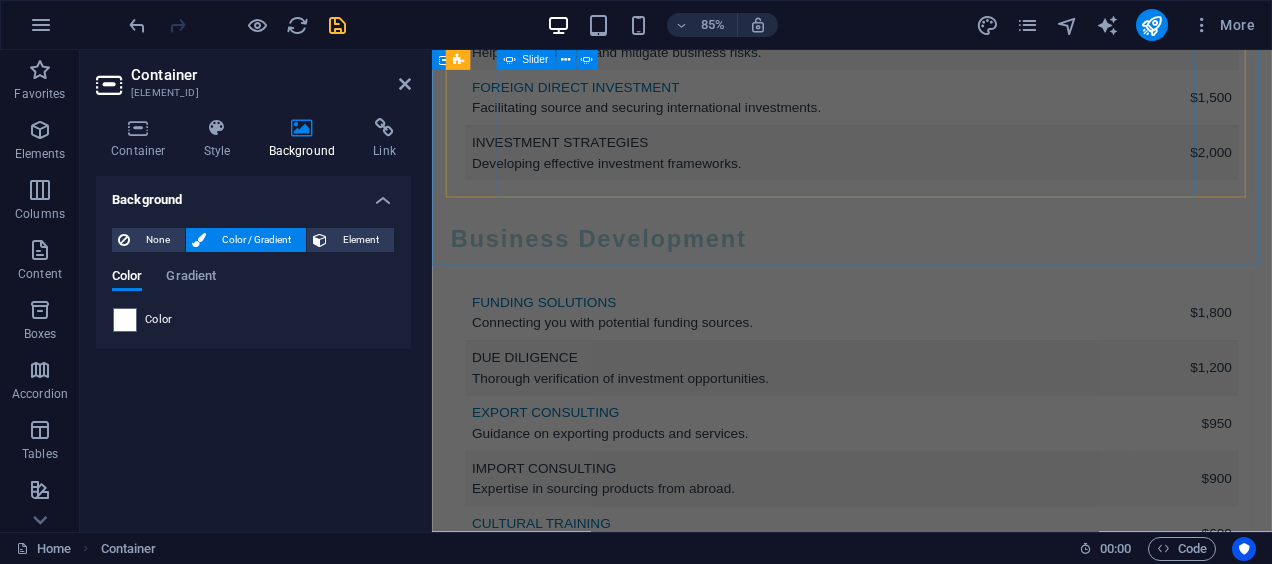 click on "Truly a game changer! - [FIRST] [LAST], Director of Market Expanders
![[FIRST] [LAST]](https://example.com/image3.jpg) Exceptional Service! Highly recommend! - [FIRST] [LAST], CEO of Global Innovations Inc.
![[FIRST] [LAST]](https://example.com/image1.jpg) invaluable! - [FIRST] [LAST], Founder of Eco Ventures
![[FIRST] [LAST]](https://example.com/image2.jpg) Truly a game changer! - [FIRST] [LAST], Director of Market Expanders
![[FIRST] [LAST]](https://example.com/image3.jpg) Exceptional Service!" at bounding box center [926, 4634] 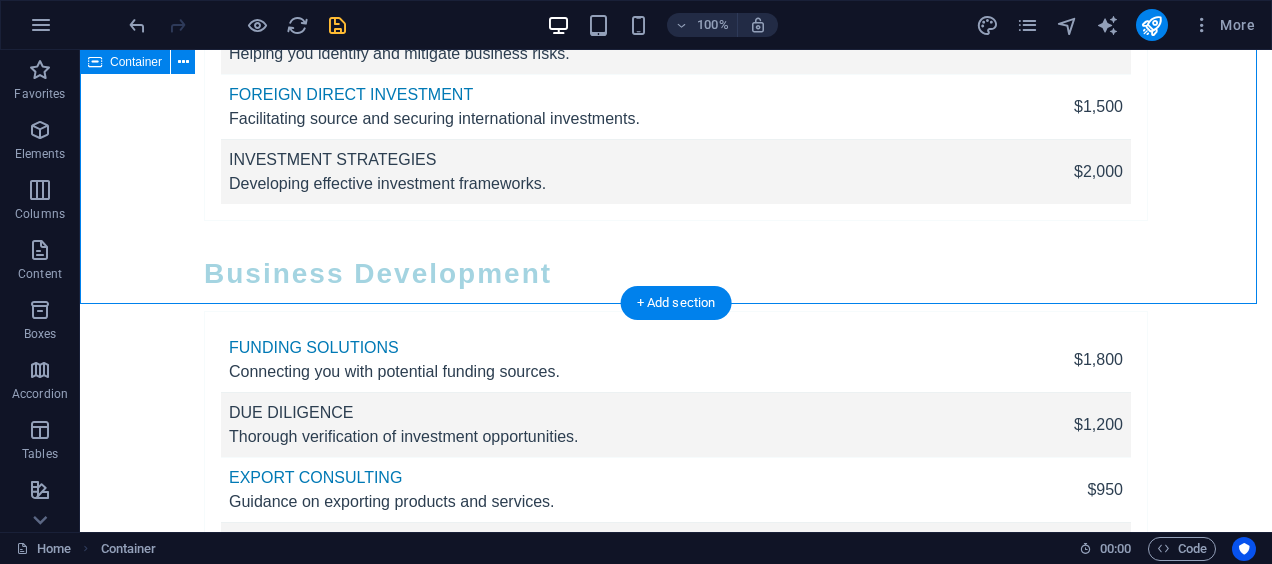 click on "Truly a game changer! - [FIRST] [LAST], Director of Market Expanders
![[FIRST] [LAST]](https://example.com/image3.jpg) Exceptional Service! Highly recommend! - [FIRST] [LAST], CEO of Global Innovations Inc.
![[FIRST] [LAST]](https://example.com/image1.jpg) invaluable! - [FIRST] [LAST], Founder of Eco Ventures
![[FIRST] [LAST]](https://example.com/image2.jpg) Truly a game changer! - [FIRST] [LAST], Director of Market Expanders
![[FIRST] [LAST]](https://example.com/image3.jpg) Exceptional Service!" at bounding box center [676, 4634] 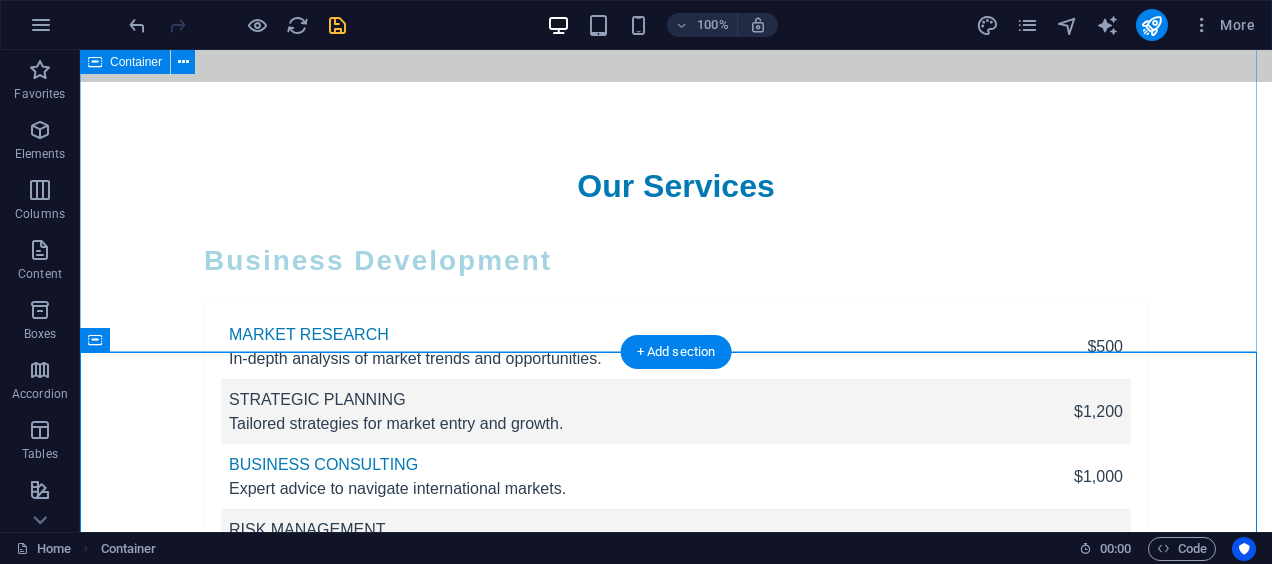 scroll, scrollTop: 5900, scrollLeft: 0, axis: vertical 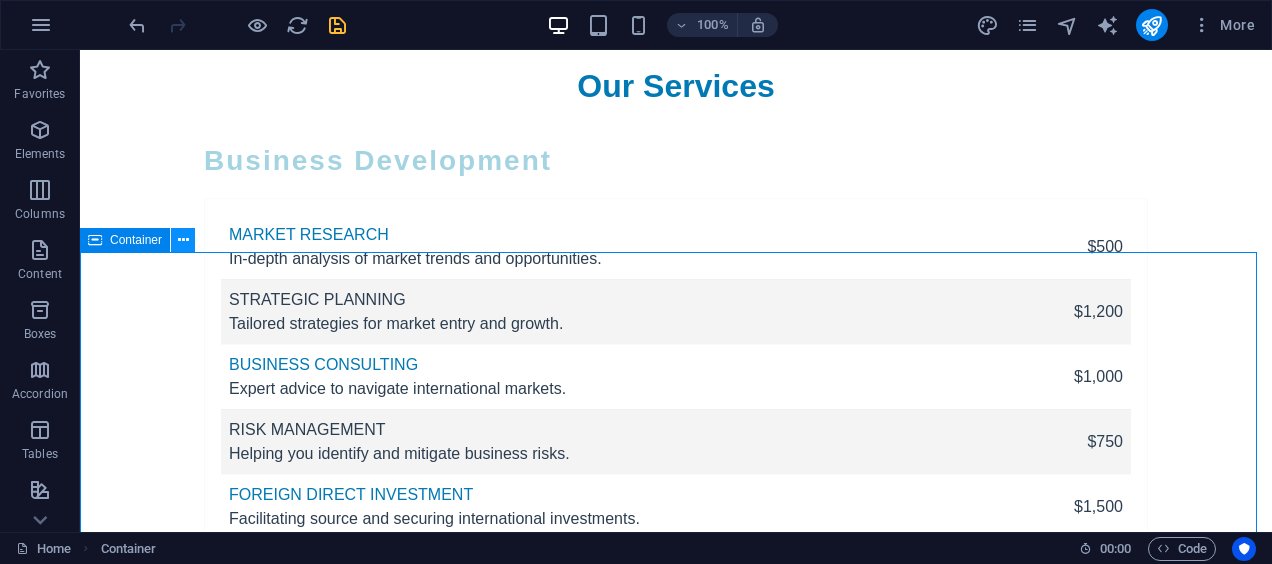 click at bounding box center [183, 240] 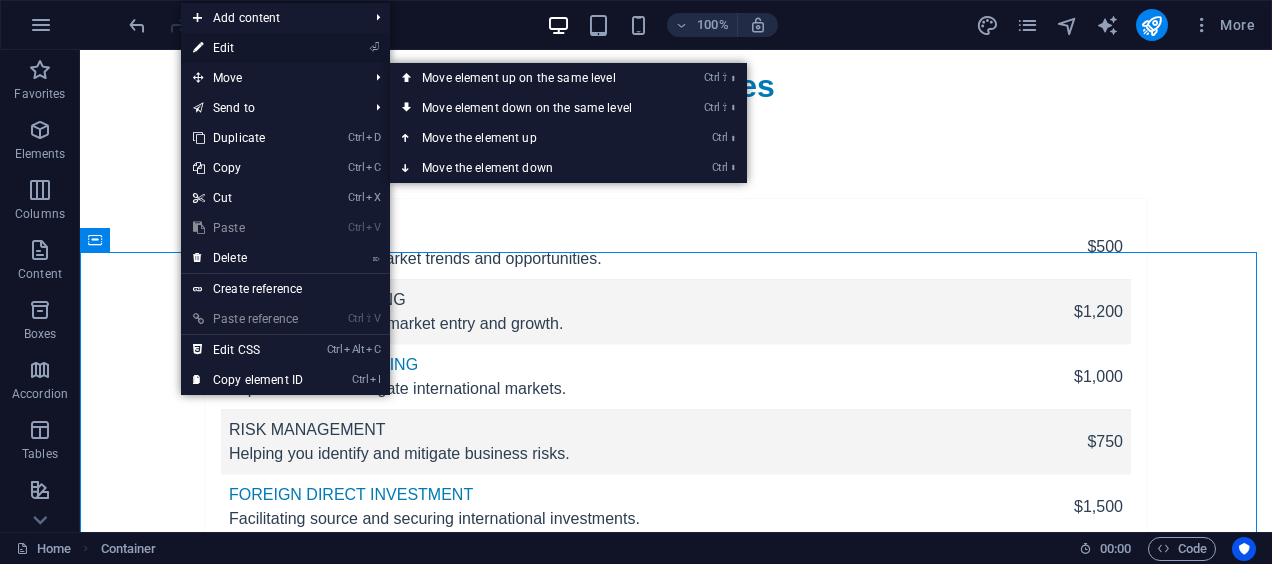 click on "⏎  Edit" at bounding box center [248, 48] 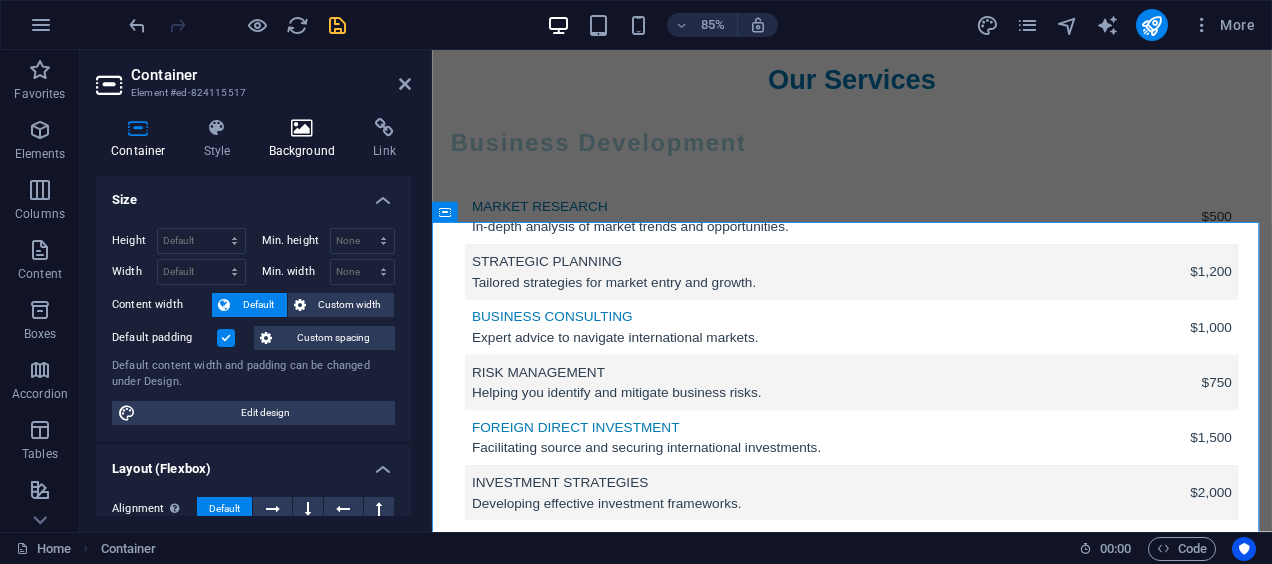 click on "Background" at bounding box center [306, 139] 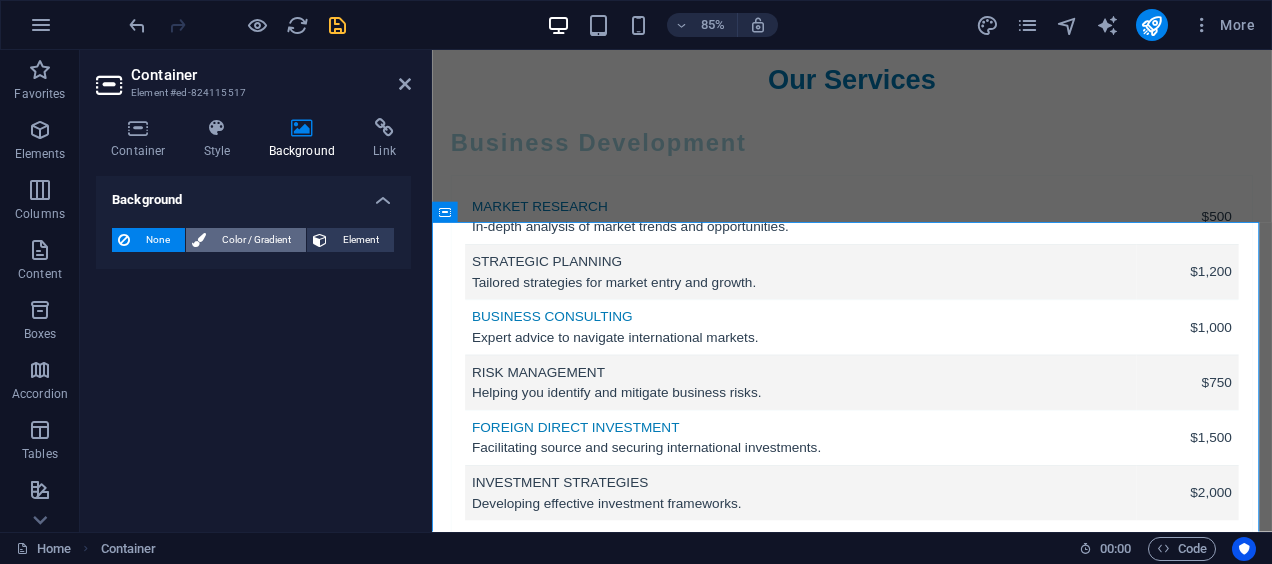 click on "Color / Gradient" at bounding box center [256, 240] 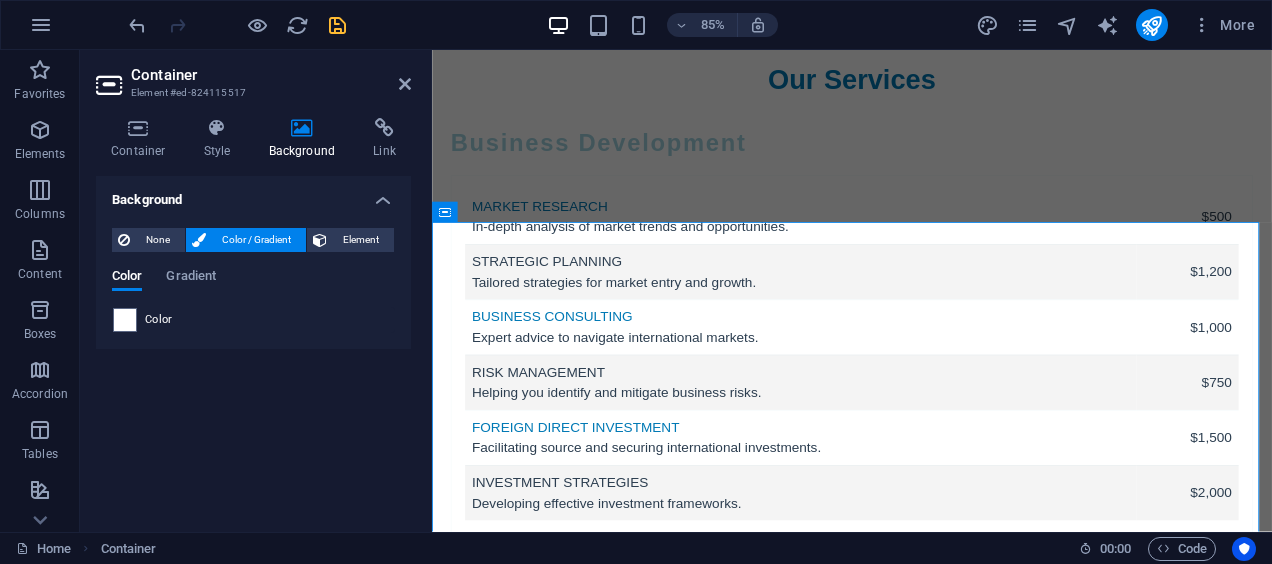 click on "Color" at bounding box center (253, 320) 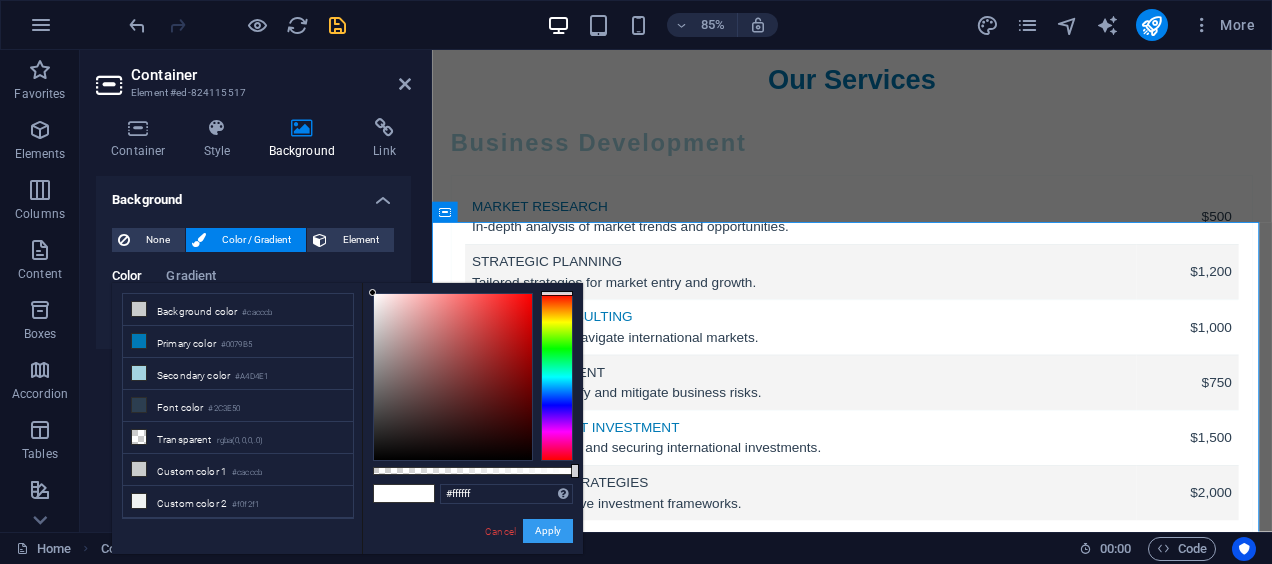 click on "Apply" at bounding box center (548, 531) 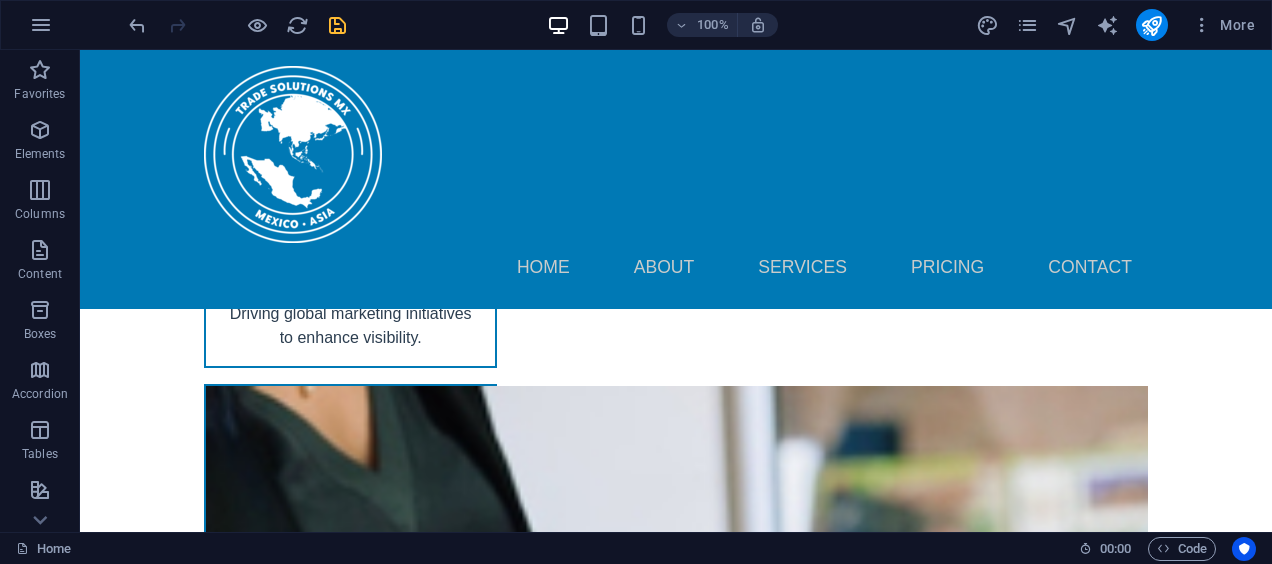 scroll, scrollTop: 9159, scrollLeft: 0, axis: vertical 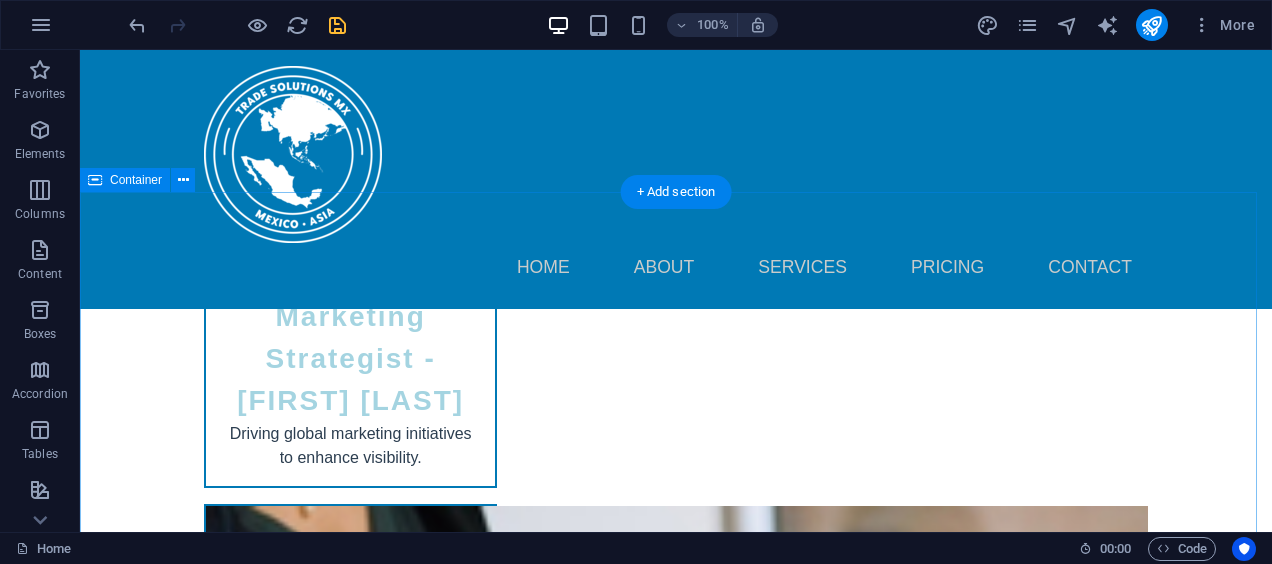 click on "Get in Touch with Us   I have read and understand the privacy policy. Unreadable? Load new Submit Your Inquiry" at bounding box center (676, 5455) 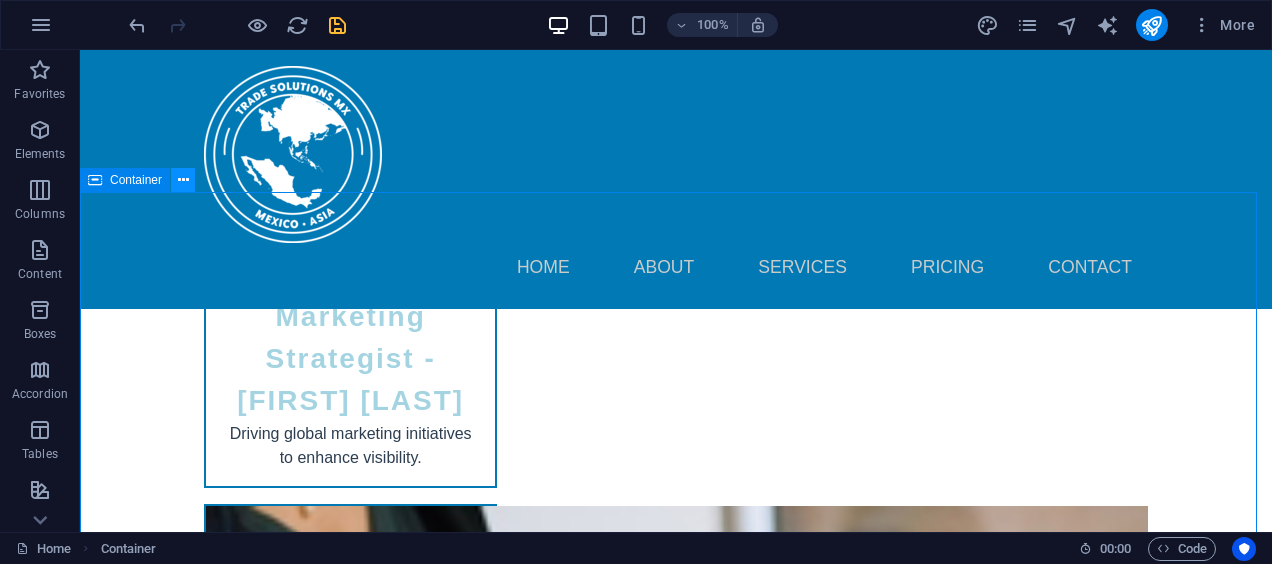 click at bounding box center [183, 180] 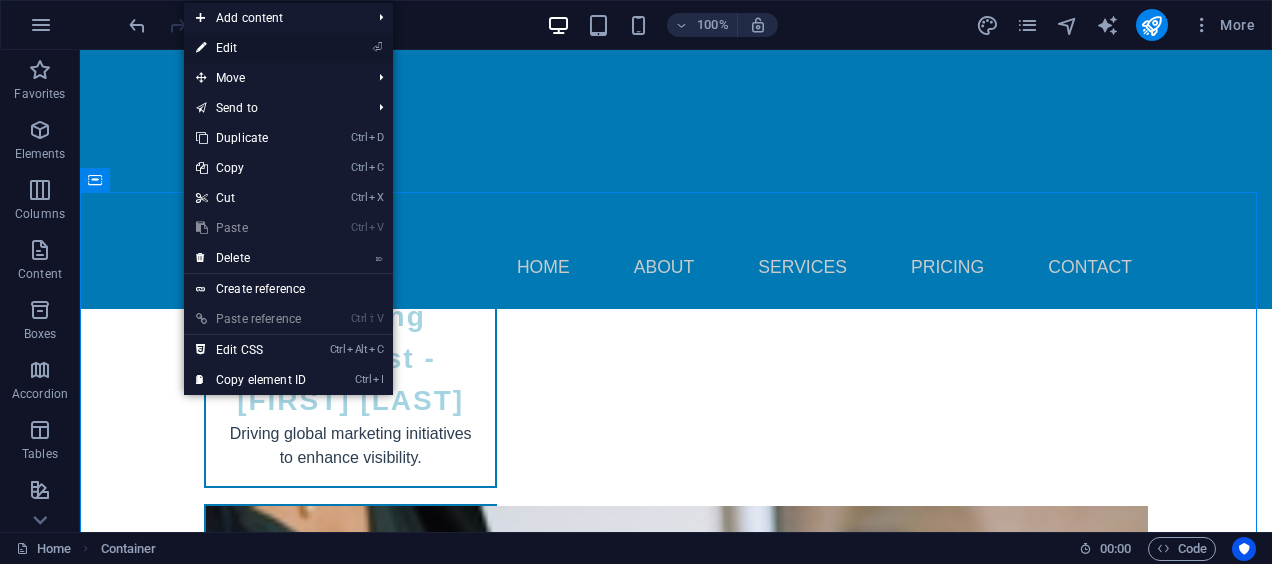 click on "⏎  Edit" at bounding box center [251, 48] 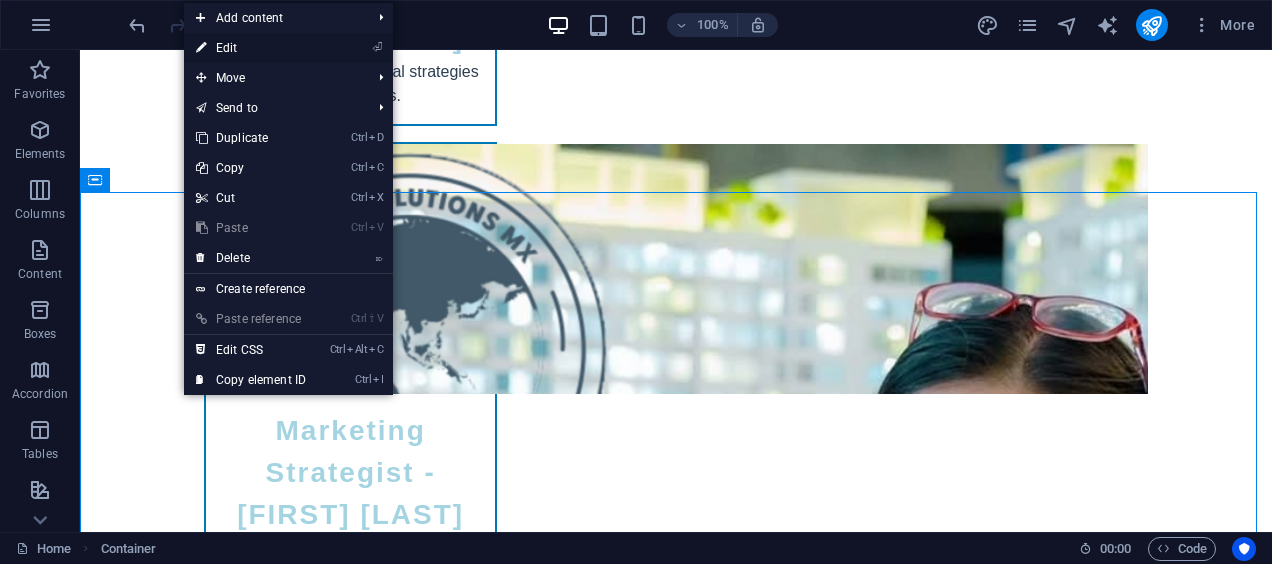 scroll, scrollTop: 8982, scrollLeft: 0, axis: vertical 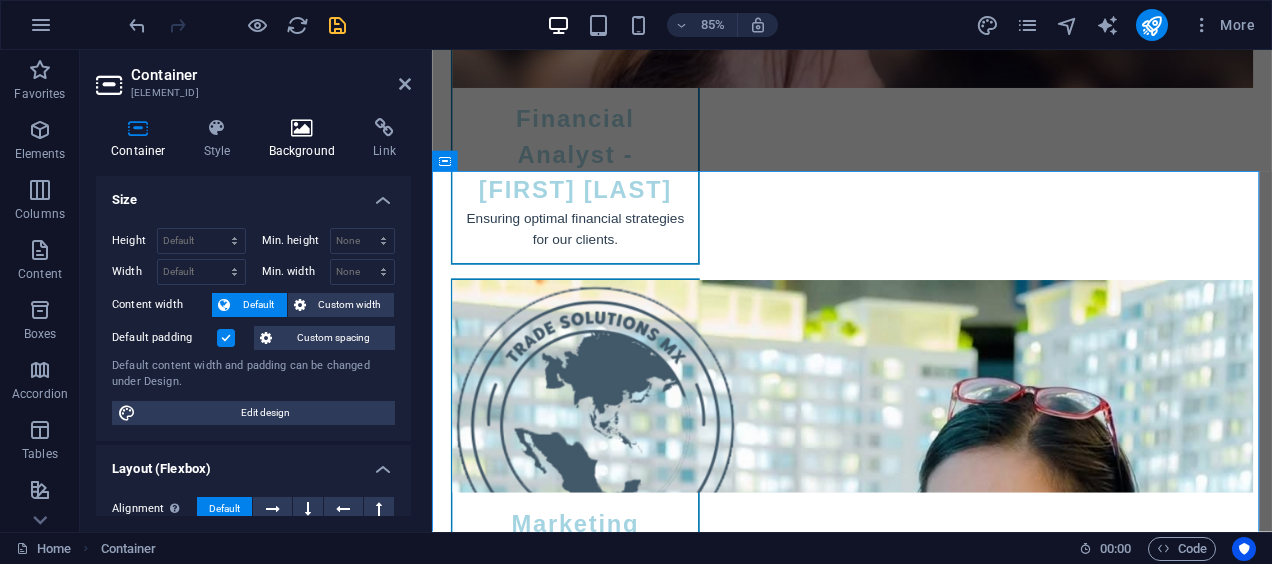 click at bounding box center (302, 128) 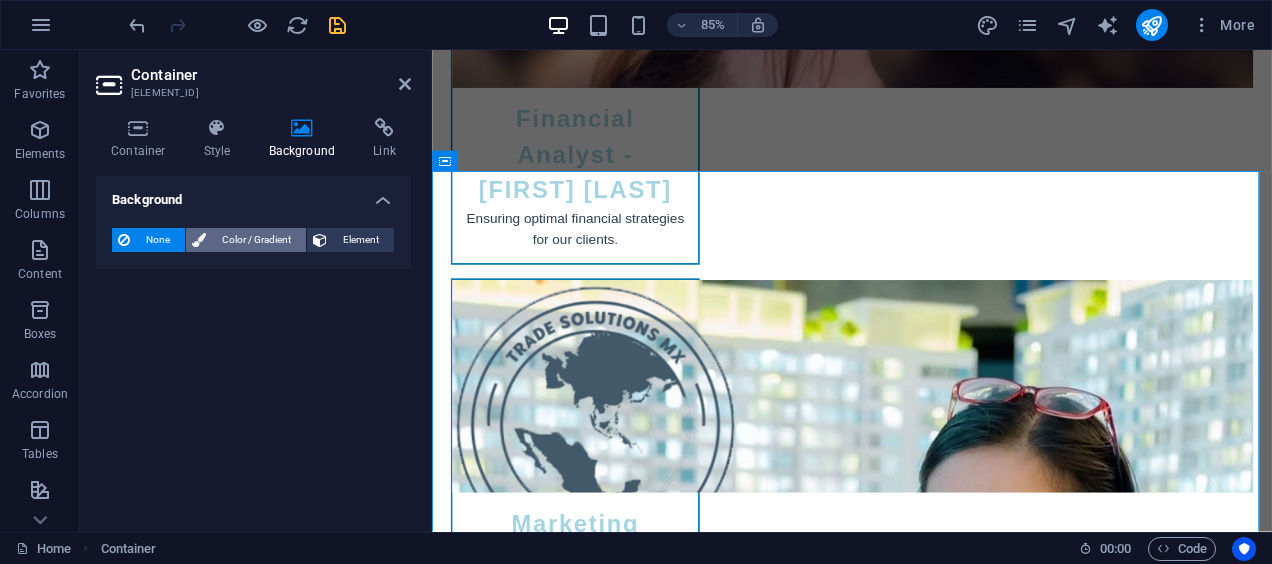 click on "Color / Gradient" at bounding box center (256, 240) 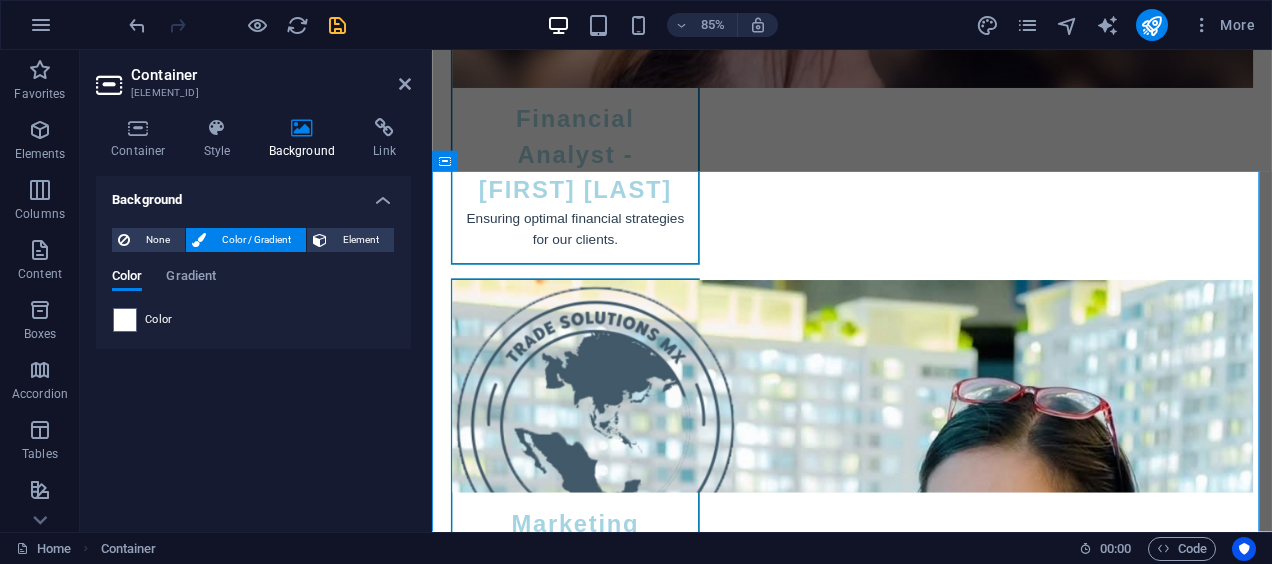 click on "Color" at bounding box center (253, 320) 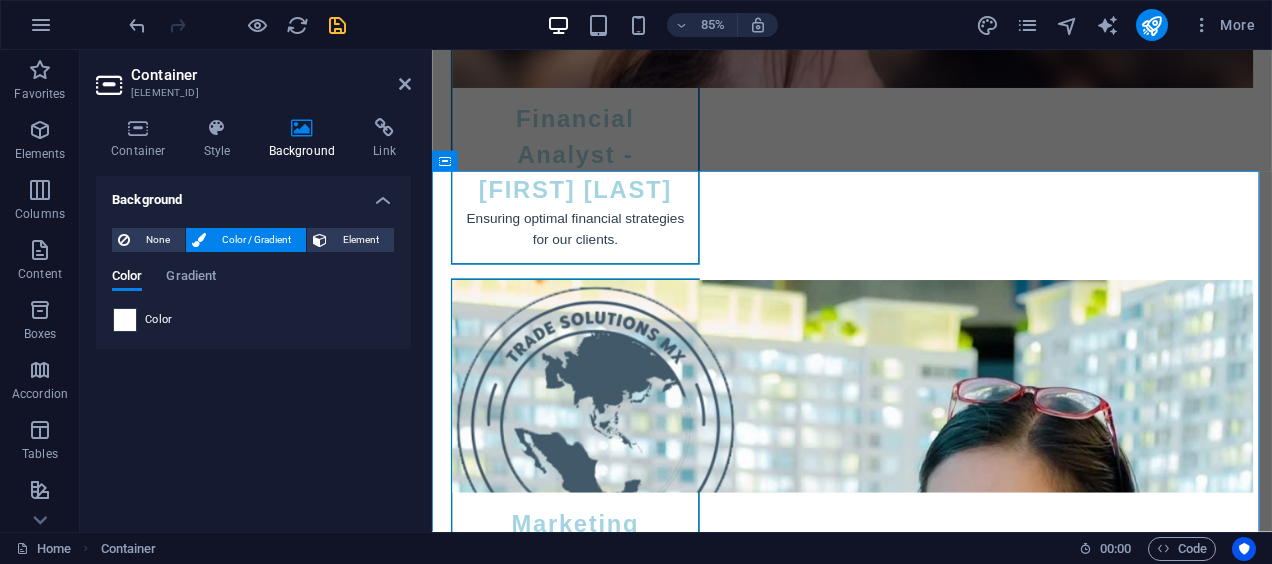 click at bounding box center (125, 320) 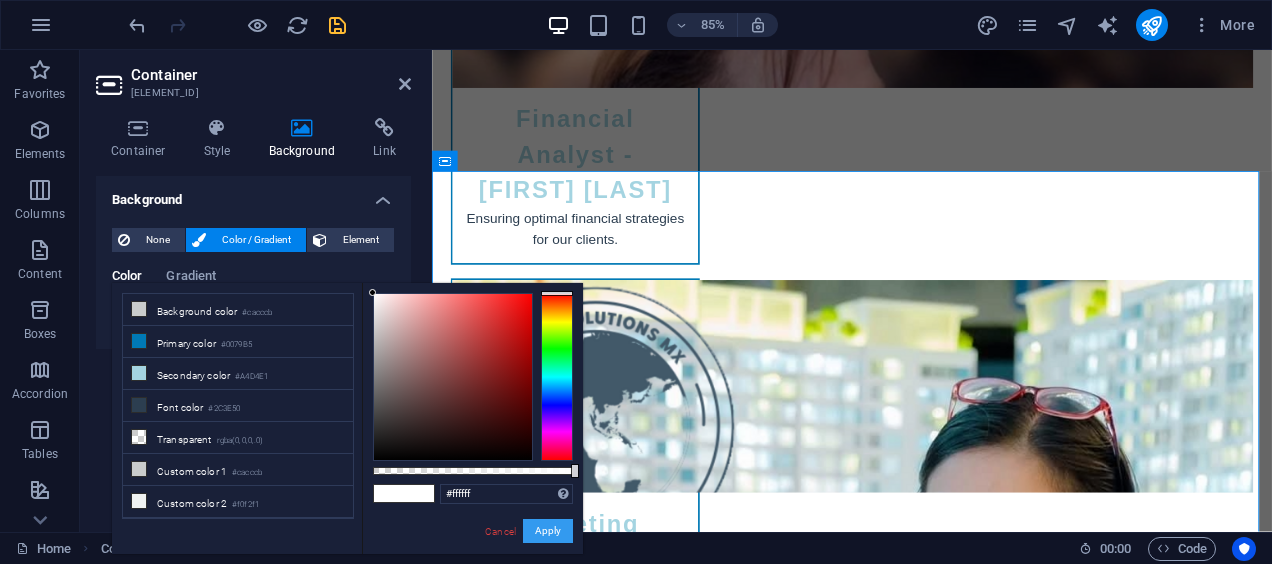 click on "Apply" at bounding box center [548, 531] 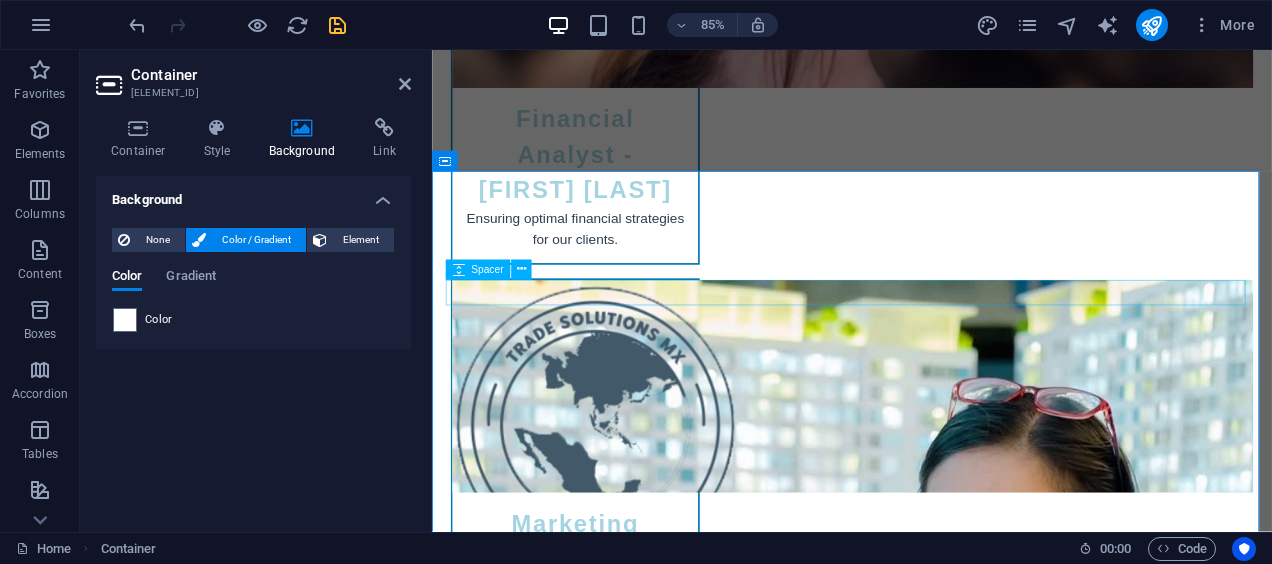 click at bounding box center (926, 5362) 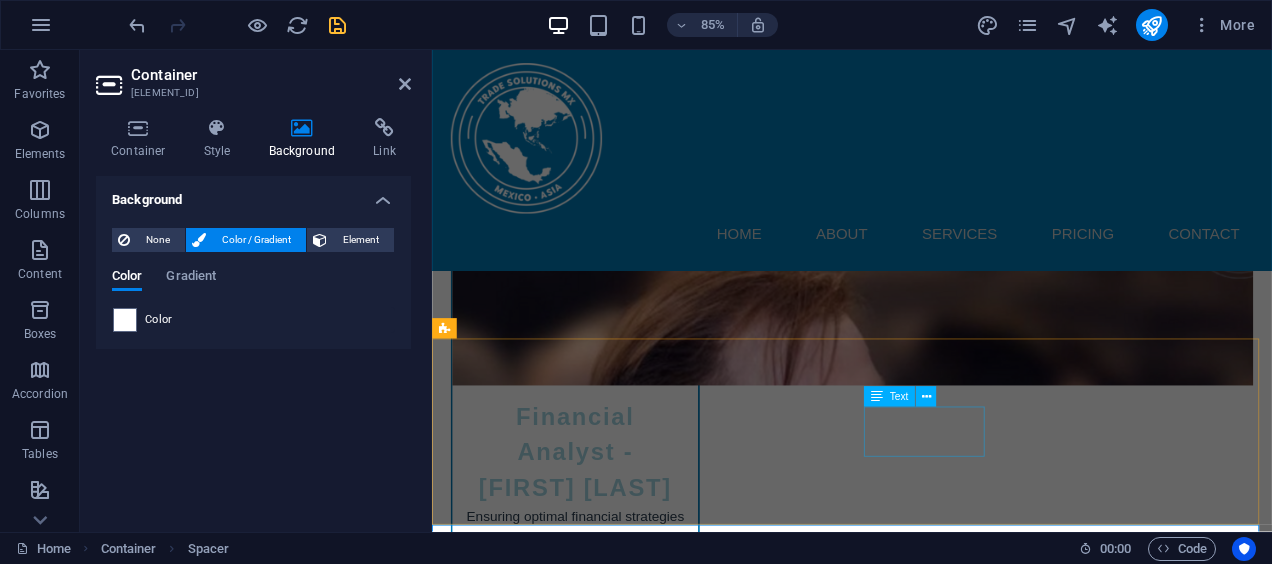 scroll, scrollTop: 8182, scrollLeft: 0, axis: vertical 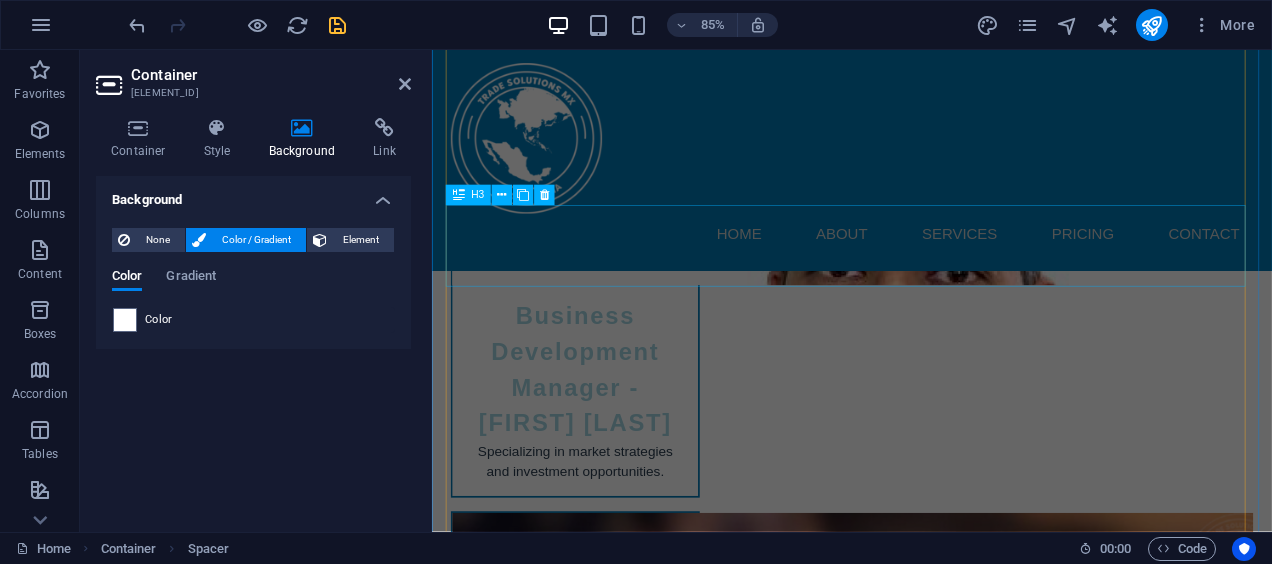 click on "Do you work with businesses of all sizes?" at bounding box center [926, 4833] 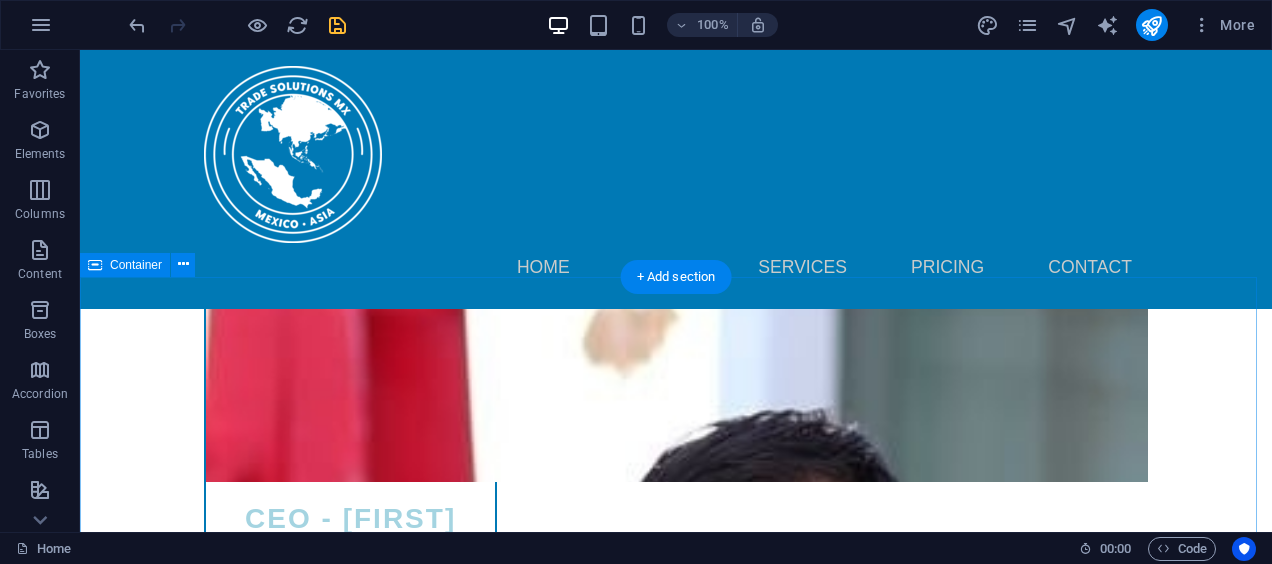scroll, scrollTop: 7550, scrollLeft: 0, axis: vertical 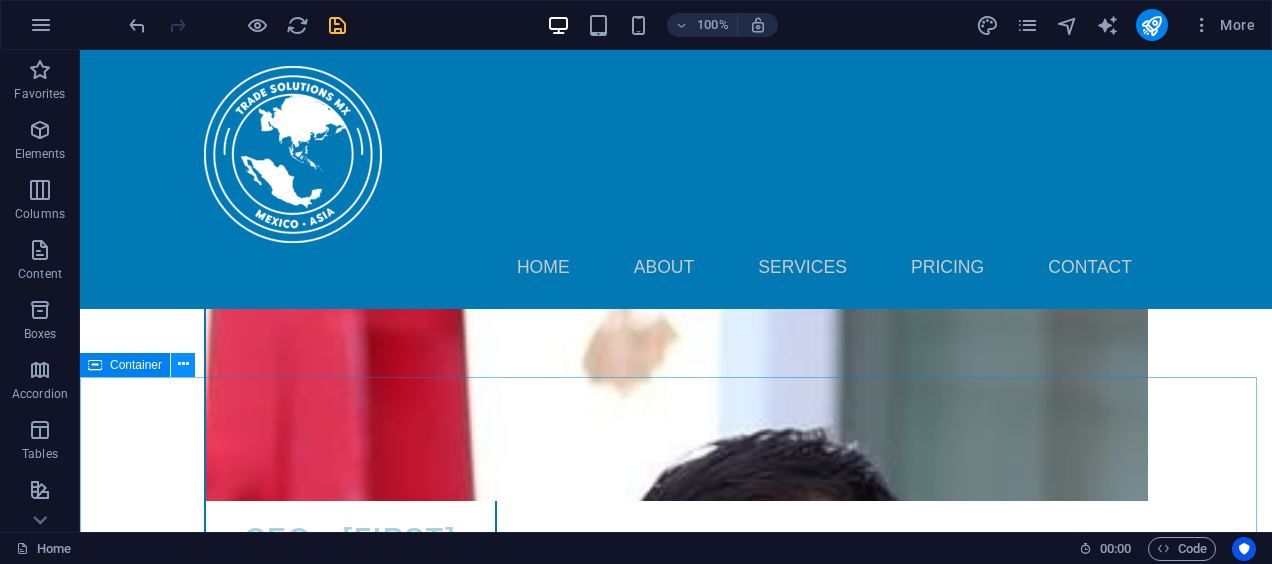 click at bounding box center (183, 364) 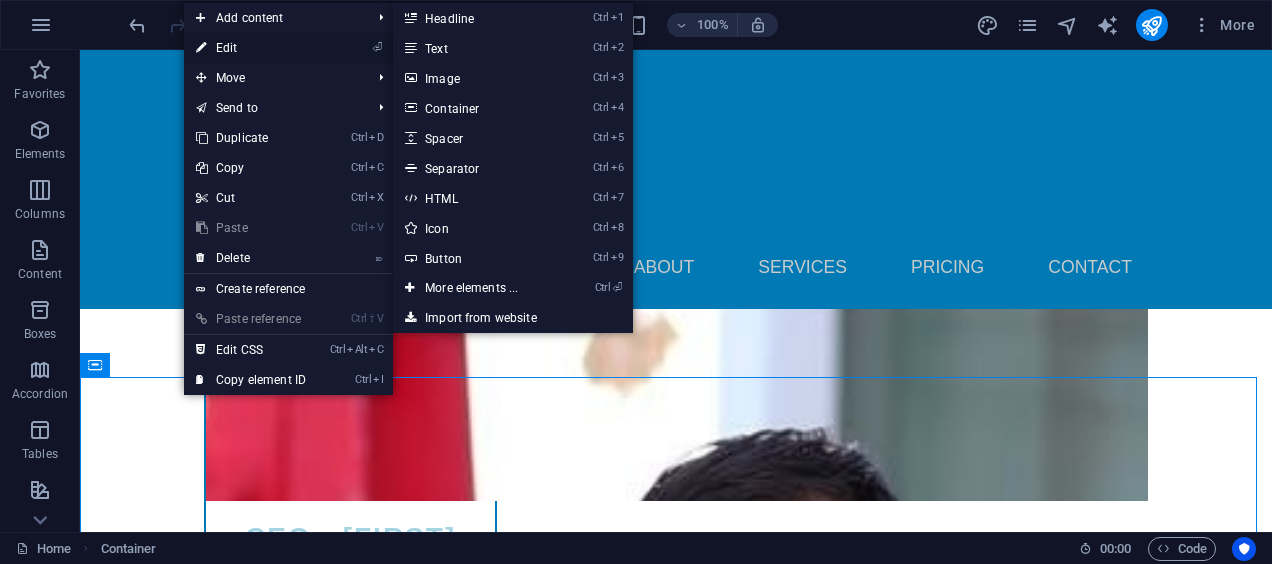click on "⏎  Edit" at bounding box center [251, 48] 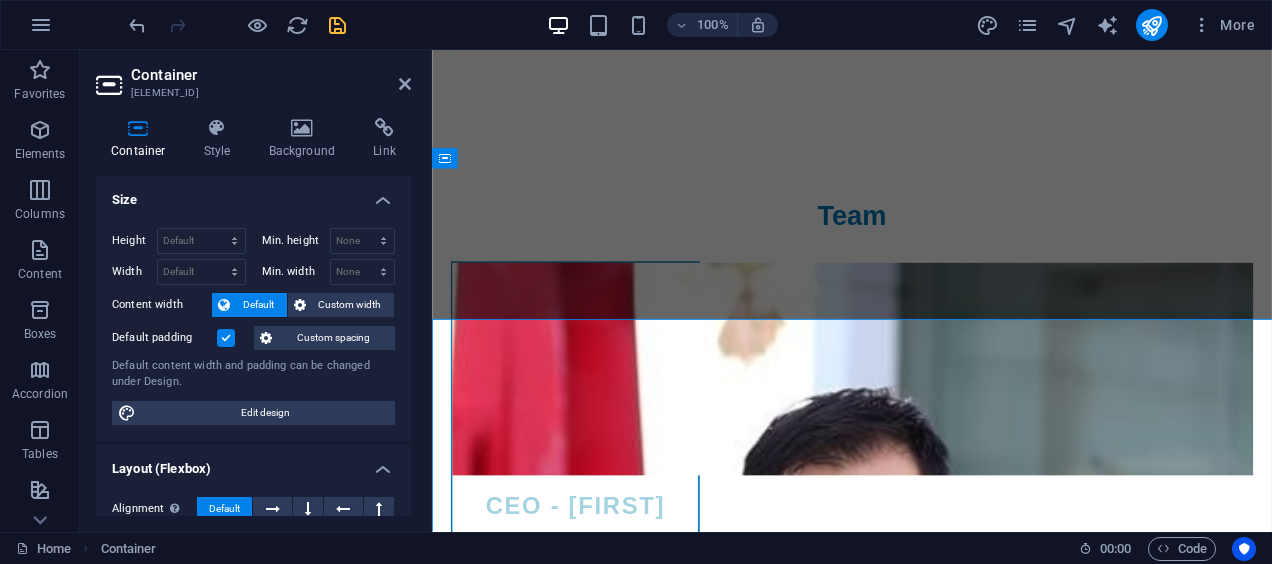 scroll, scrollTop: 7560, scrollLeft: 0, axis: vertical 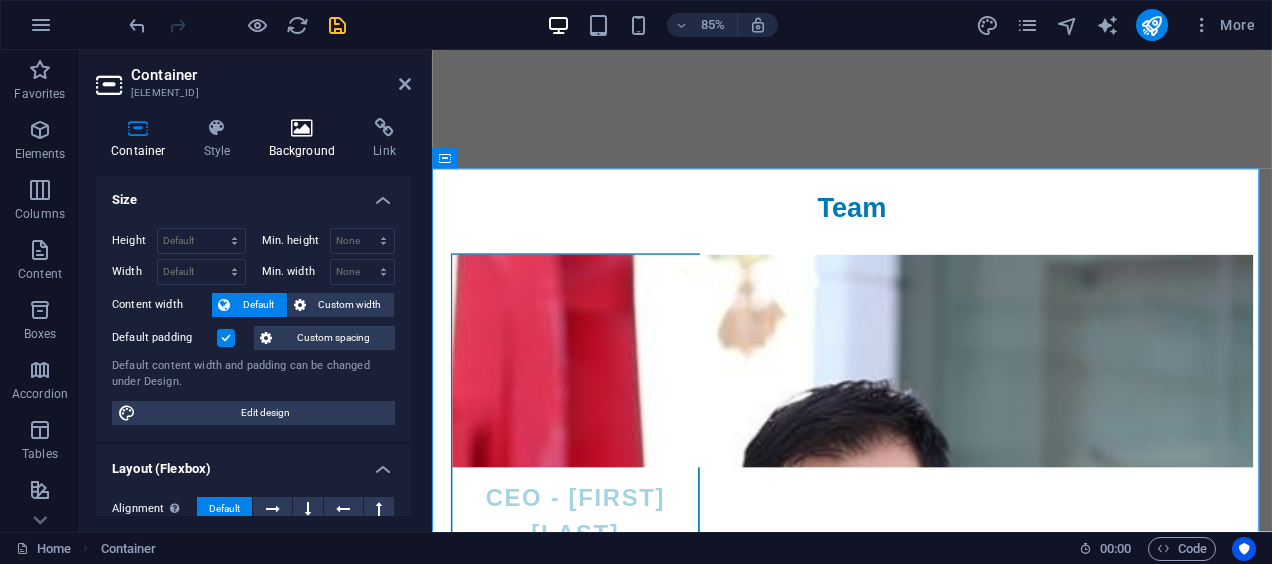 click on "Background" at bounding box center [306, 139] 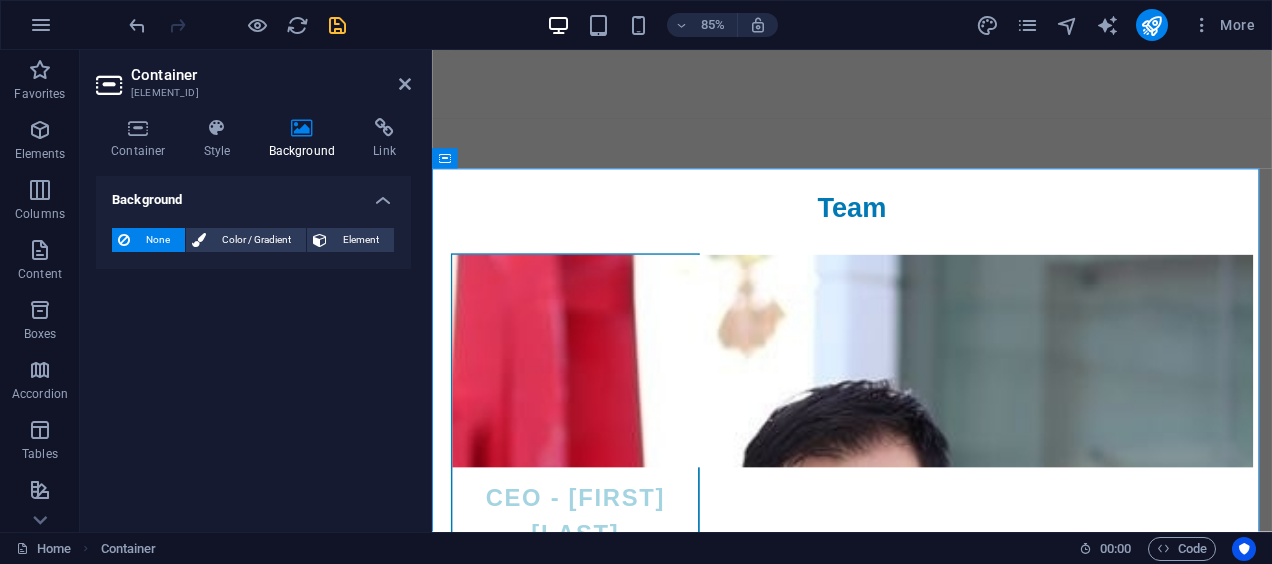 click on "None Color / Gradient Element" at bounding box center [253, 240] 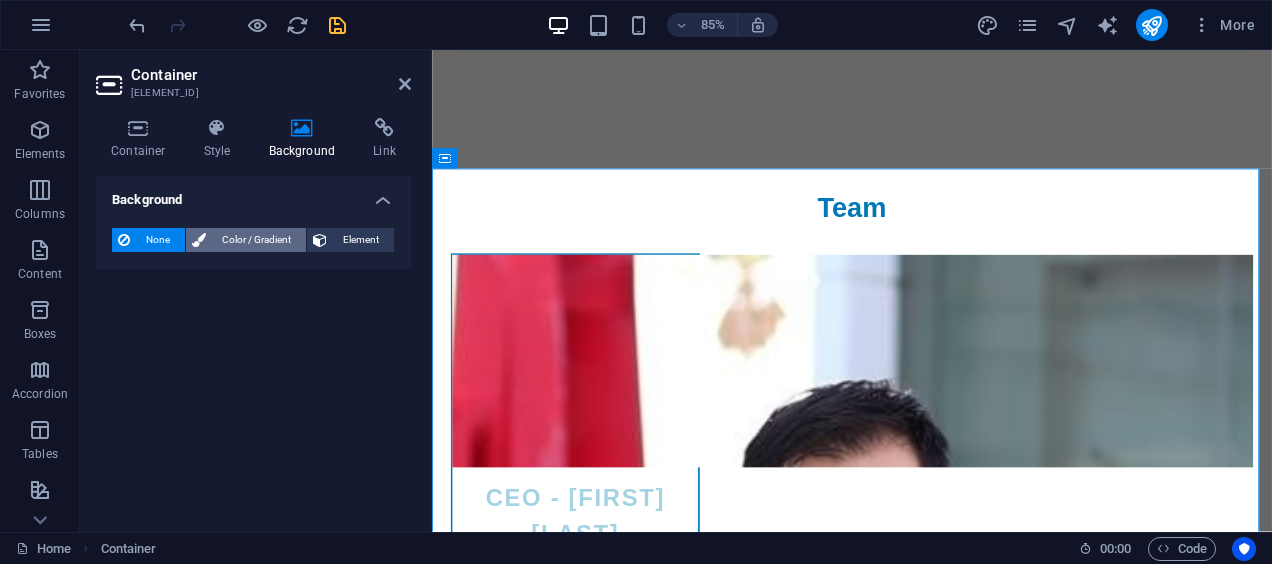 click on "Color / Gradient" at bounding box center (256, 240) 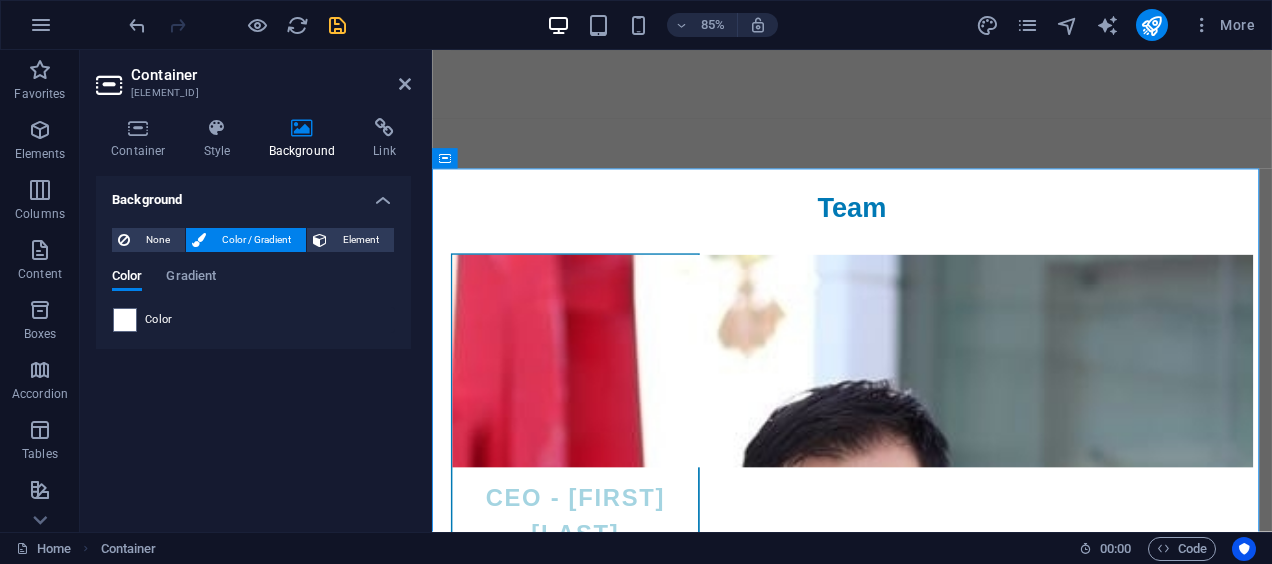 drag, startPoint x: 218, startPoint y: 338, endPoint x: 147, endPoint y: 329, distance: 71.568146 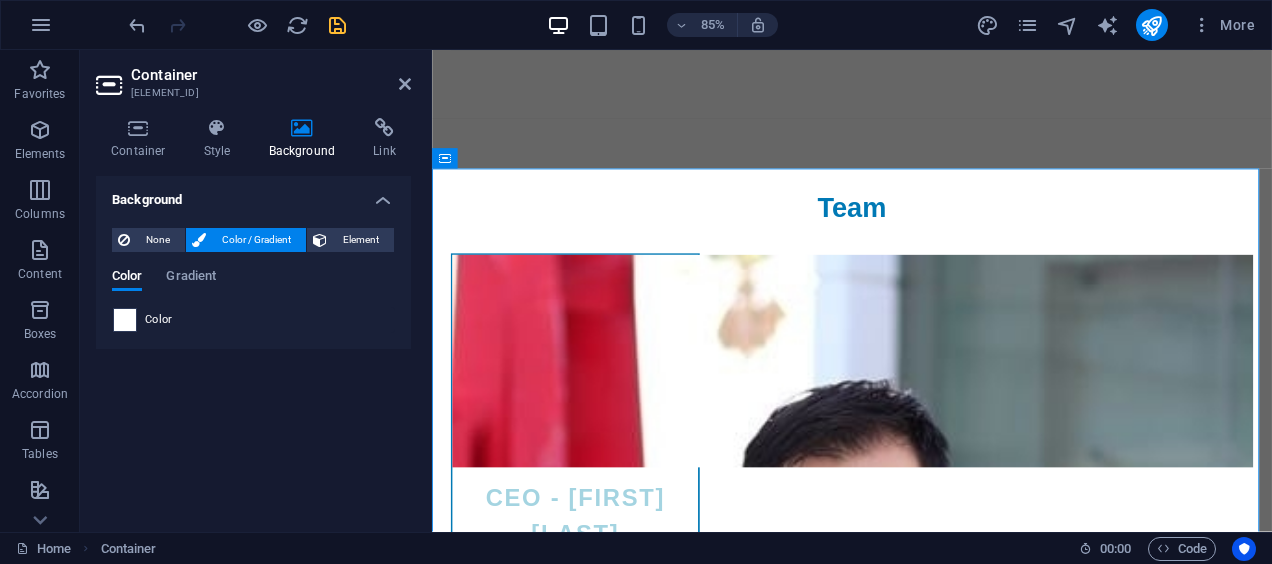 click at bounding box center (125, 320) 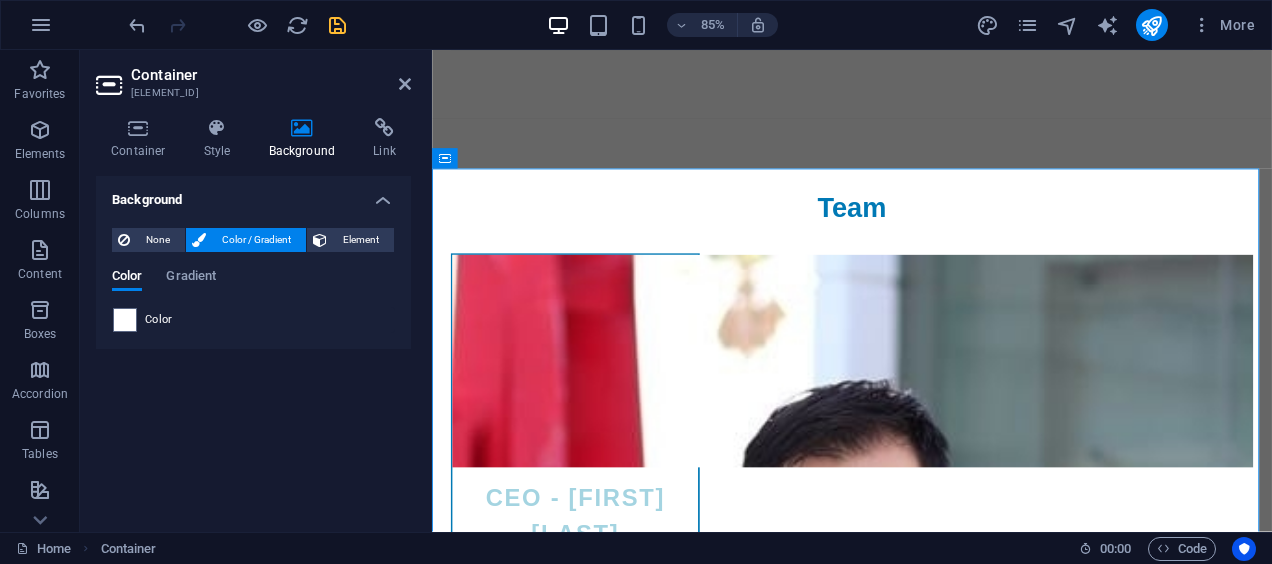 type on "#ffffff" 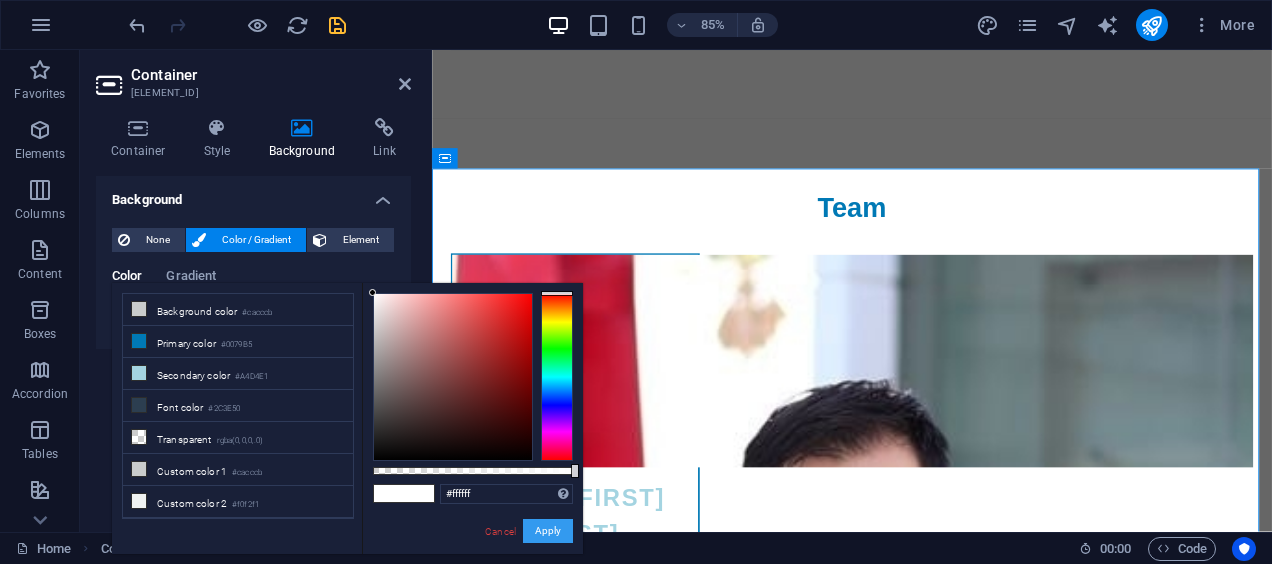 click on "Apply" at bounding box center [548, 531] 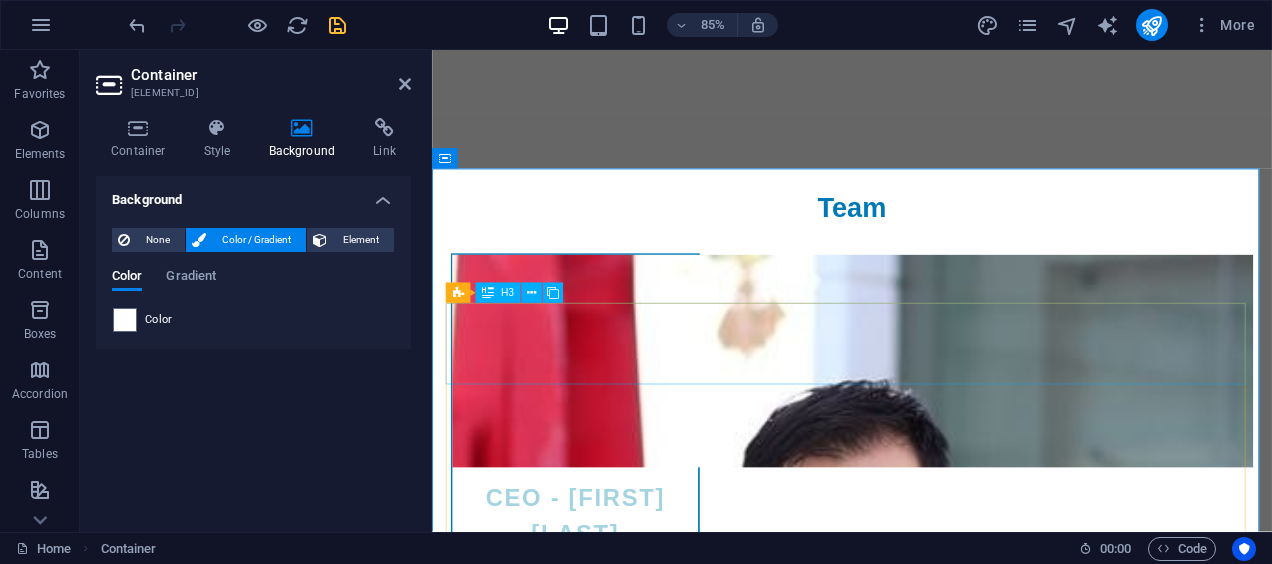 click on "What services does Trade Solutions MX offer?" at bounding box center [926, 4991] 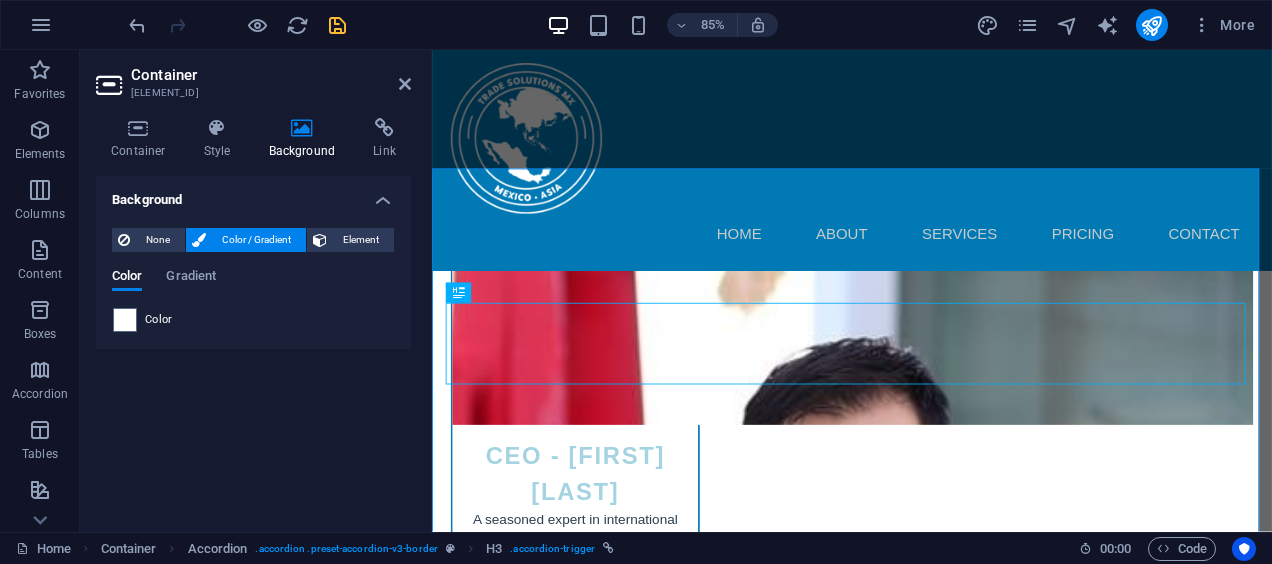 scroll, scrollTop: 7064, scrollLeft: 0, axis: vertical 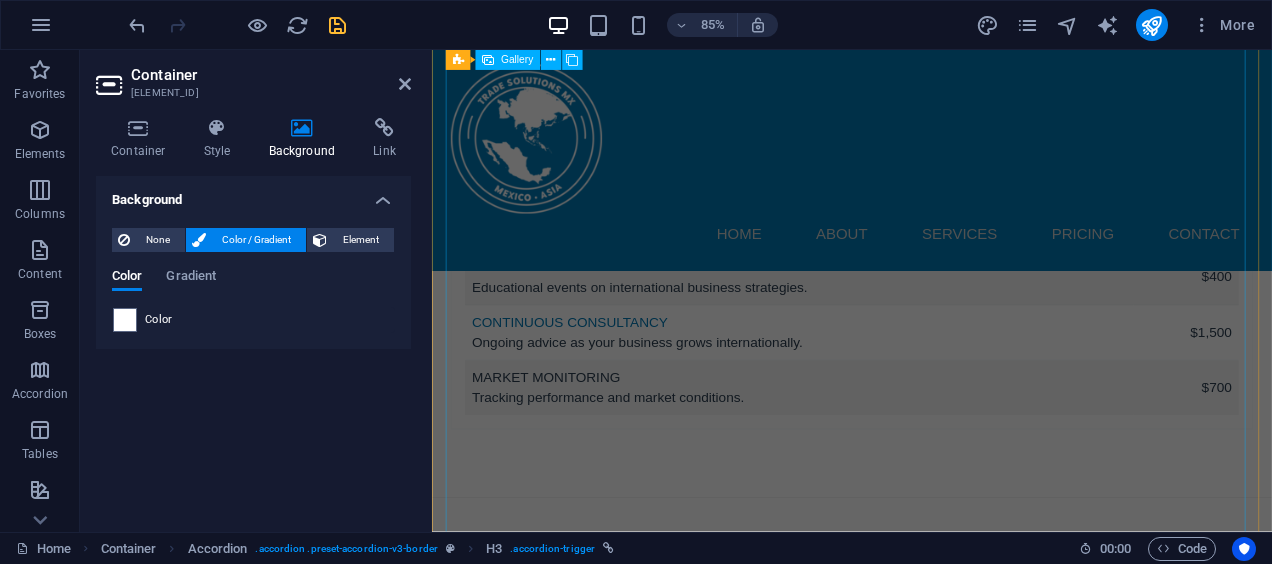 click at bounding box center (1165, 4792) 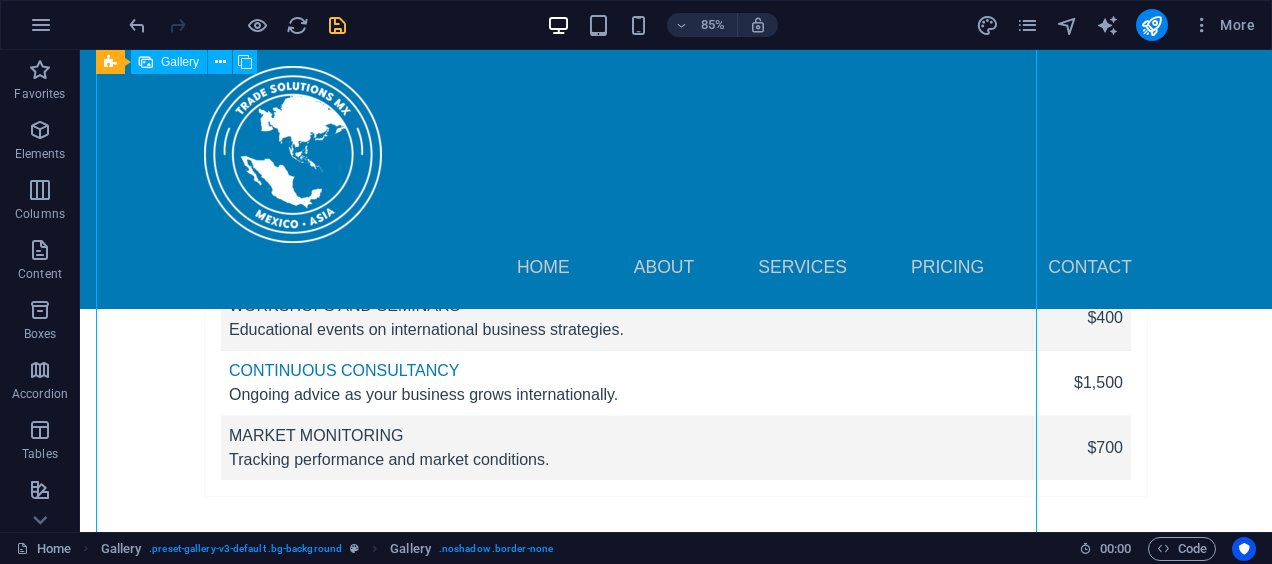 click at bounding box center (966, 4940) 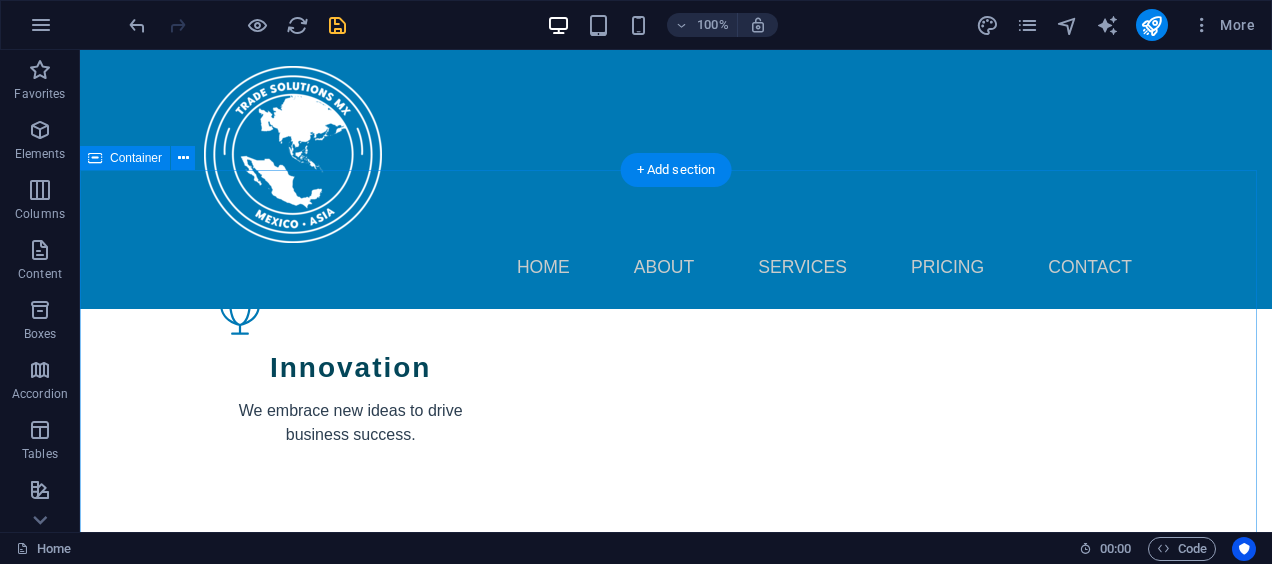 scroll, scrollTop: 2254, scrollLeft: 0, axis: vertical 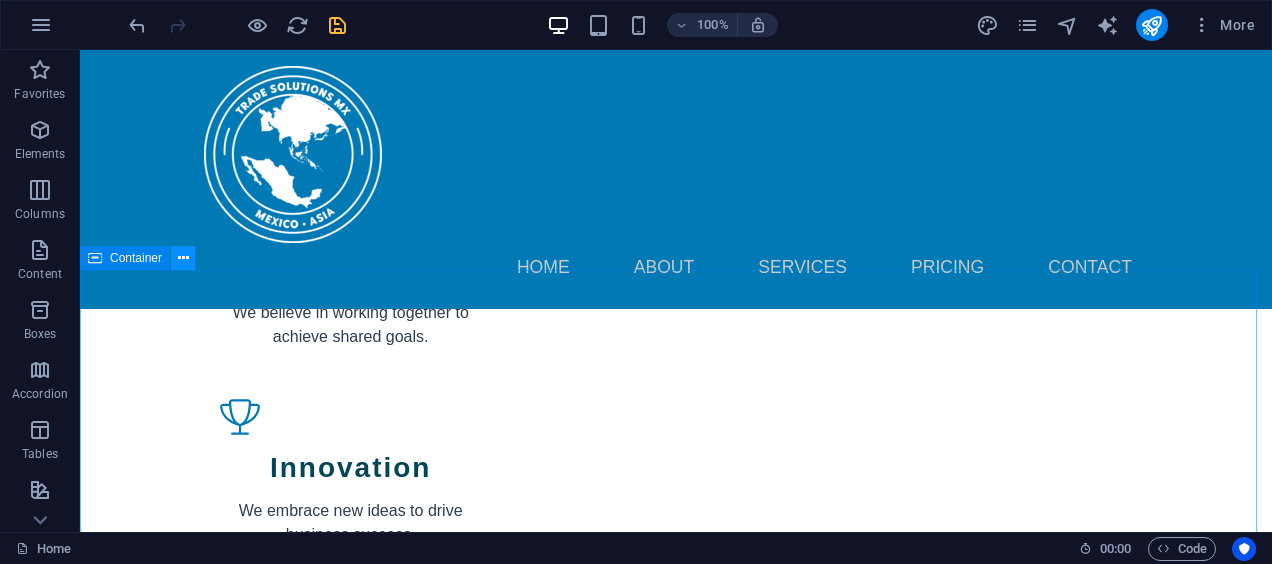 click at bounding box center (183, 258) 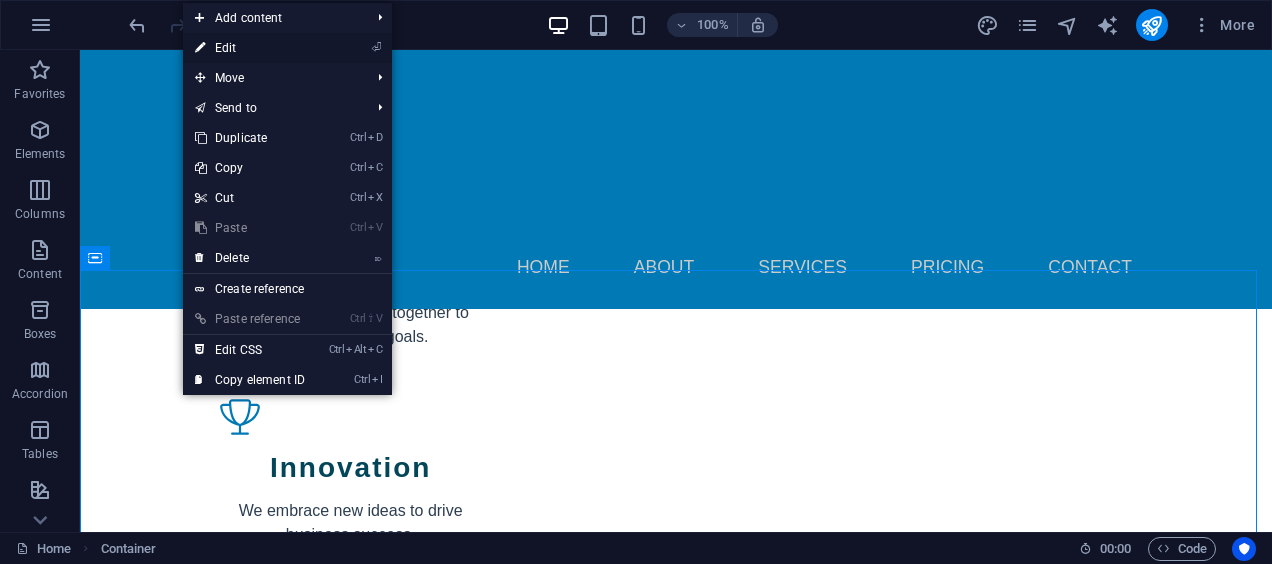 click on "⏎  Edit" at bounding box center [250, 48] 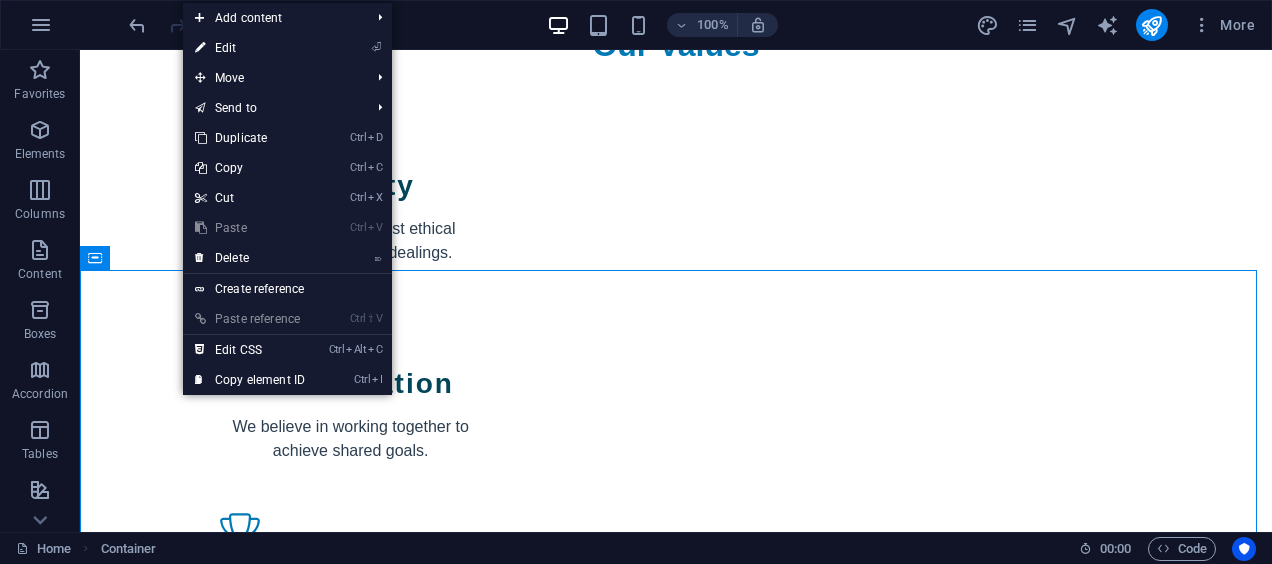 scroll, scrollTop: 2360, scrollLeft: 0, axis: vertical 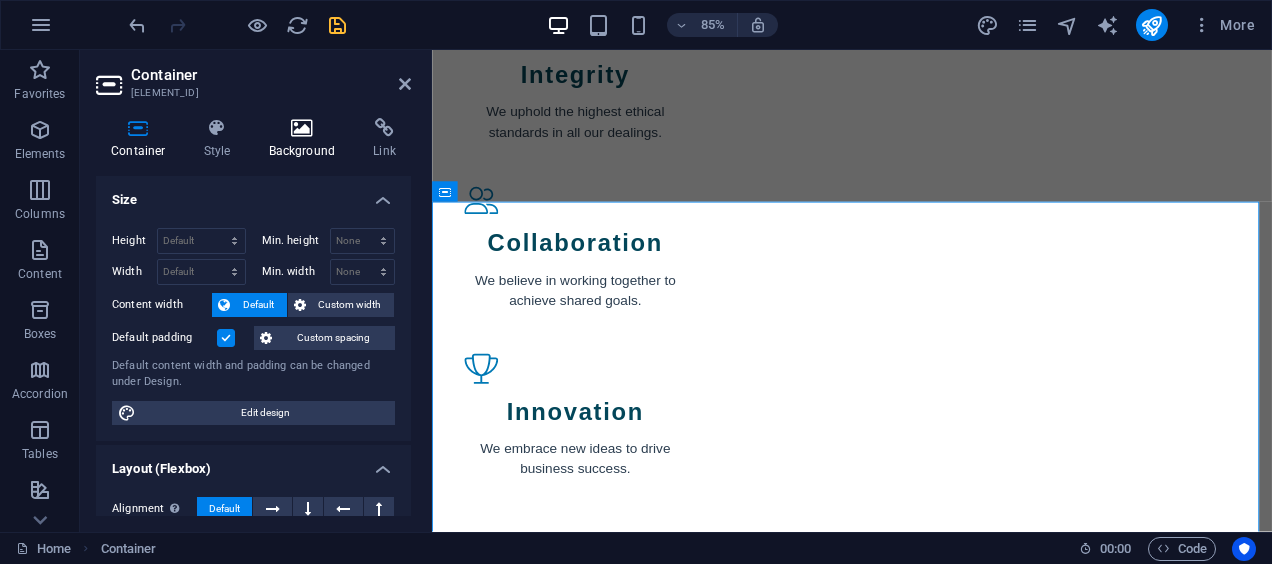 click on "Background" at bounding box center (306, 139) 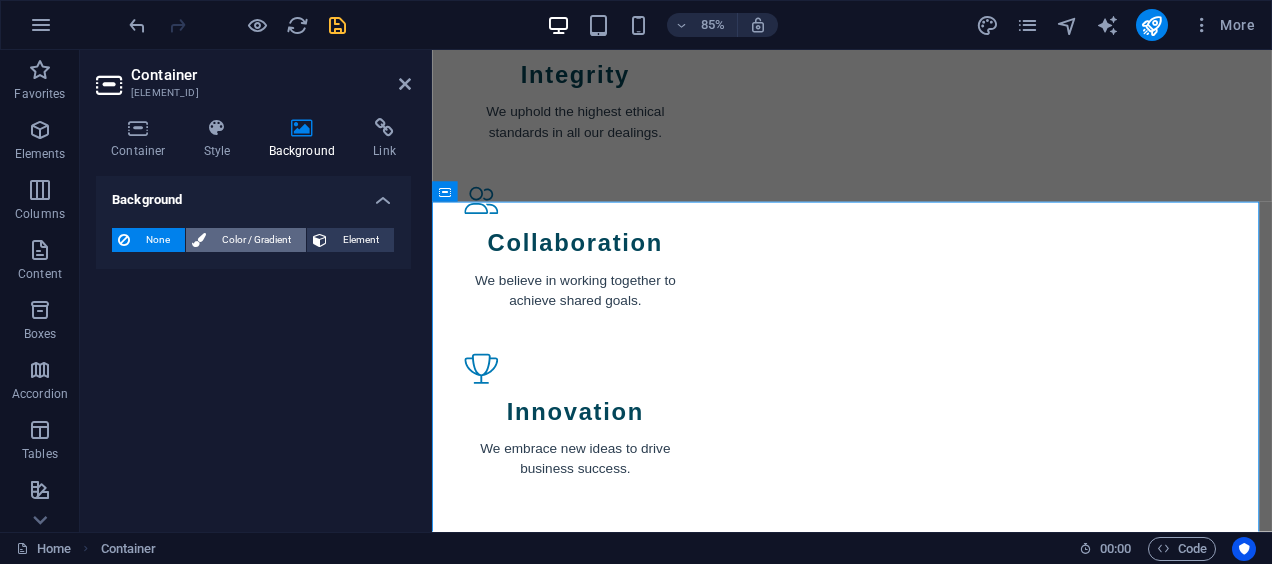 click on "Color / Gradient" at bounding box center (256, 240) 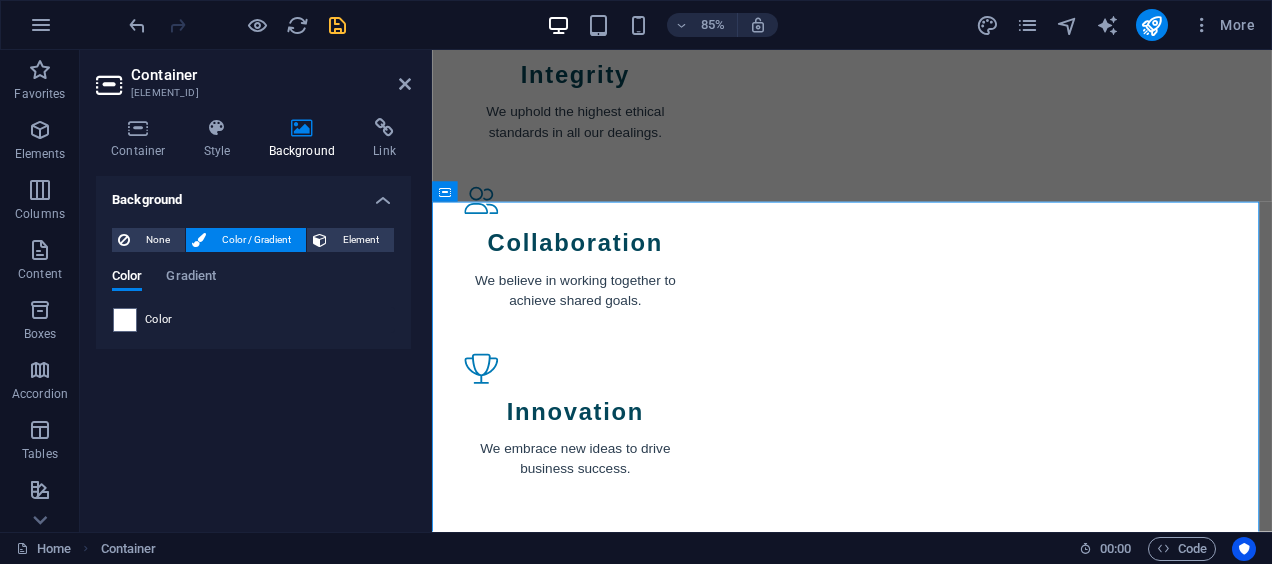 click on "Color" at bounding box center (253, 320) 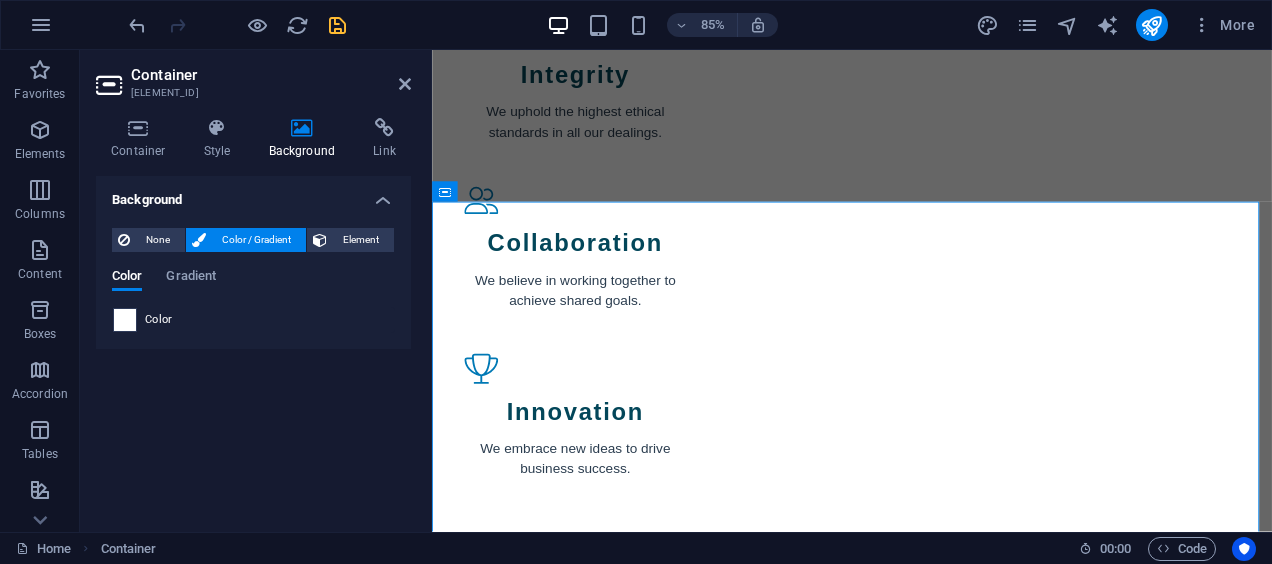 click at bounding box center [125, 320] 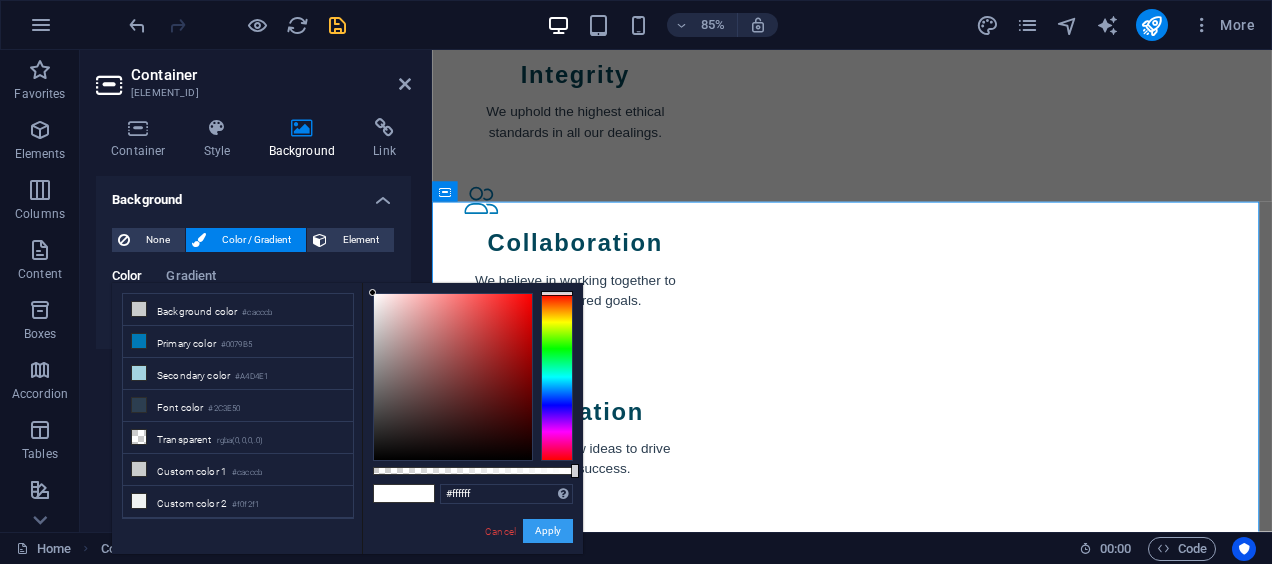 click on "Apply" at bounding box center [548, 531] 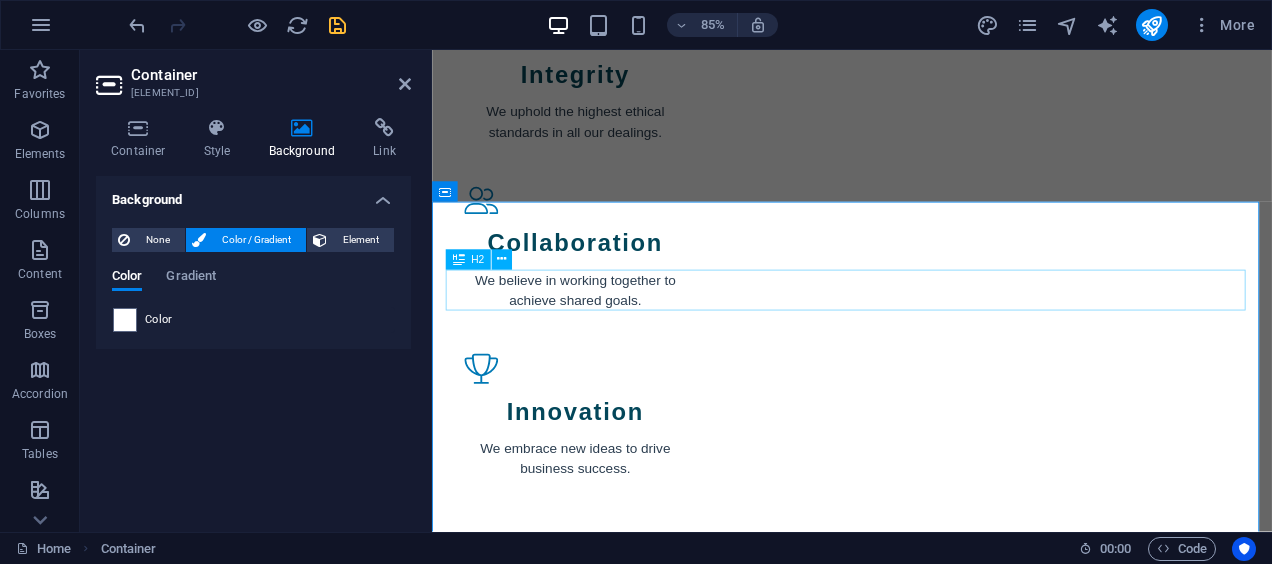 click on "Basic Consultation" at bounding box center (926, 3029) 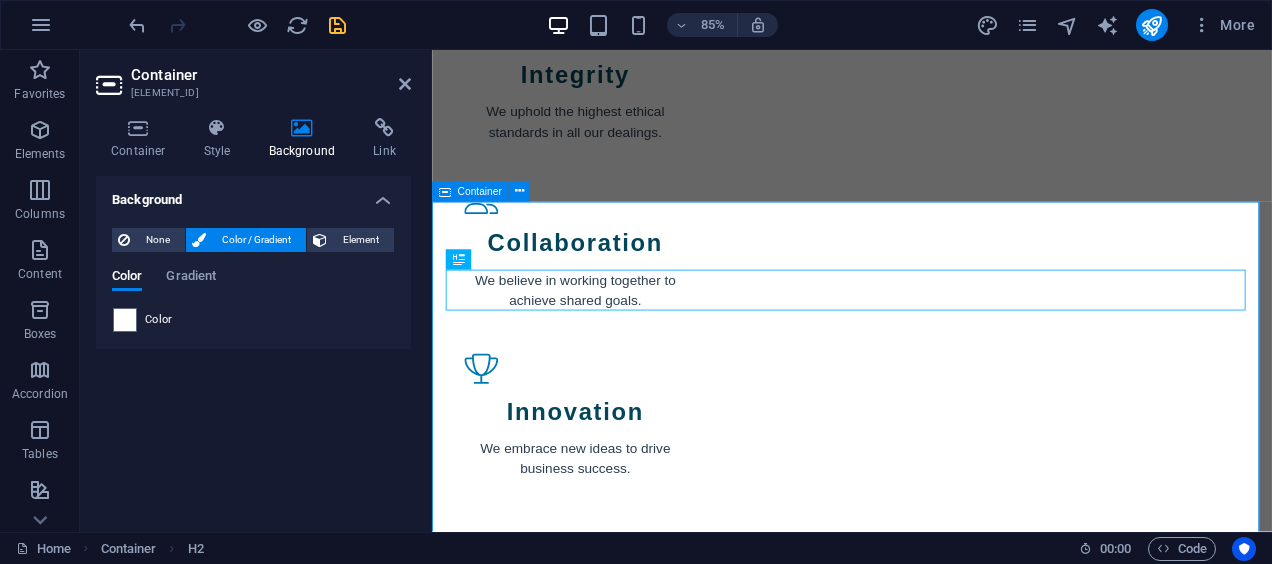 click on "Basic Consultation Startup Business Insights Consultation to discuss your business needs and opportunities.
$[PRICE]
Strategic Market Insight Develop a comprehensive plan for entering new markets.
$[PRICE]
Foreign Direct Investment Report In-depth analysis of potential investment opportunities.
$[PRICE]
Comprehensive Development Solution End-to-end support for your business growth internationally.
$[PRICE]
Tailored Trade Service Personalized strategies to optimize your trade operations.
$[PRICE]
Ongoing Business Support Year-round consultation and support for continuous growth.
$[PRICE]" at bounding box center [926, 3255] 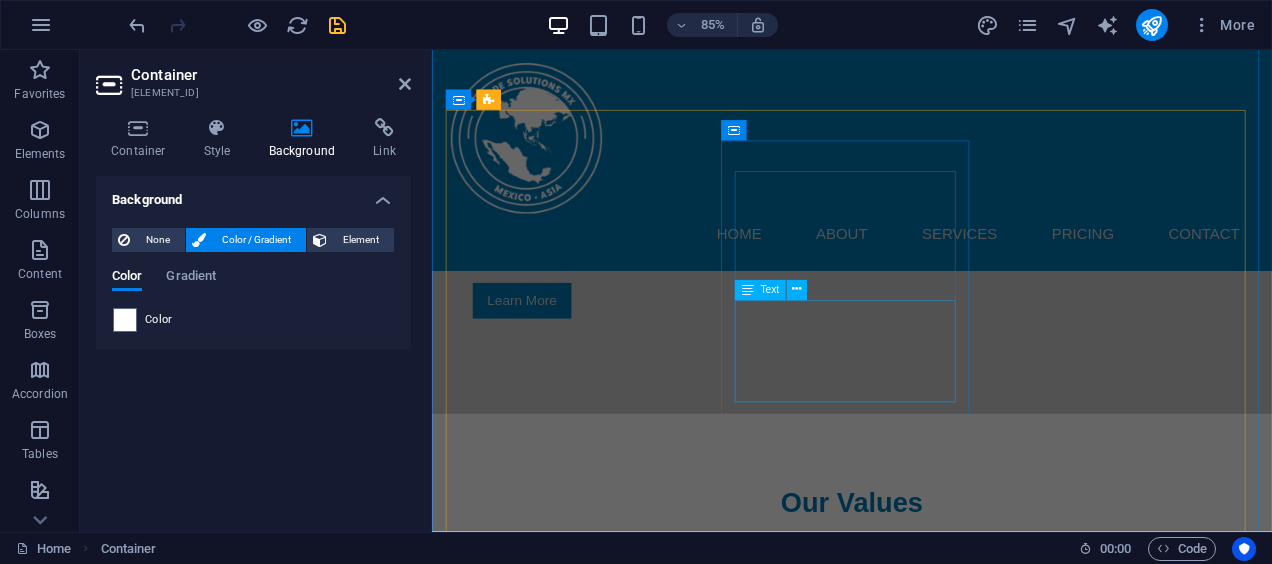 scroll, scrollTop: 1660, scrollLeft: 0, axis: vertical 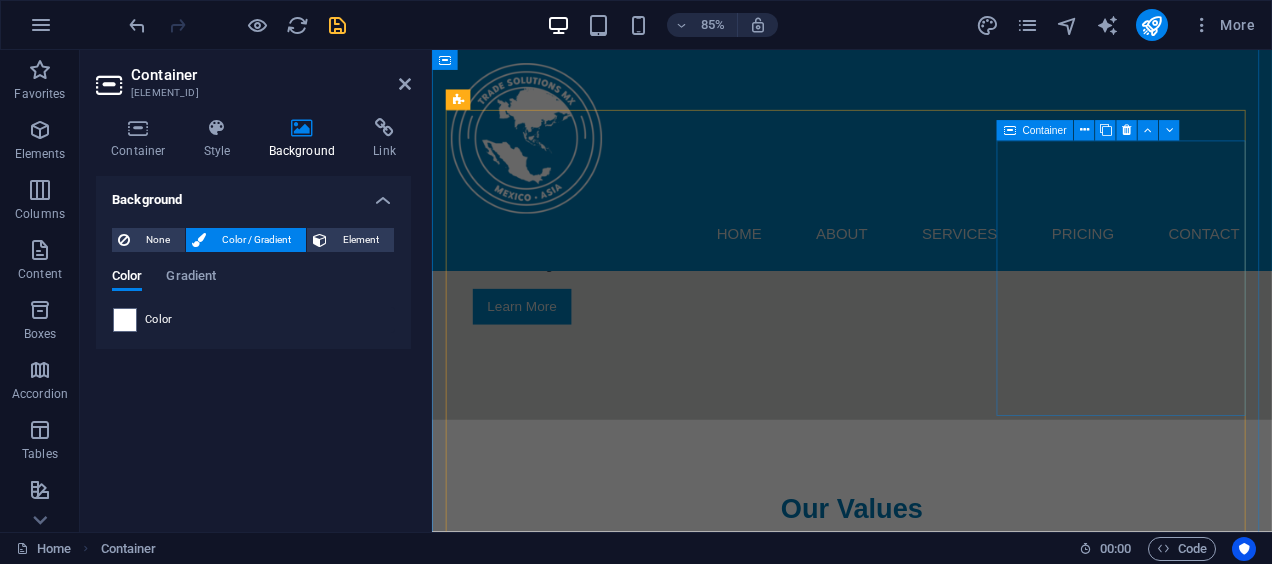 click on "Business Networking Solutions We facilitate connections with key stakeholders in your target markets, enhancing your business network for optimal growth." at bounding box center (600, 2331) 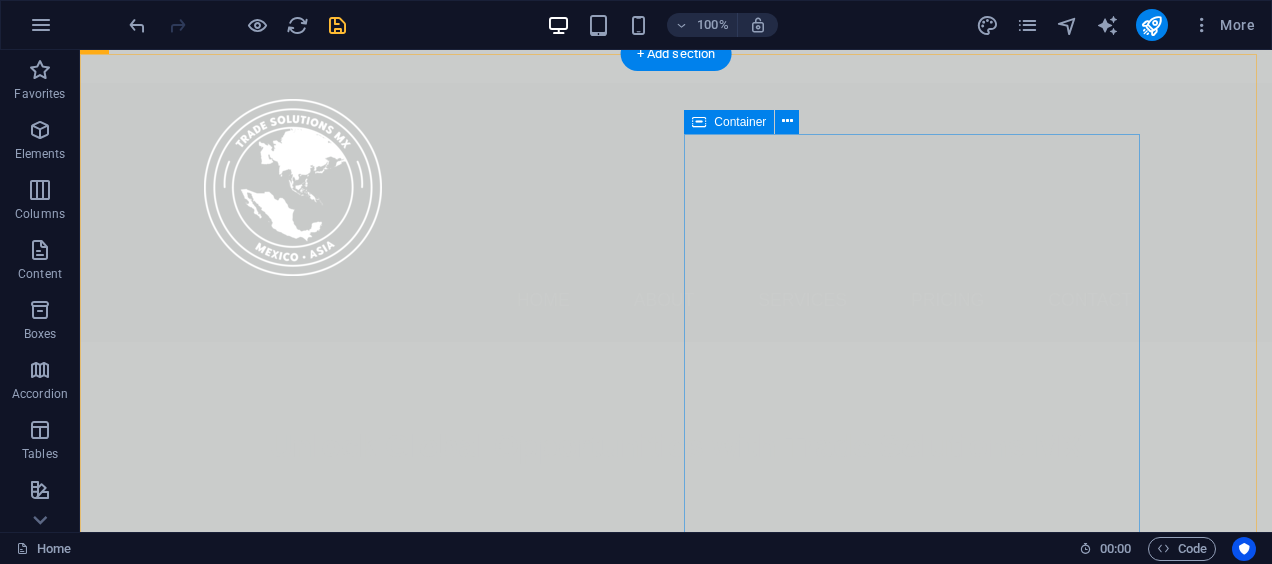 scroll, scrollTop: 500, scrollLeft: 0, axis: vertical 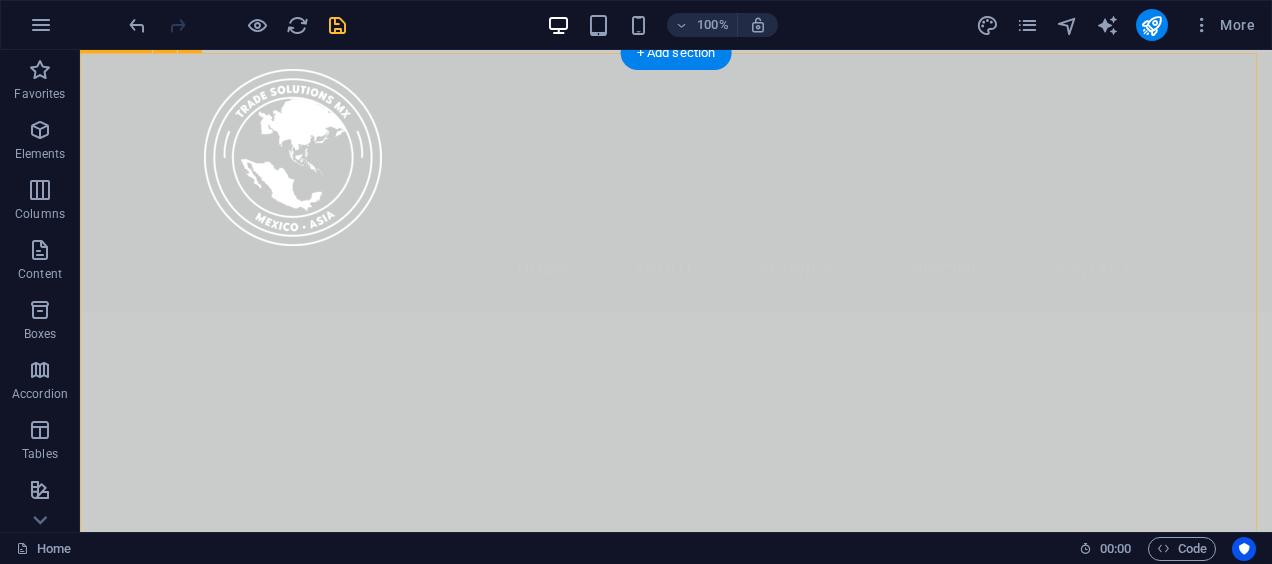 click on "Your Gateway to International Markets At Trade Solutions MX, we specialize in connecting businesses to global markets. With years of experience in international business development and foreign direct investment, we are dedicated to helping your company thrive on an international scale. Our dedicated team works to tailor strategies that suit your unique needs, ensuring successful market entry and sustainable growth. Learn More" at bounding box center [676, 1118] 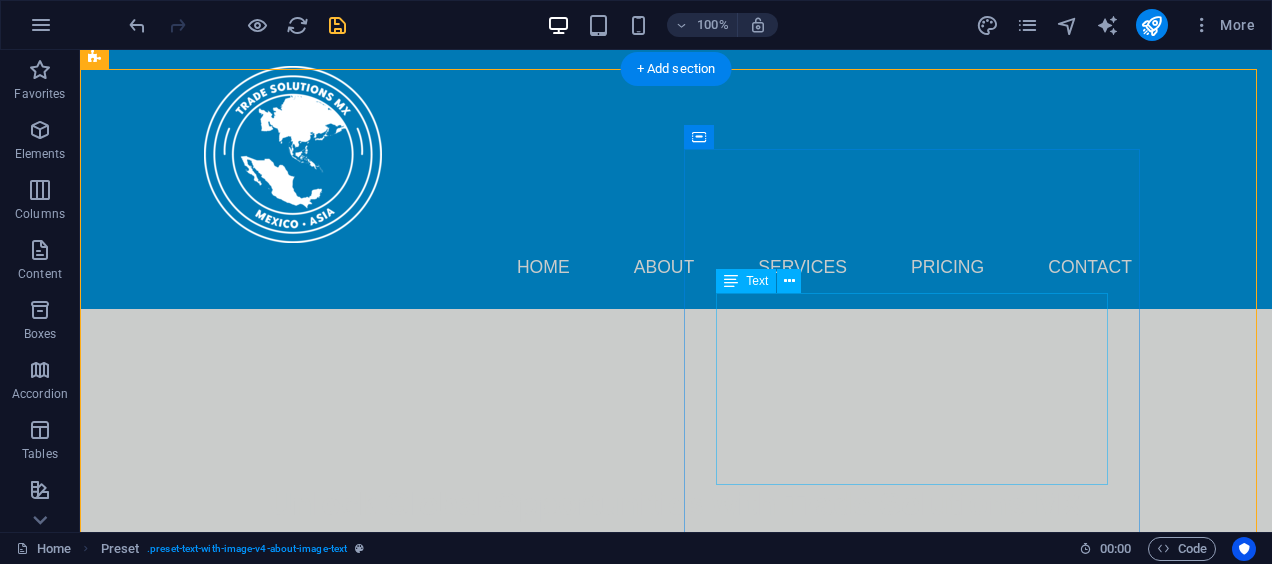 scroll, scrollTop: 300, scrollLeft: 0, axis: vertical 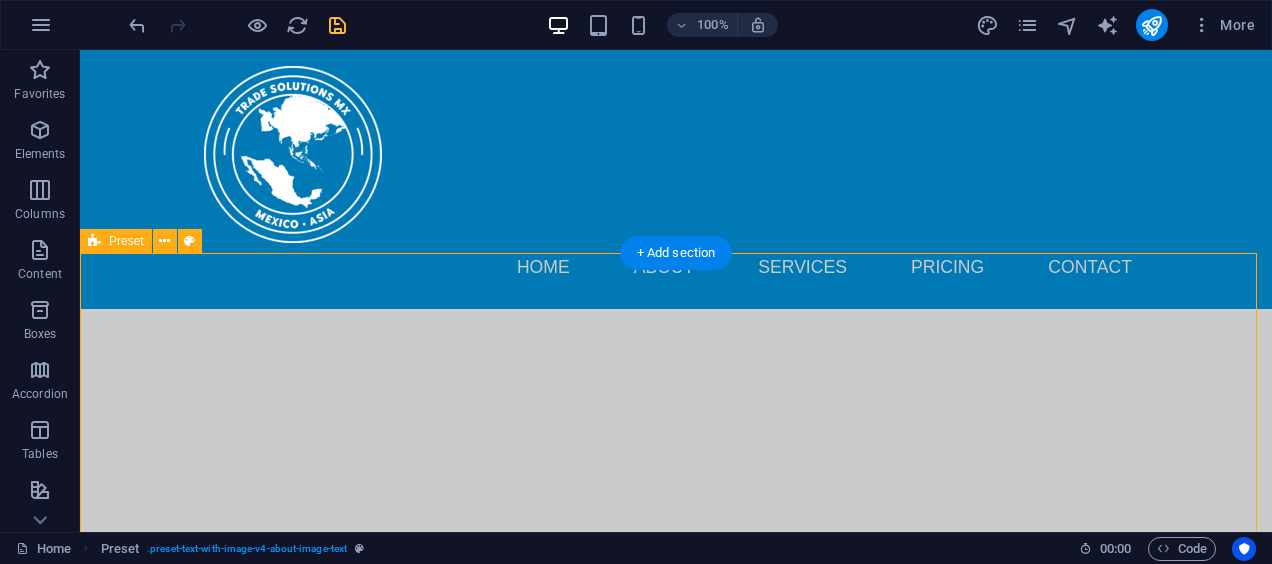 click on "Your Gateway to International Markets At Trade Solutions MX, we specialize in connecting businesses to global markets. With years of experience in international business development and foreign direct investment, we are dedicated to helping your company thrive on an international scale. Our dedicated team works to tailor strategies that suit your unique needs, ensuring successful market entry and sustainable growth. Learn More" at bounding box center (676, 1268) 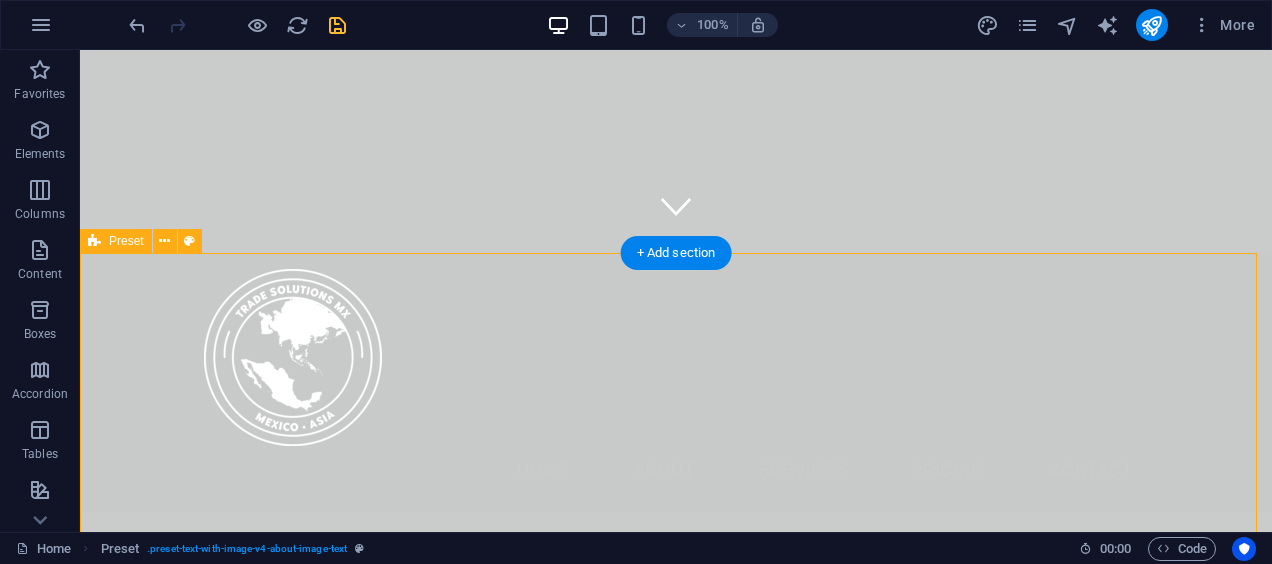 scroll, scrollTop: 500, scrollLeft: 0, axis: vertical 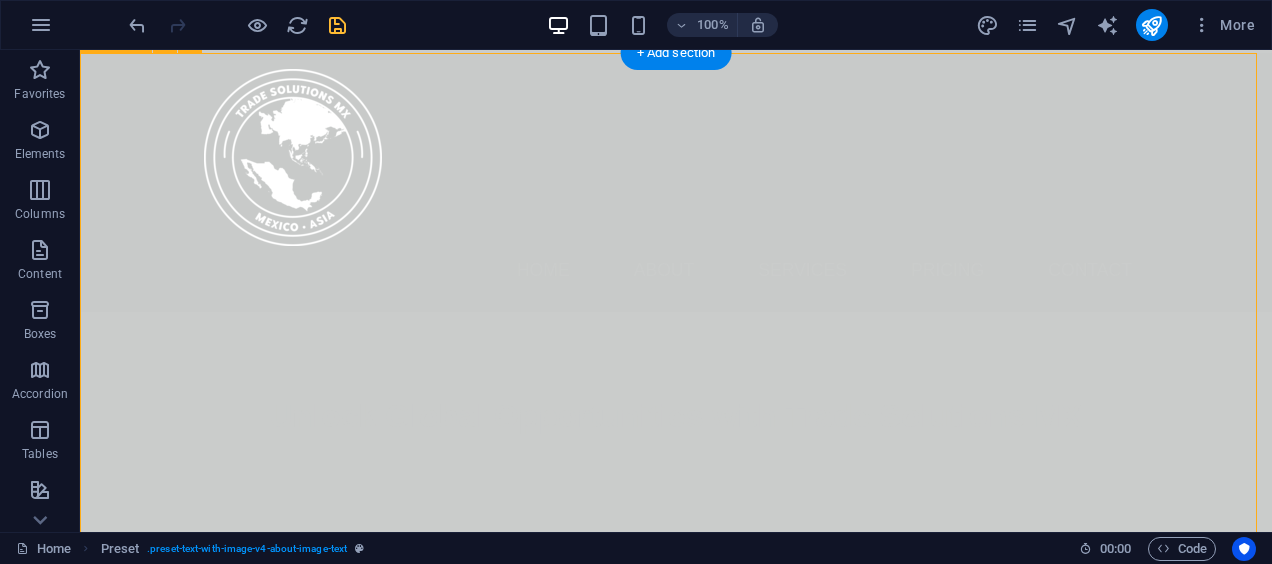 click on "Your Gateway to International Markets At Trade Solutions MX, we specialize in connecting businesses to global markets. With years of experience in international business development and foreign direct investment, we are dedicated to helping your company thrive on an international scale. Our dedicated team works to tailor strategies that suit your unique needs, ensuring successful market entry and sustainable growth. Learn More" at bounding box center (676, 1118) 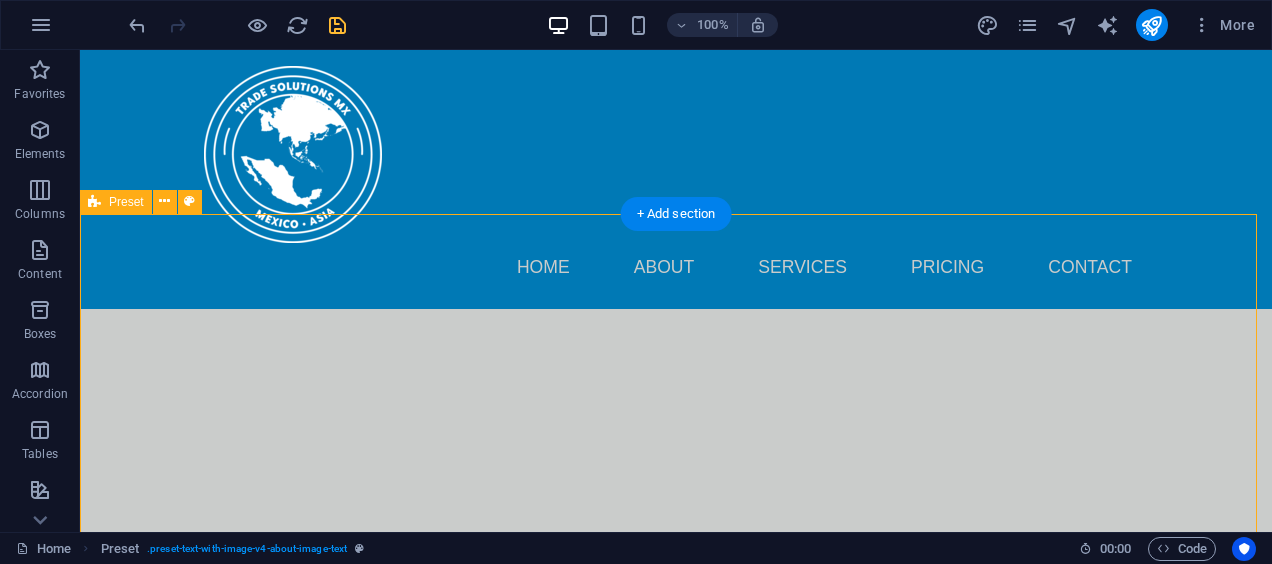 scroll, scrollTop: 300, scrollLeft: 0, axis: vertical 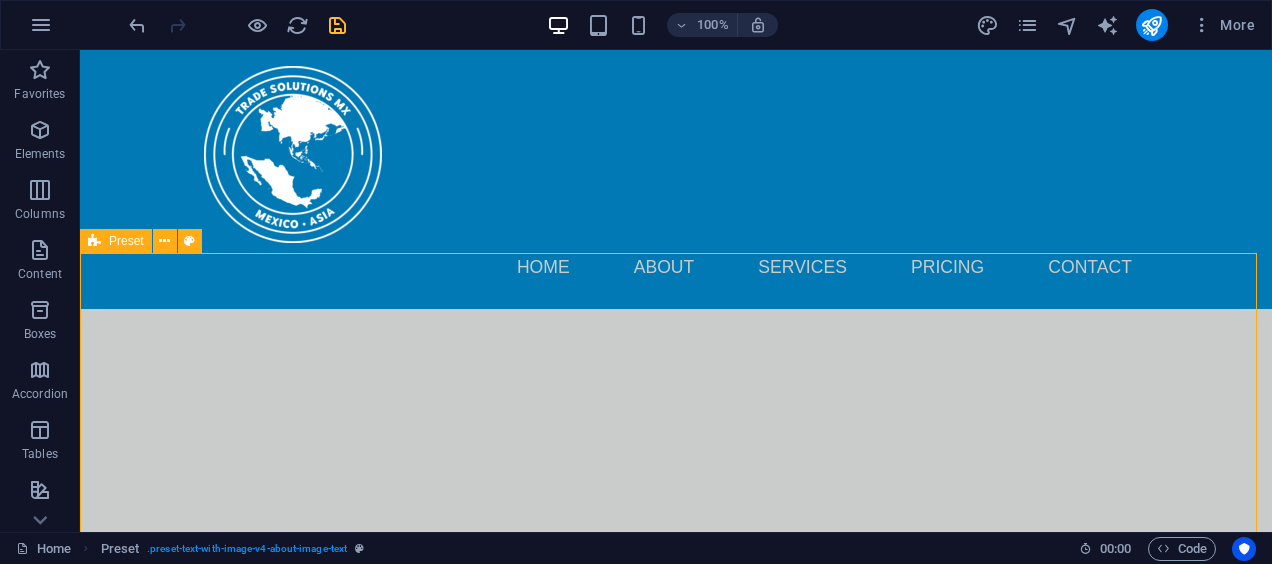 click on "Preset" at bounding box center (116, 241) 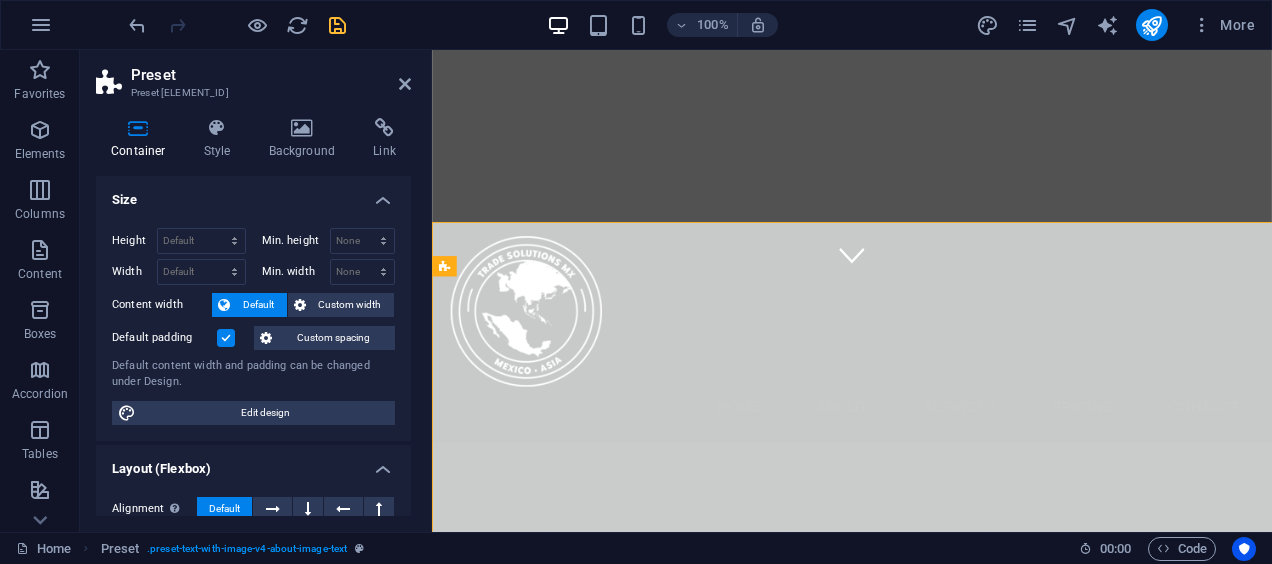 click on "Height Default px rem % vh vw Min. height None px rem % vh vw Width Default px rem % em vh vw Min. width None px rem % vh vw Content width Default Custom width Width Default px rem % em vh vw Min. width None px rem % vh vw Default padding Custom spacing Default content width and padding can be changed under Design. Edit design" at bounding box center (253, 326) 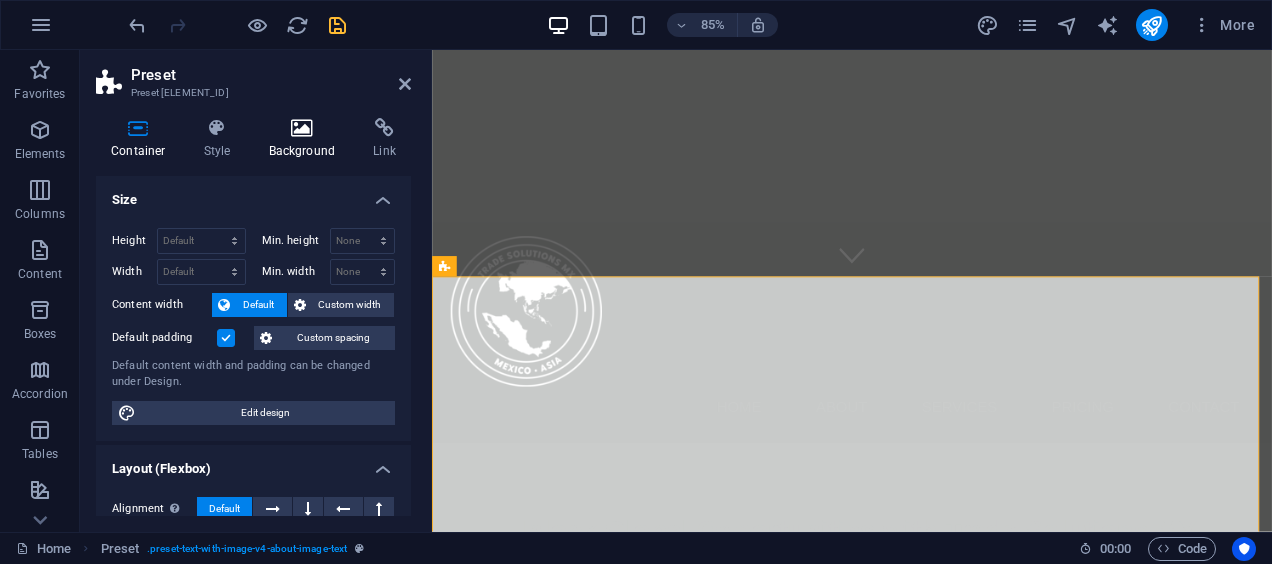 click at bounding box center (302, 128) 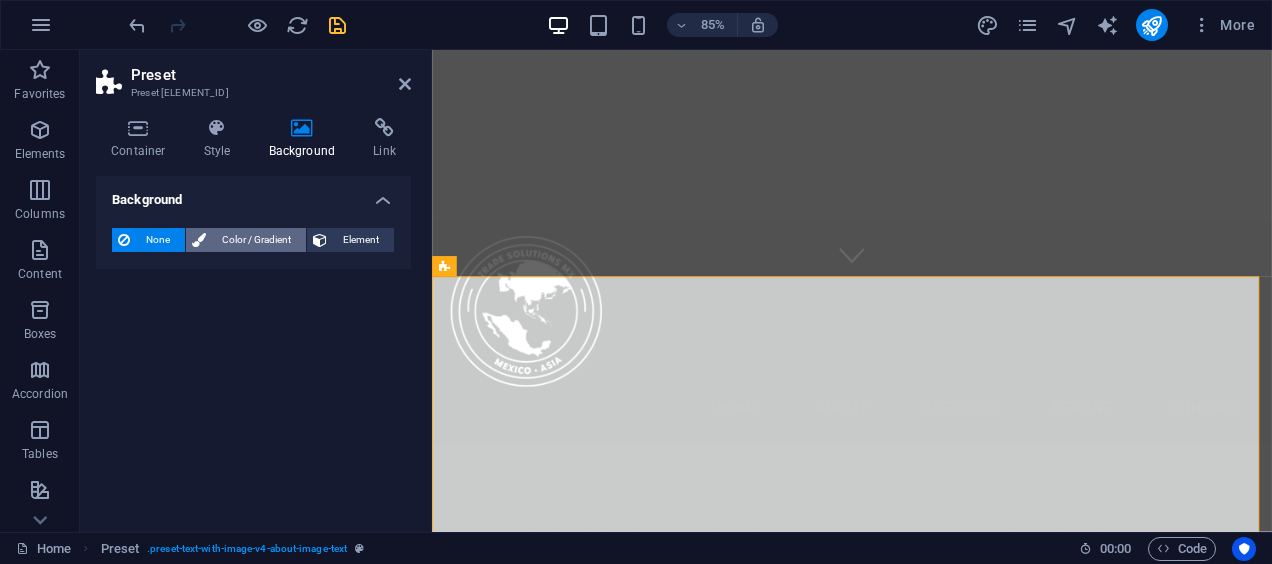 click on "Color / Gradient" at bounding box center [256, 240] 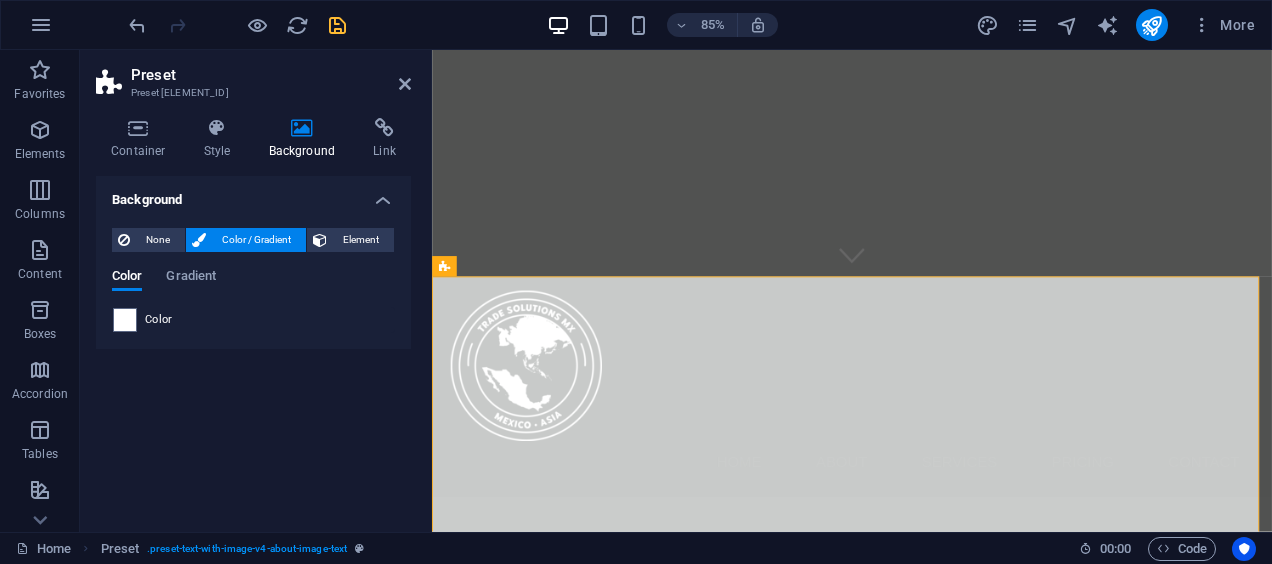 click on "Color" at bounding box center (159, 320) 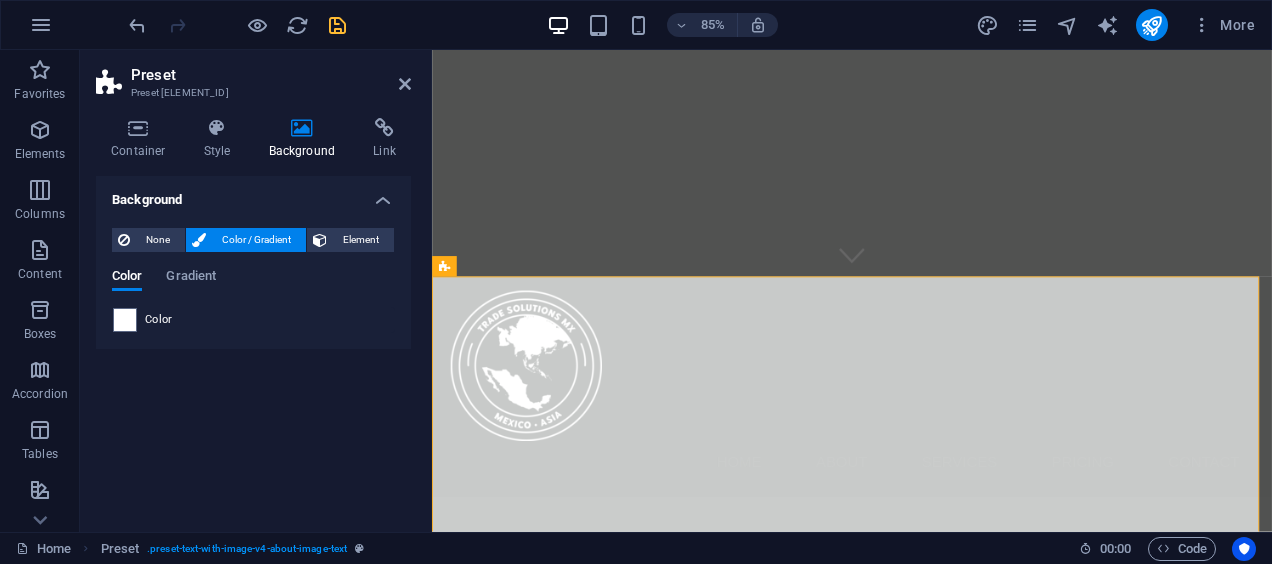 click on "None Color / Gradient Element Stretch background to full-width Color overlay Places an overlay over the background to colorize it Parallax 0 % Image Image slider Map Video YouTube Vimeo HTML Color Gradient Color A parent element contains a background. Edit background on parent element" at bounding box center (253, 280) 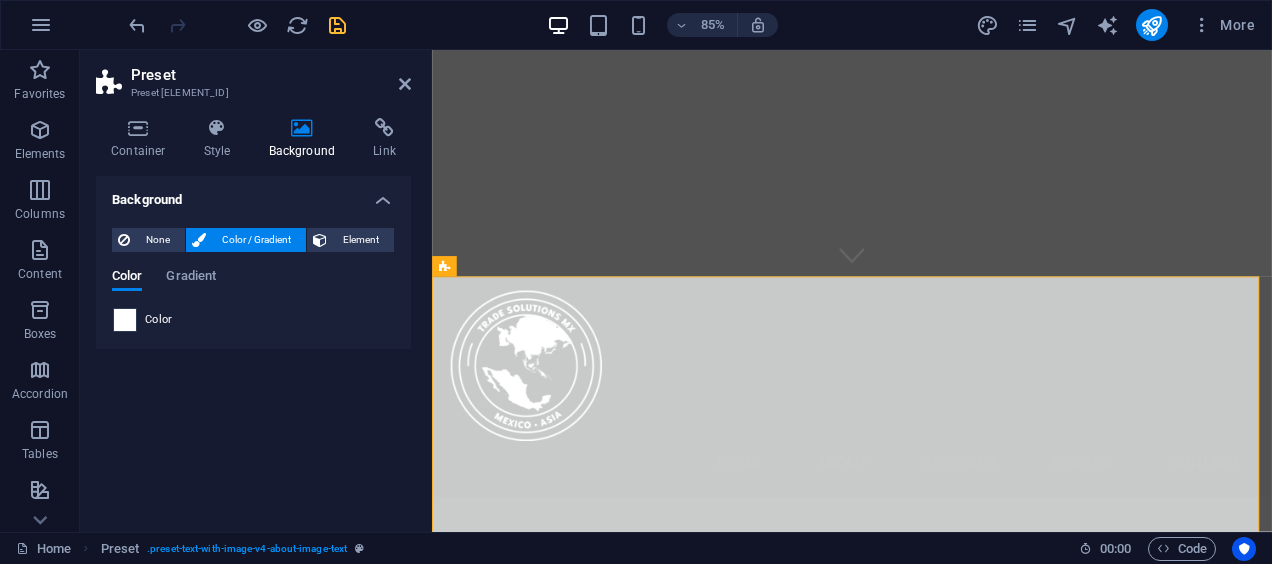 click at bounding box center [125, 320] 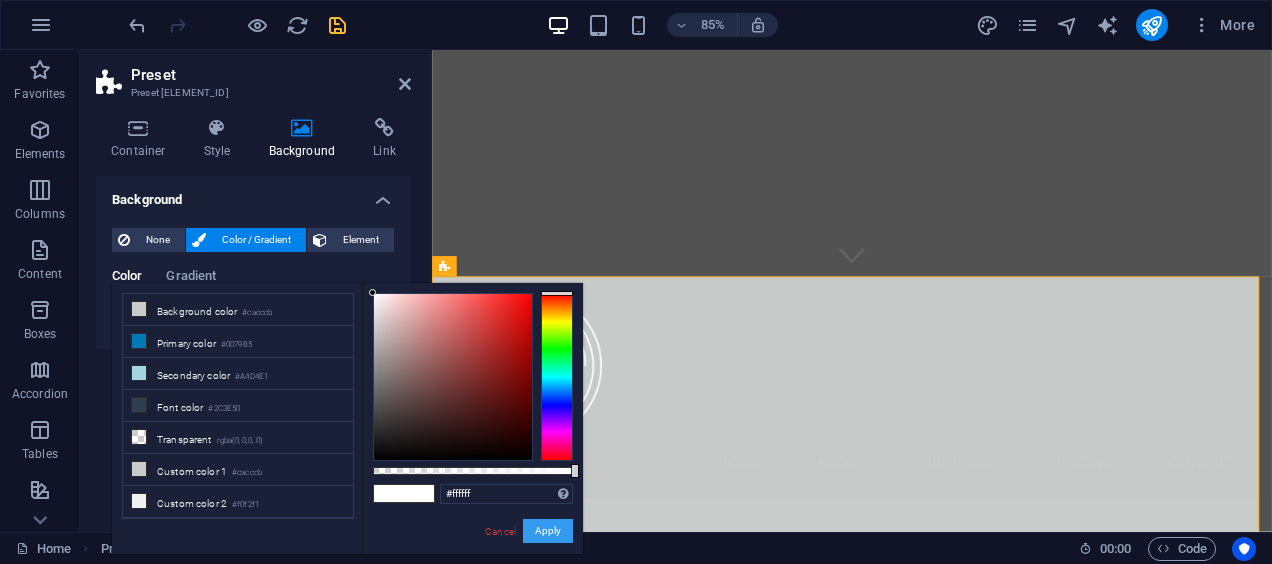 click on "Apply" at bounding box center [548, 531] 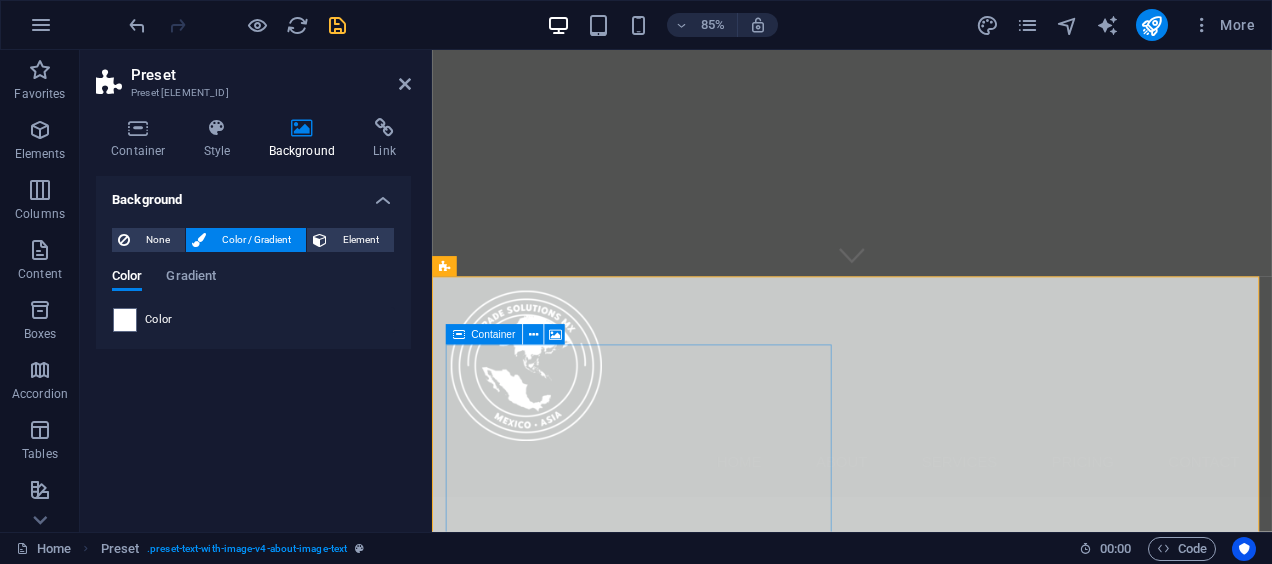 click on "Your Gateway to International Markets At Trade Solutions MX, we specialize in connecting businesses to global markets. With years of experience in international business development and foreign direct investment, we are dedicated to helping your company thrive on an international scale. Our dedicated team works to tailor strategies that suit your unique needs, ensuring successful market entry and sustainable growth. Learn More" at bounding box center [926, 1382] 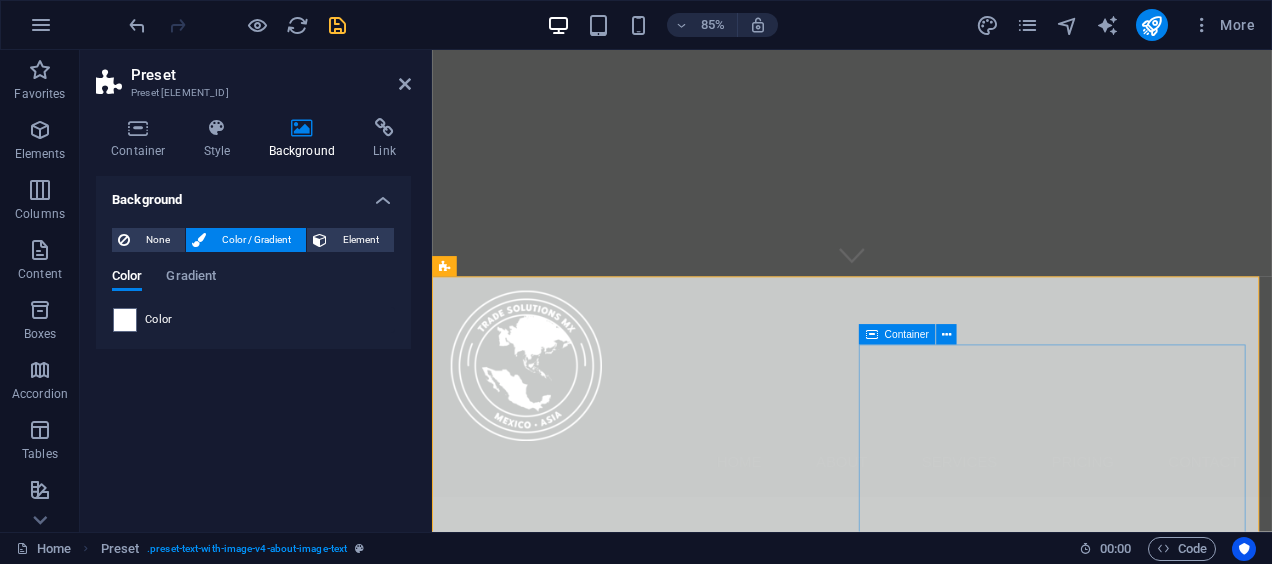click on "Your Gateway to International Markets At Trade Solutions MX, we specialize in connecting businesses to global markets. With years of experience in international business development and foreign direct investment, we are dedicated to helping your company thrive on an international scale. Our dedicated team works to tailor strategies that suit your unique needs, ensuring successful market entry and sustainable growth. Learn More" at bounding box center [920, 1674] 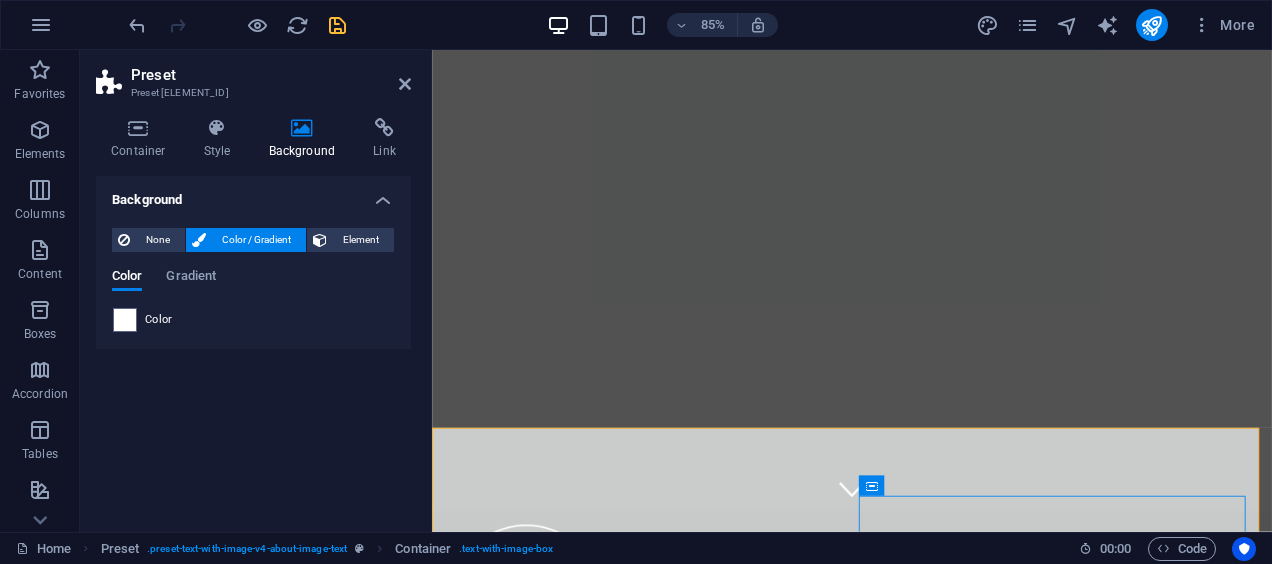 scroll, scrollTop: 0, scrollLeft: 0, axis: both 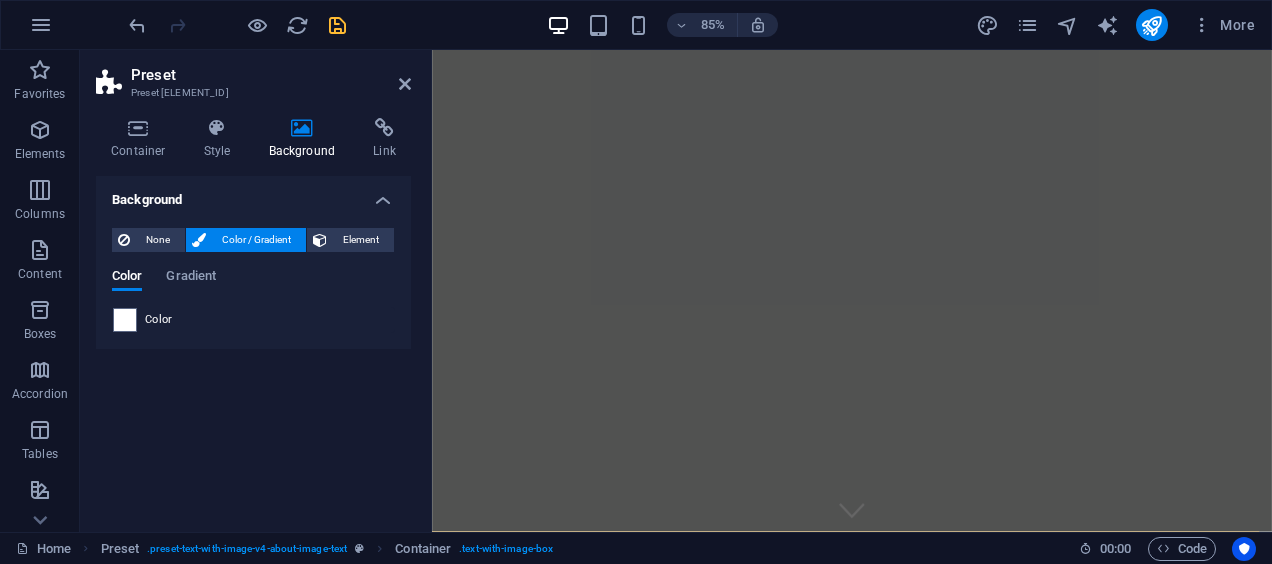 click at bounding box center (-55, 50) 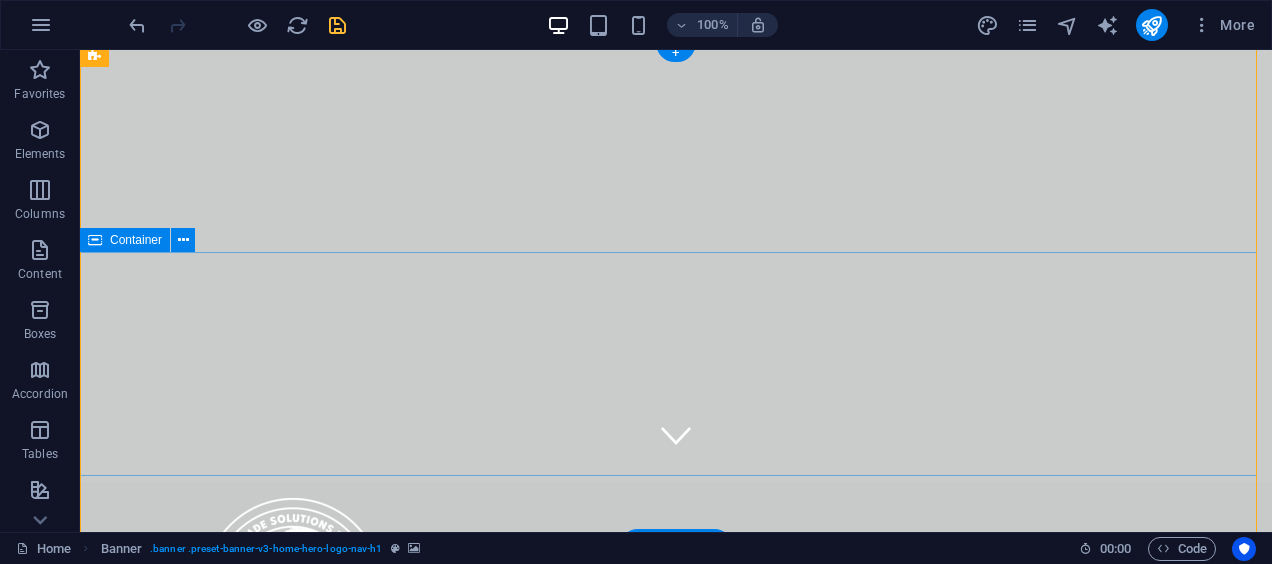 scroll, scrollTop: 100, scrollLeft: 0, axis: vertical 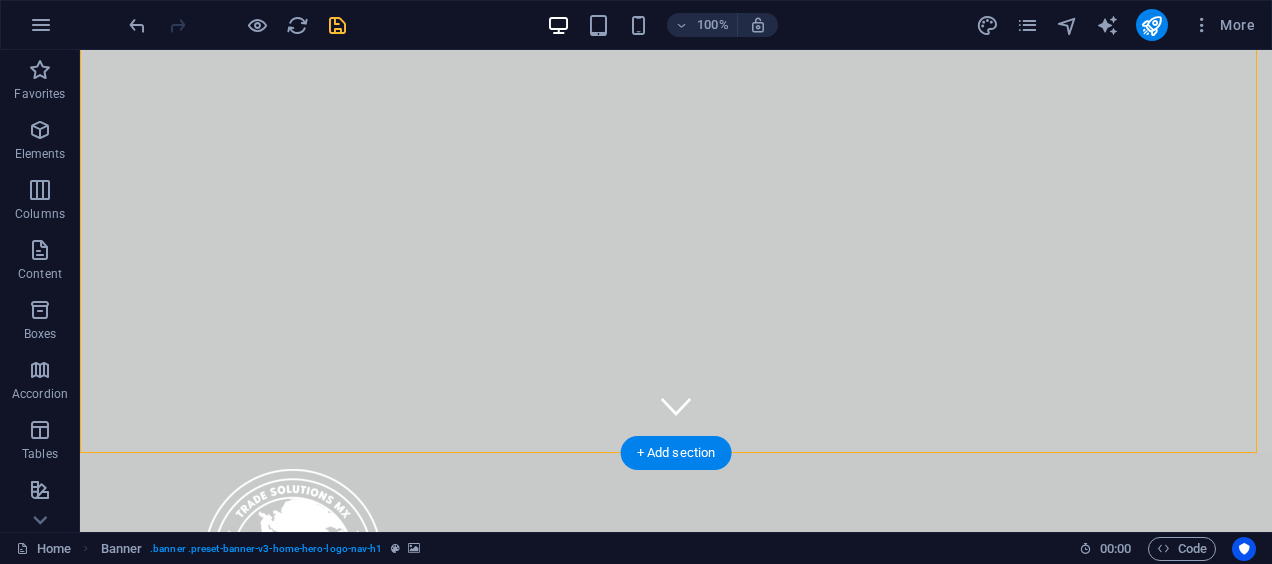 click at bounding box center (-509, -50) 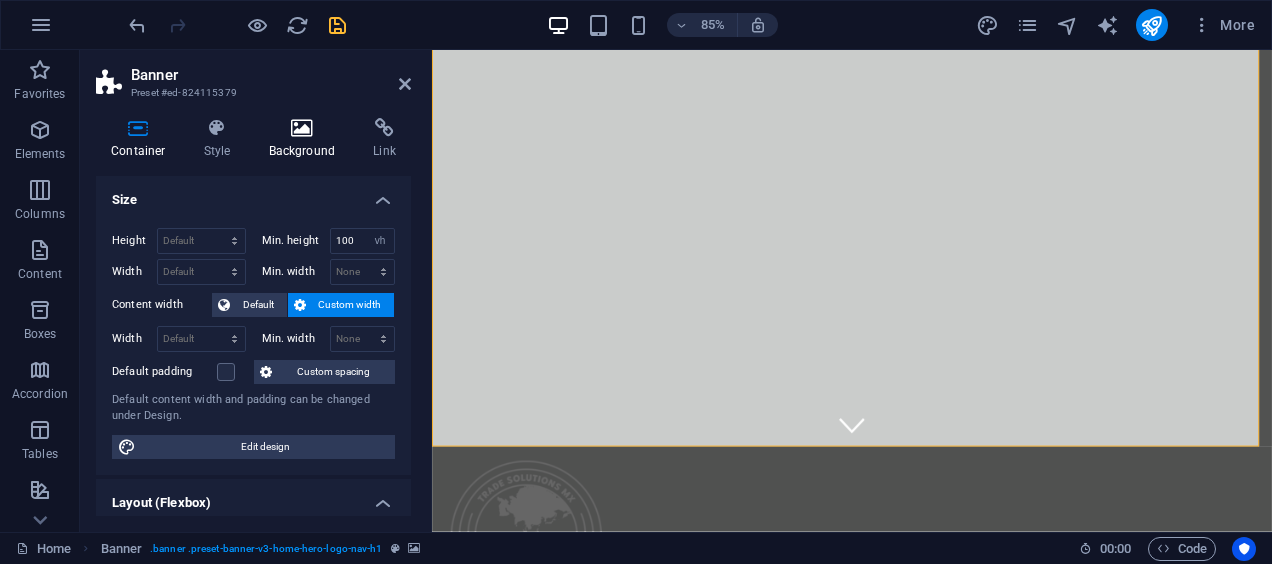 click on "Background" at bounding box center [306, 139] 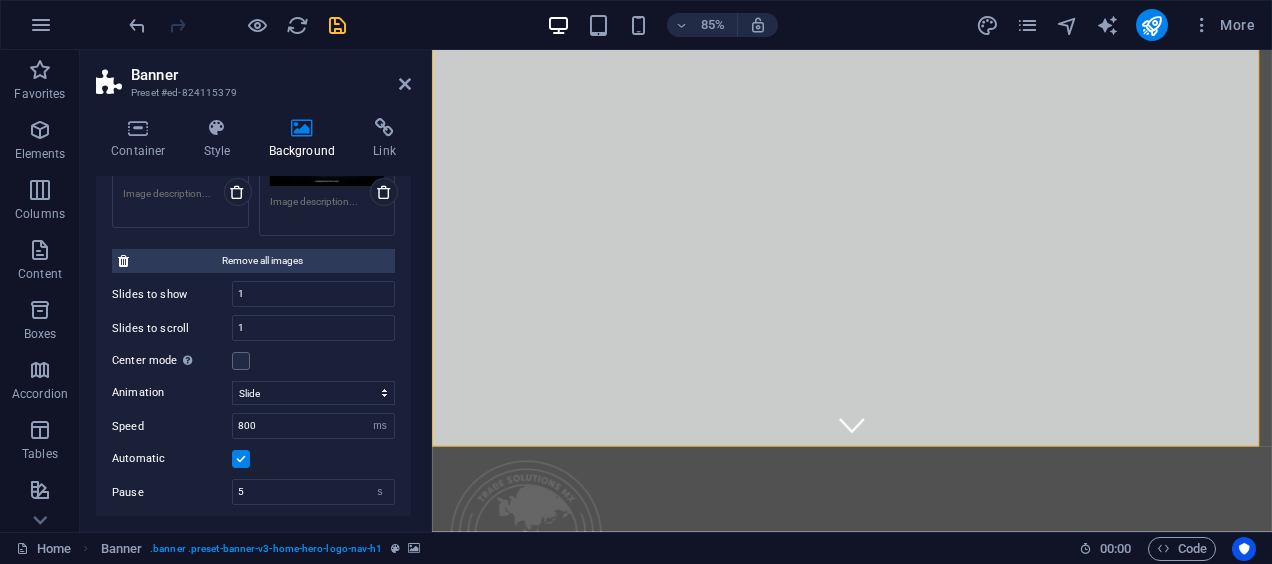scroll, scrollTop: 300, scrollLeft: 0, axis: vertical 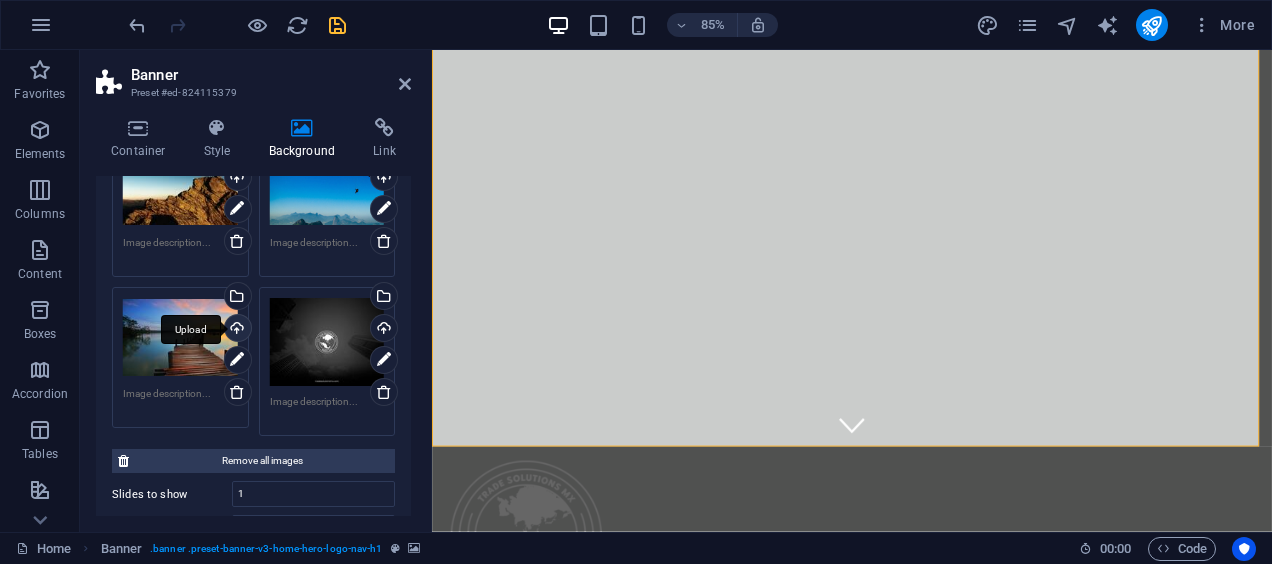 click on "Upload" at bounding box center [236, 330] 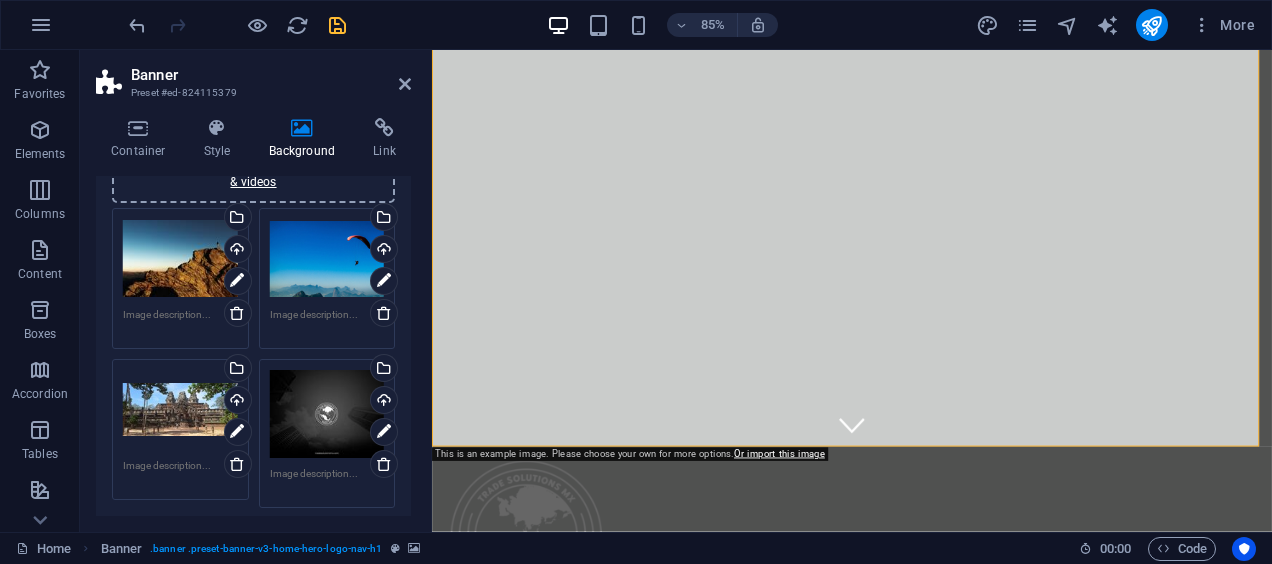 scroll, scrollTop: 200, scrollLeft: 0, axis: vertical 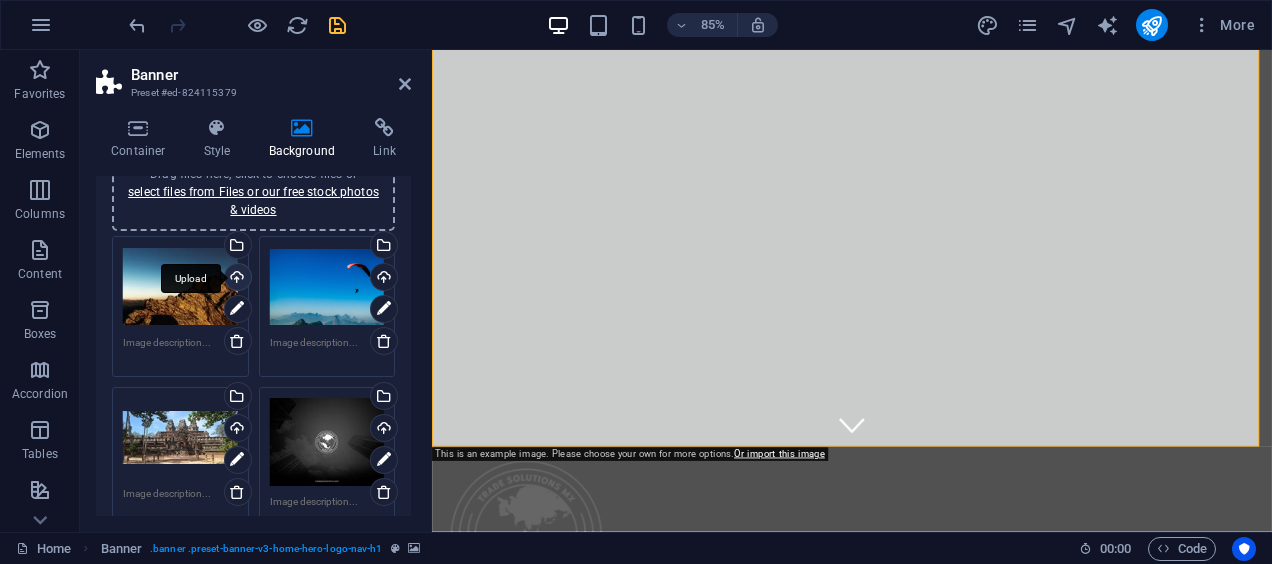 click on "Upload" at bounding box center (236, 279) 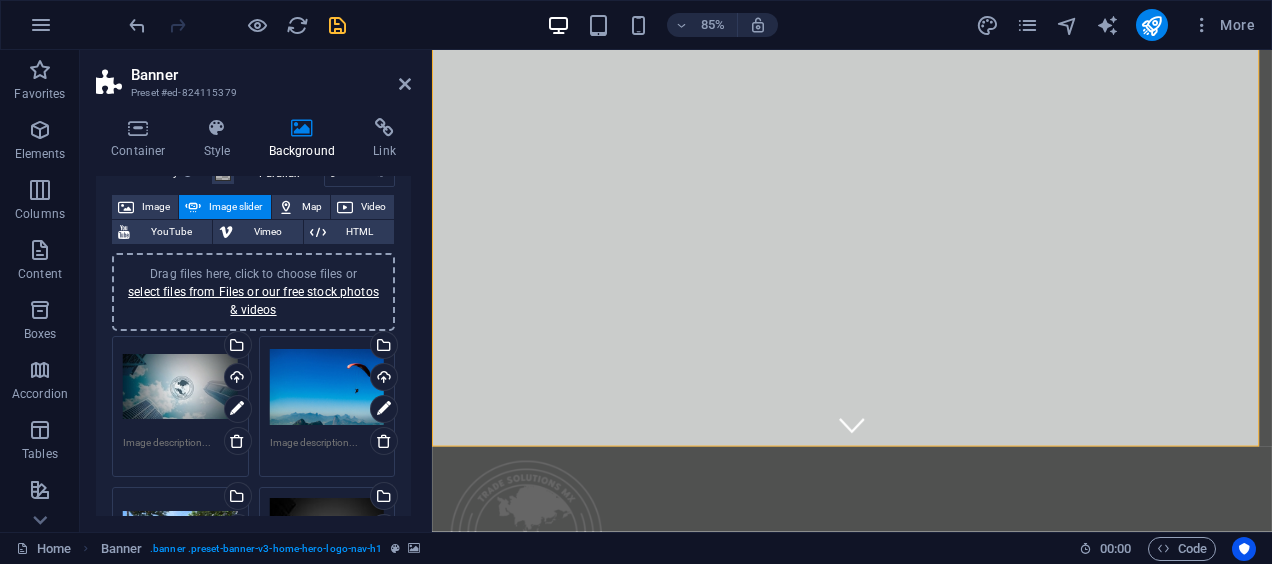 scroll, scrollTop: 200, scrollLeft: 0, axis: vertical 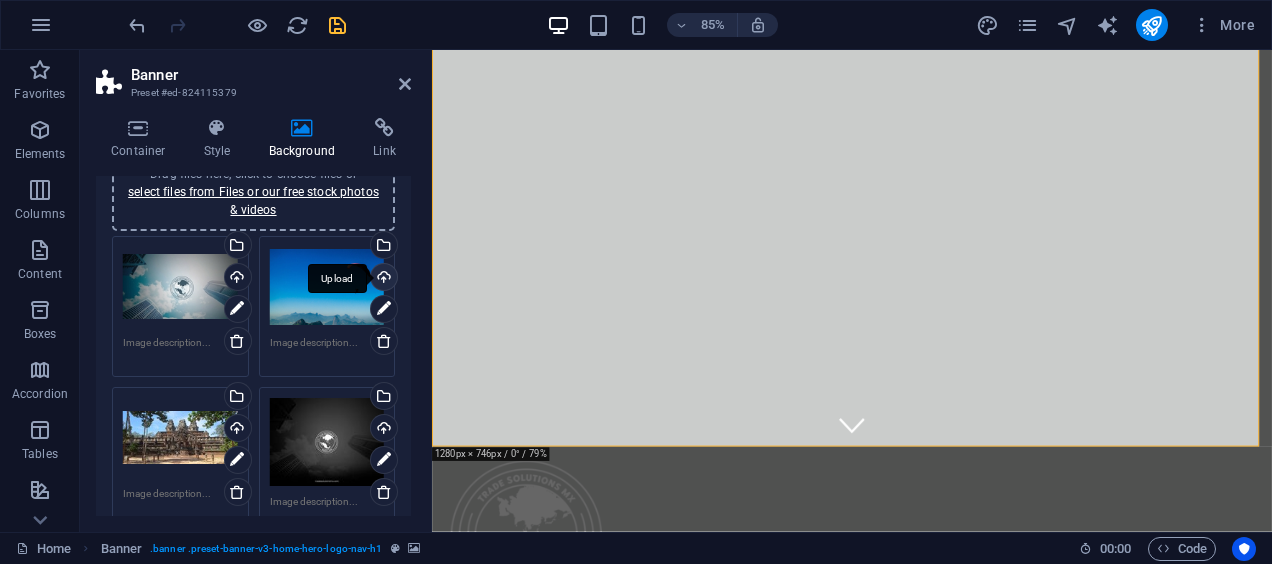 click on "Upload" at bounding box center [382, 279] 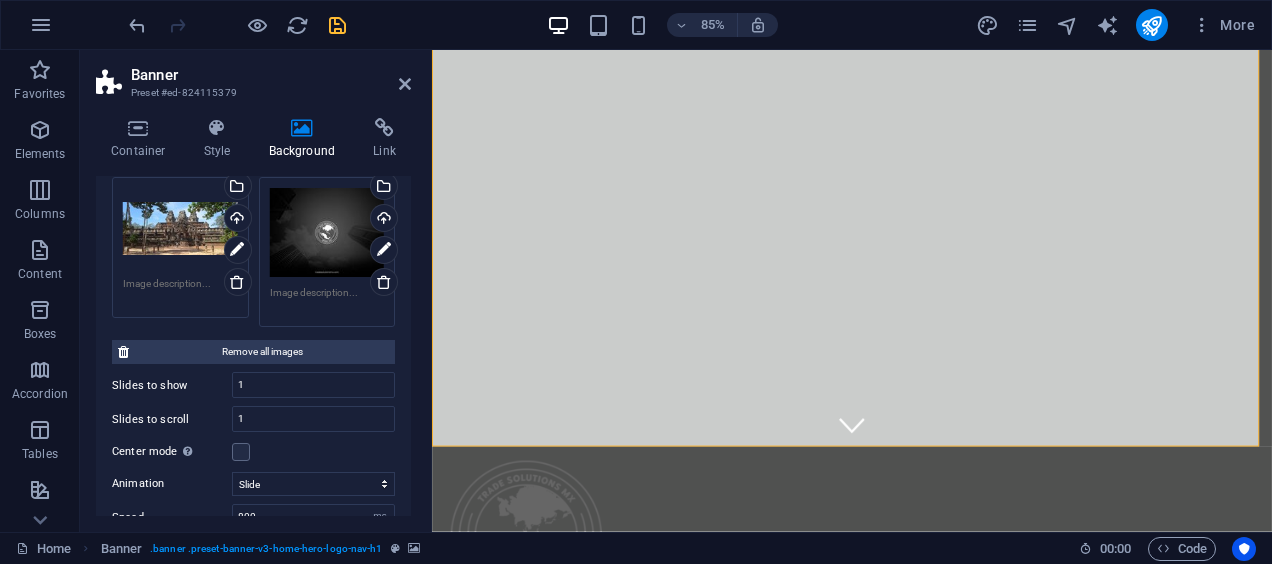 scroll, scrollTop: 500, scrollLeft: 0, axis: vertical 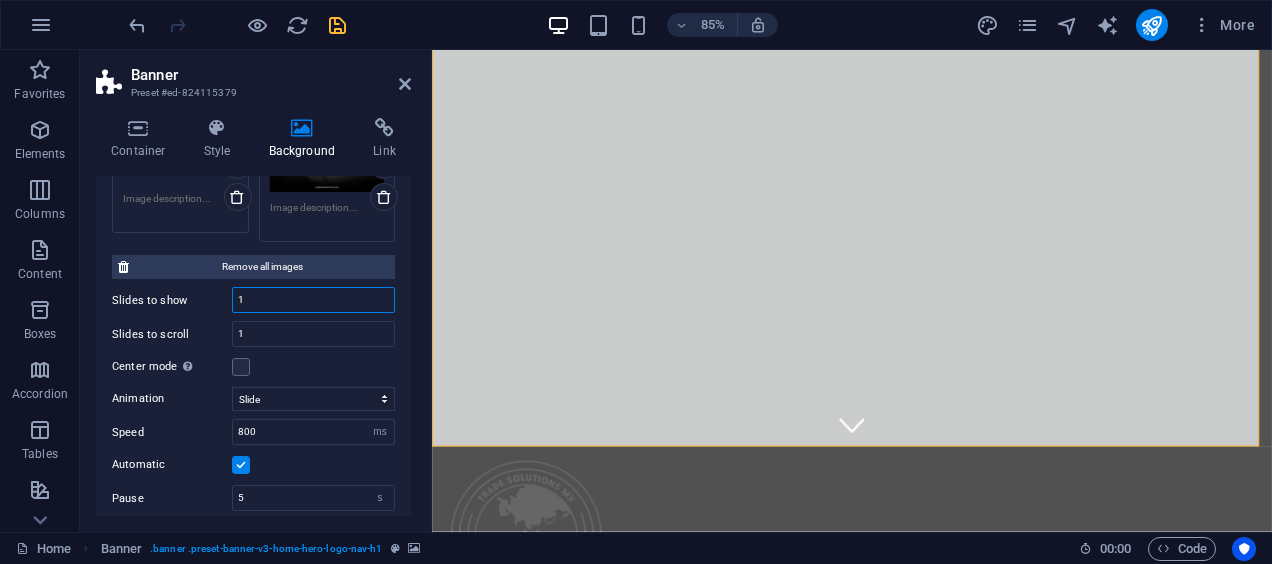 click on "1" at bounding box center [313, 300] 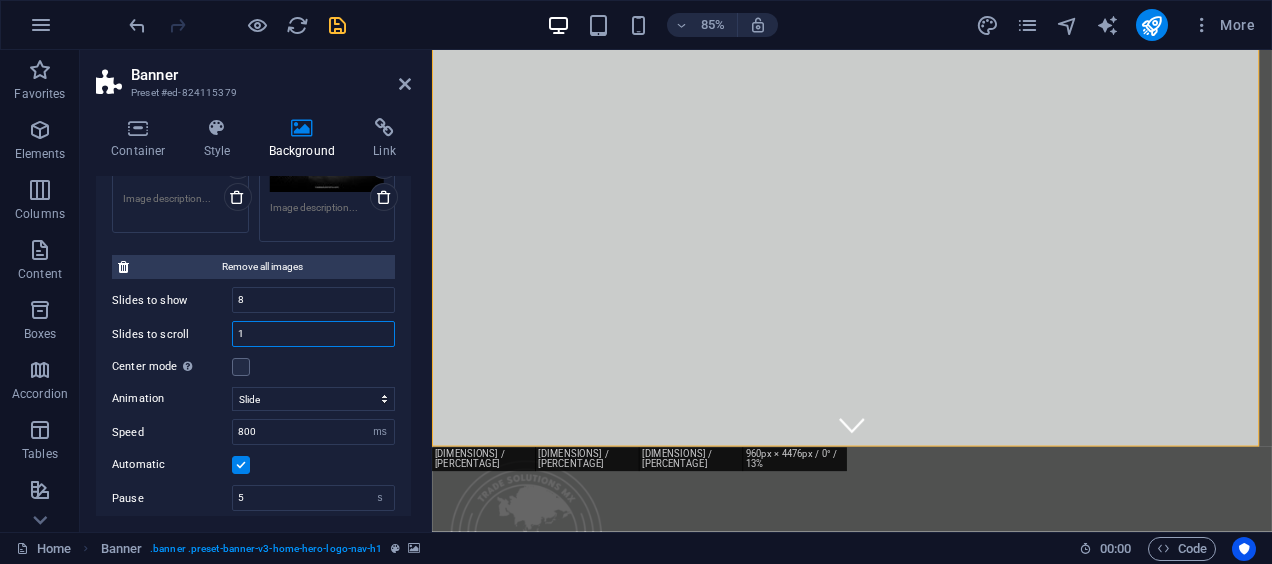 click on "1" at bounding box center (313, 334) 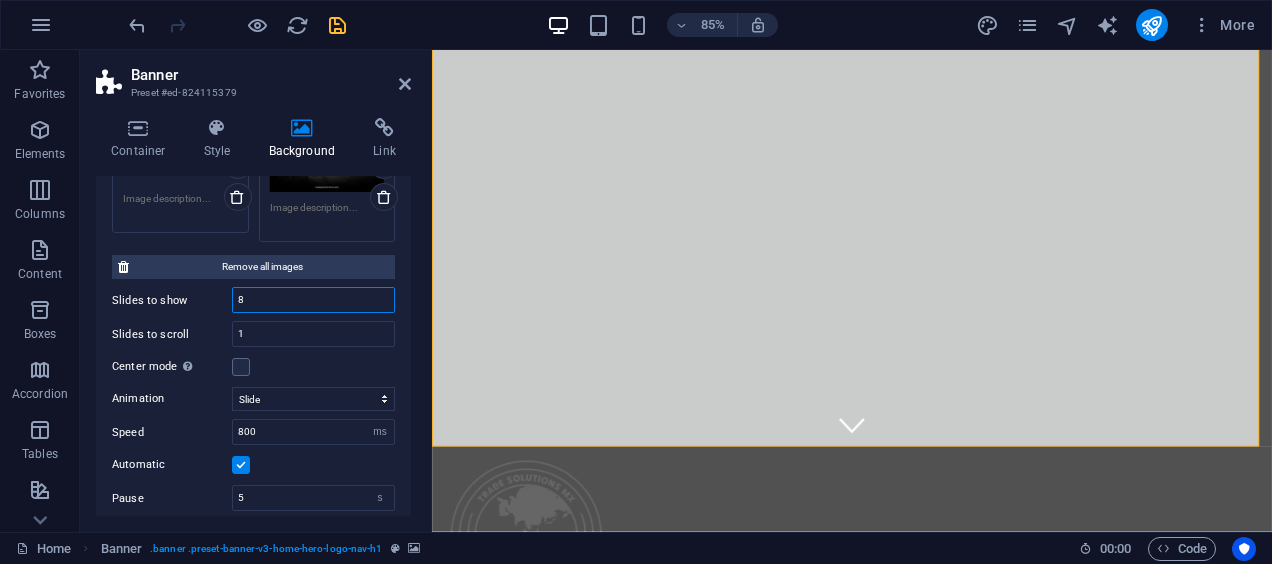 click on "8" at bounding box center [313, 300] 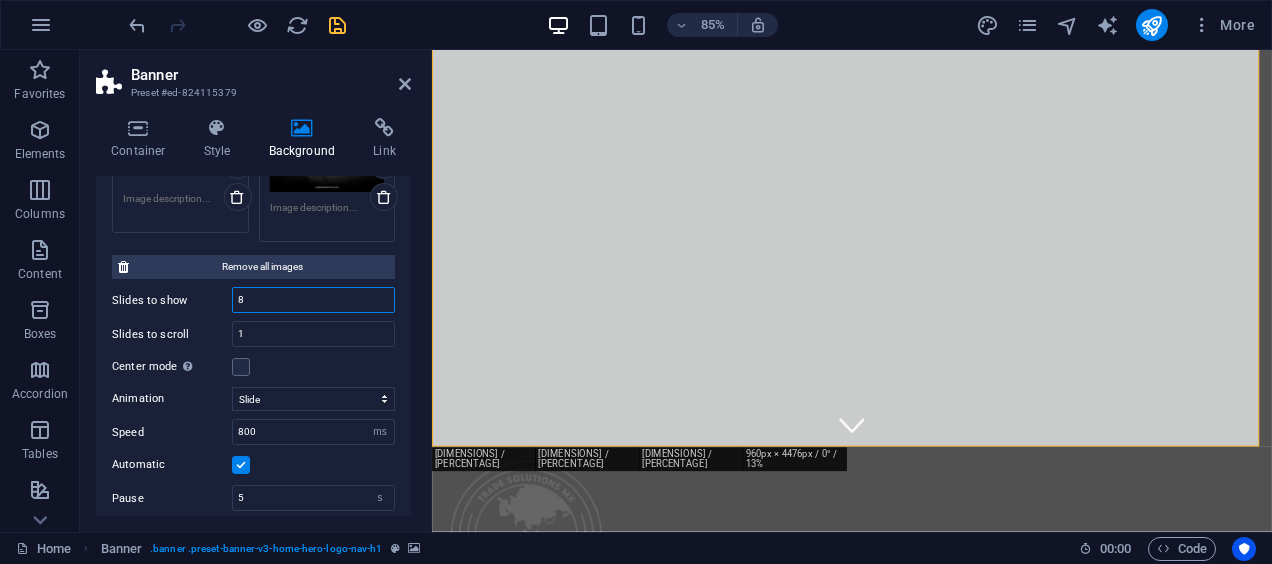 click on "8" at bounding box center [313, 300] 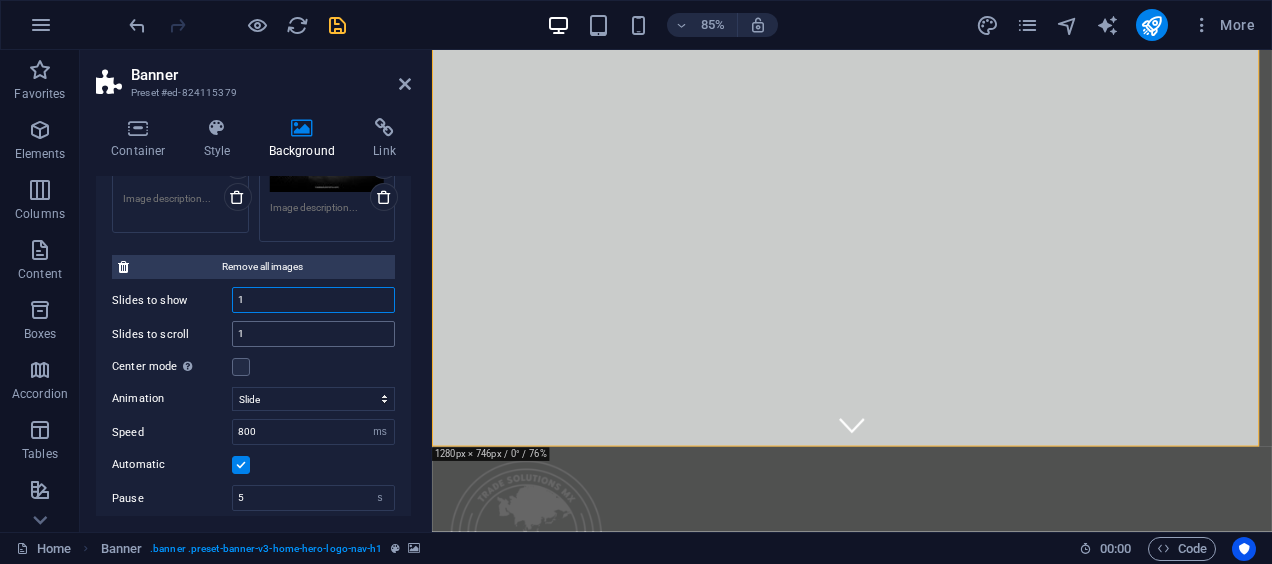 type on "1" 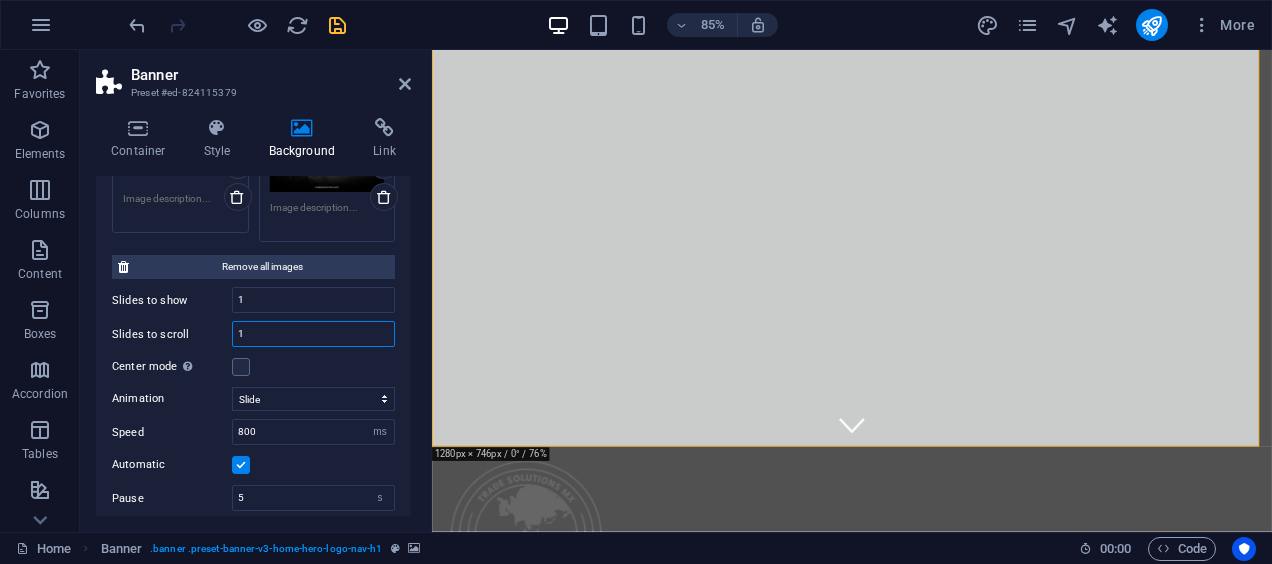 click on "1" at bounding box center (313, 334) 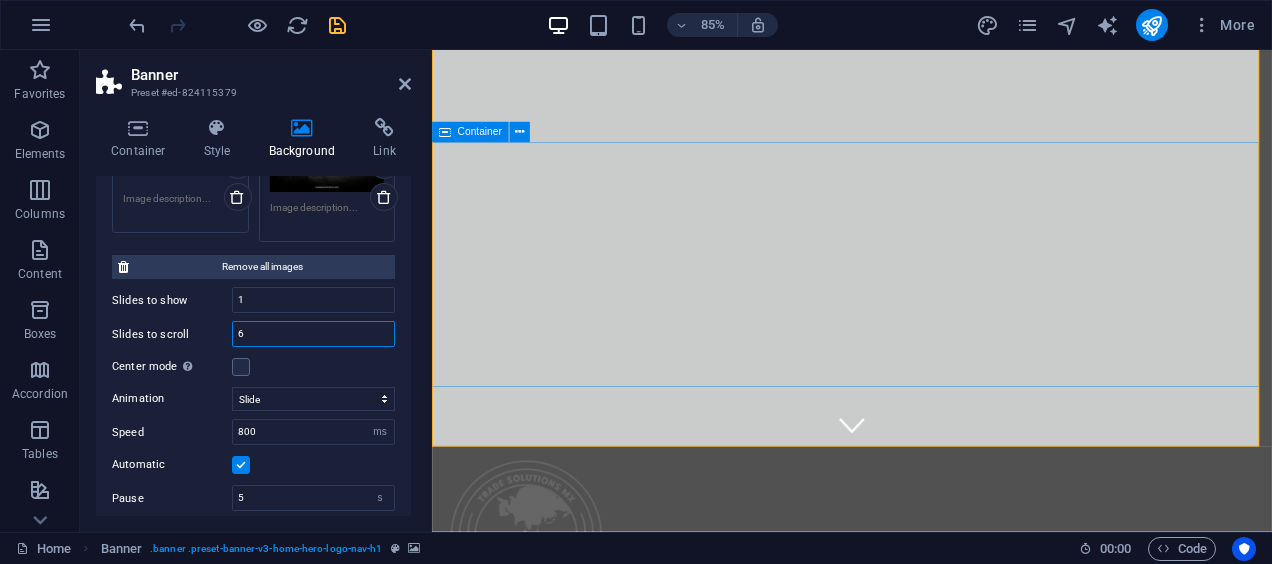 type on "6" 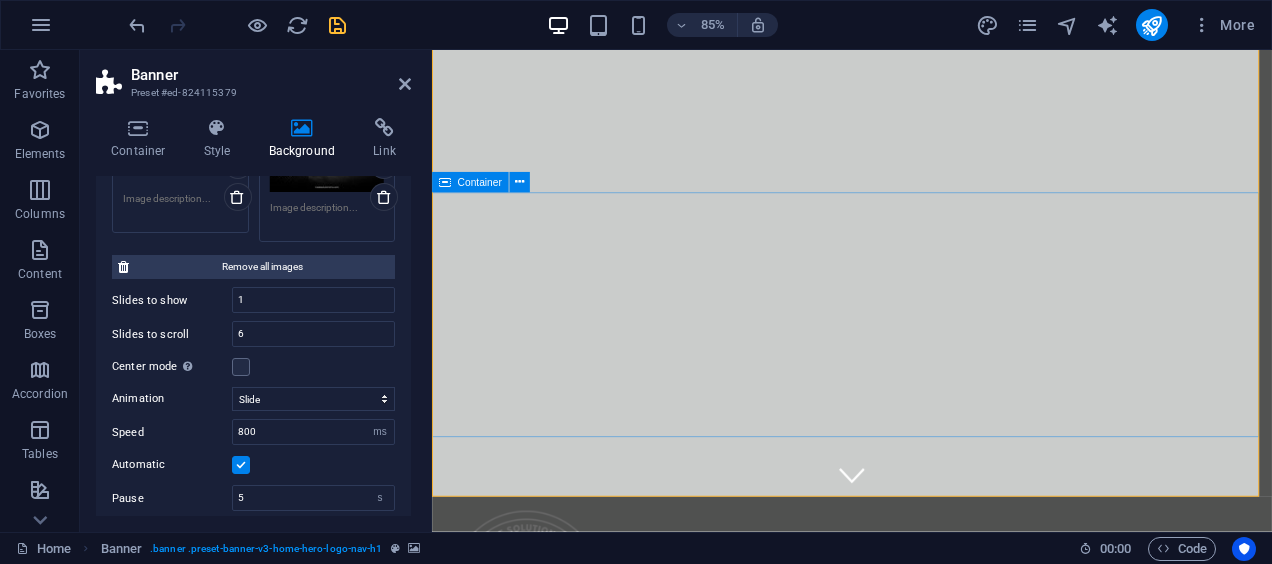 scroll, scrollTop: 0, scrollLeft: 0, axis: both 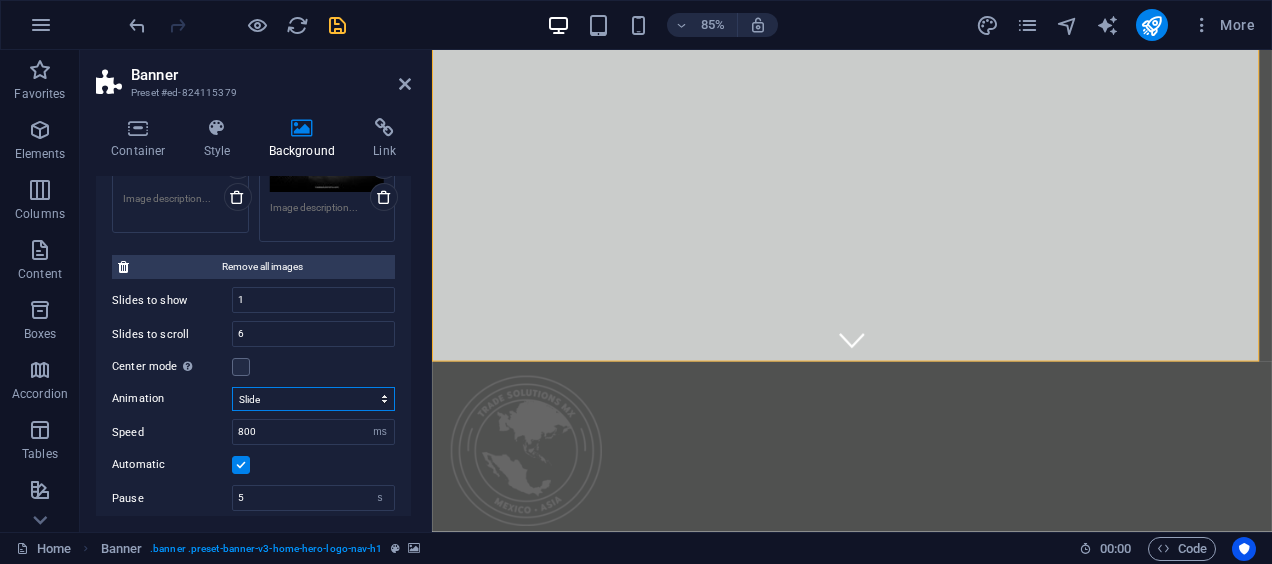 click on "Slide Fade" at bounding box center (313, 399) 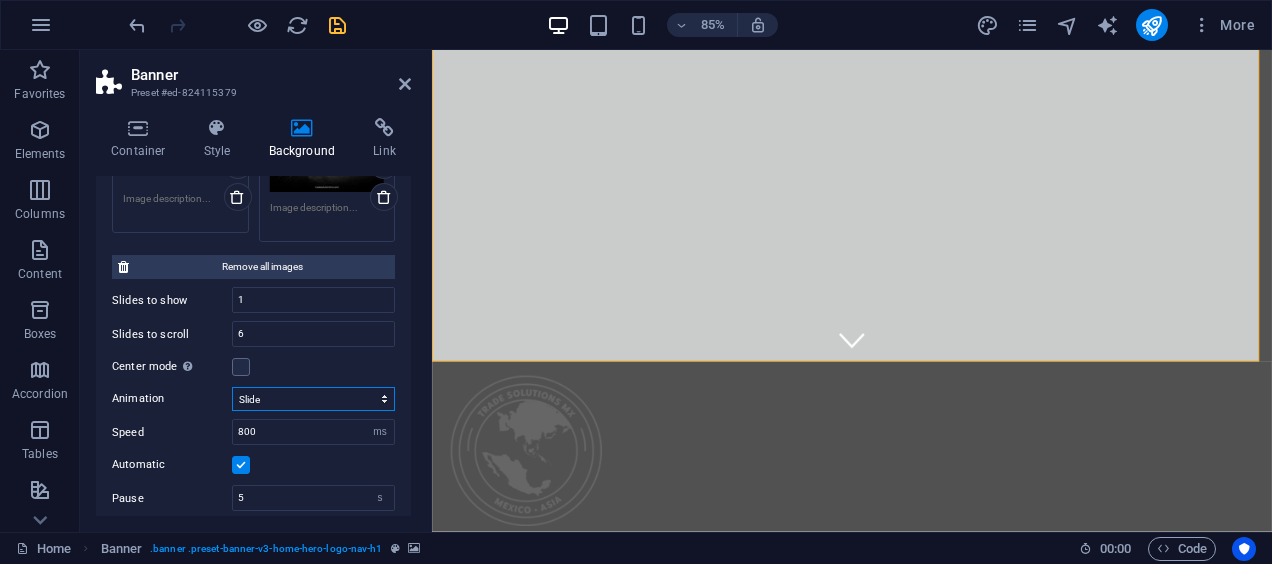 click on "Slide Fade" at bounding box center (313, 399) 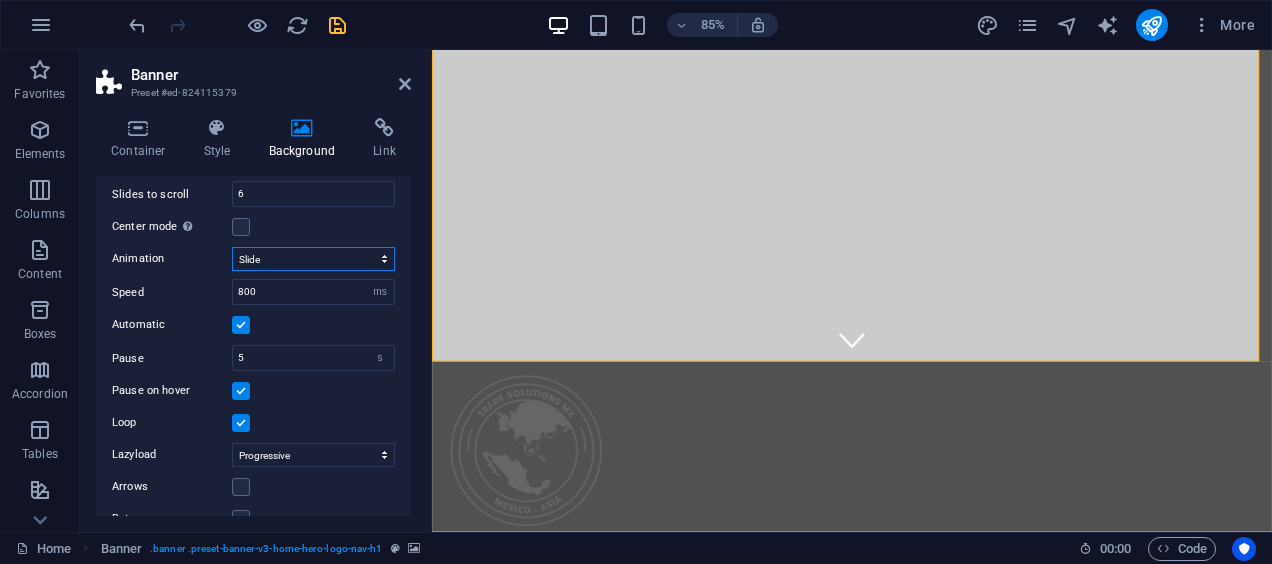 scroll, scrollTop: 664, scrollLeft: 0, axis: vertical 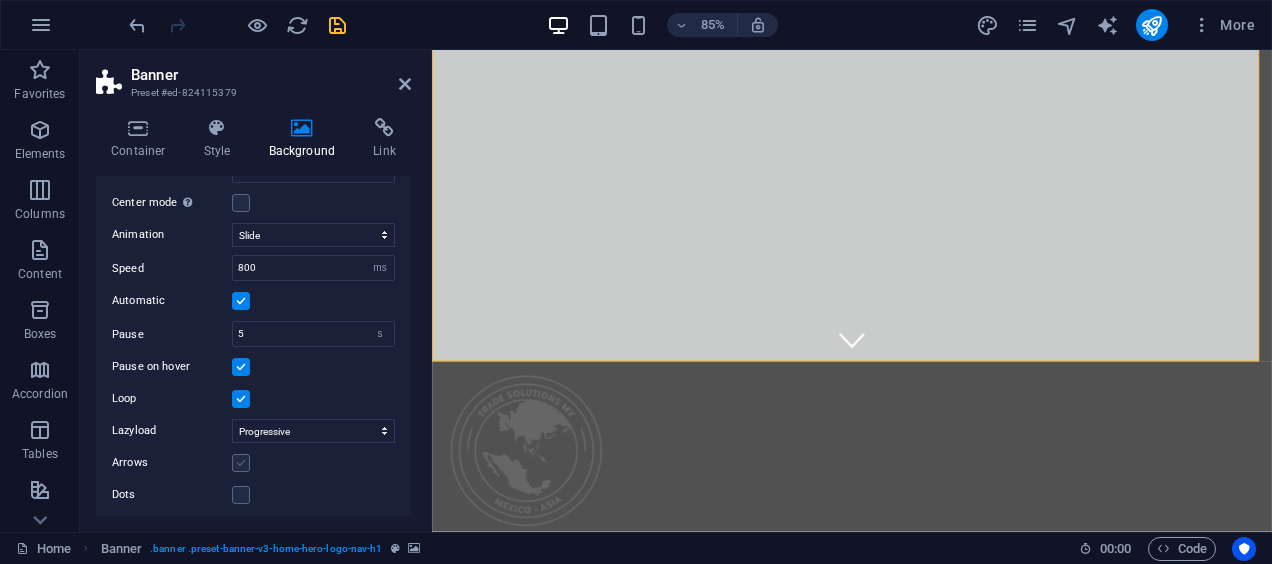 click at bounding box center (241, 463) 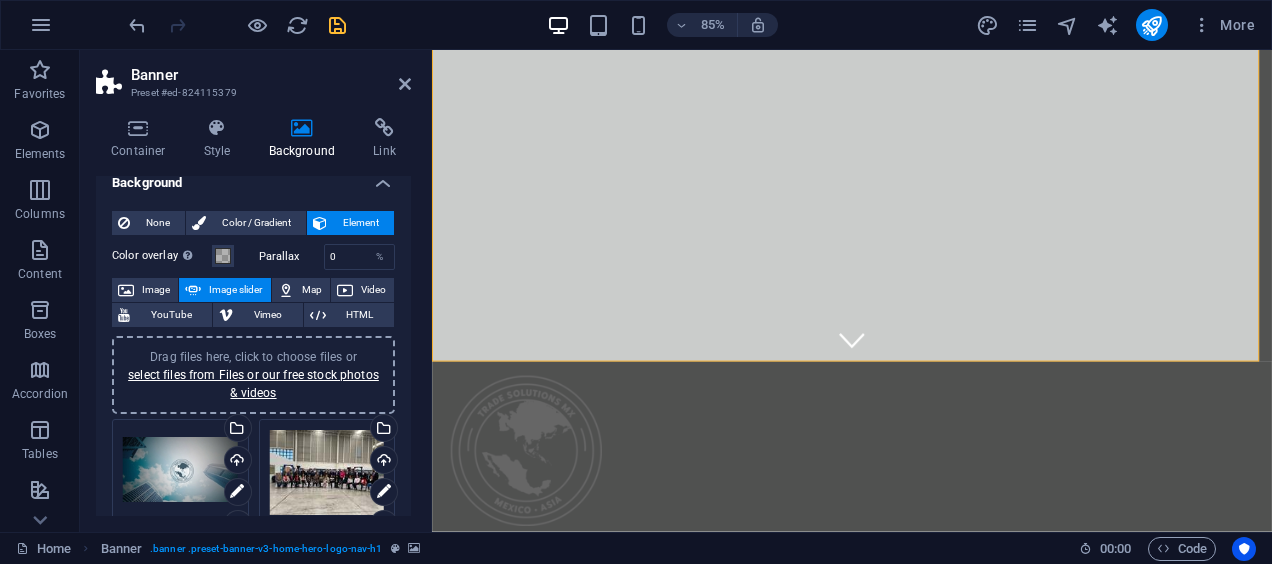 scroll, scrollTop: 0, scrollLeft: 0, axis: both 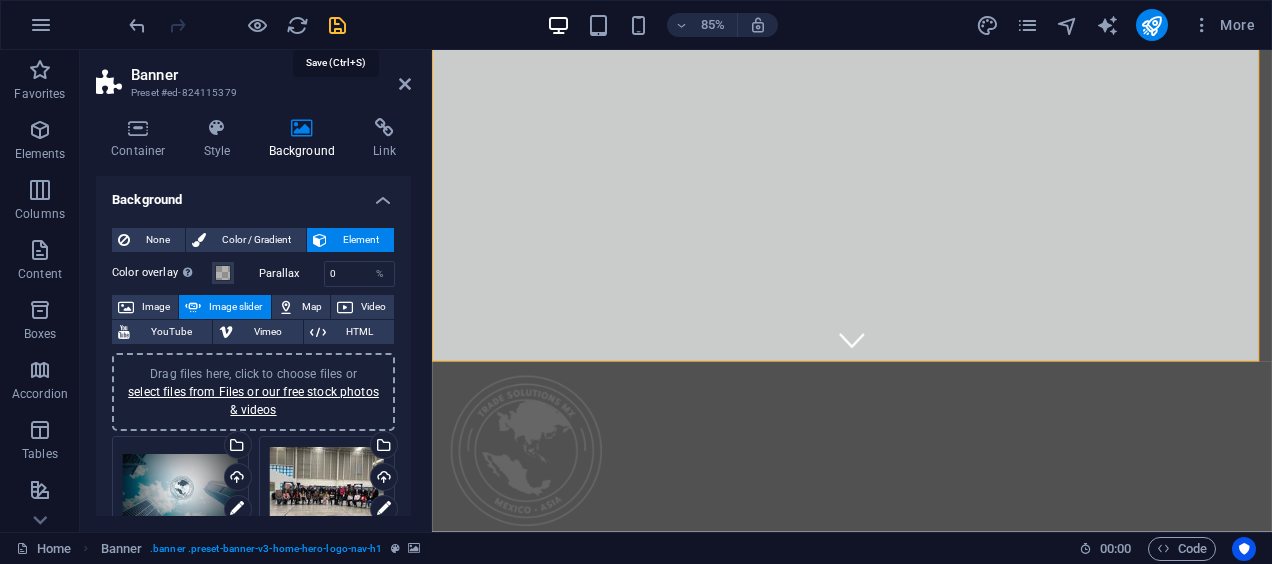 click at bounding box center [337, 25] 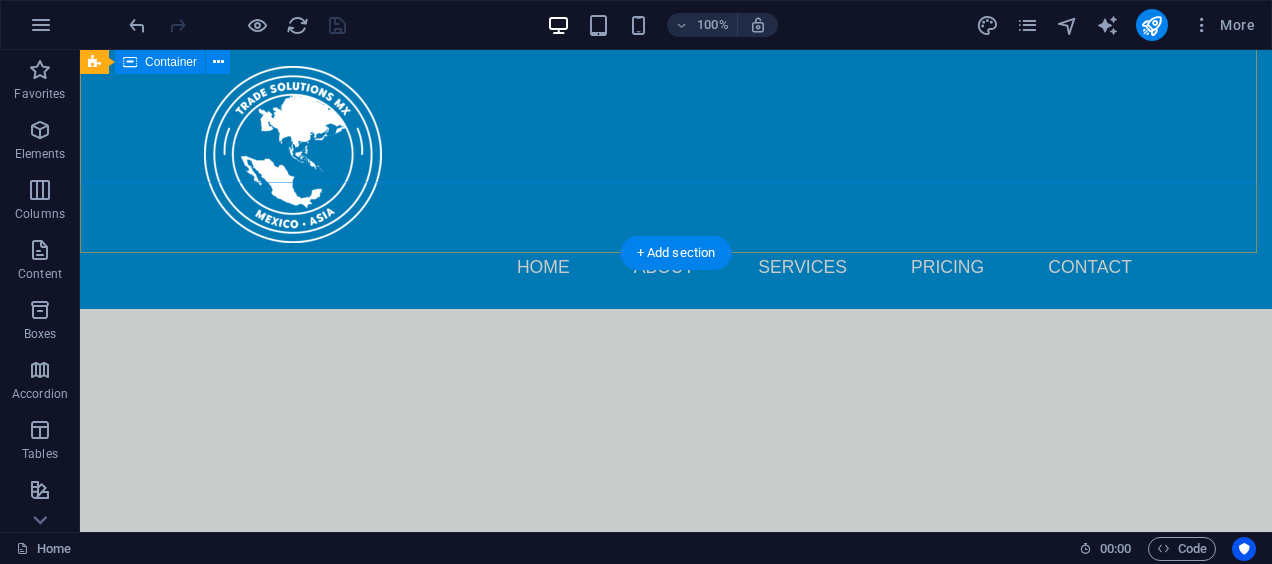 scroll, scrollTop: 0, scrollLeft: 0, axis: both 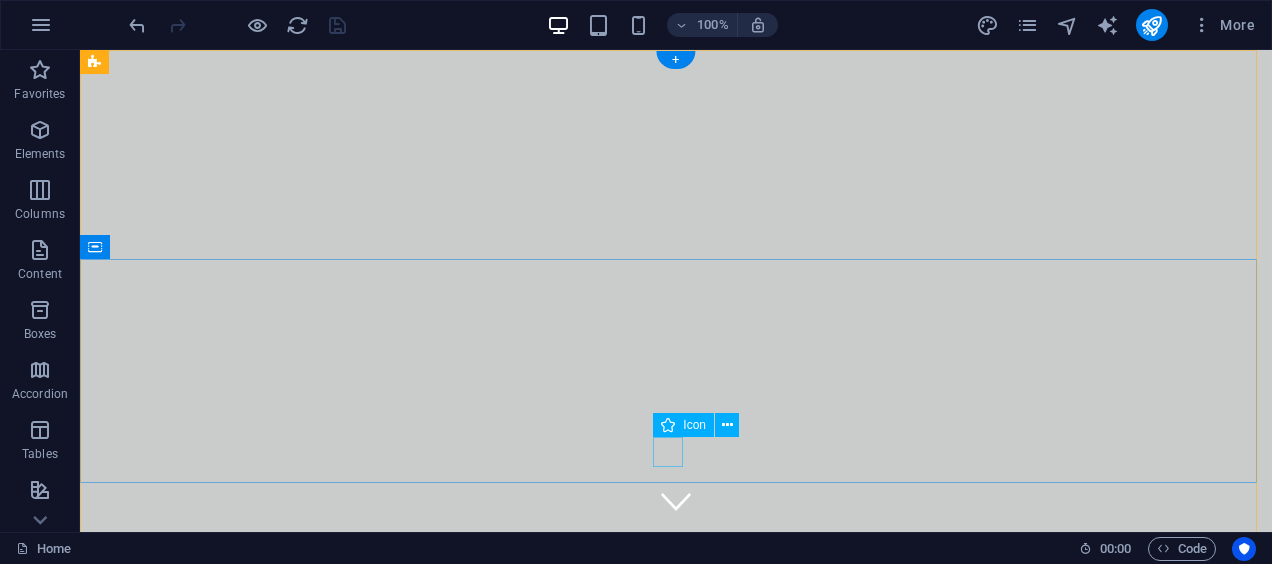click at bounding box center [676, 501] 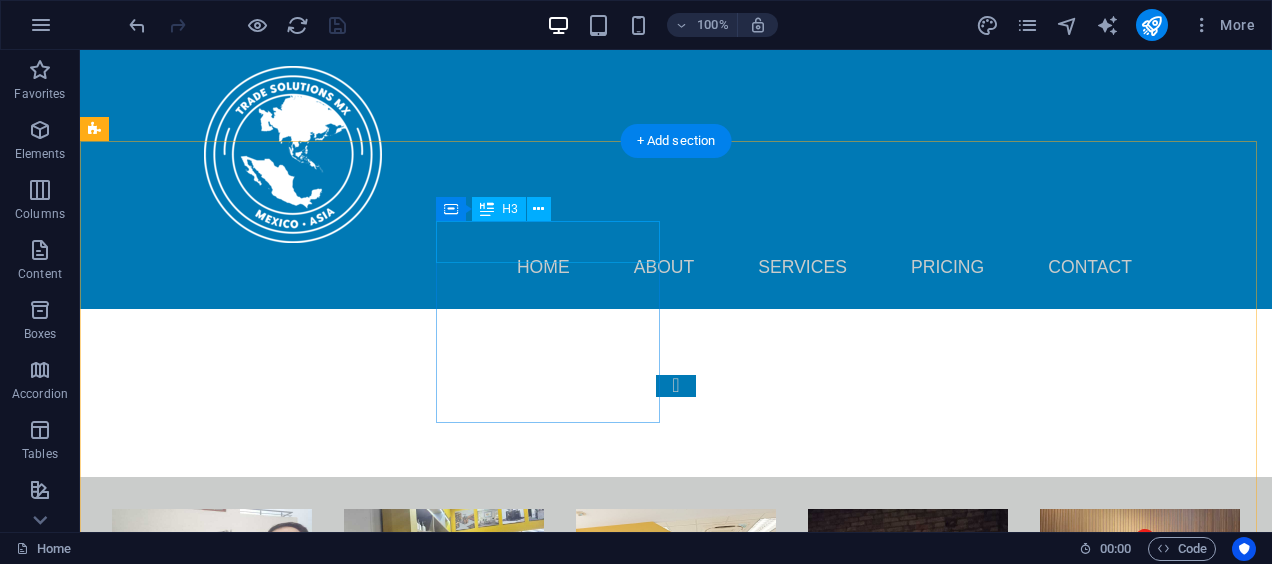 scroll, scrollTop: 10500, scrollLeft: 0, axis: vertical 